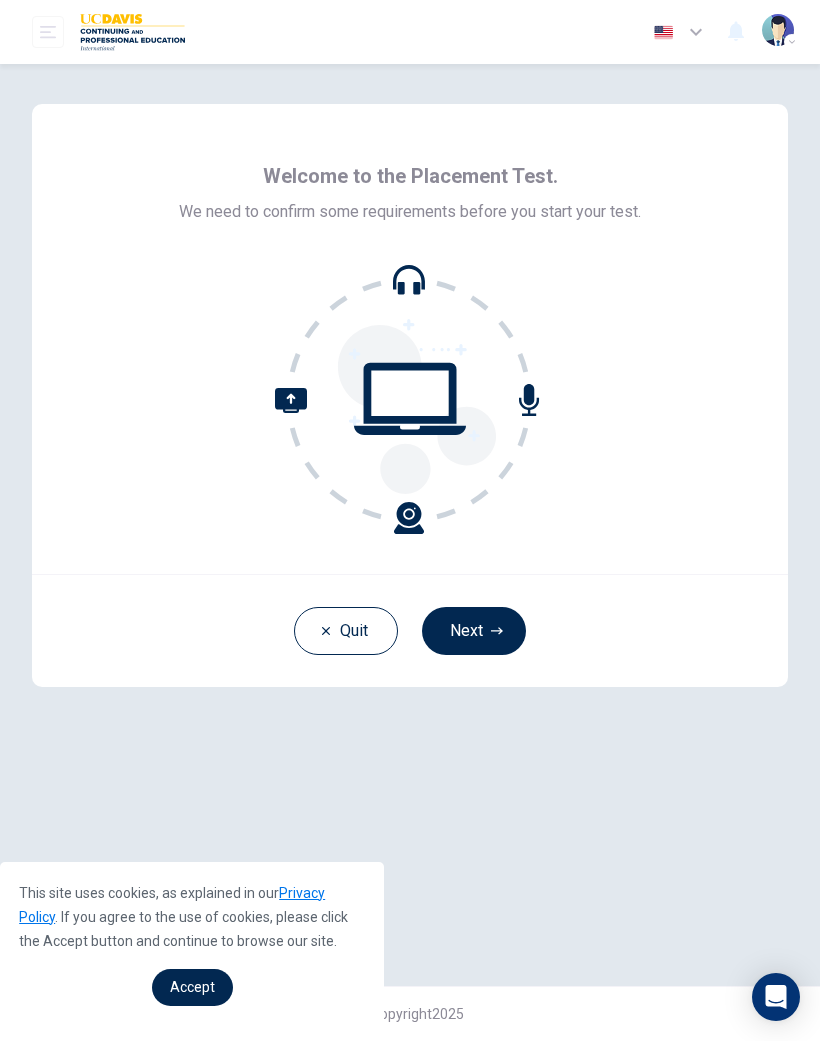 scroll, scrollTop: 0, scrollLeft: 0, axis: both 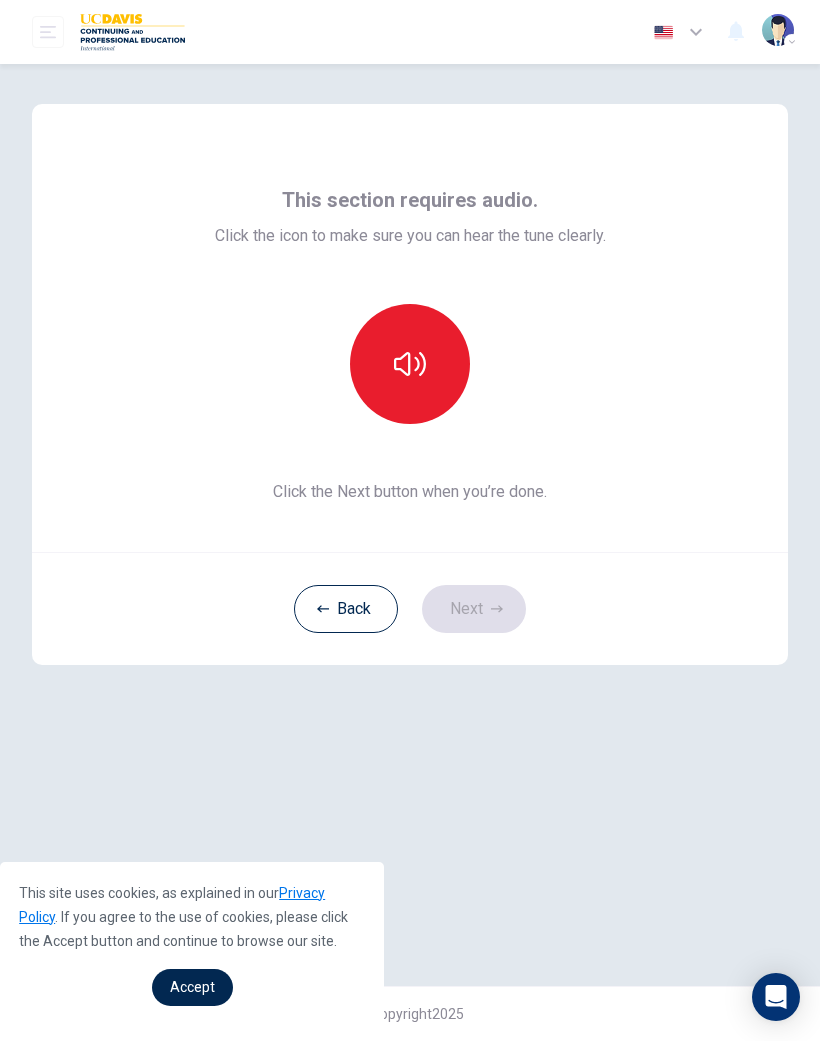 click at bounding box center (410, 364) 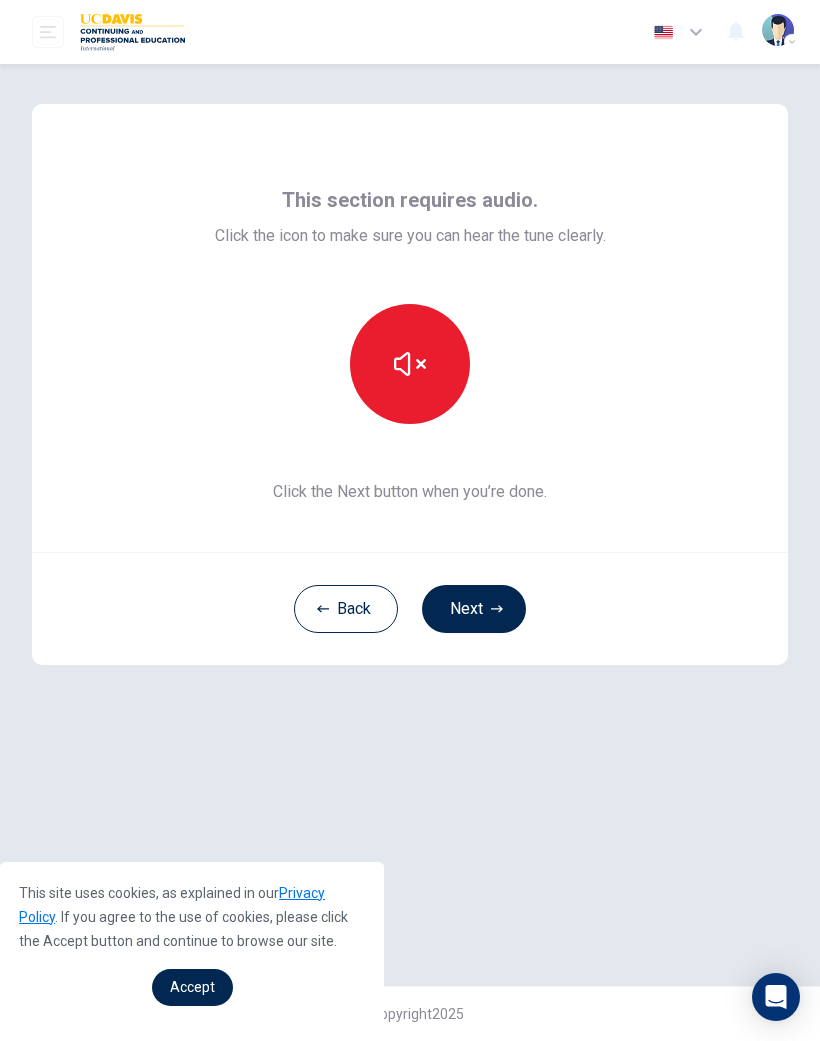 click at bounding box center (410, 364) 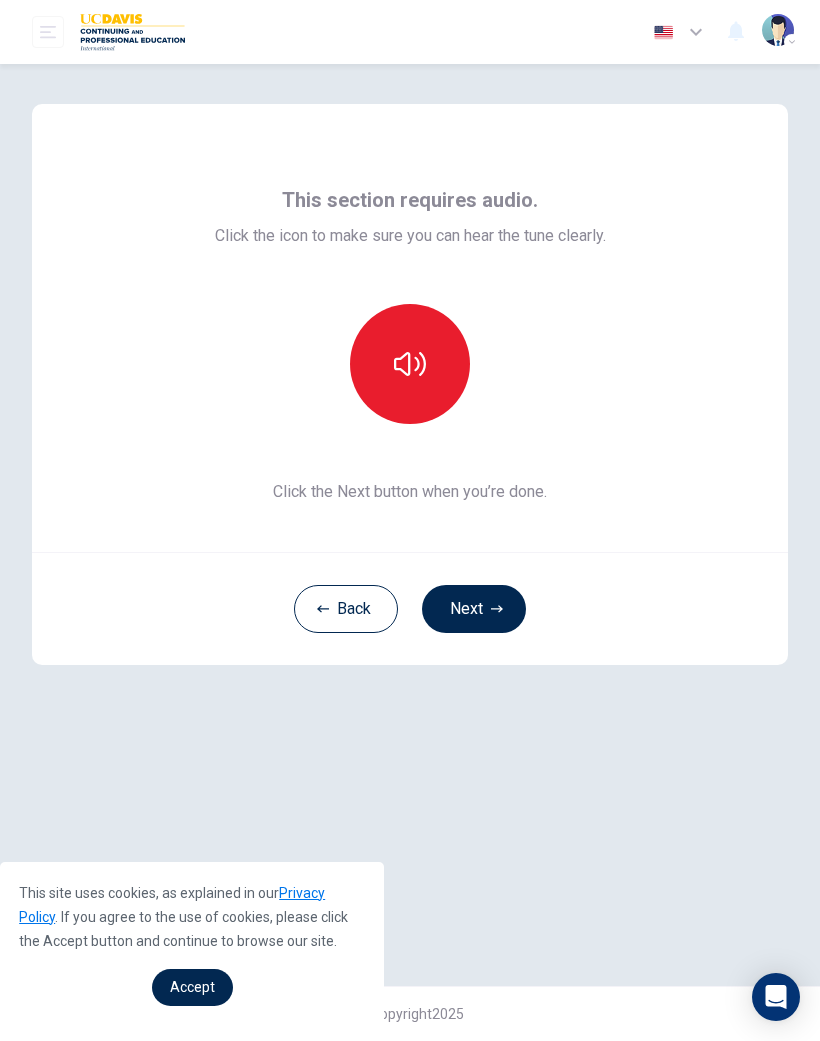 click on "Next" at bounding box center (474, 609) 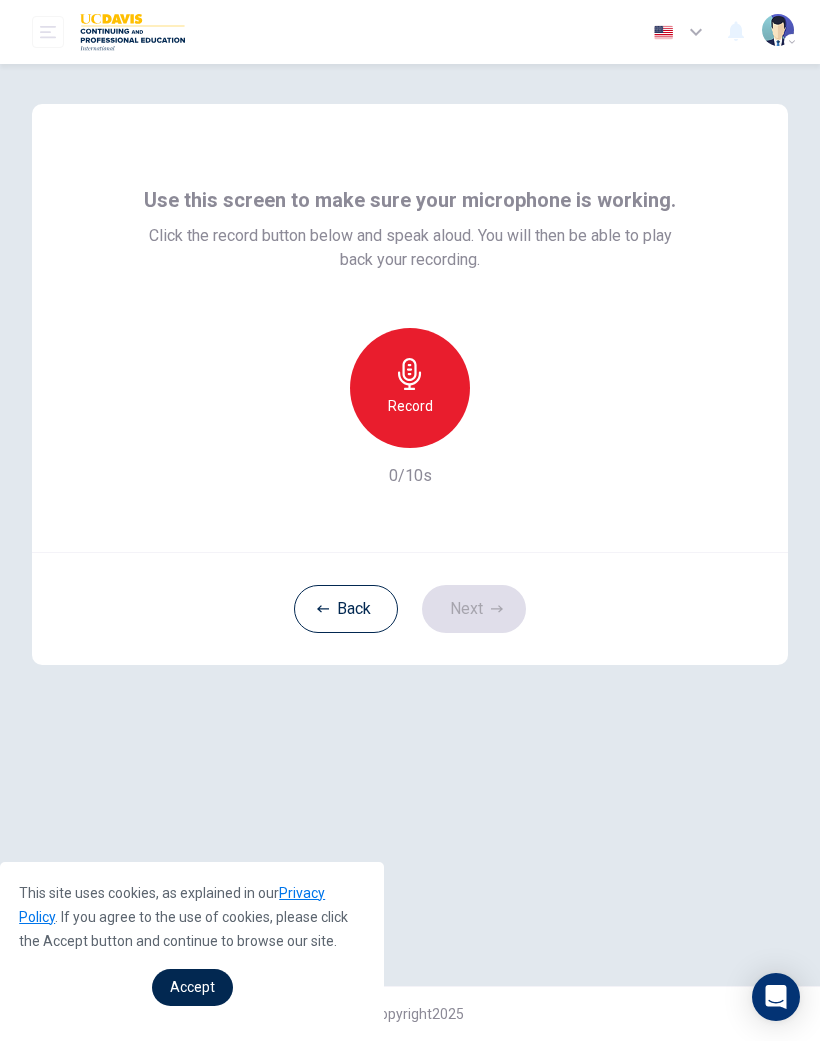 click on "Record" at bounding box center (410, 388) 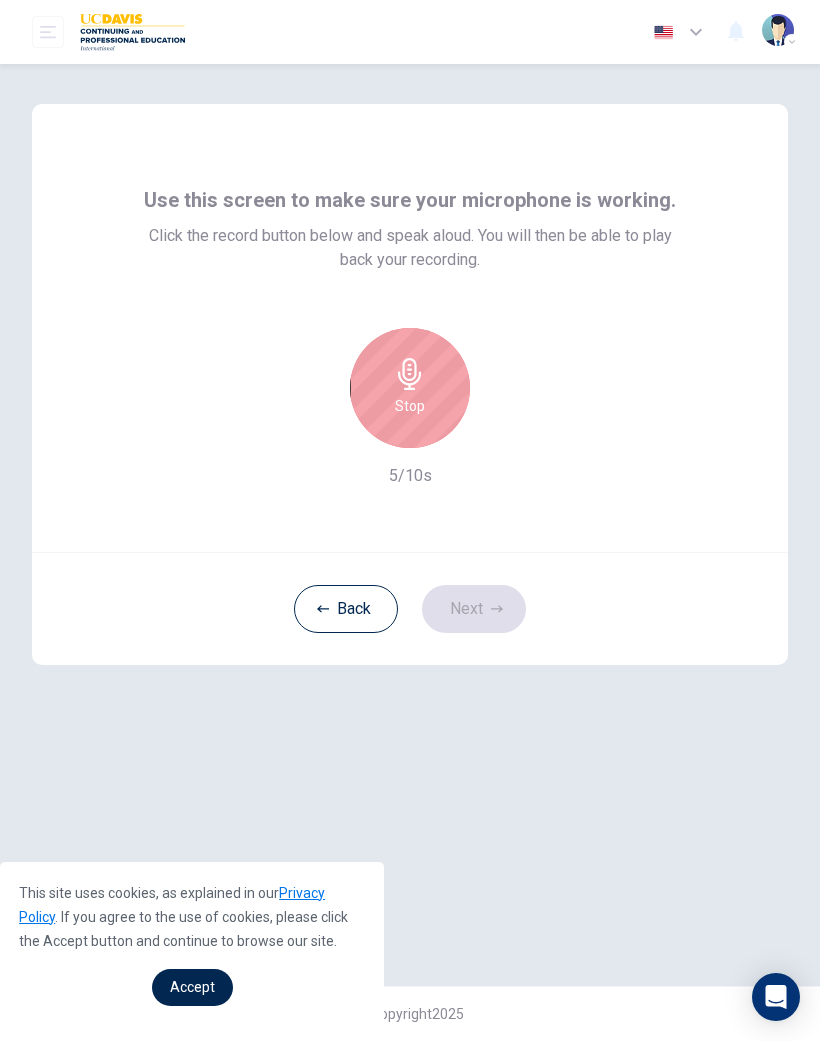 click on "Stop" at bounding box center (410, 406) 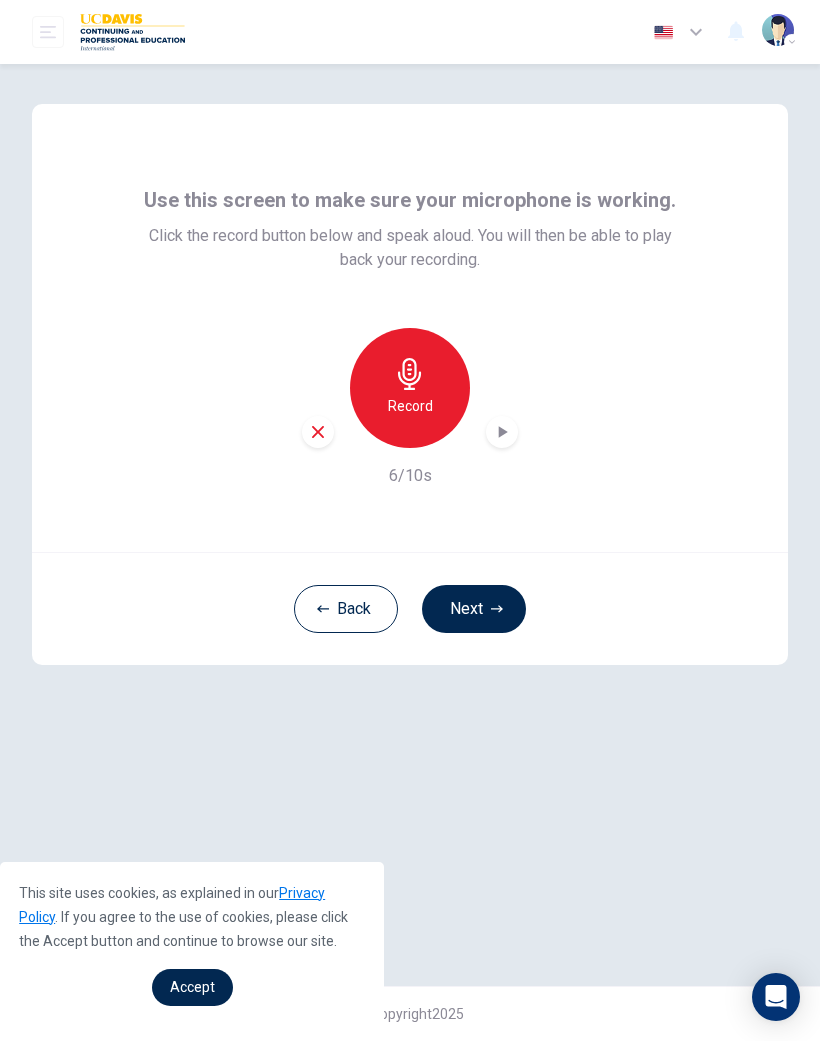 click 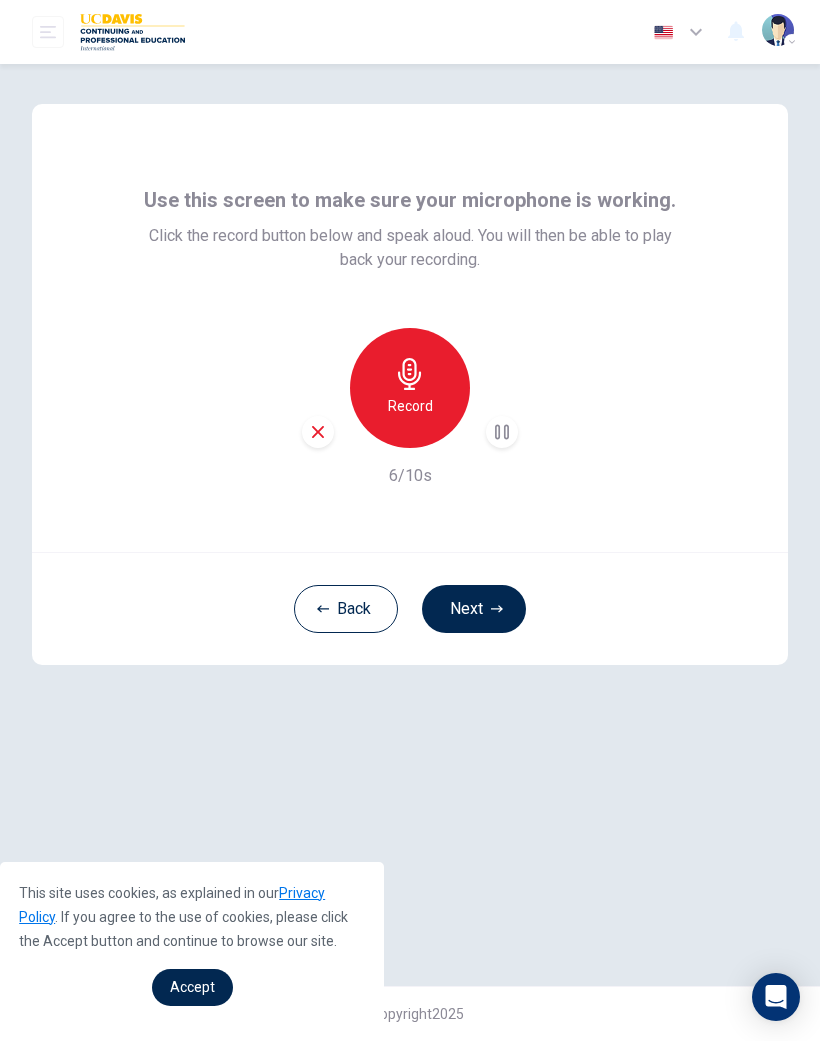 click 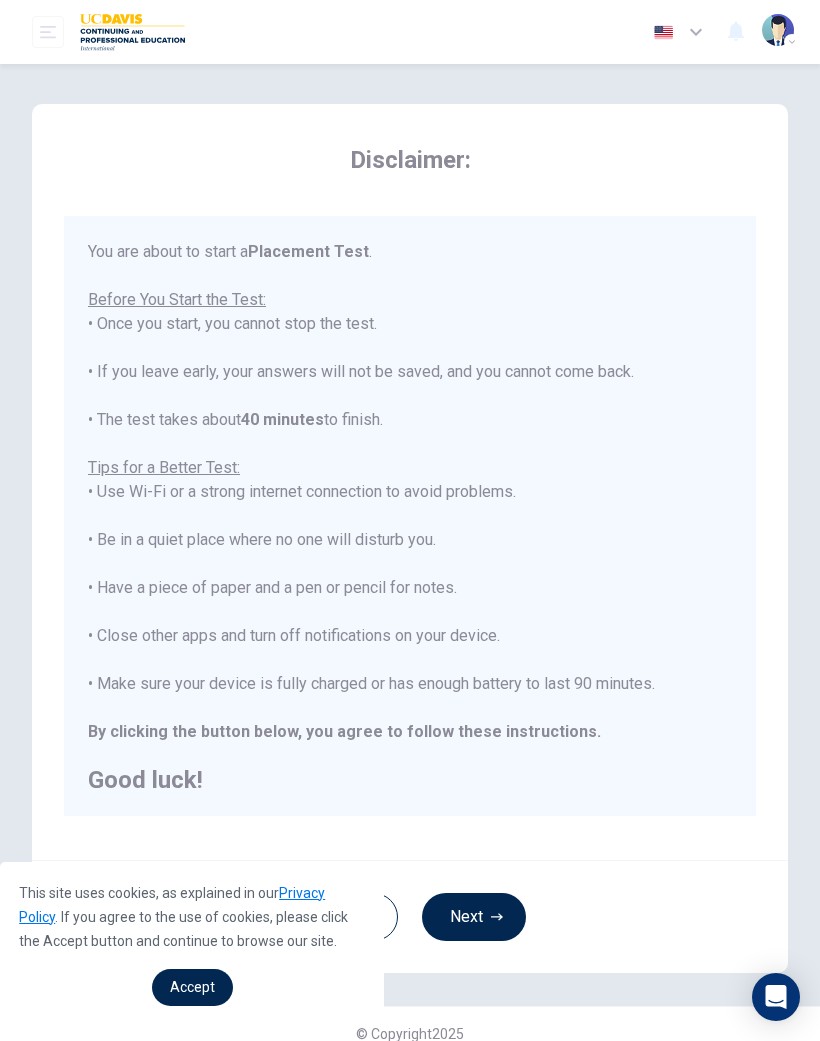 click on "You are about to start a  Placement Test .
Before You Start the Test:
• Once you start, you cannot stop the test.
• If you leave early, your answers will not be saved, and you cannot come back.
• The test takes about  40 minutes  to finish.
Tips for a Better Test:
• Use Wi-Fi or a strong internet connection to avoid problems.
• Be in a quiet place where no one will disturb you.
• Have a piece of paper and a pen or pencil for notes.
• Close other apps and turn off notifications on your device.
• Make sure your device is fully charged or has enough battery to last 90 minutes.
By clicking the button below, you agree to follow these instructions.
Good luck!" at bounding box center [410, 516] 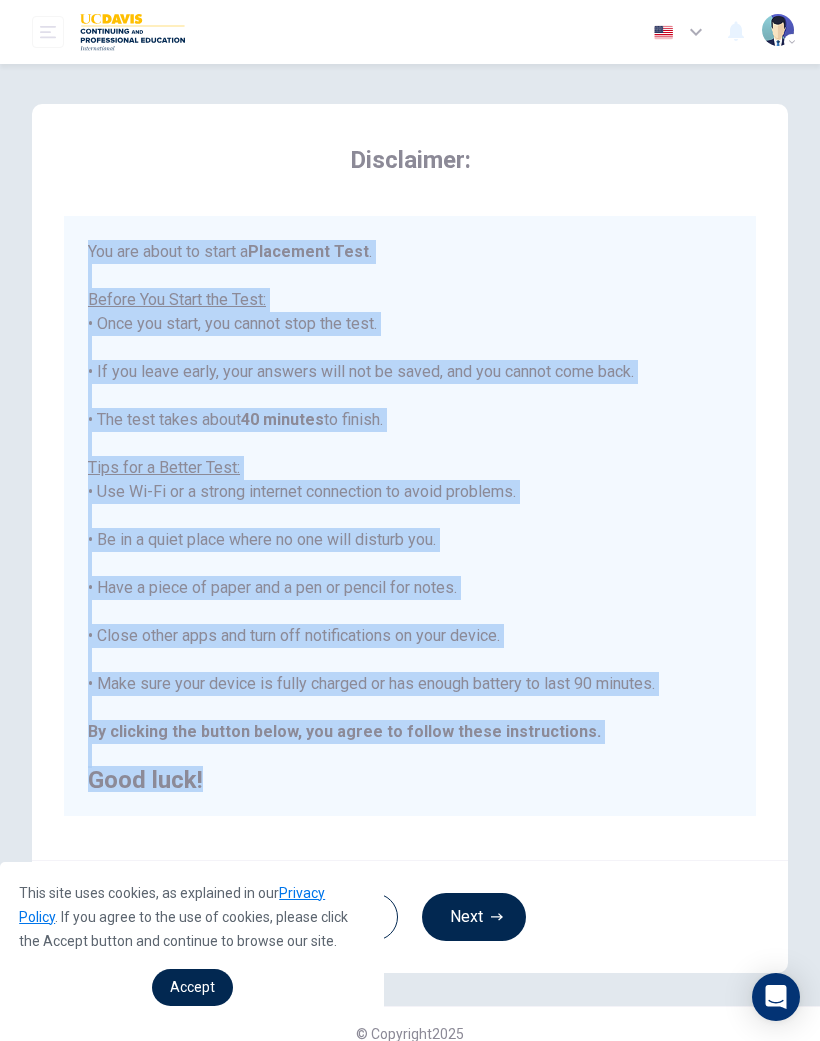 click on "Back Next" at bounding box center (410, 916) 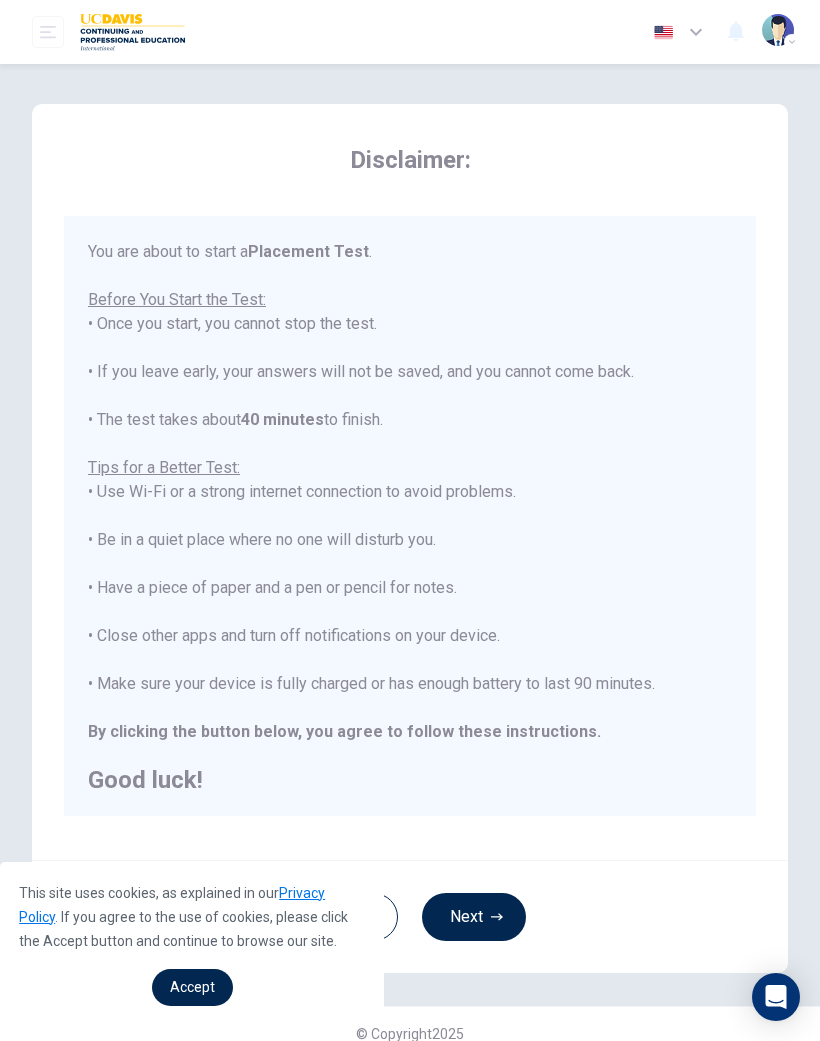 click on "Back Next" at bounding box center (410, 916) 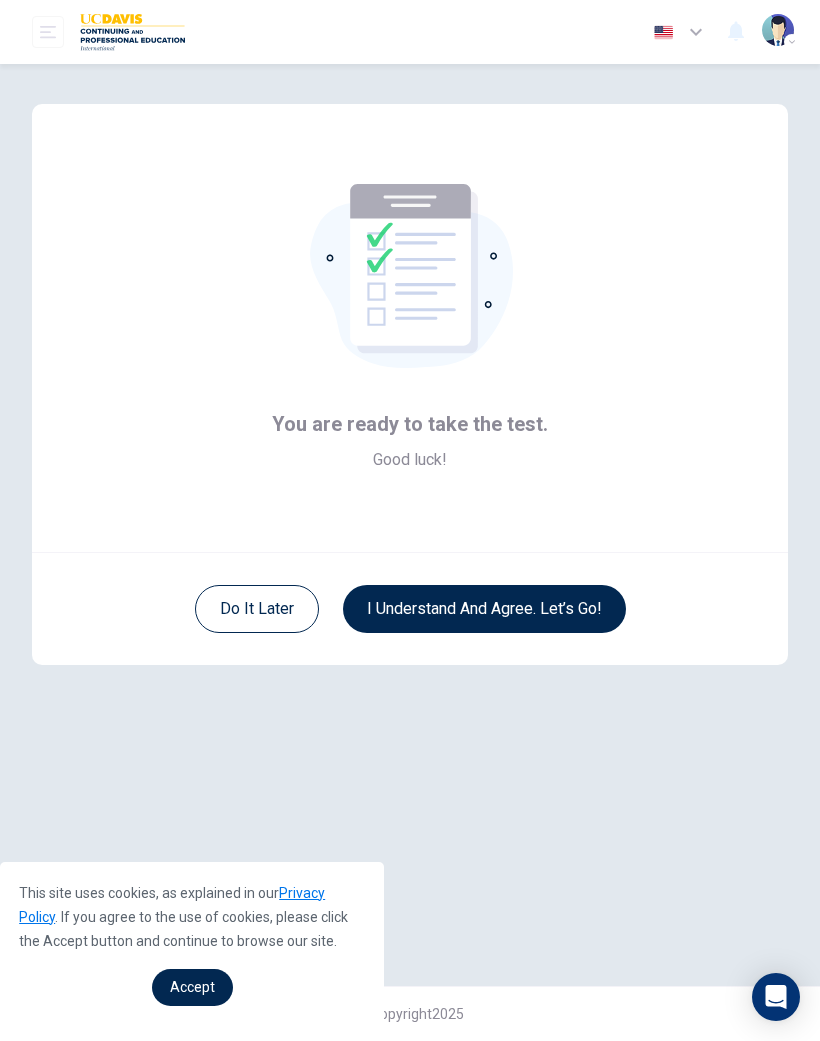 click on "I understand and agree. Let’s go!" at bounding box center (484, 609) 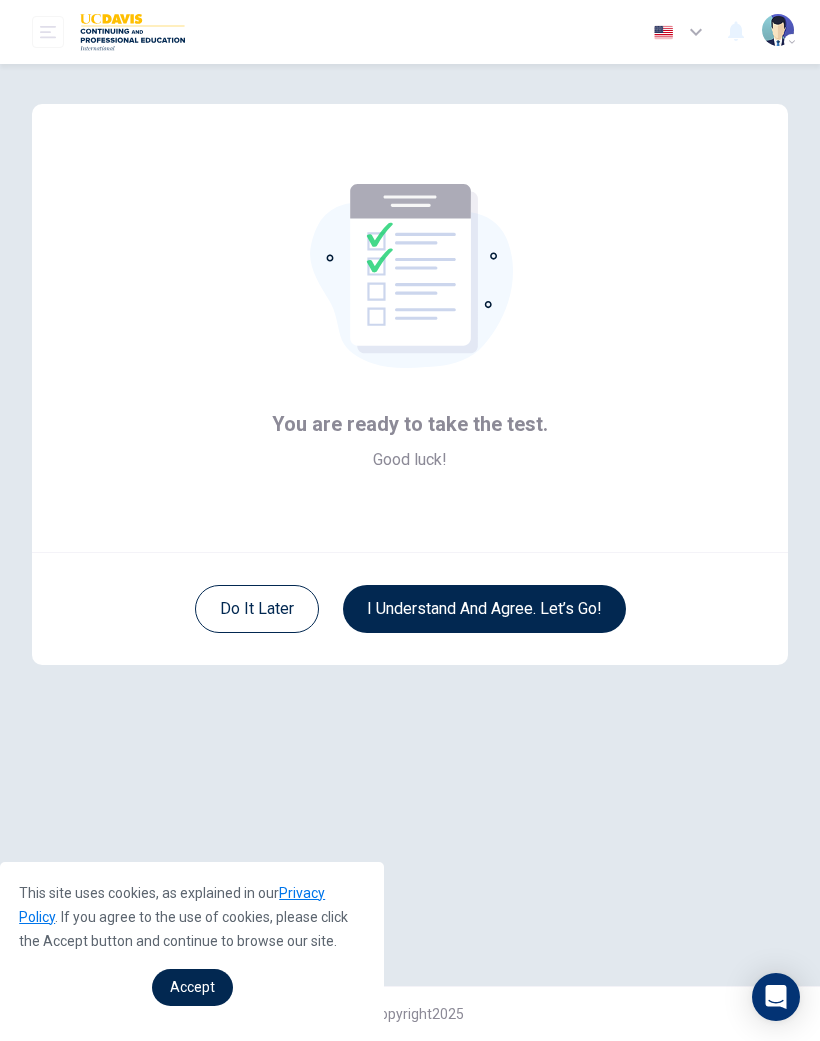 click on "I understand and agree. Let’s go!" at bounding box center [484, 609] 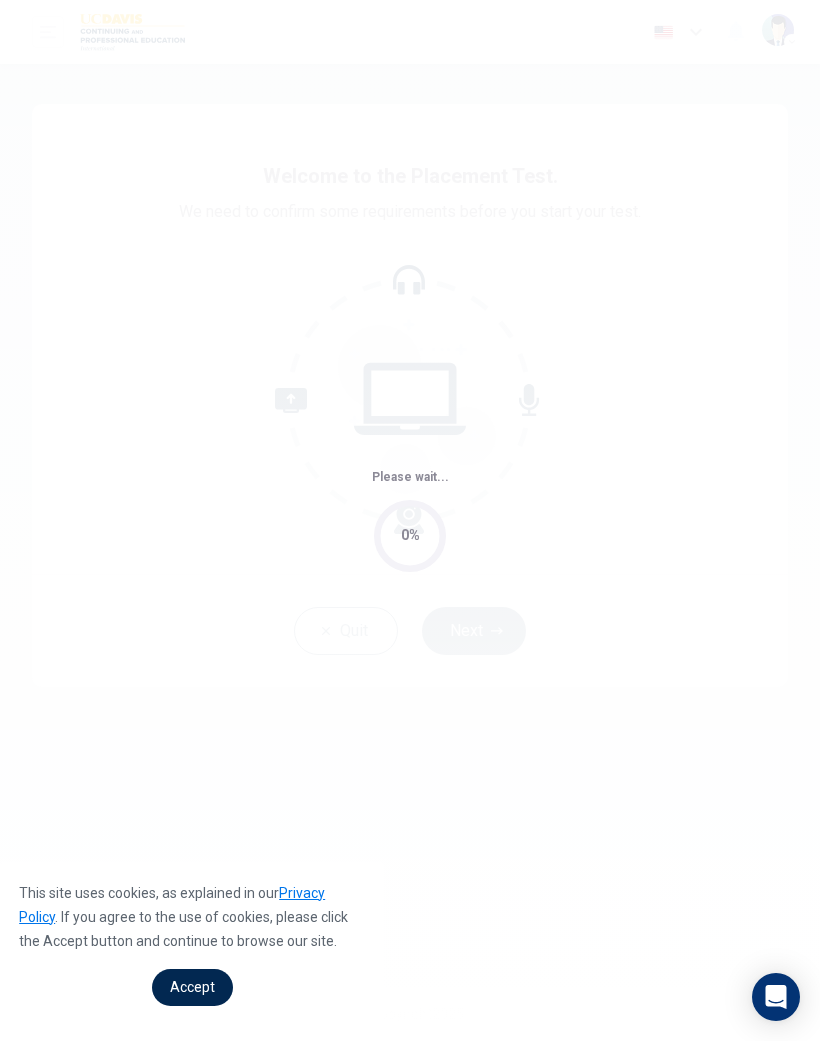 scroll, scrollTop: 0, scrollLeft: 0, axis: both 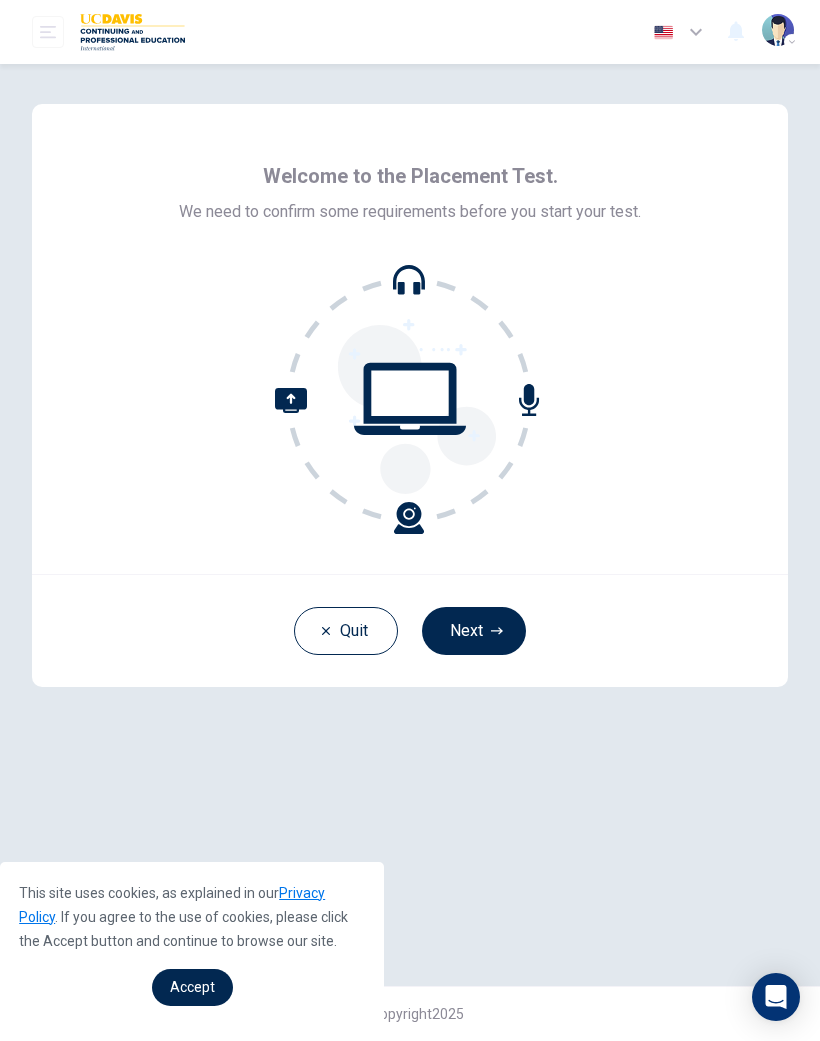 click on "Next" at bounding box center (474, 631) 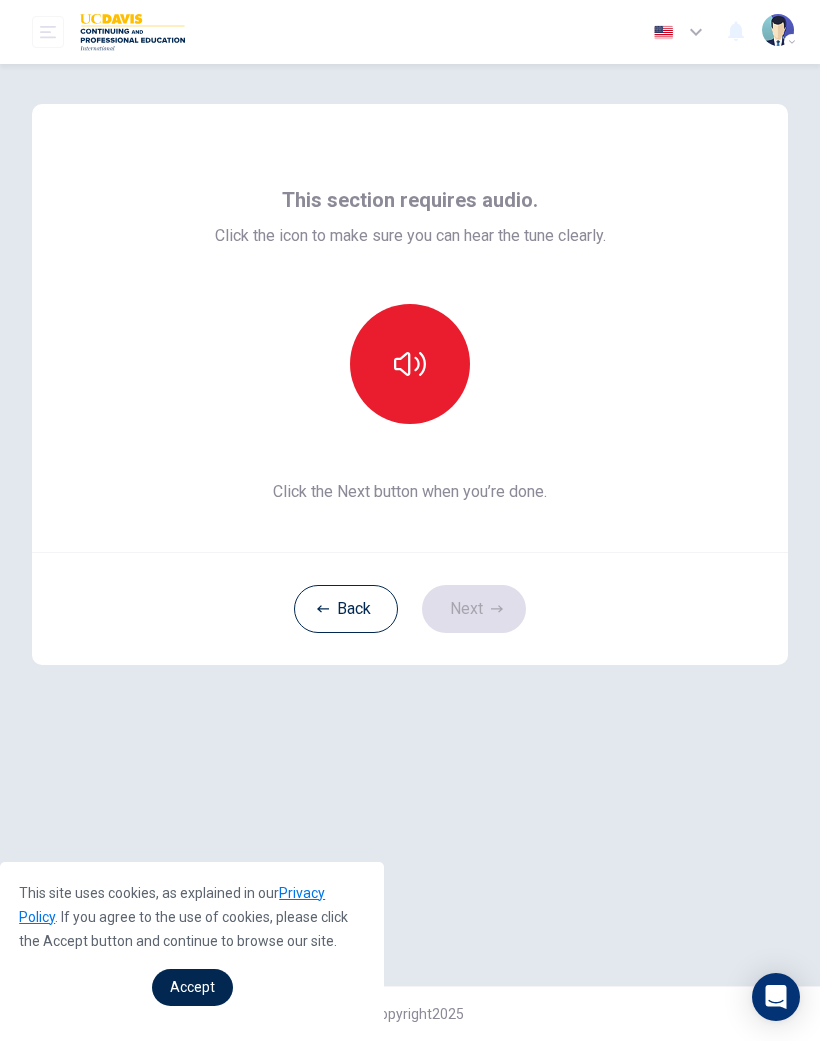 click on "Back Next" at bounding box center [410, 608] 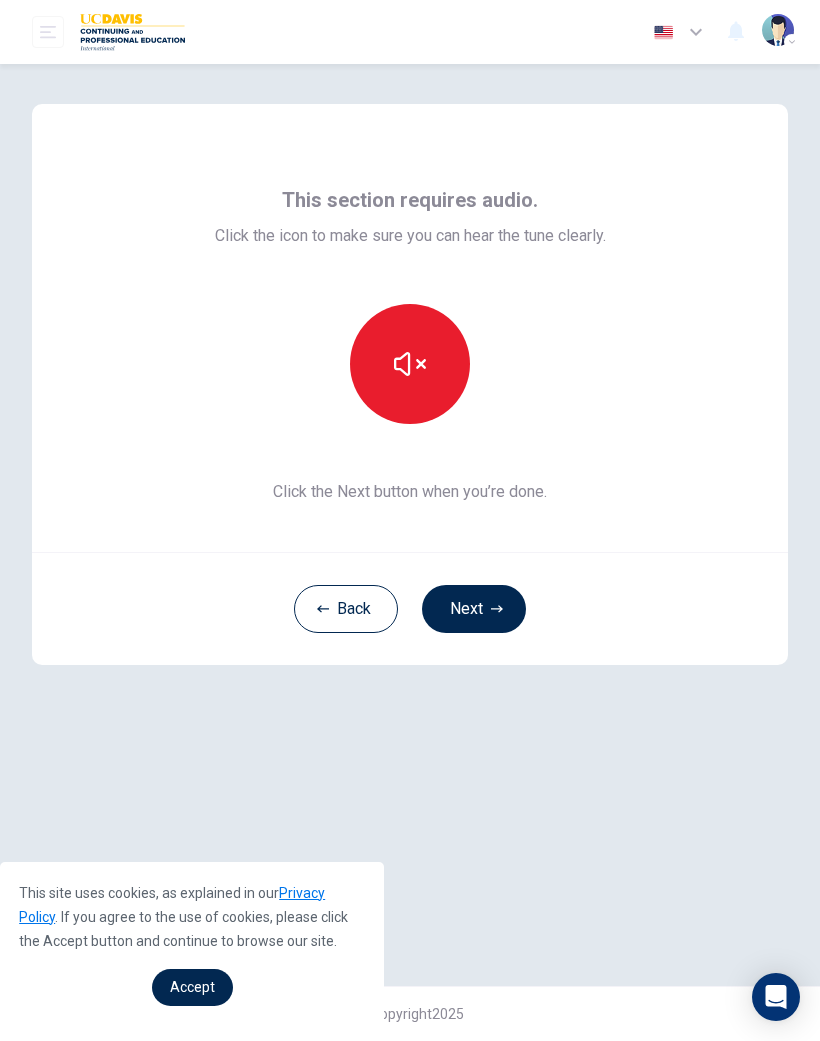 click on "Next" at bounding box center (474, 609) 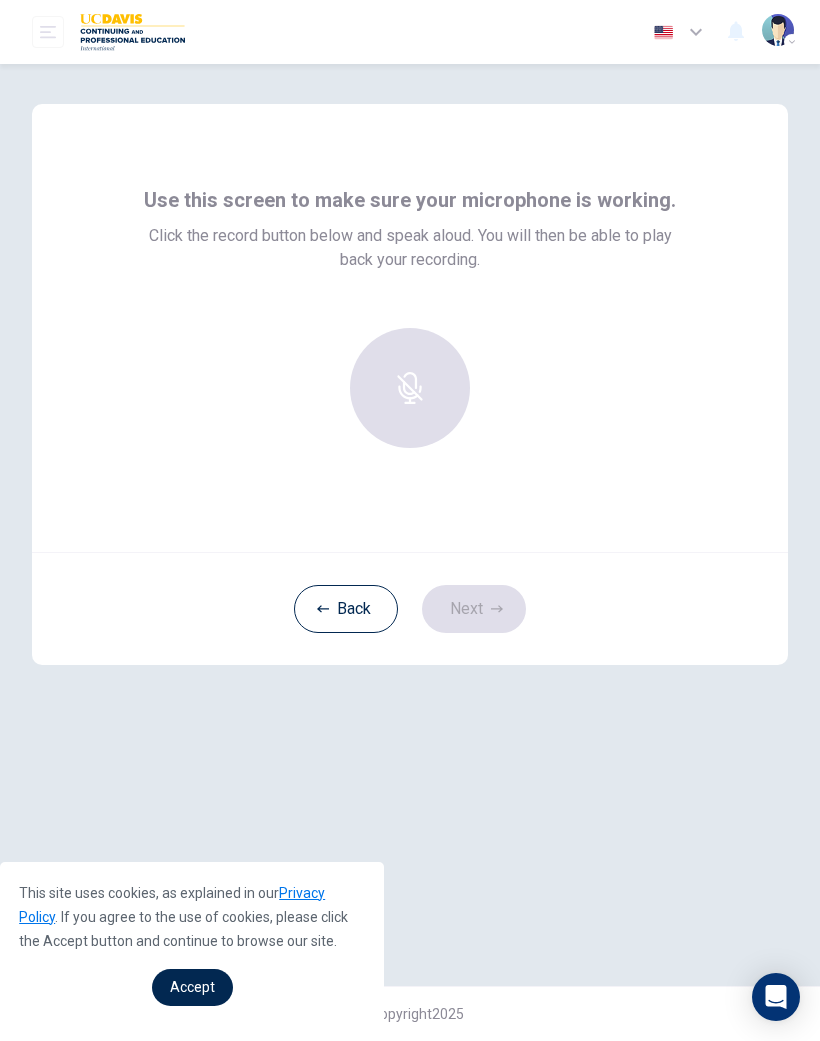 click at bounding box center (410, 388) 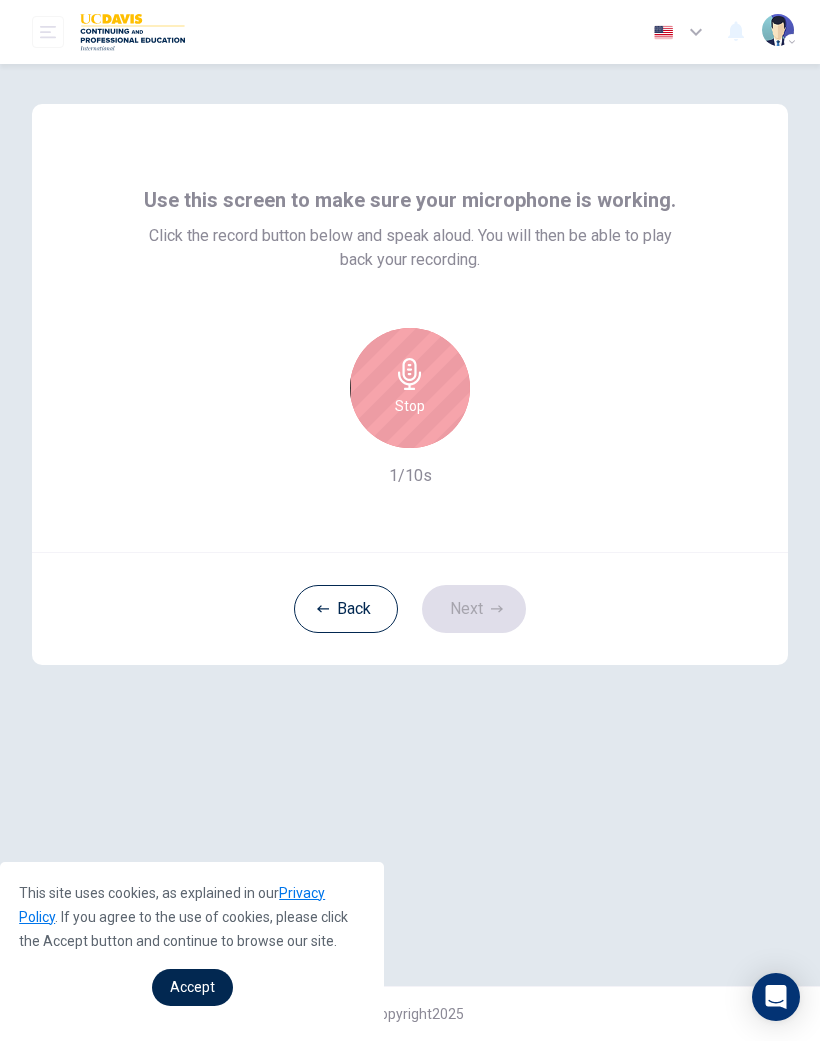 click on "Stop" at bounding box center (410, 388) 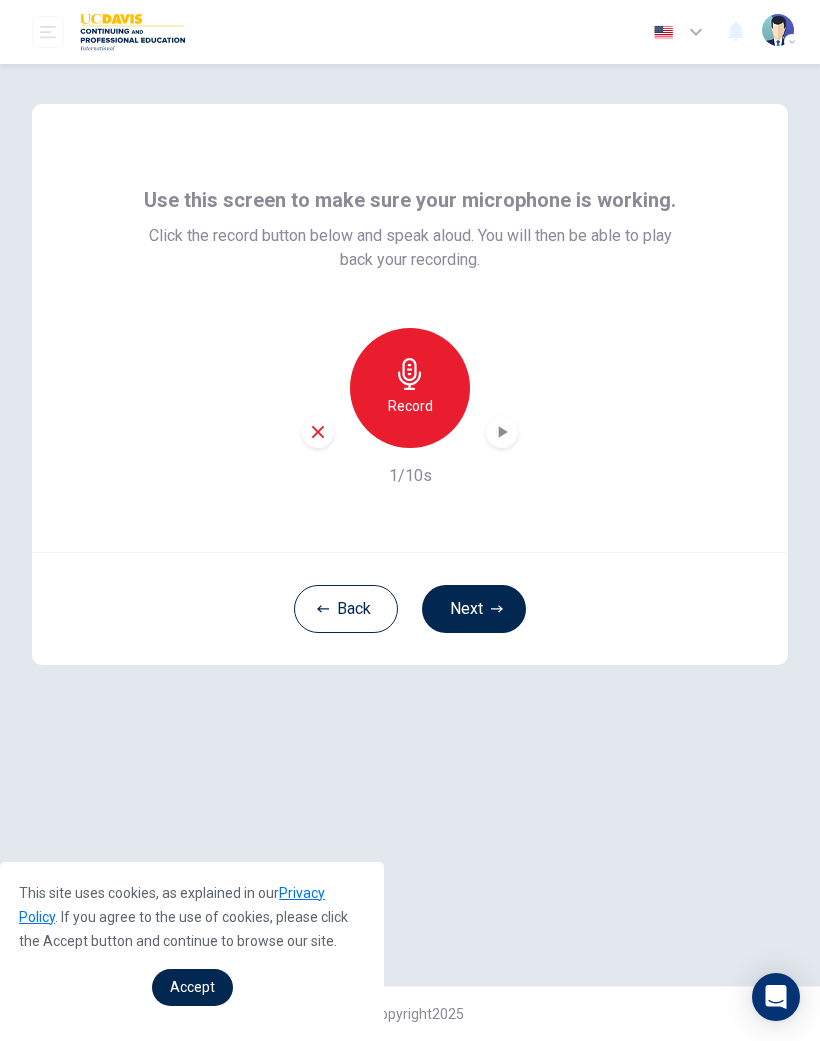 click on "Next" at bounding box center [474, 609] 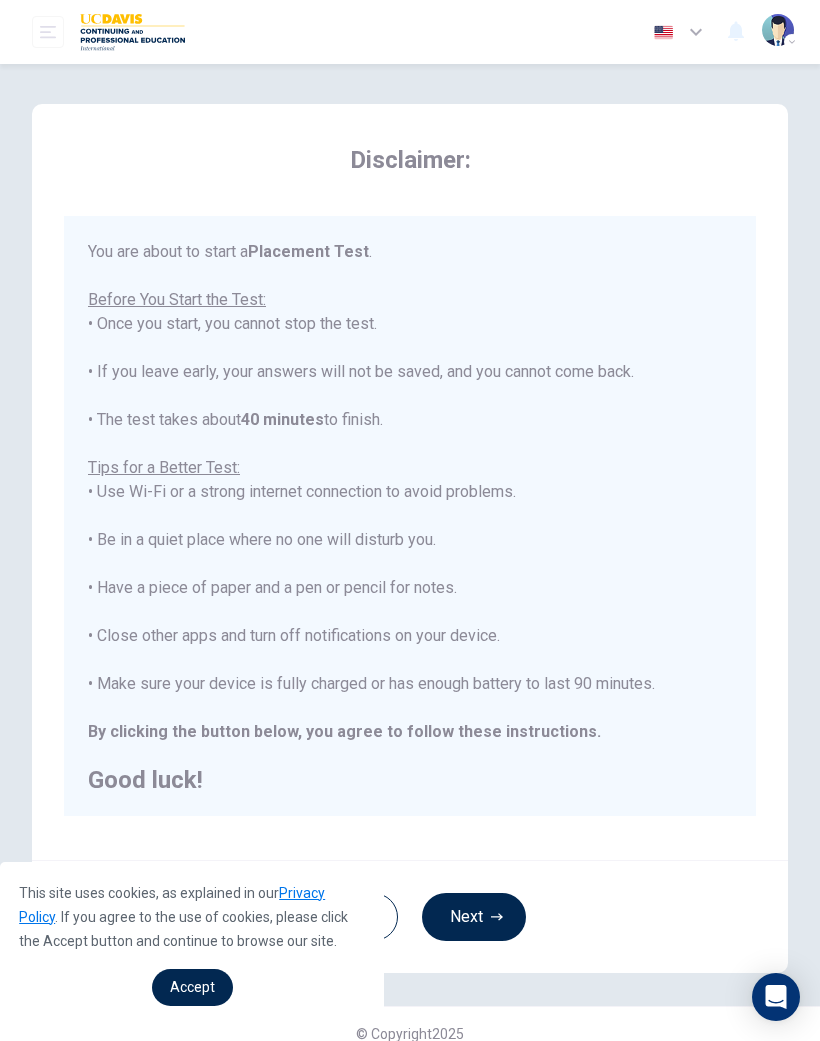 click on "Next" at bounding box center (474, 917) 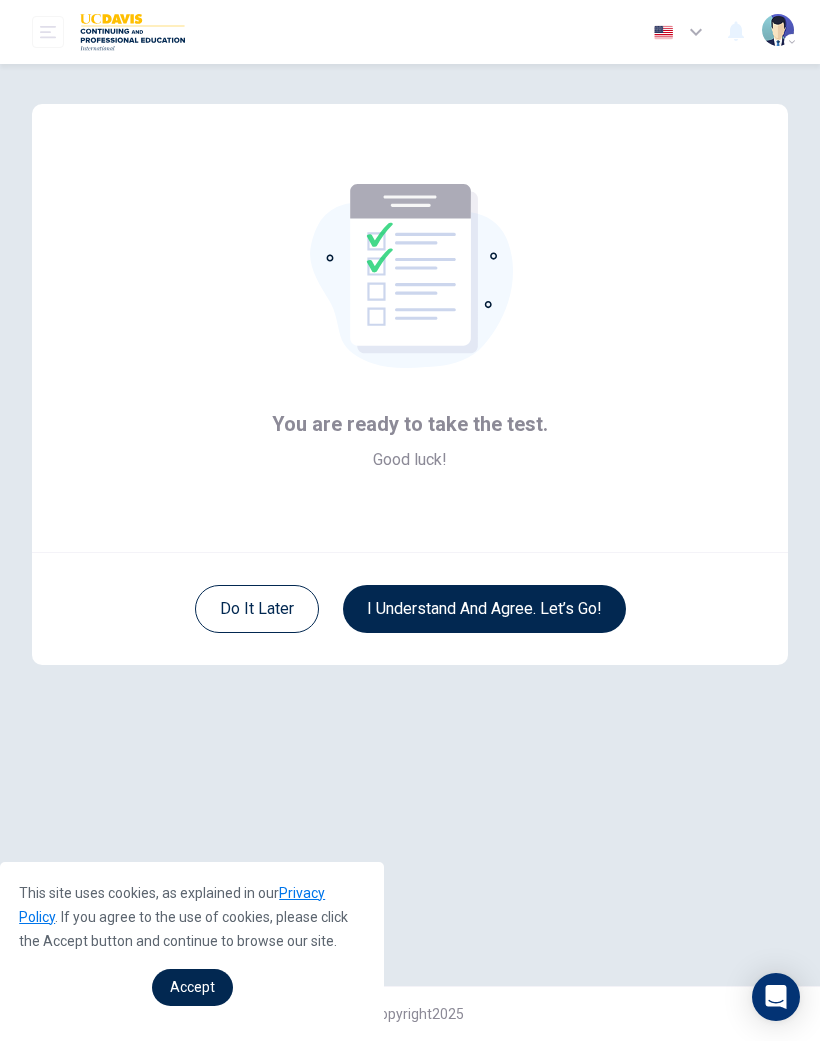 click on "I understand and agree. Let’s go!" at bounding box center [484, 609] 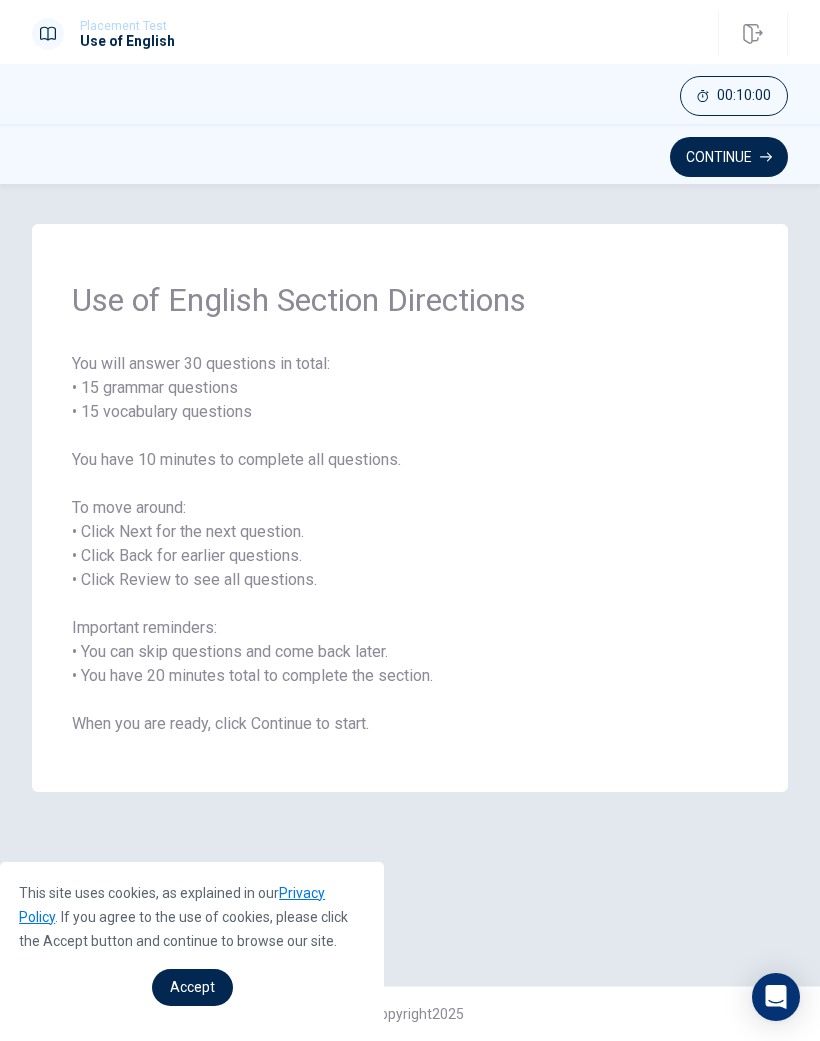 click on "Continue" at bounding box center (729, 157) 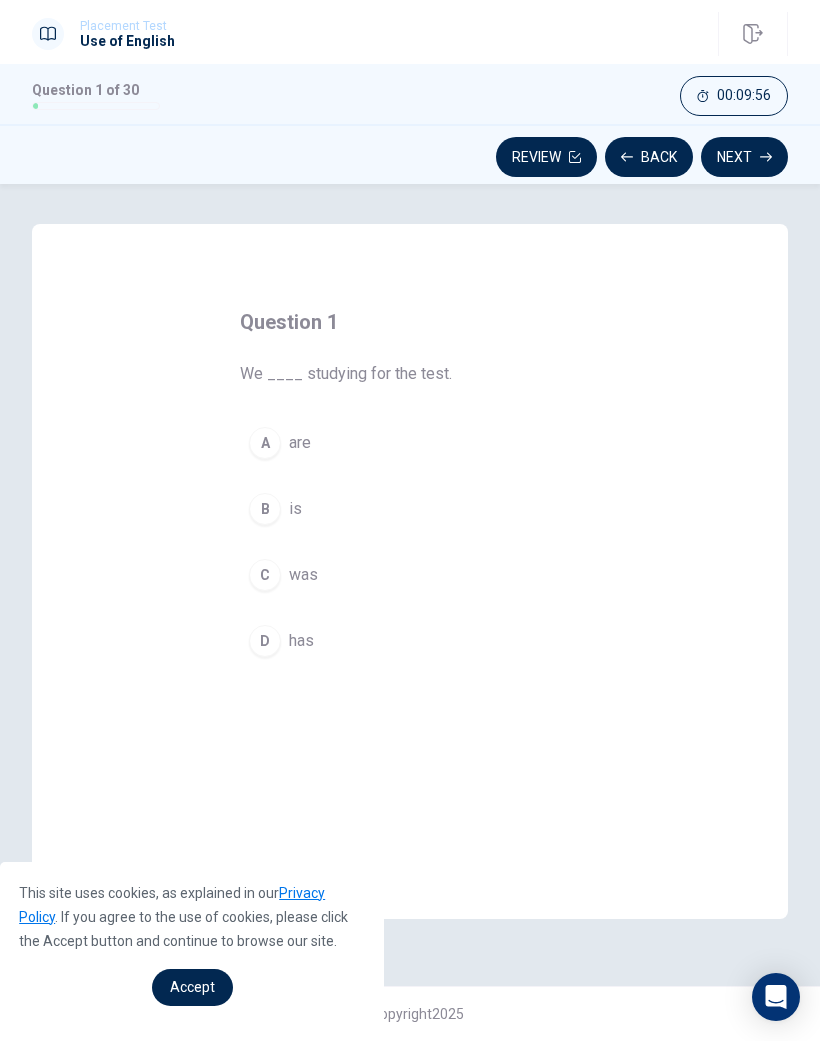 click on "A" at bounding box center [265, 443] 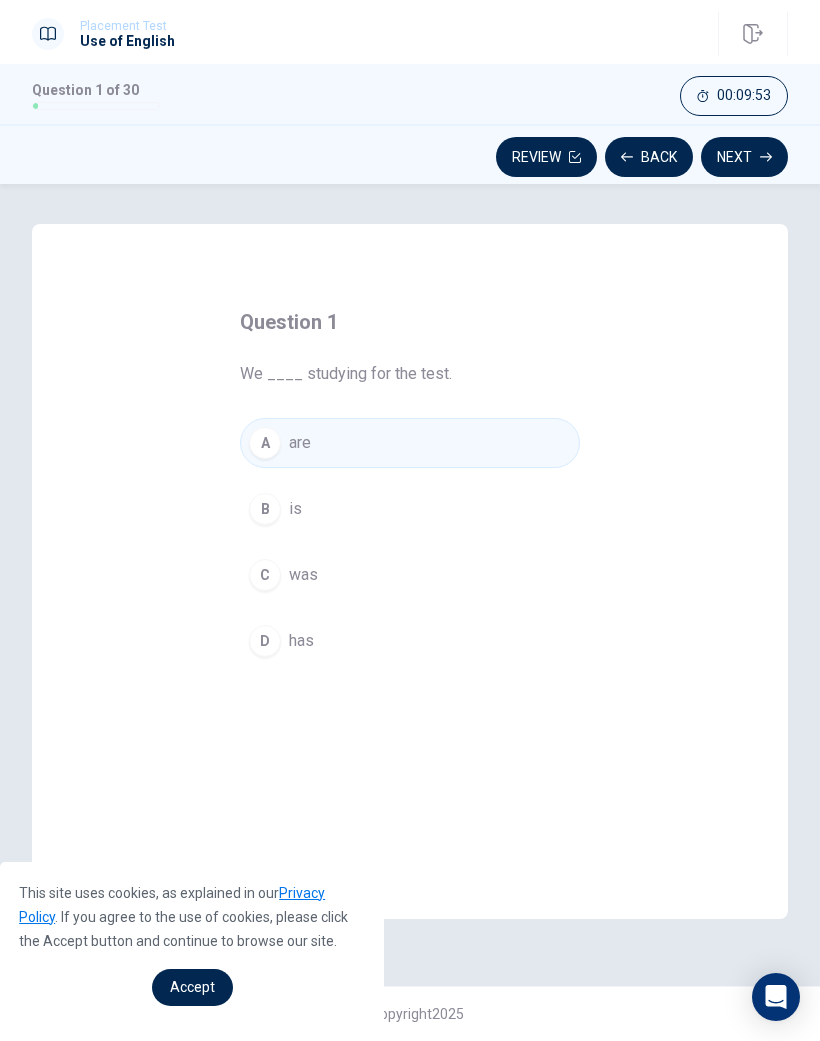click on "Next" at bounding box center [744, 157] 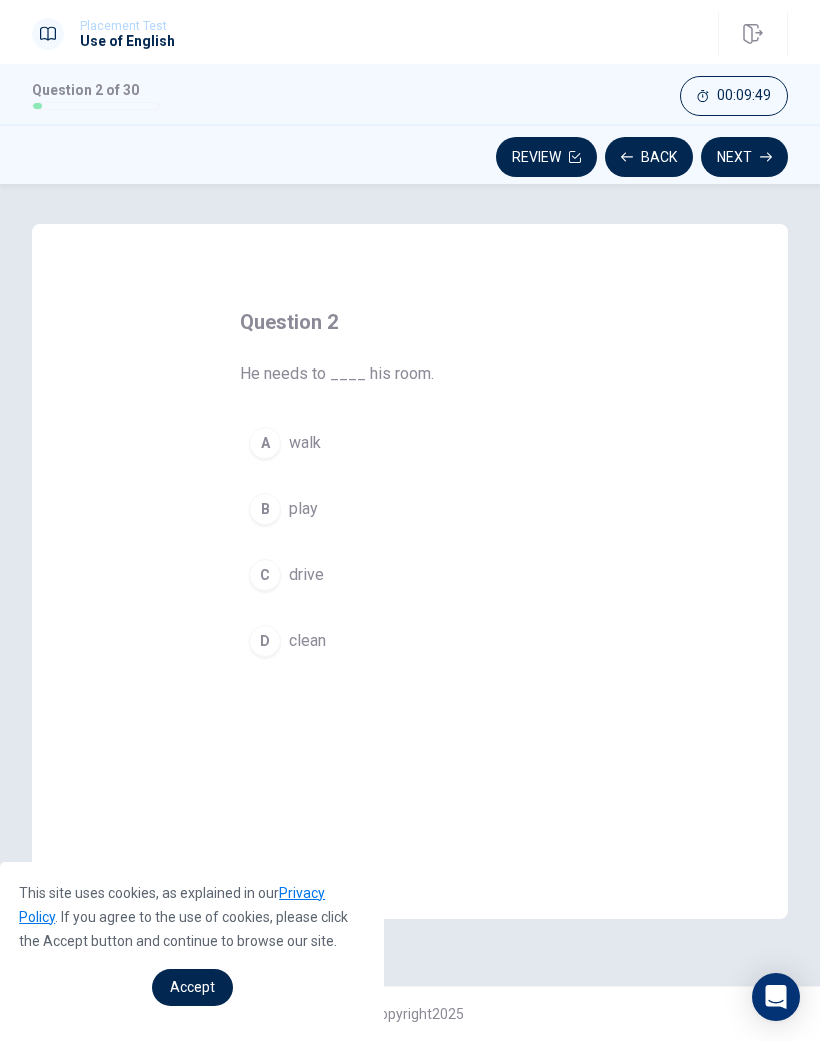 click on "clean" at bounding box center [307, 641] 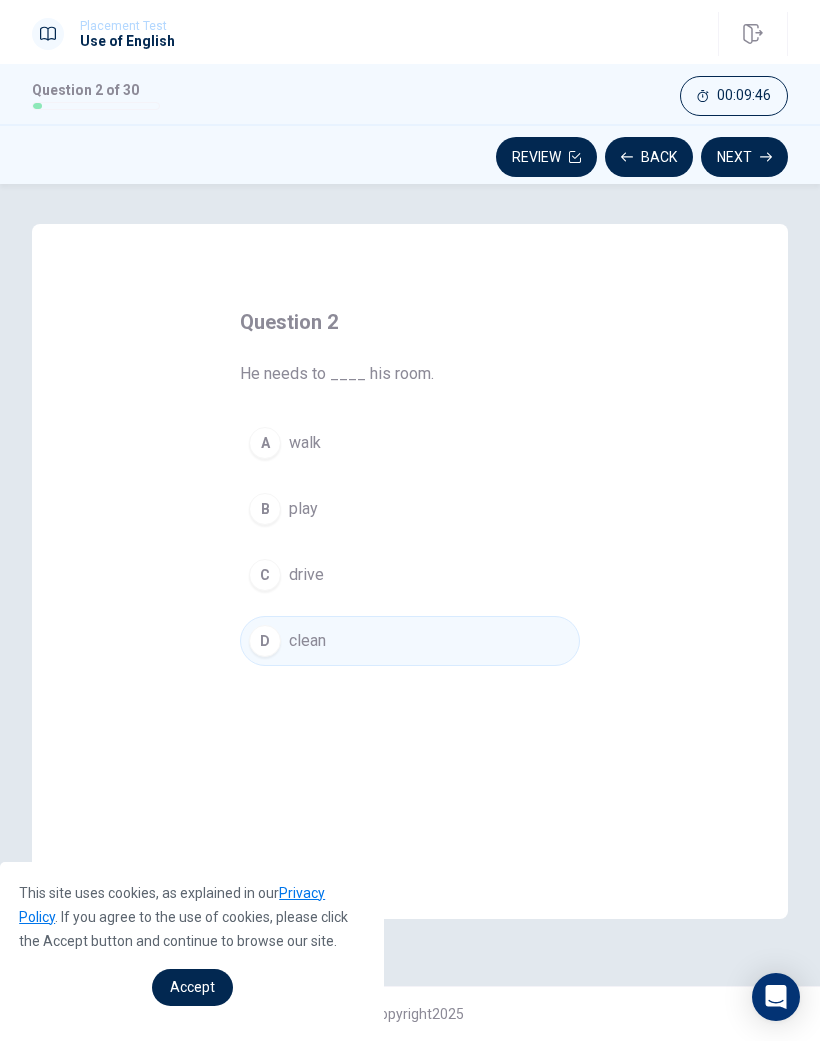 click on "Next" at bounding box center (744, 157) 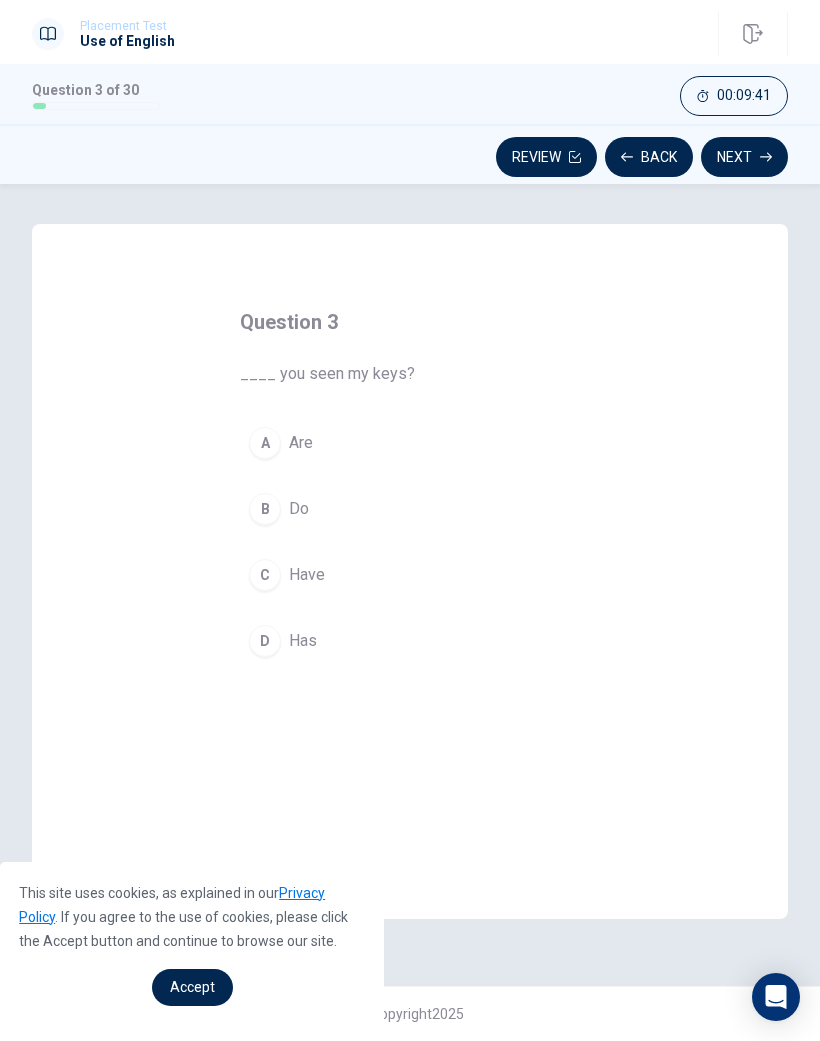 click on "C" at bounding box center [265, 575] 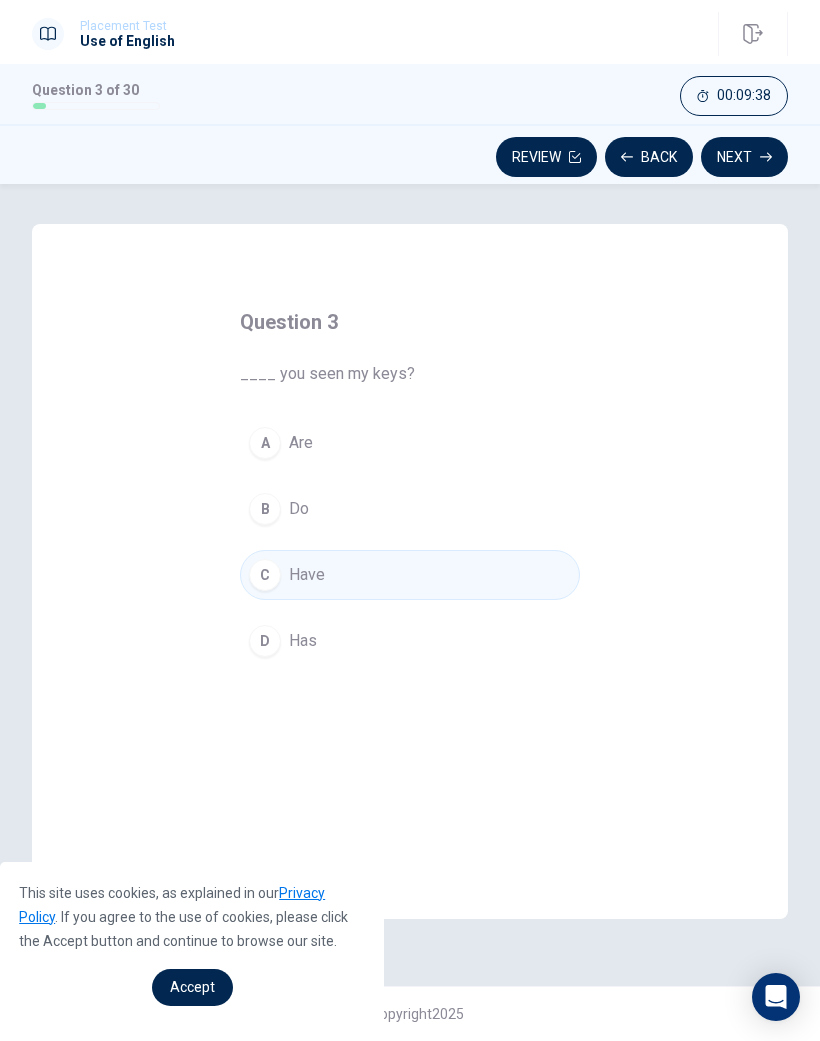 click on "Next" at bounding box center (744, 157) 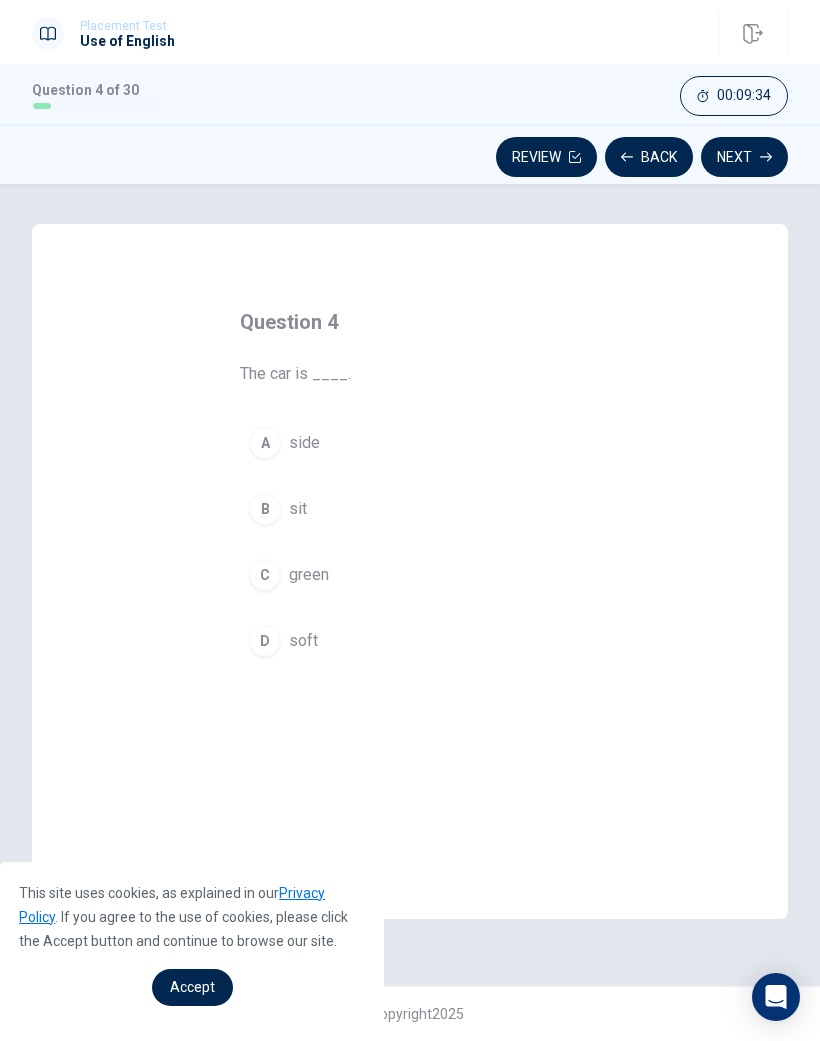 click on "C" at bounding box center [265, 575] 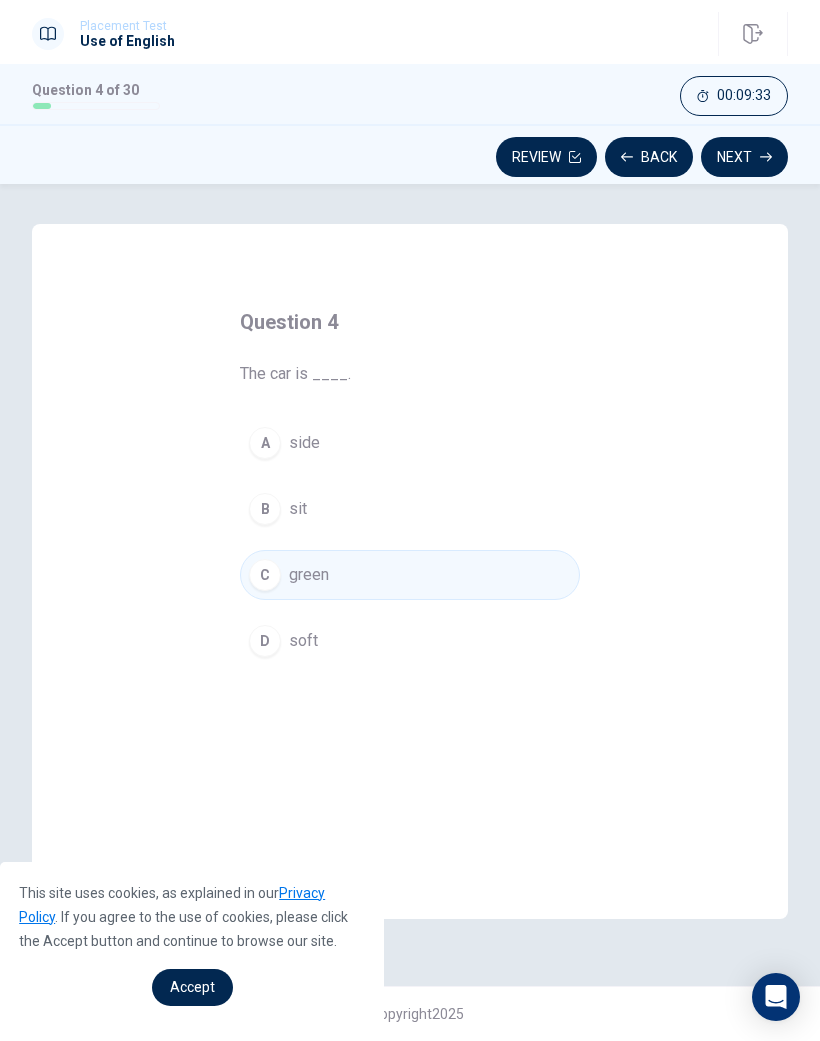 click on "Next" at bounding box center (744, 157) 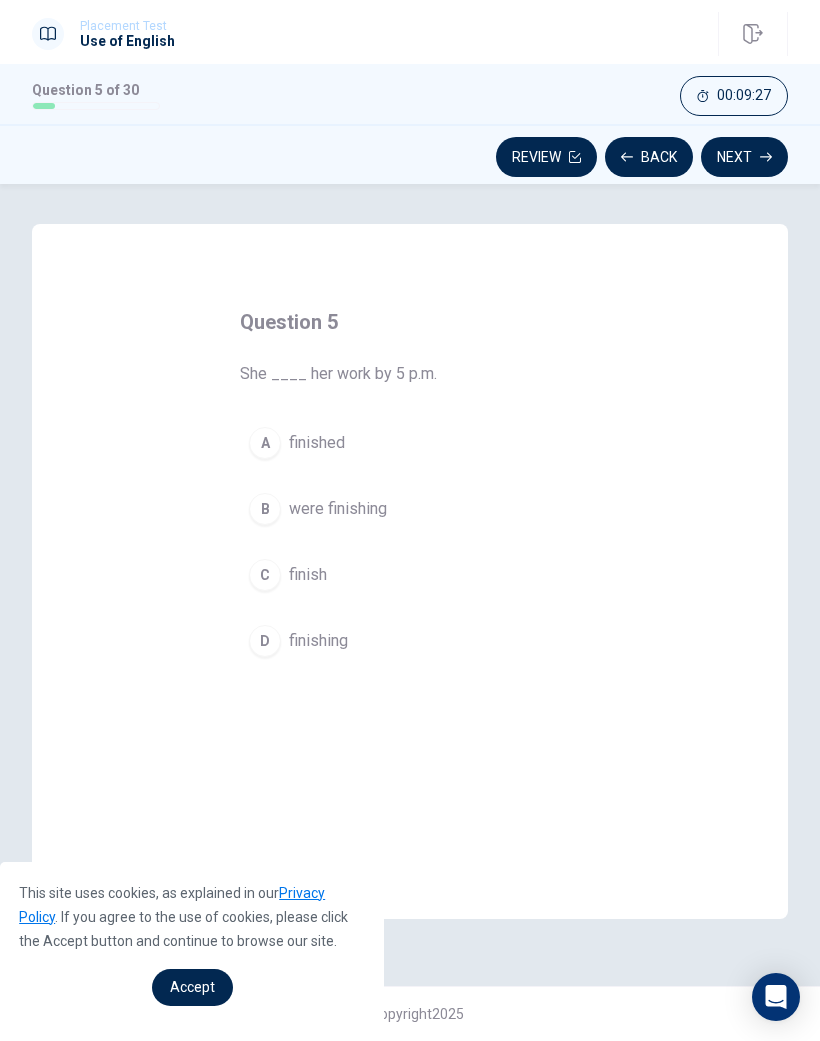 click on "A" at bounding box center [265, 443] 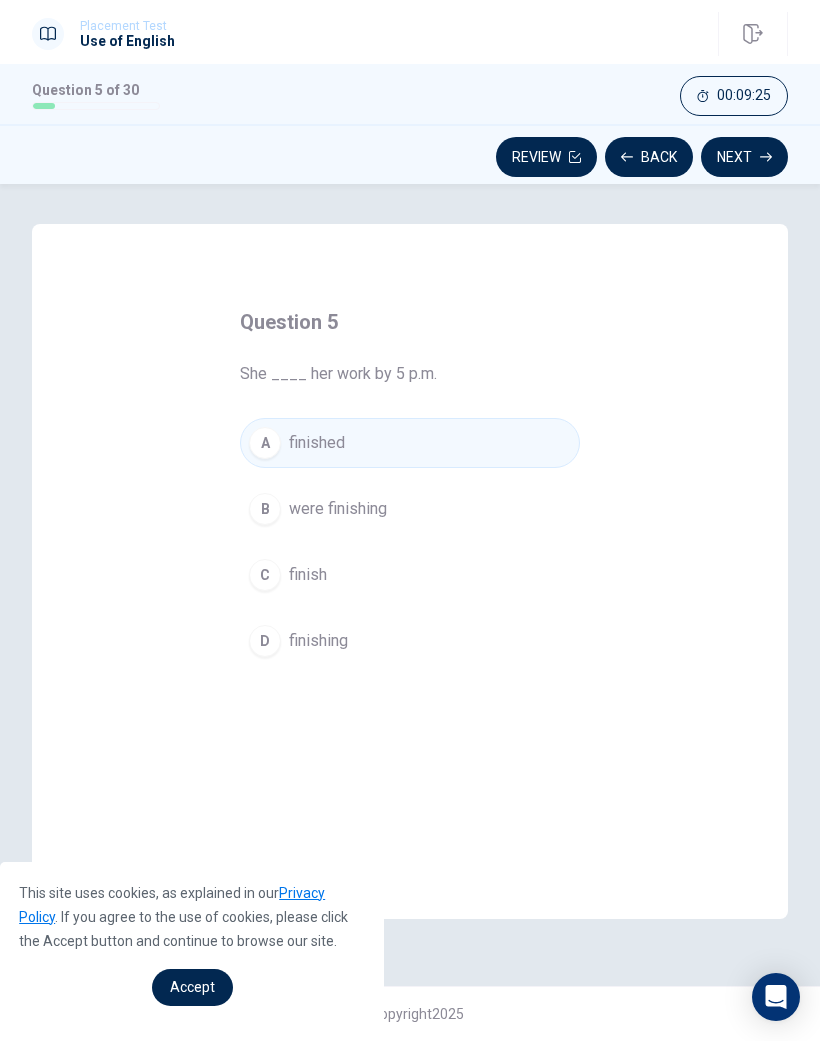 click on "Next" at bounding box center [744, 157] 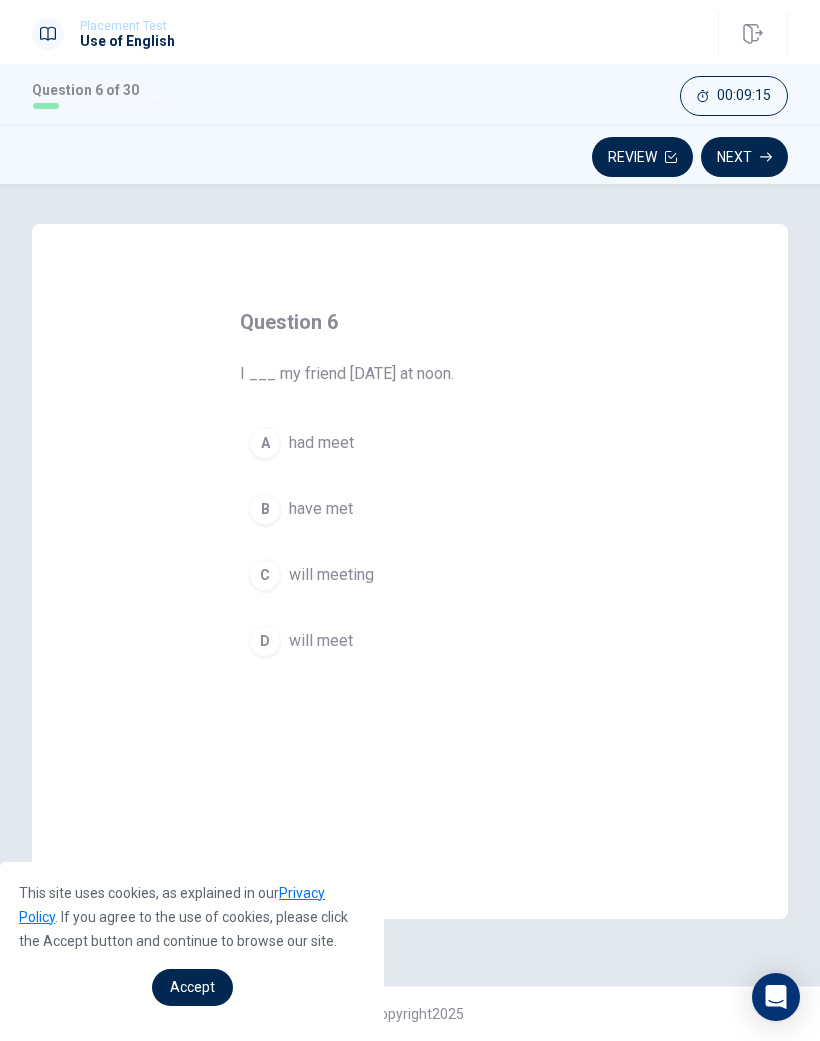 click on "will meet" at bounding box center (321, 641) 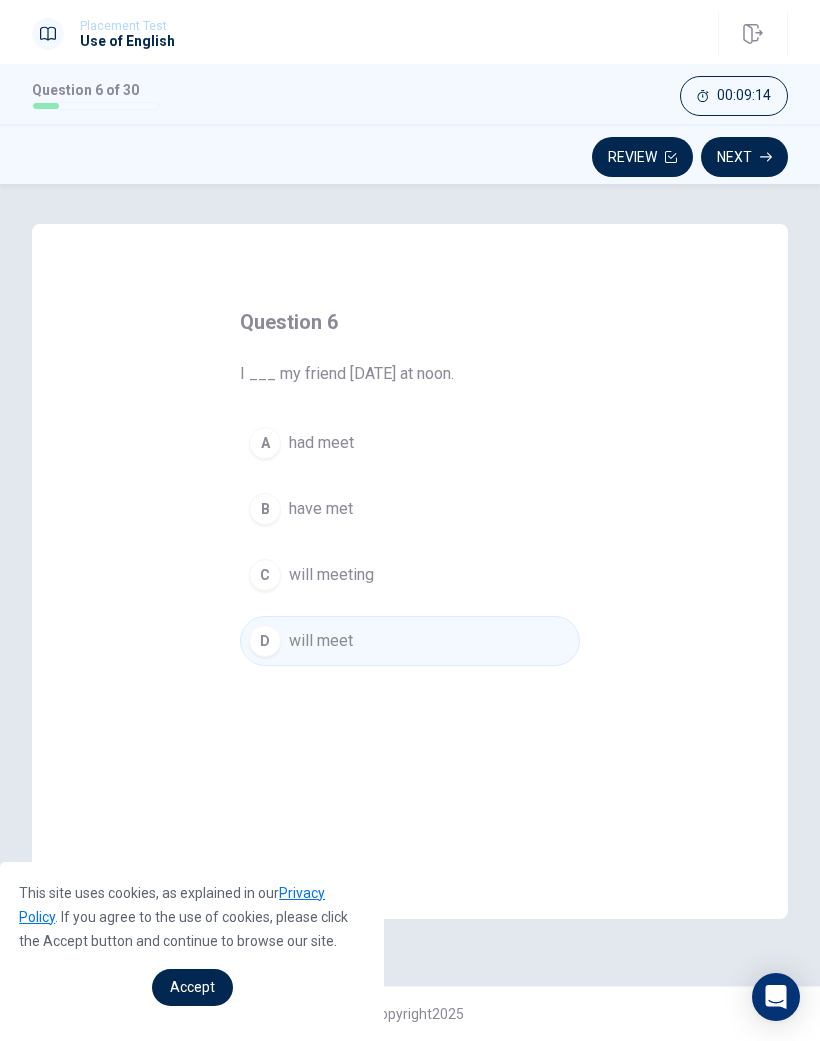 click on "00:09:14" at bounding box center [734, 96] 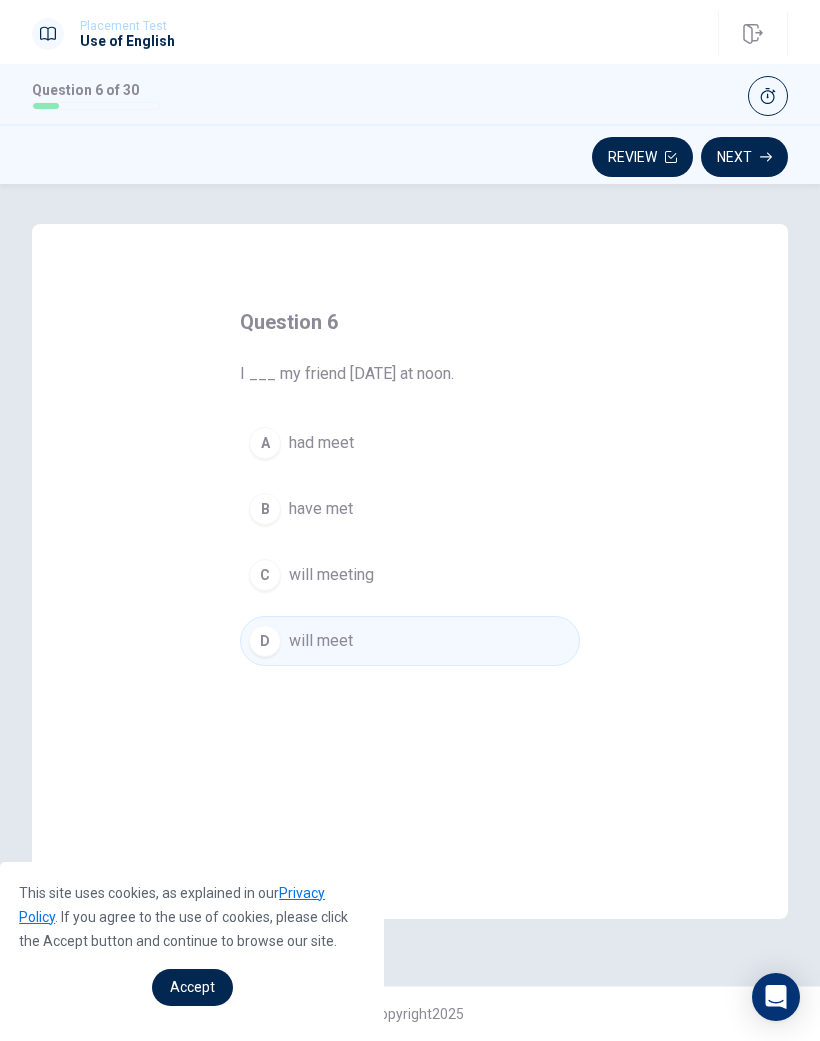 click on "Next" at bounding box center (744, 157) 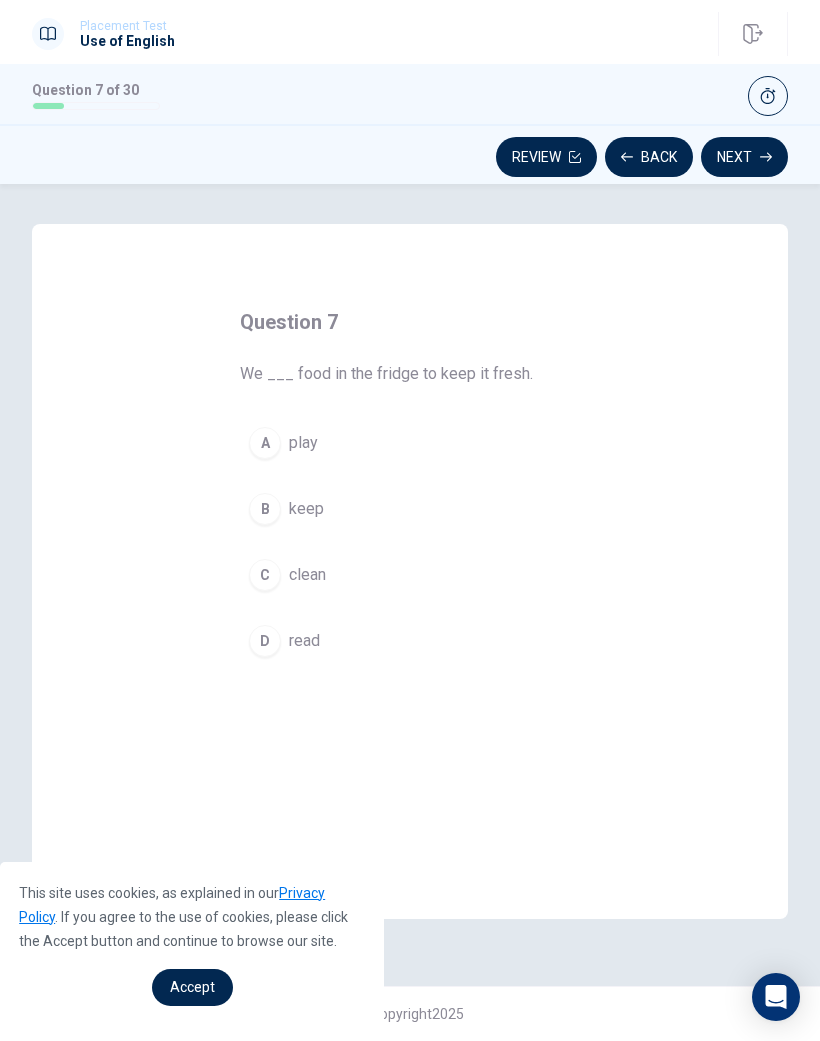 click on "D" at bounding box center (265, 641) 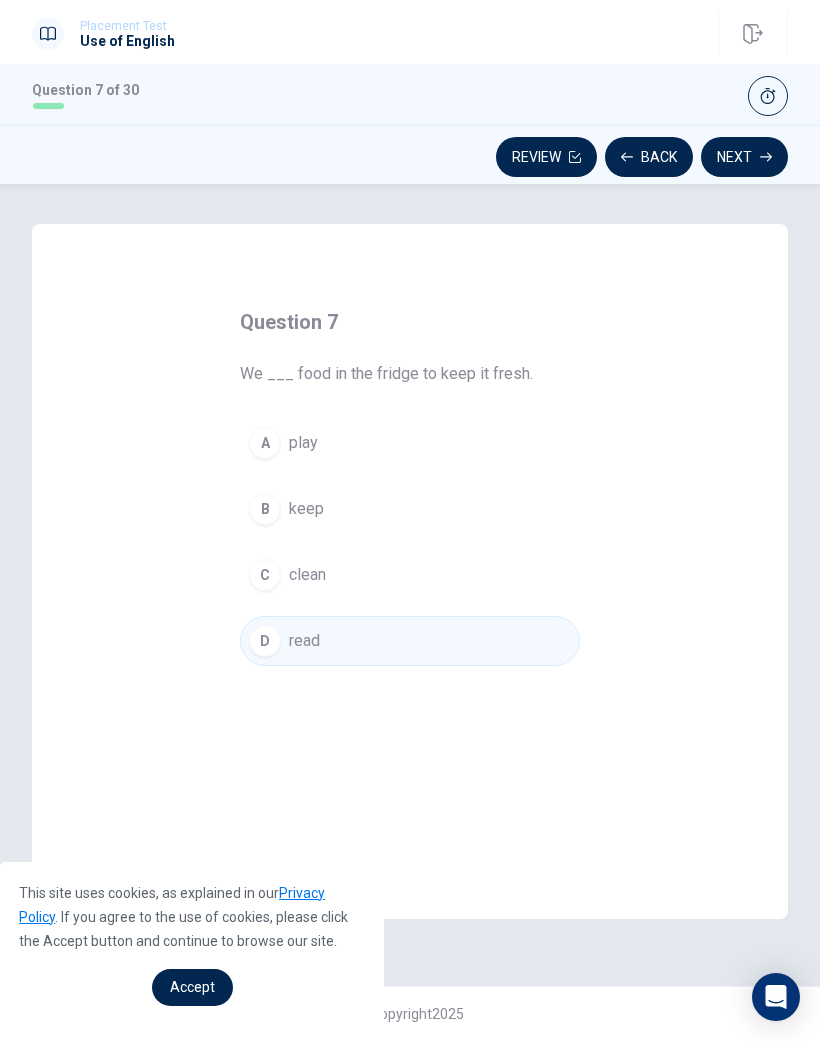click on "A play" at bounding box center [410, 443] 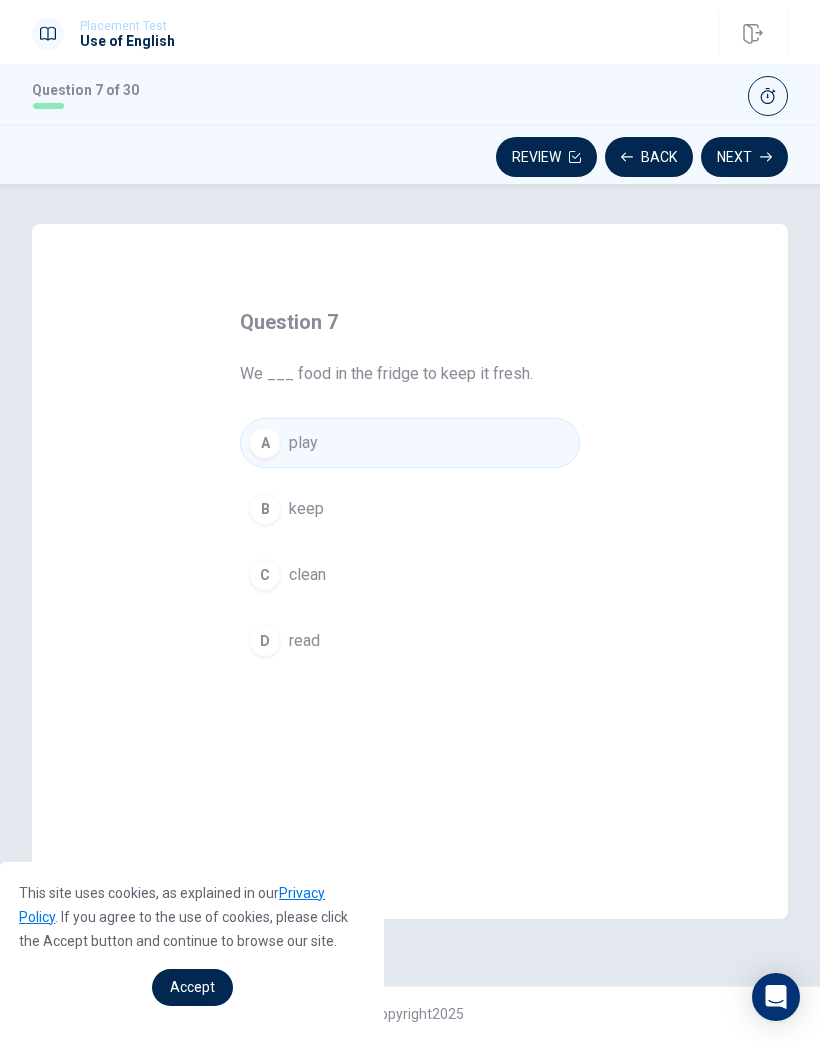 click on "keep" at bounding box center (306, 509) 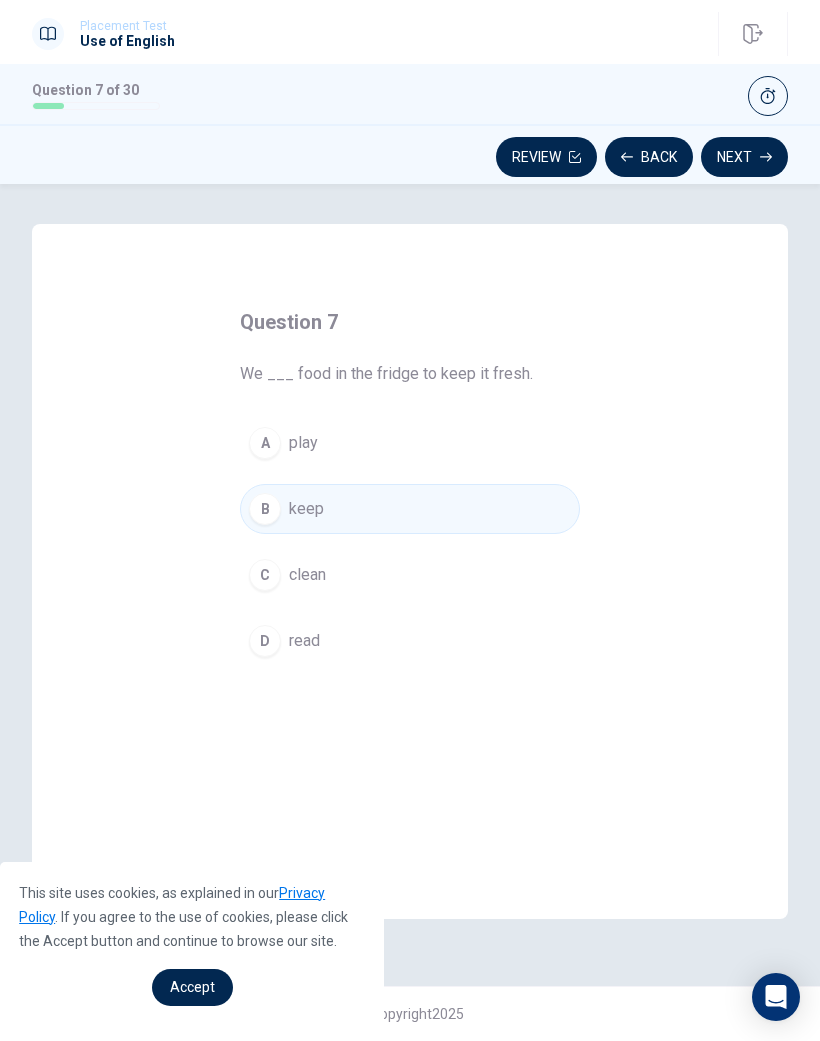 click on "A play" at bounding box center [410, 443] 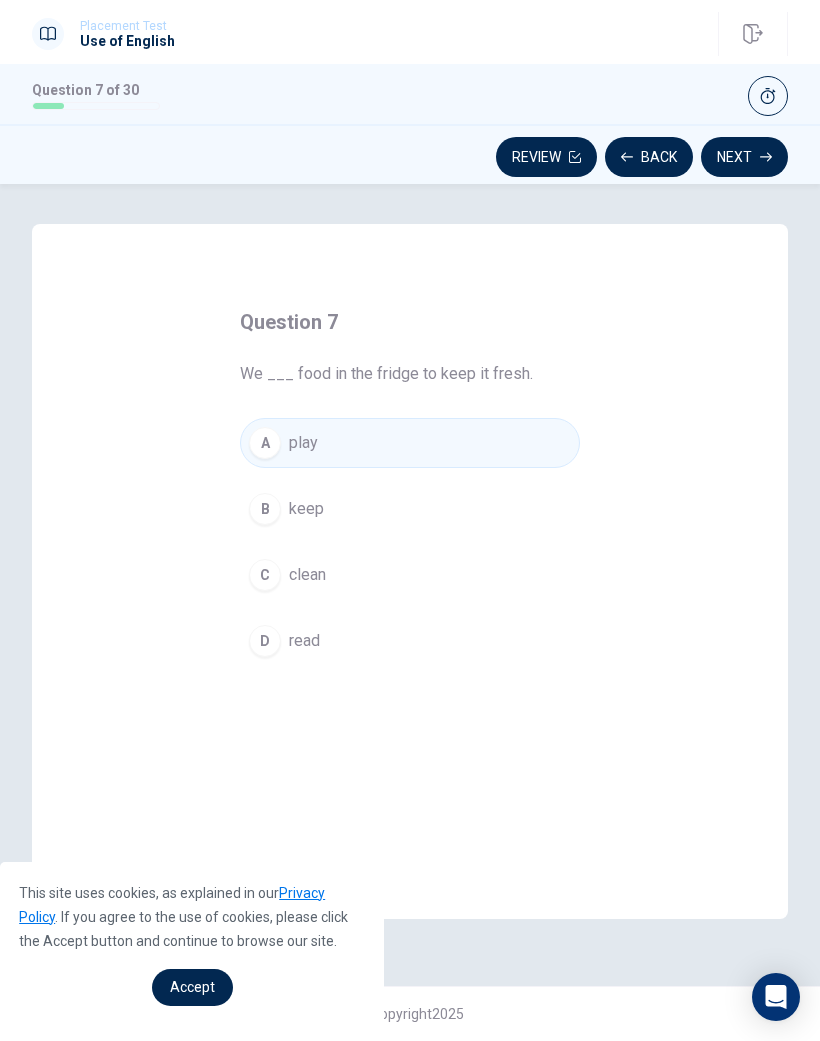 click 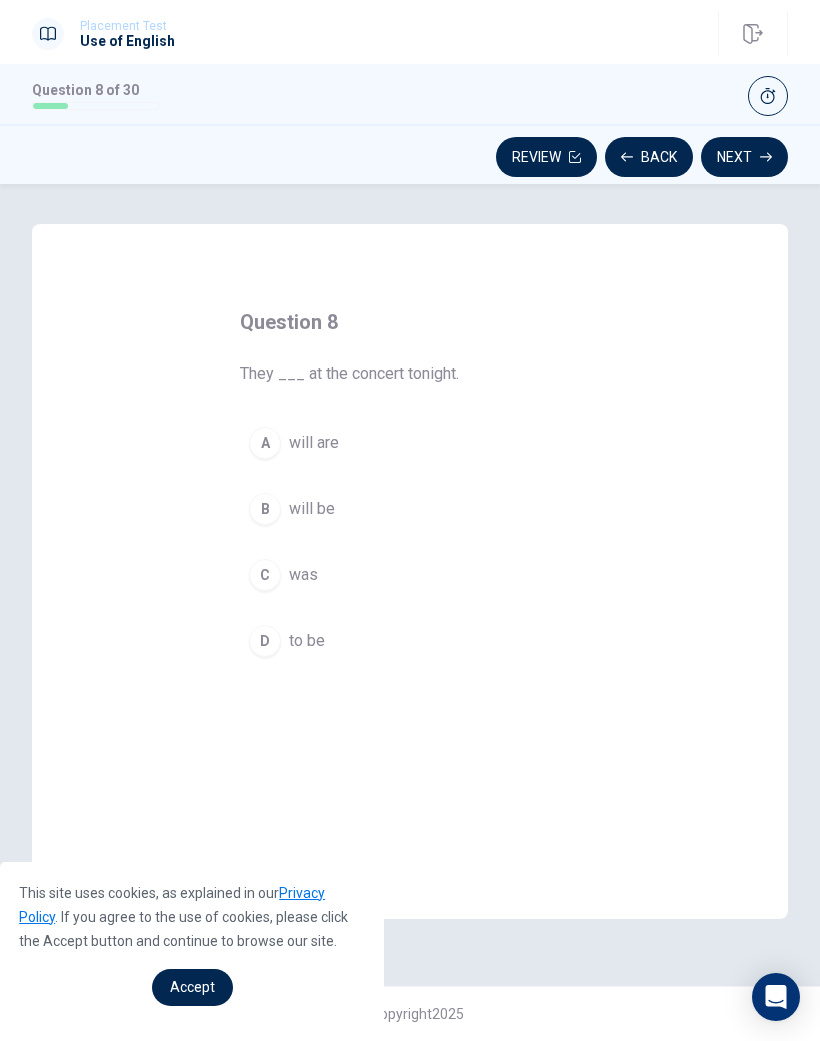 click on "will be" at bounding box center (312, 509) 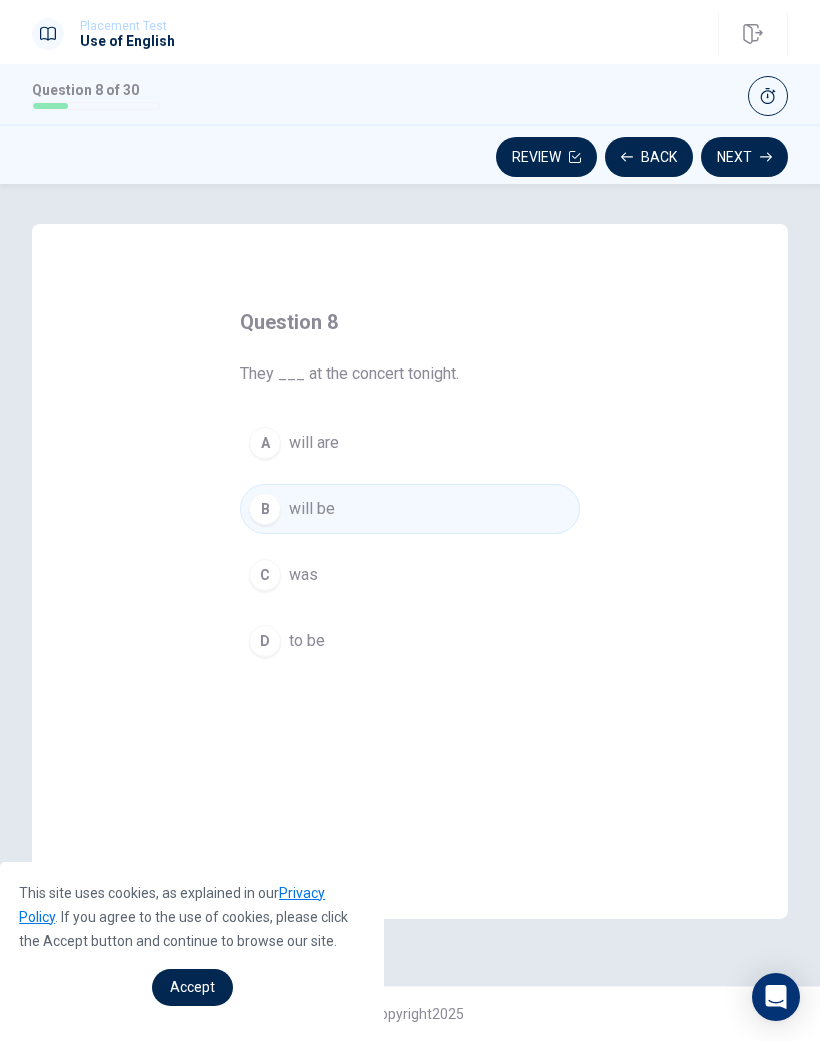 click on "Next" at bounding box center [744, 157] 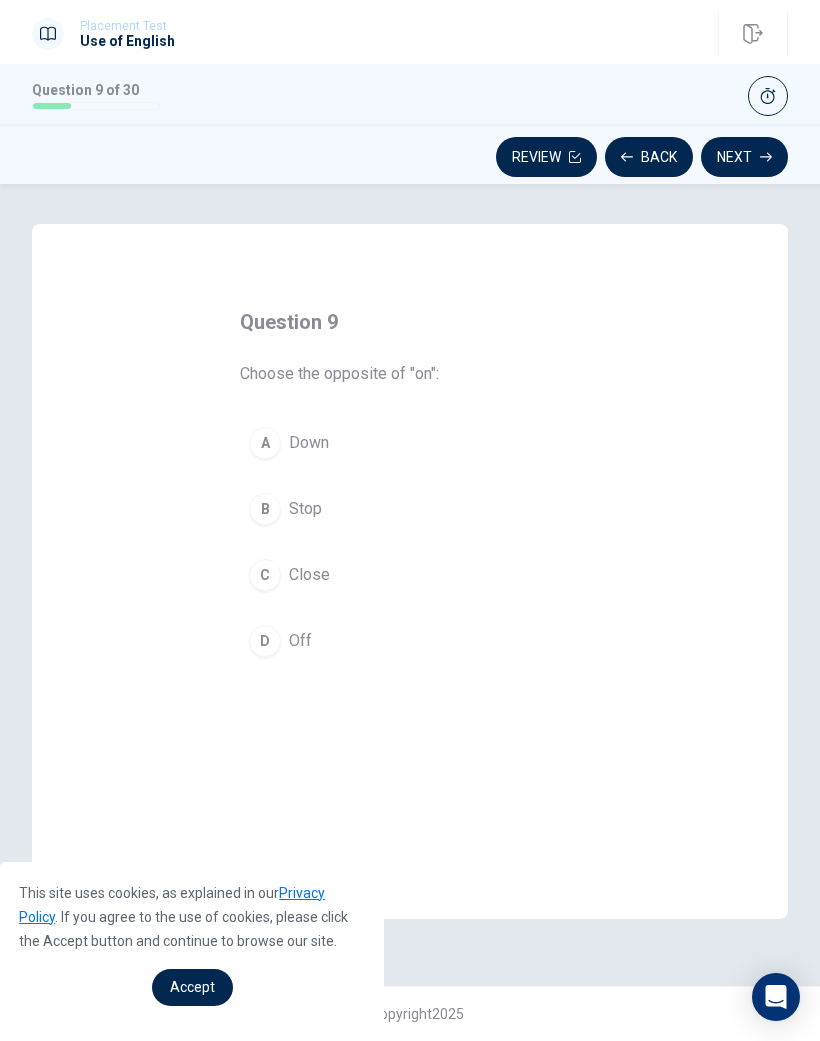 click on "D" at bounding box center [265, 641] 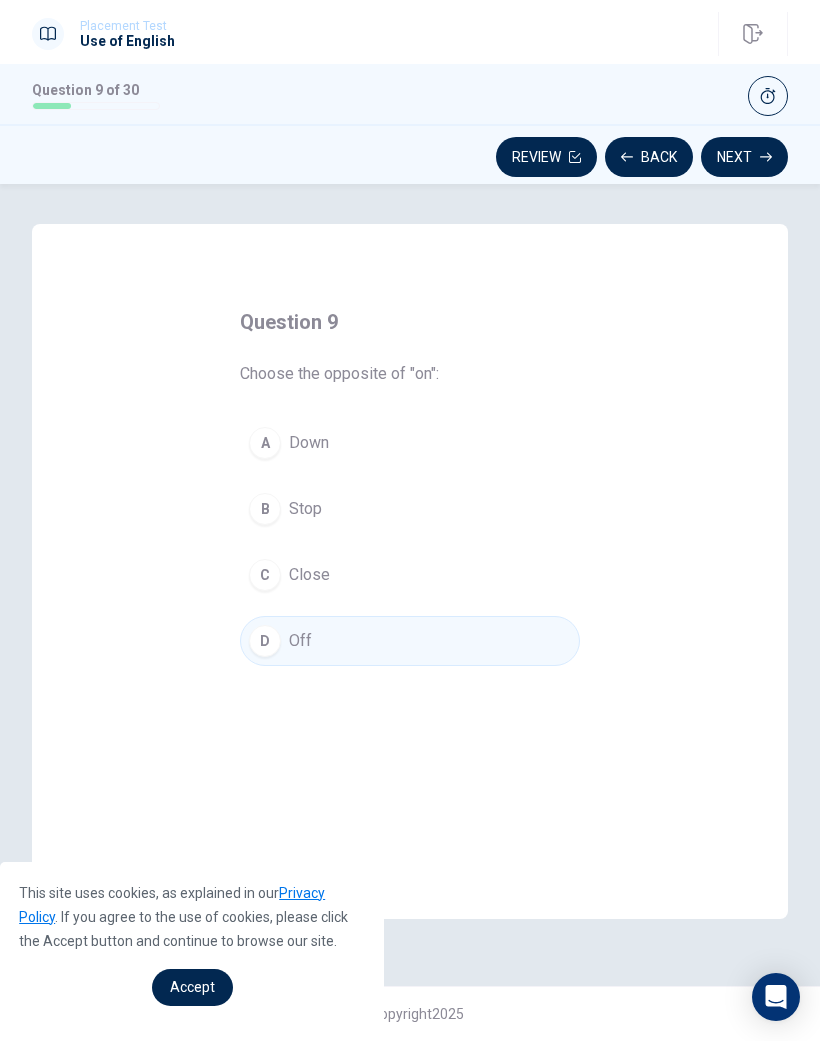 click on "Next" at bounding box center [744, 157] 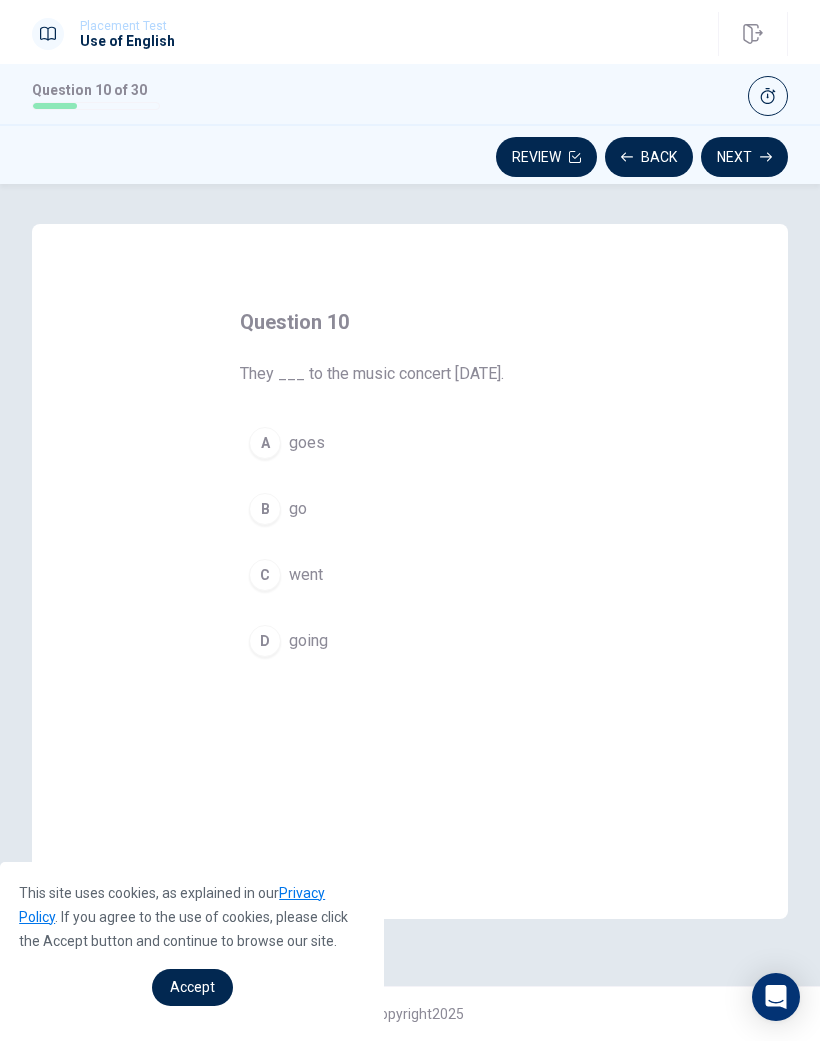 click on "went" at bounding box center [306, 575] 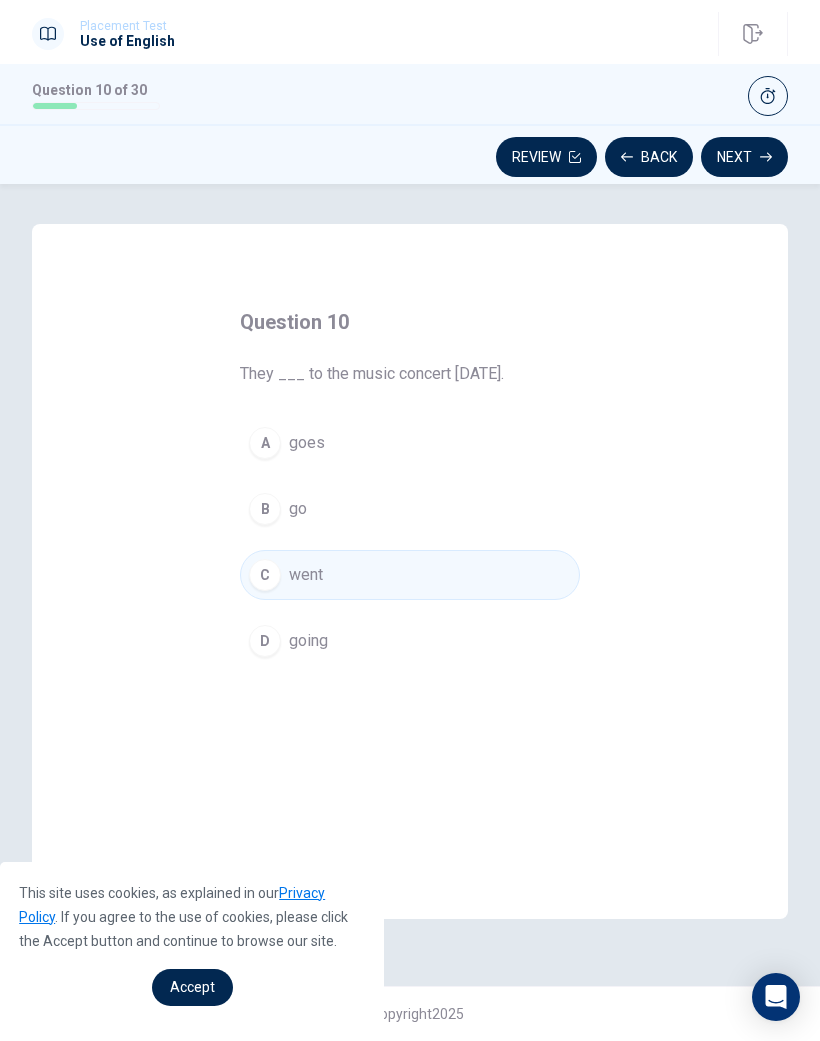 click on "Next" at bounding box center [744, 157] 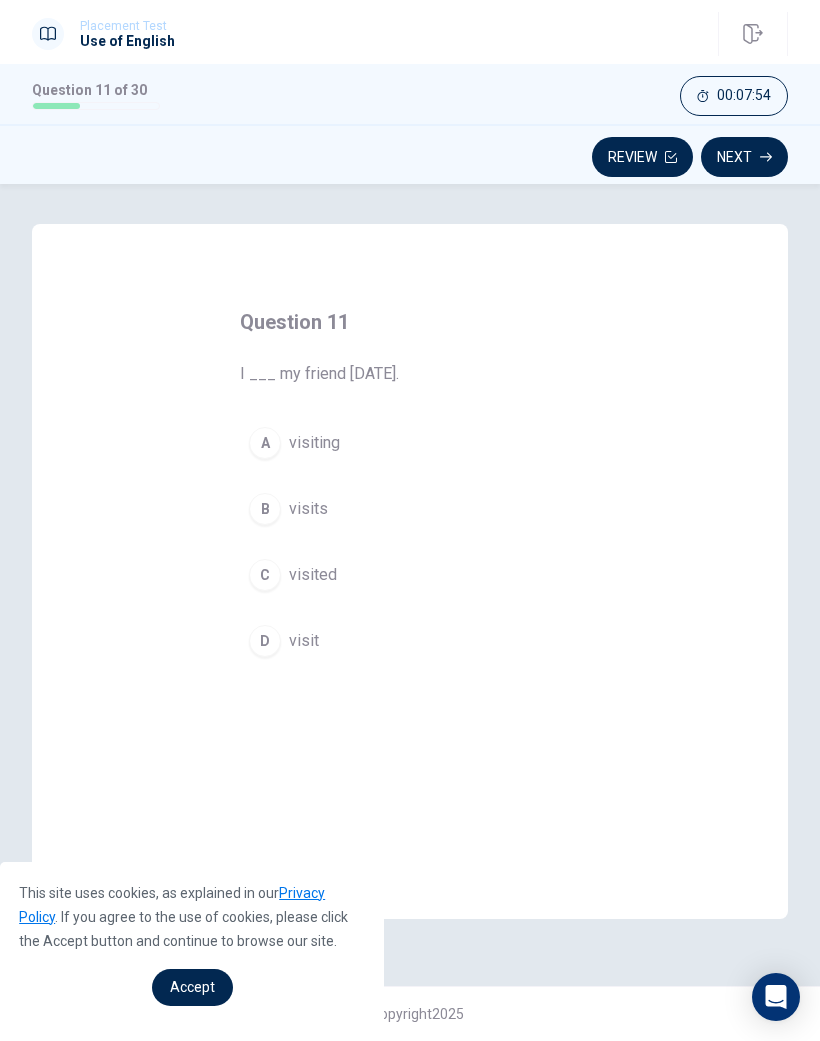 click on "C" at bounding box center [265, 575] 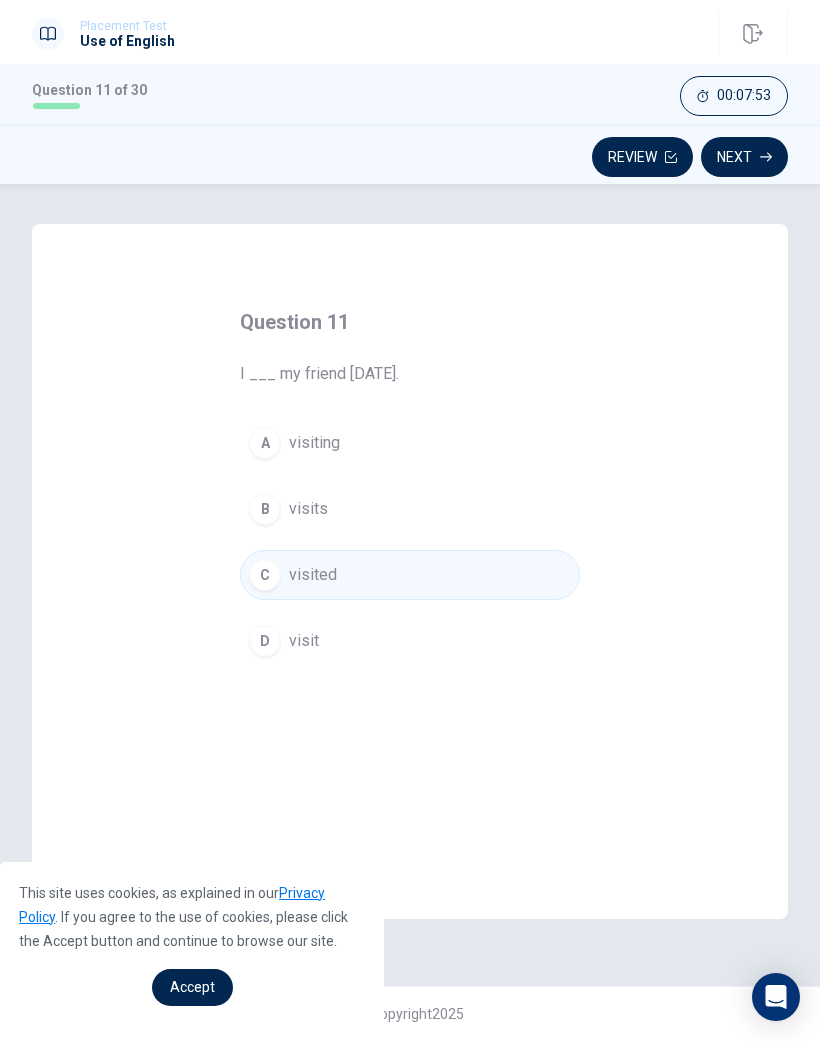 click on "Next" at bounding box center [744, 157] 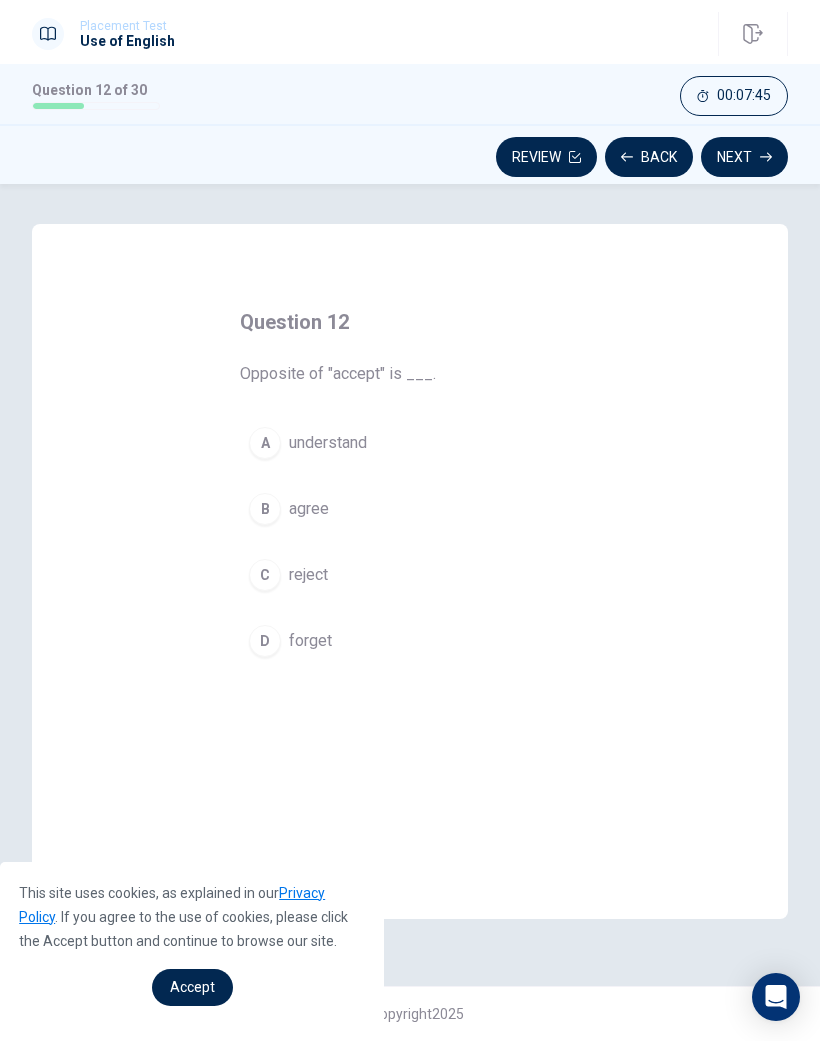 click on "C reject" at bounding box center [410, 575] 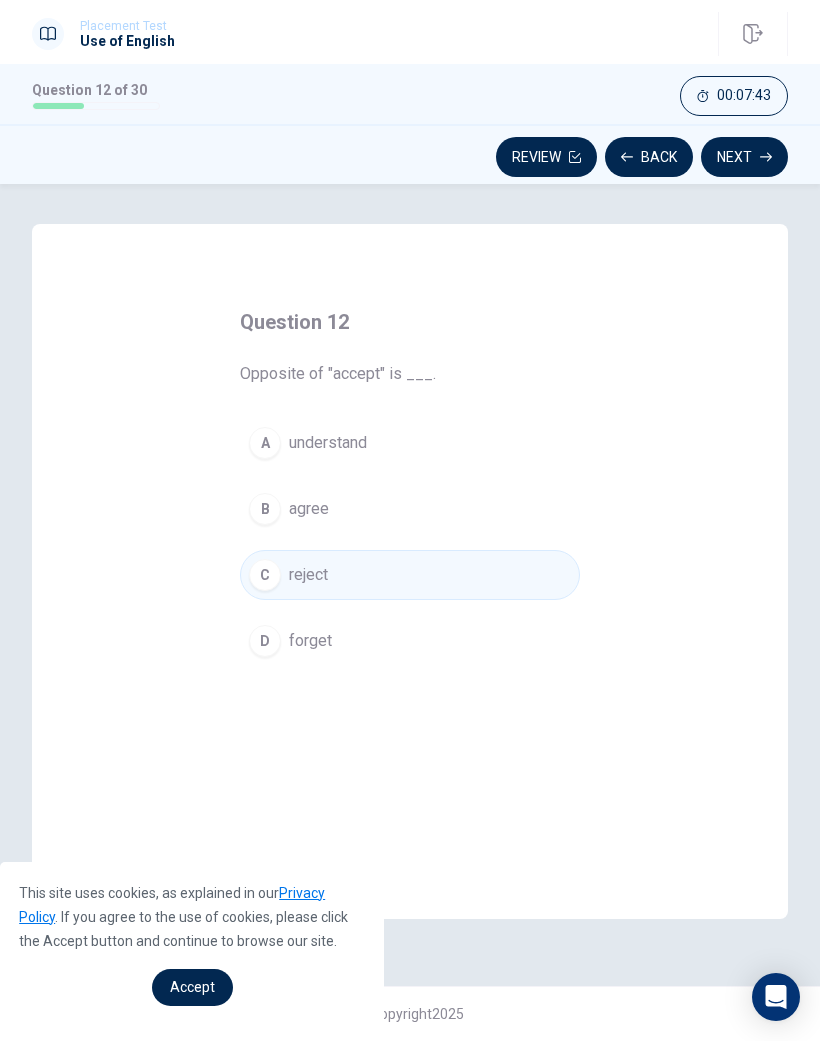 click on "Next" at bounding box center (744, 157) 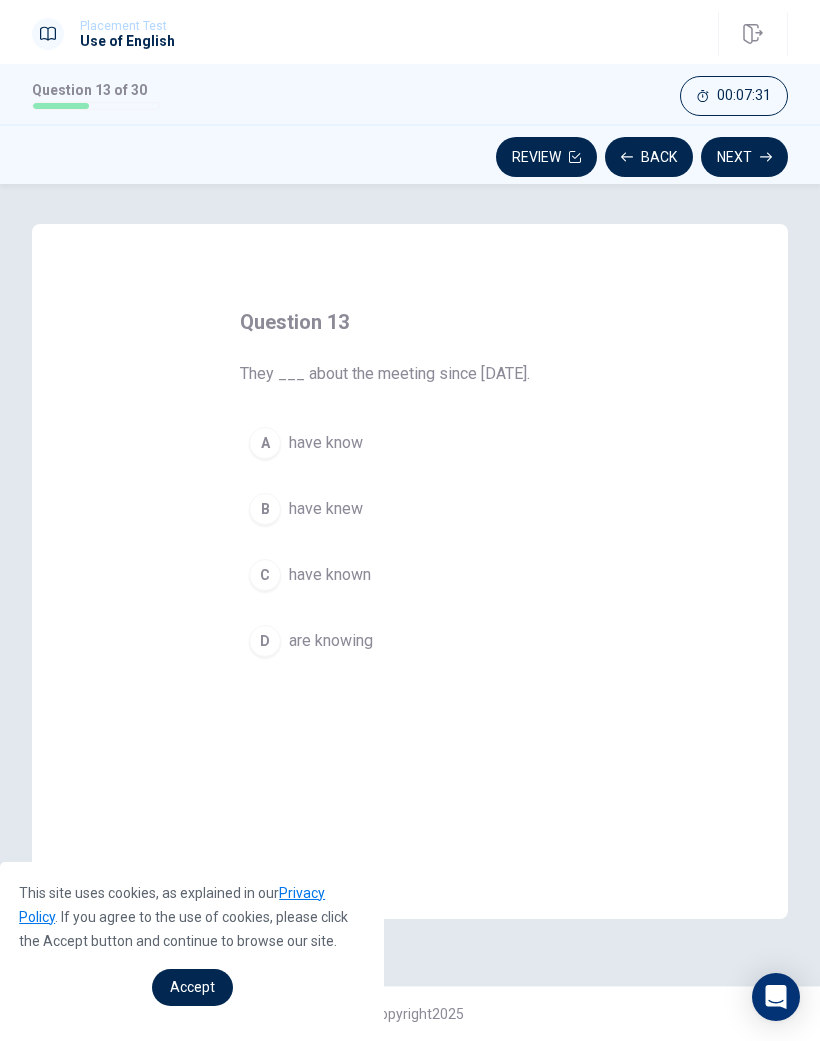 click on "have know" at bounding box center (326, 443) 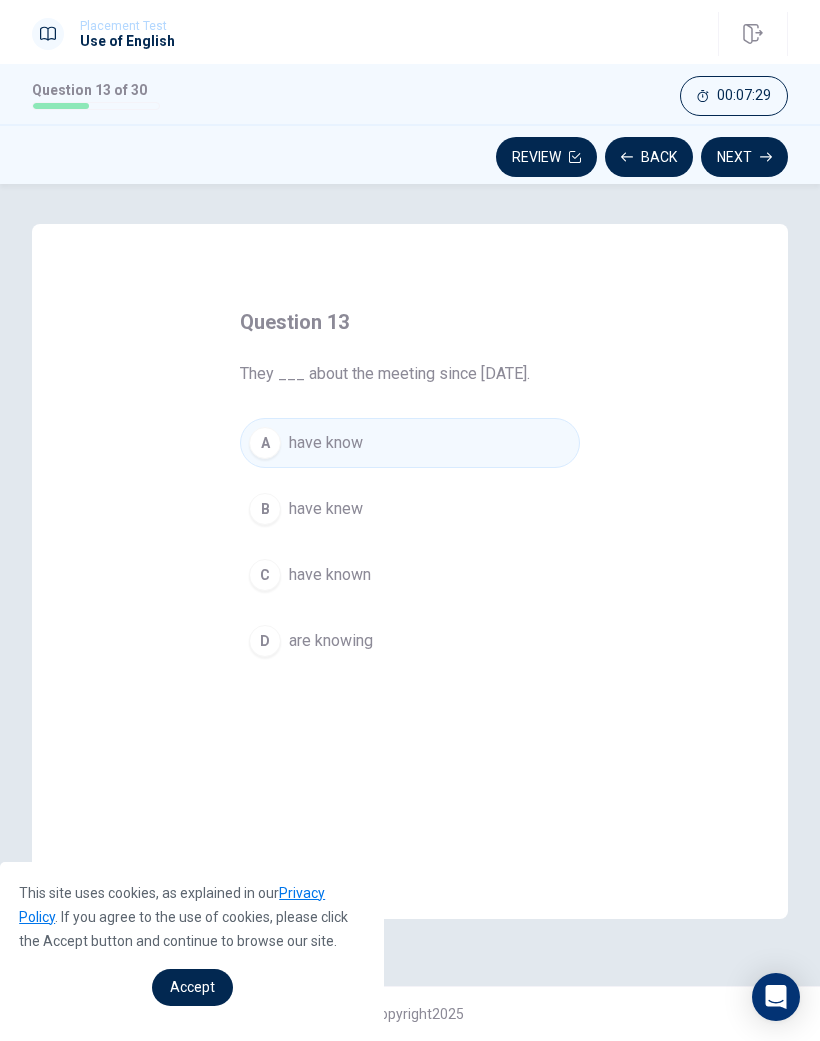 click on "have knew" at bounding box center [326, 509] 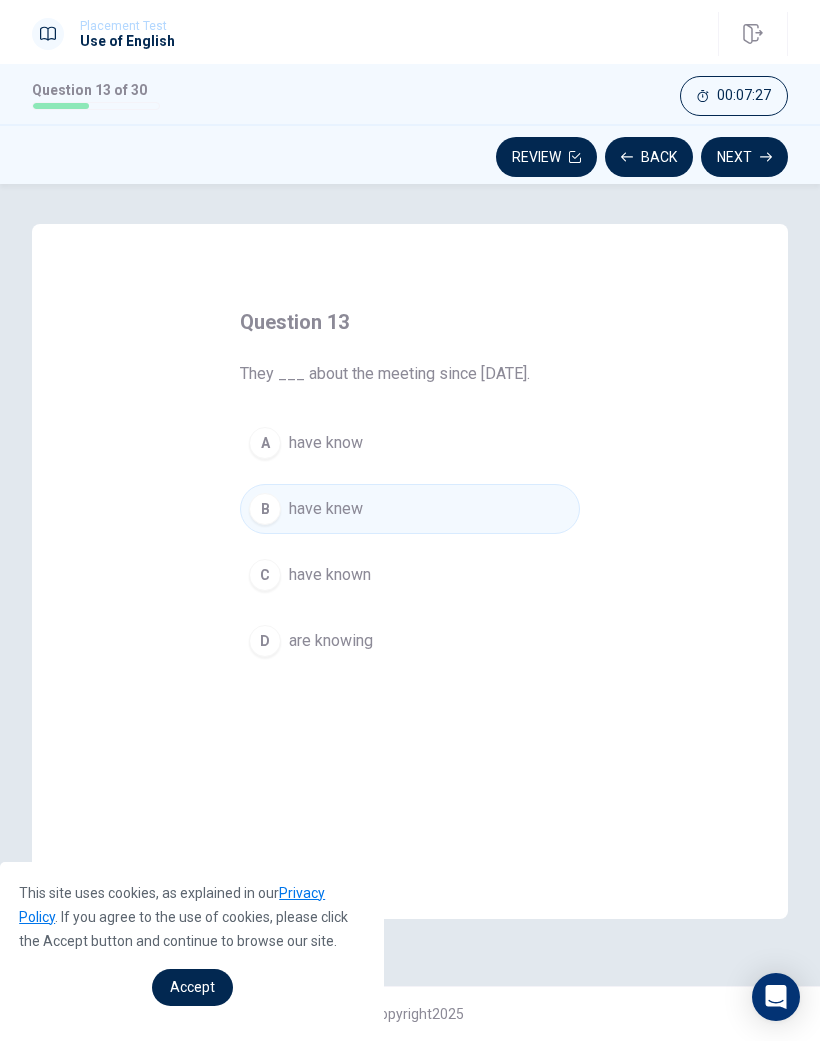 click on "C have known" at bounding box center [410, 575] 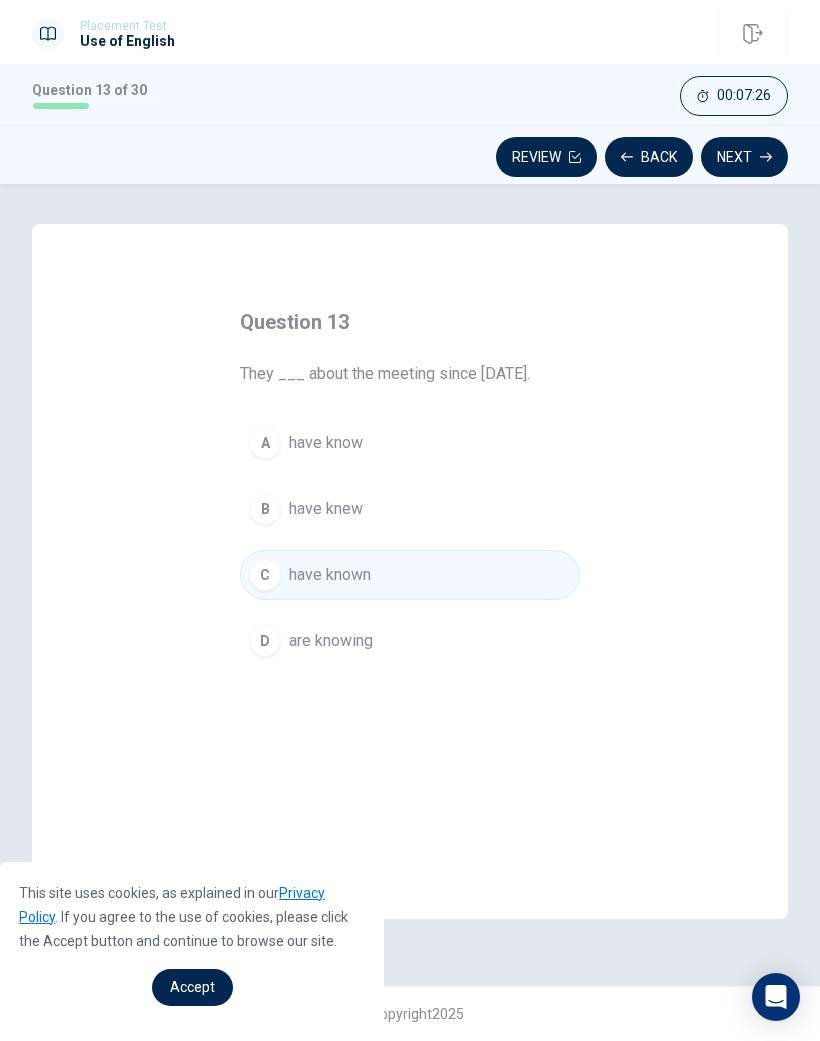 click 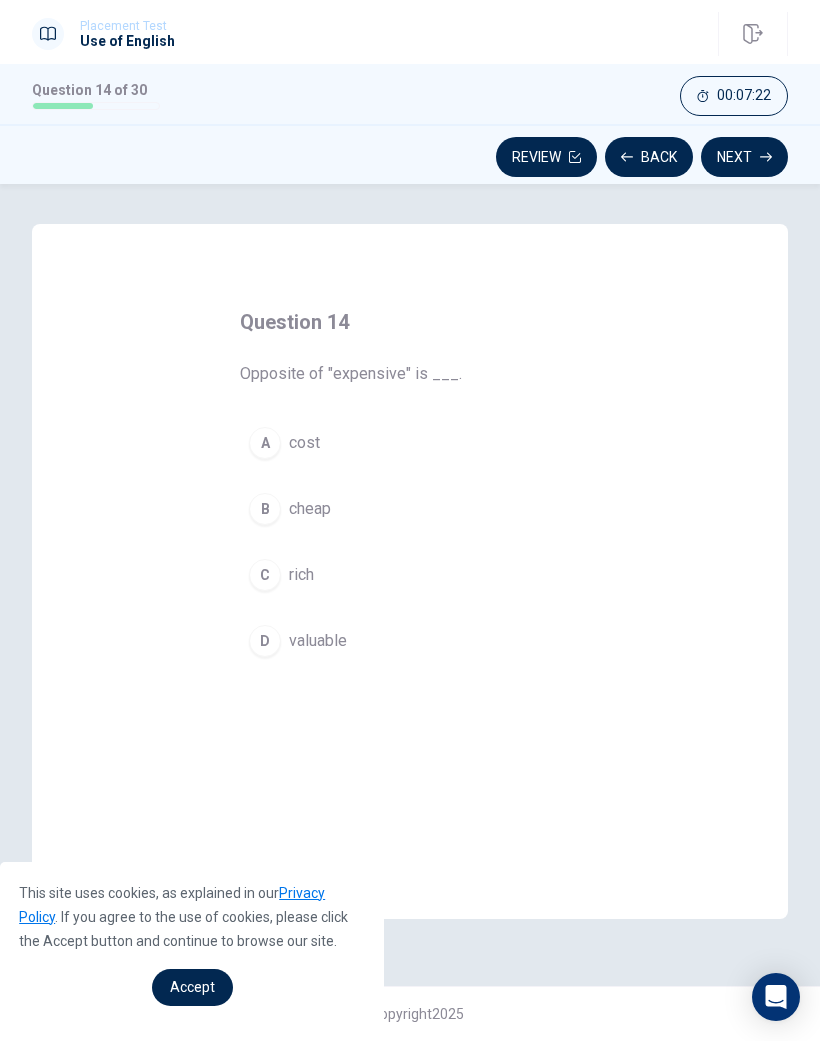 click on "B" at bounding box center (265, 509) 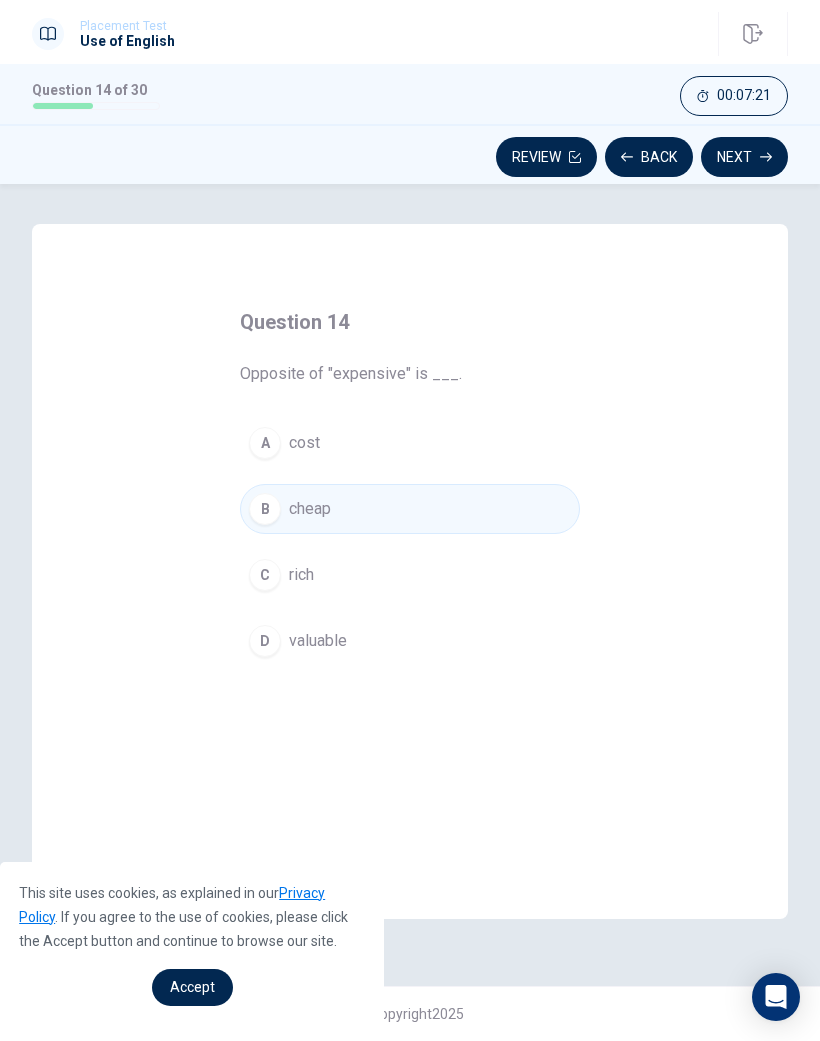 click on "Next" at bounding box center (744, 157) 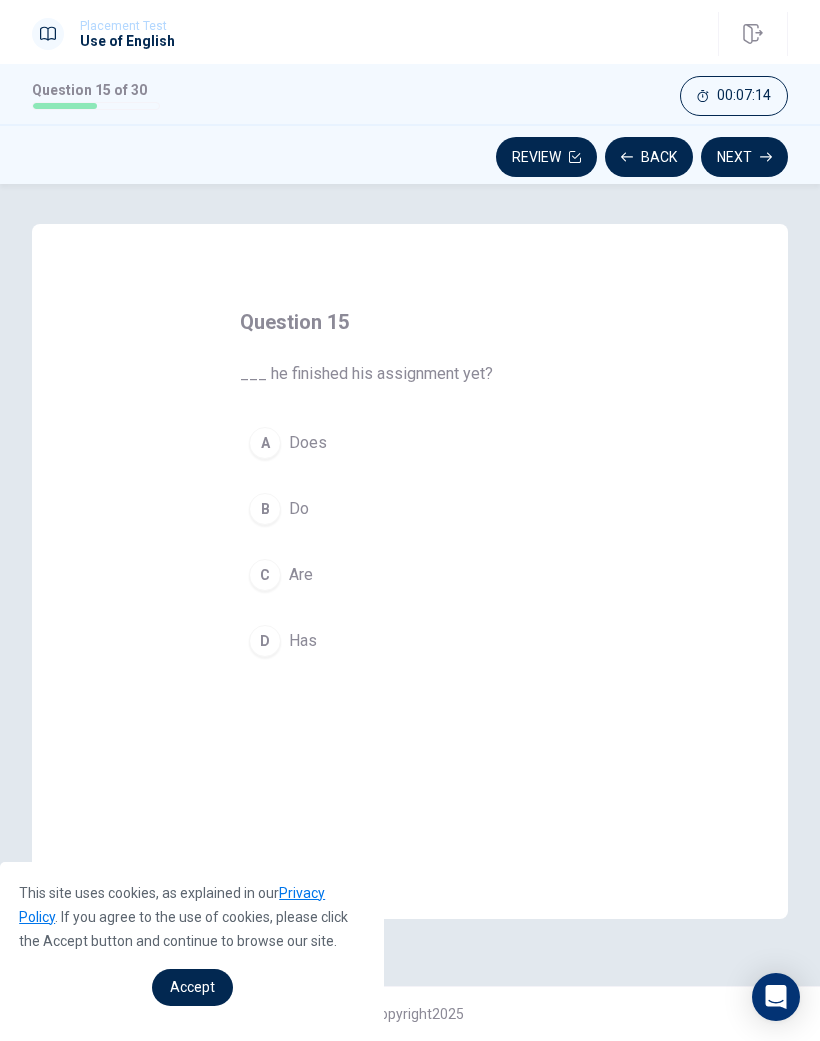 click on "D" at bounding box center (265, 641) 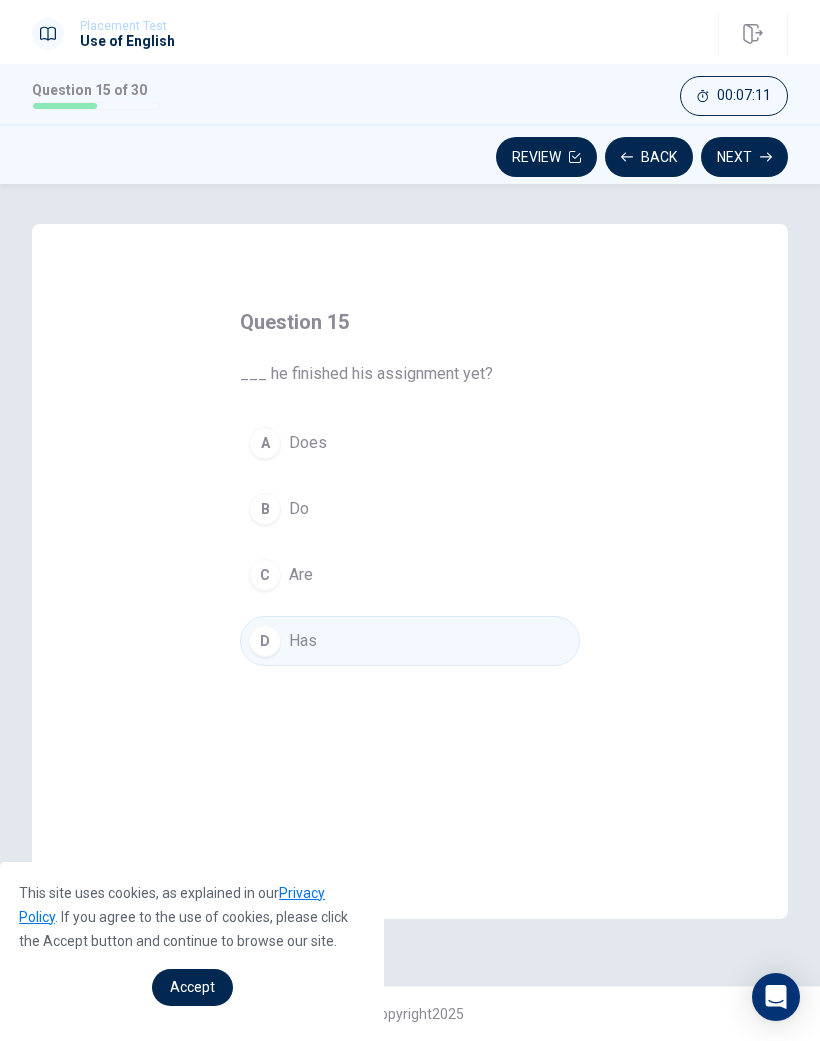 click on "Next" at bounding box center [744, 157] 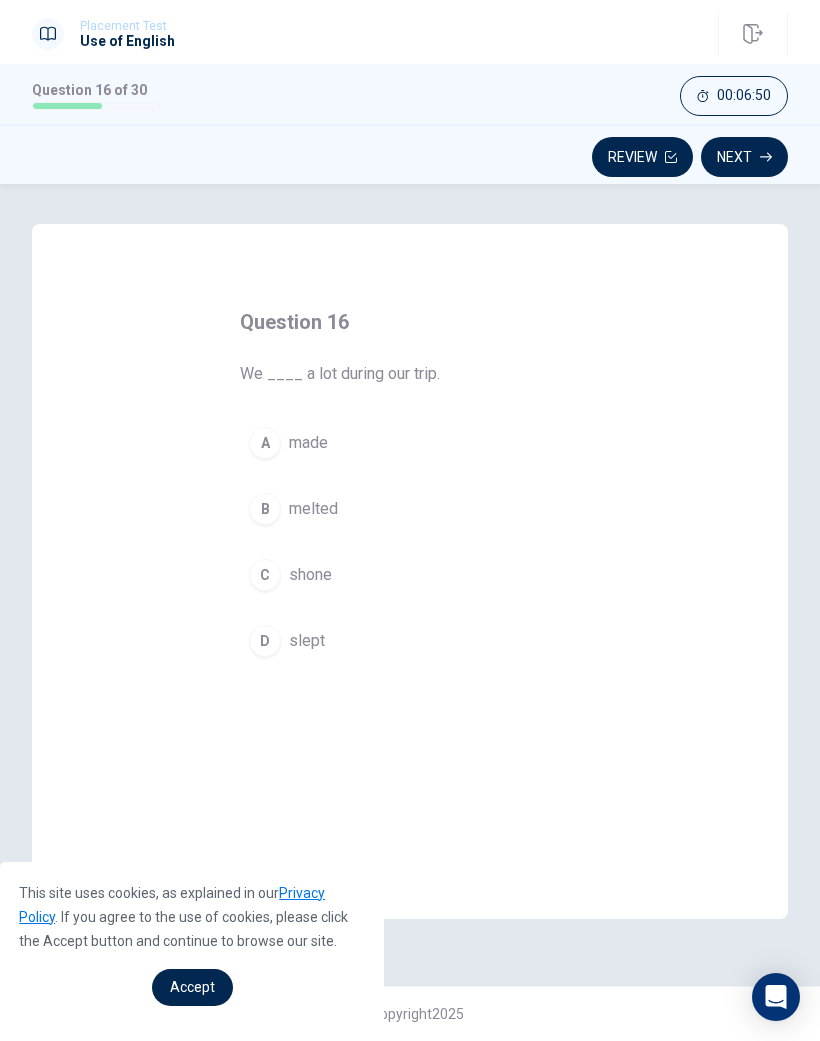 click on "melted" at bounding box center [313, 509] 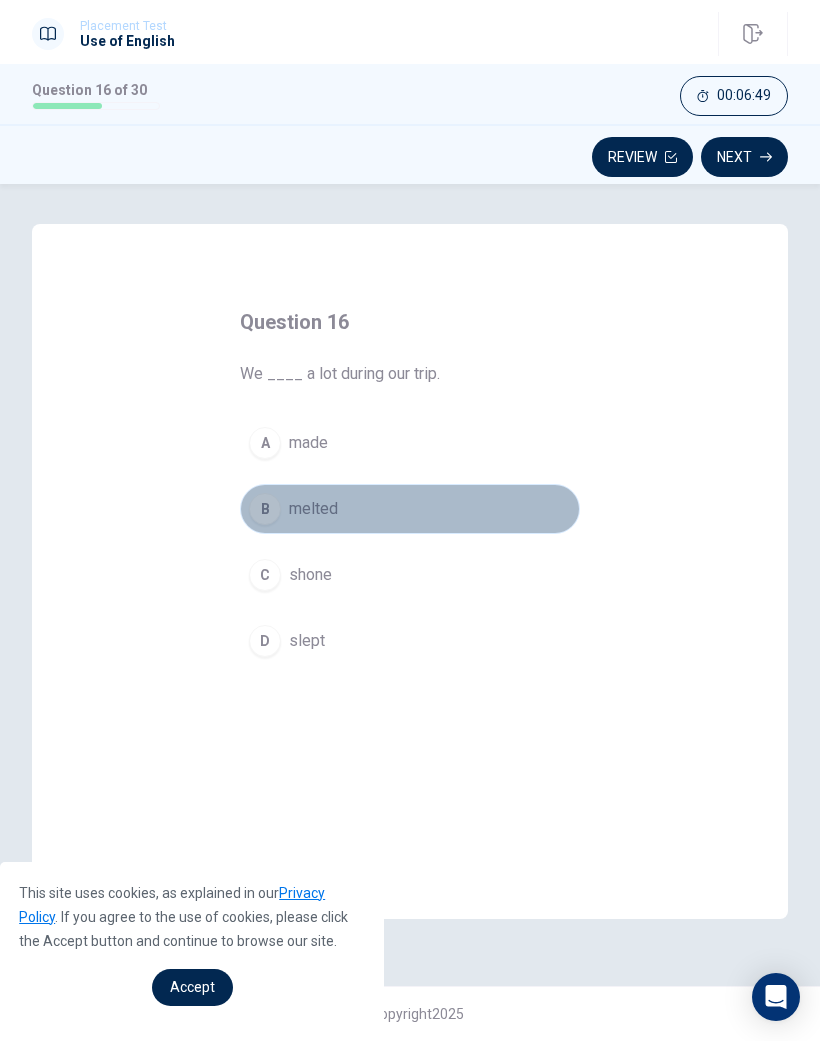 click on "melted" at bounding box center [313, 509] 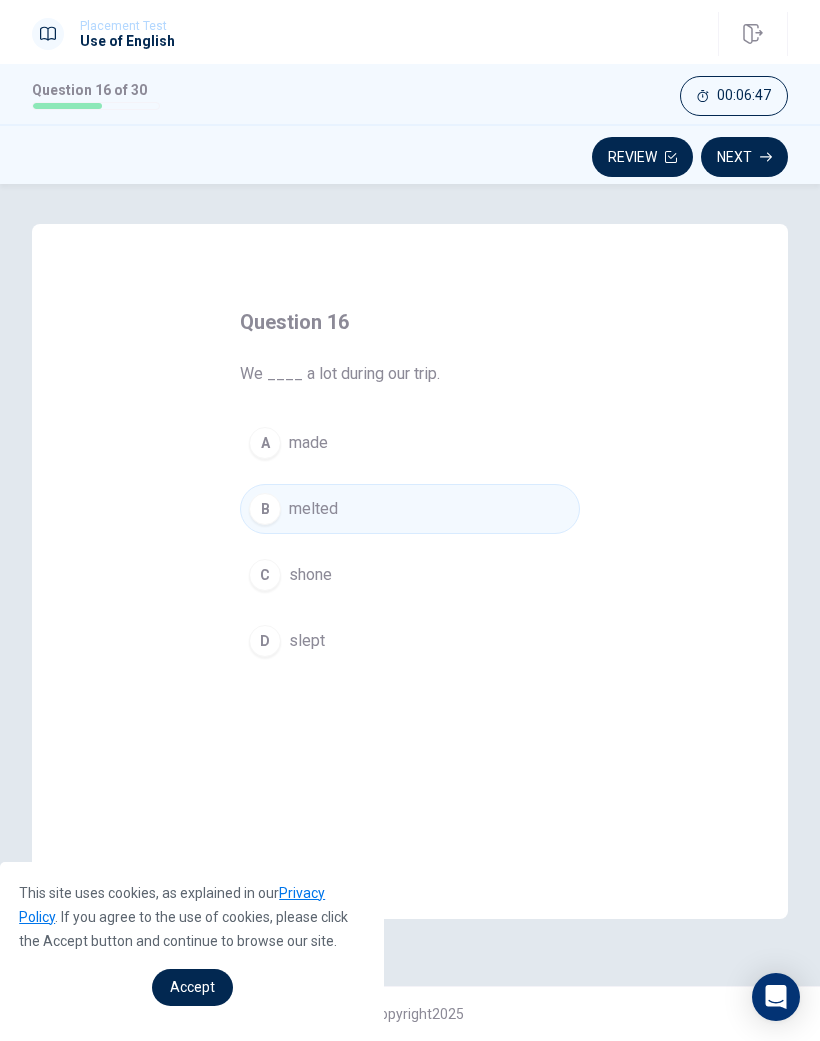 click on "D slept" at bounding box center (410, 641) 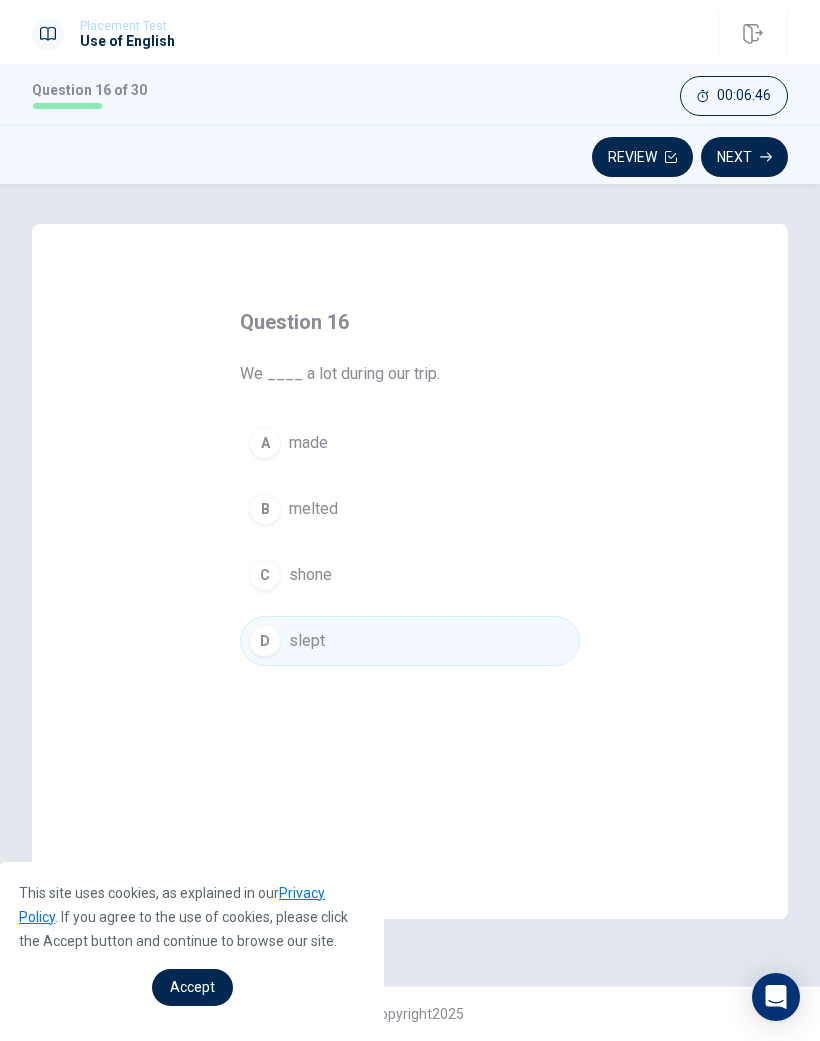 click on "C shone" at bounding box center [410, 575] 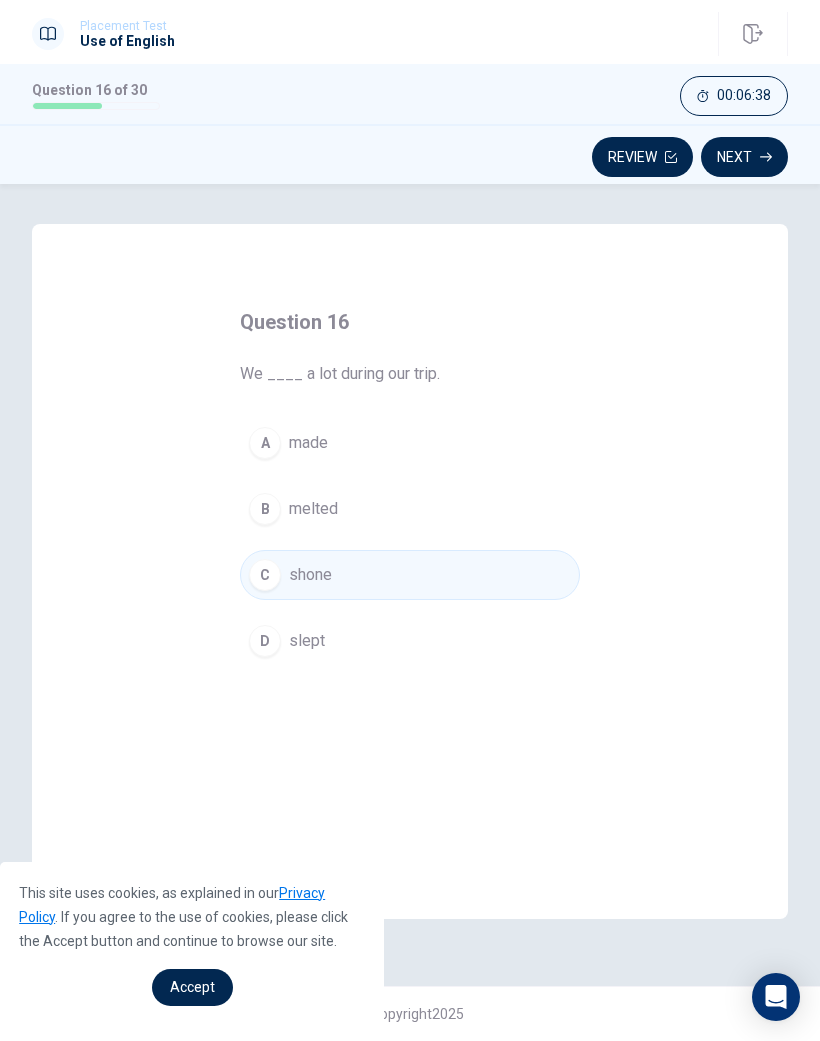 click on "B melted" at bounding box center [410, 509] 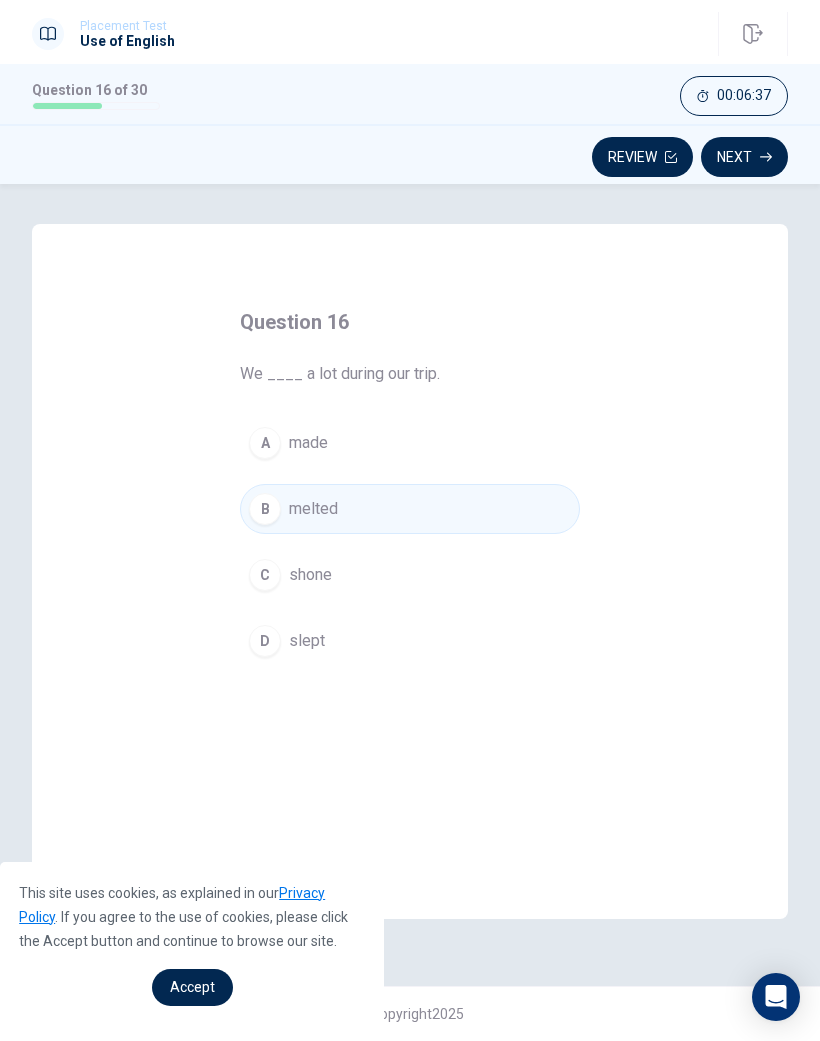 click 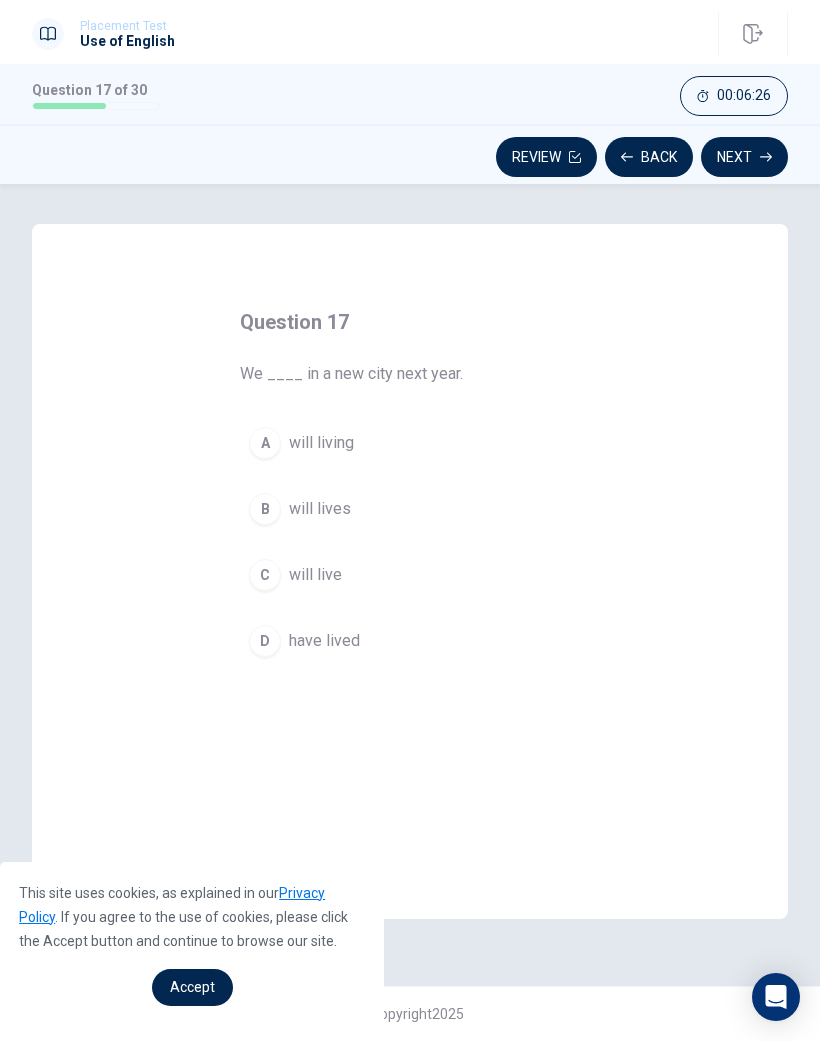 click on "C will live" at bounding box center [410, 575] 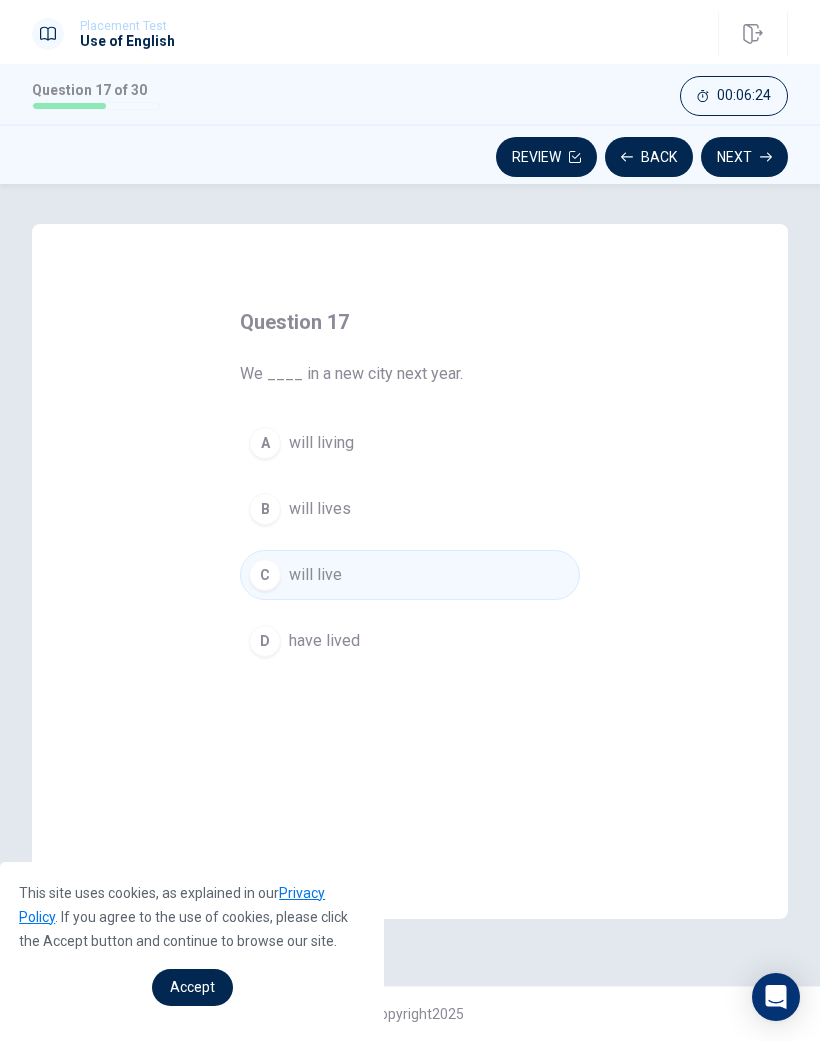click on "Next" at bounding box center (744, 157) 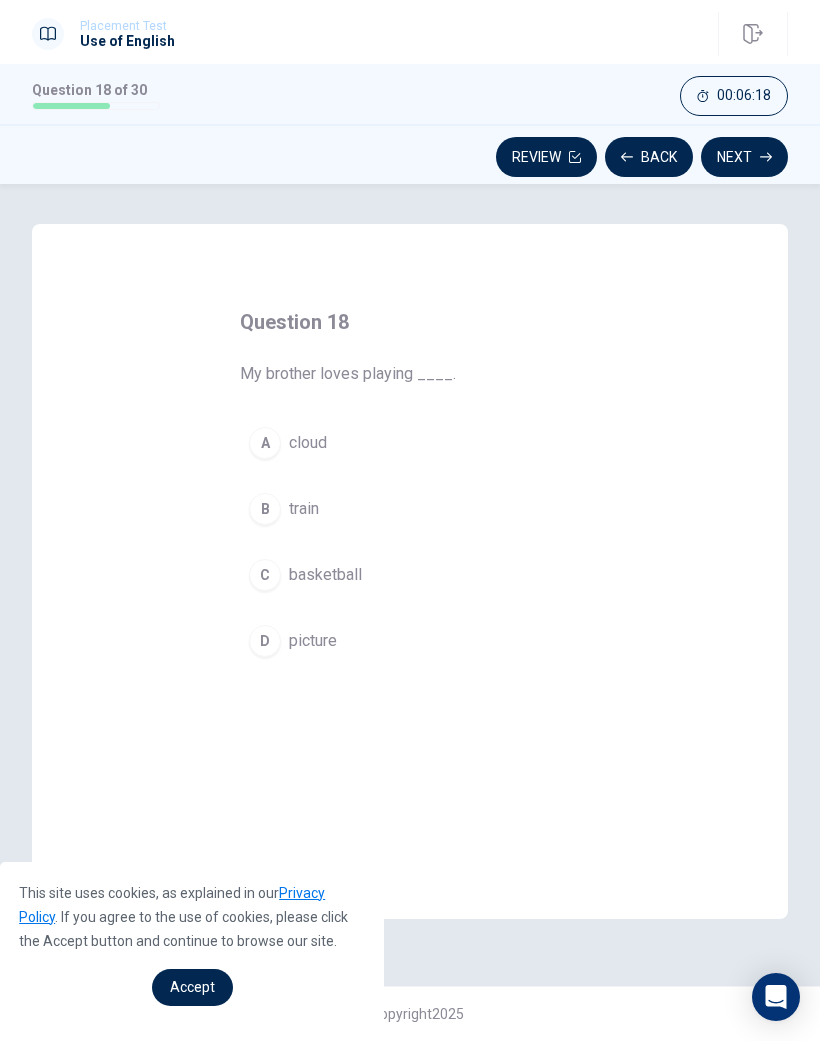 click on "C basketball" at bounding box center [410, 575] 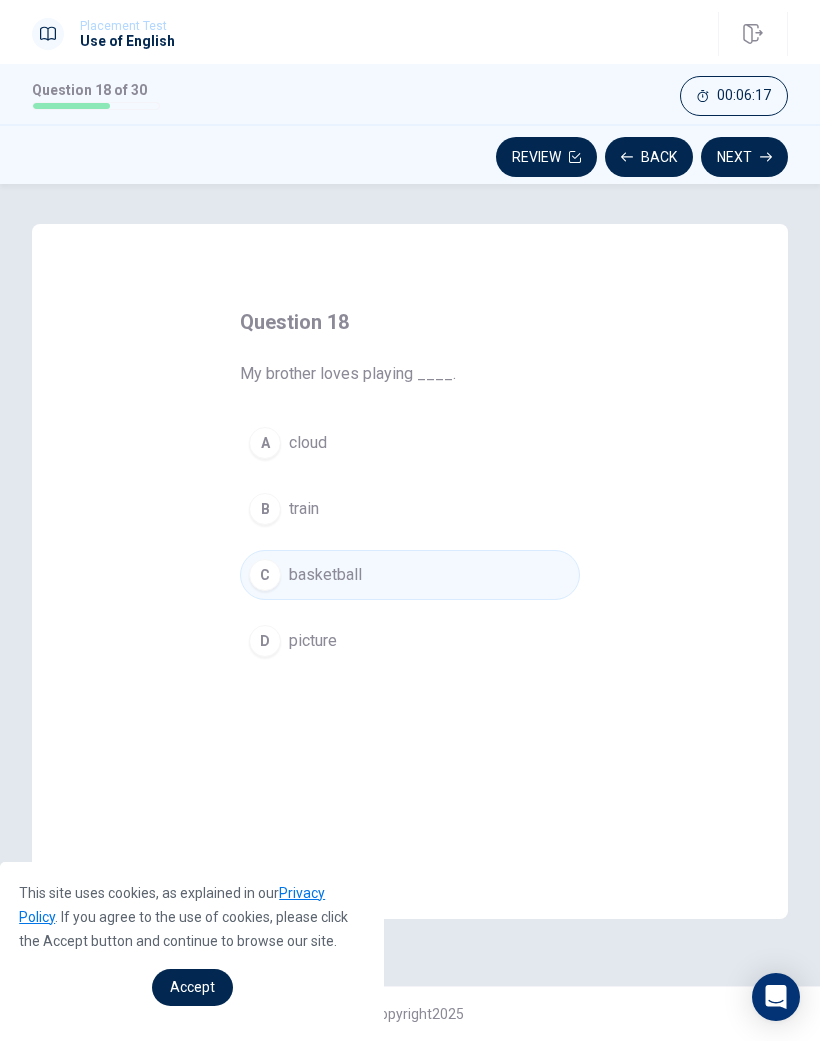 click on "Question 18 My brother loves playing ____. A cloud B train C basketball D picture © Copyright  2025" at bounding box center [410, 612] 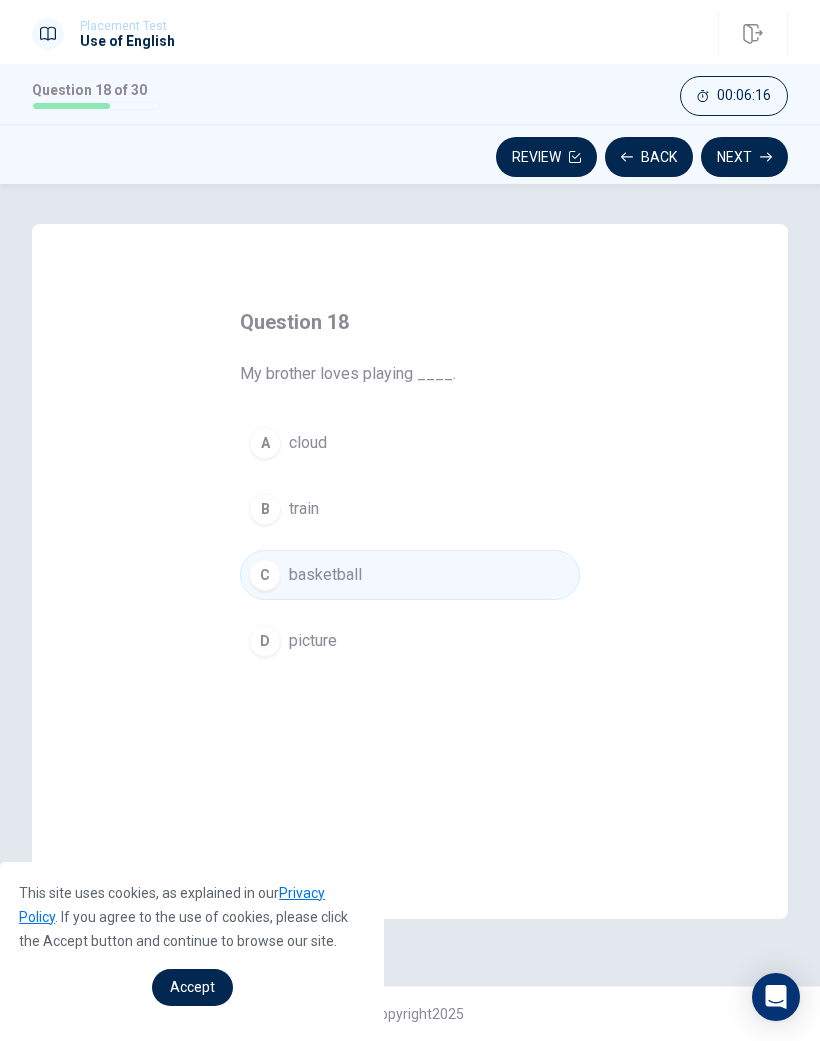 click on "Next" at bounding box center [744, 157] 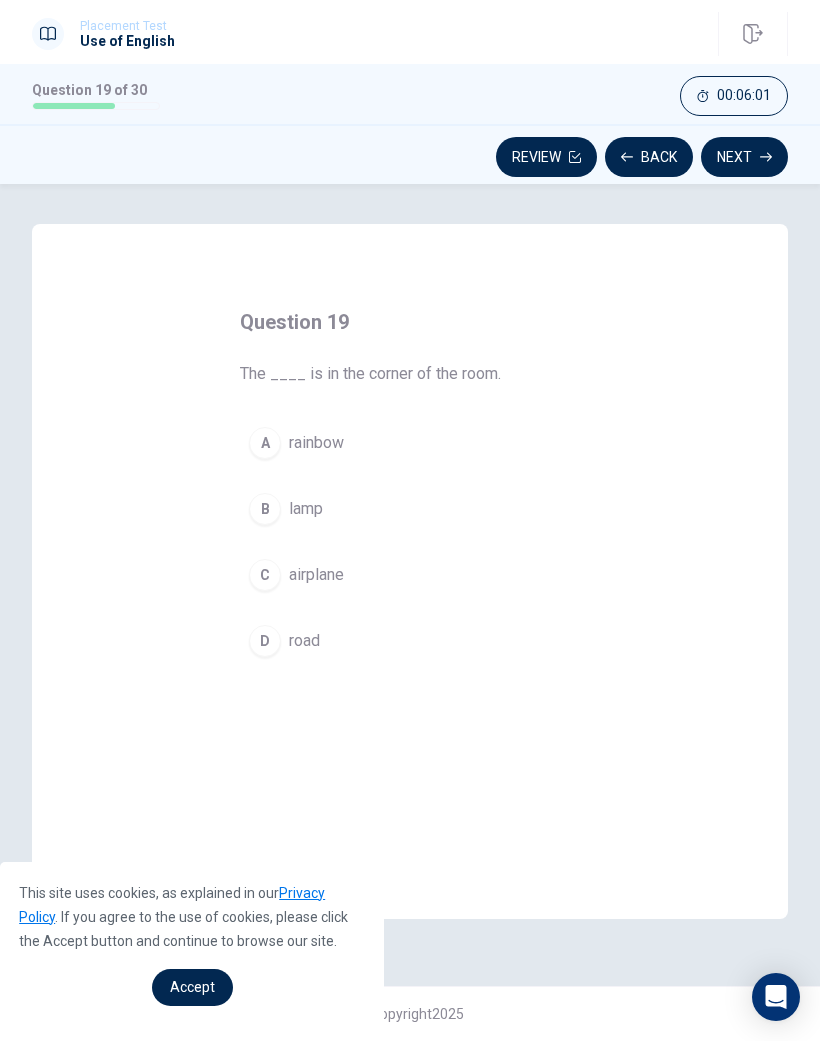 click on "B" at bounding box center [265, 509] 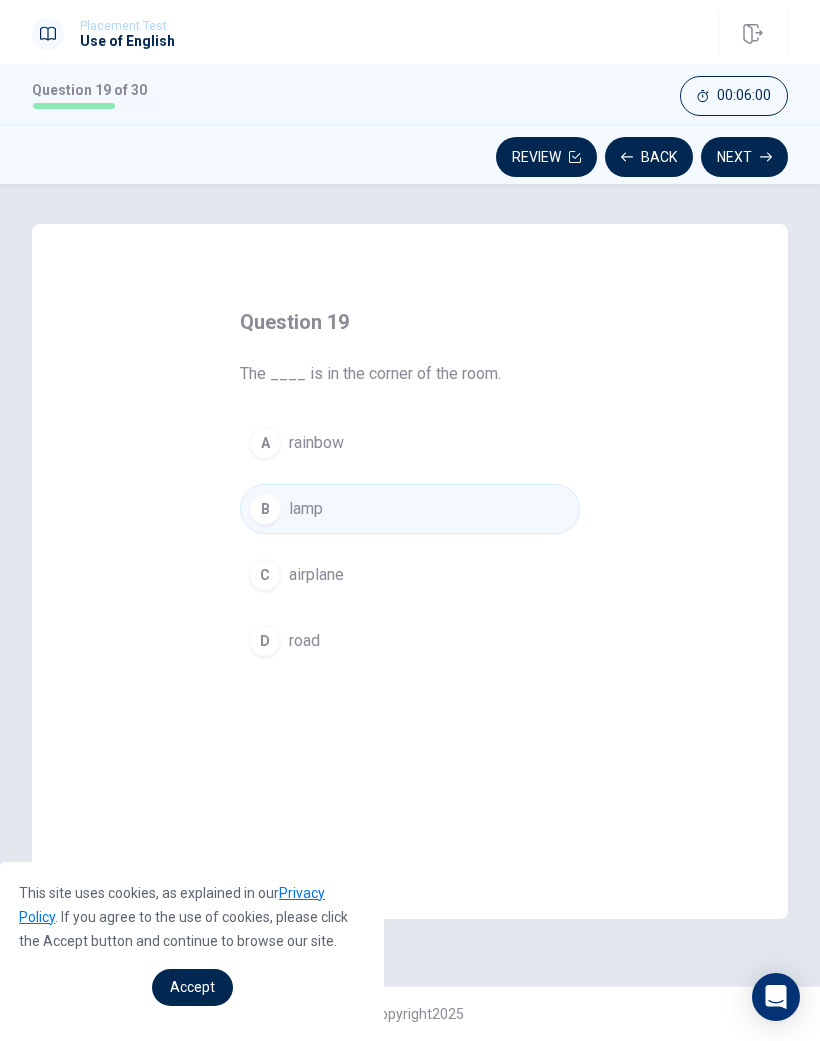 click 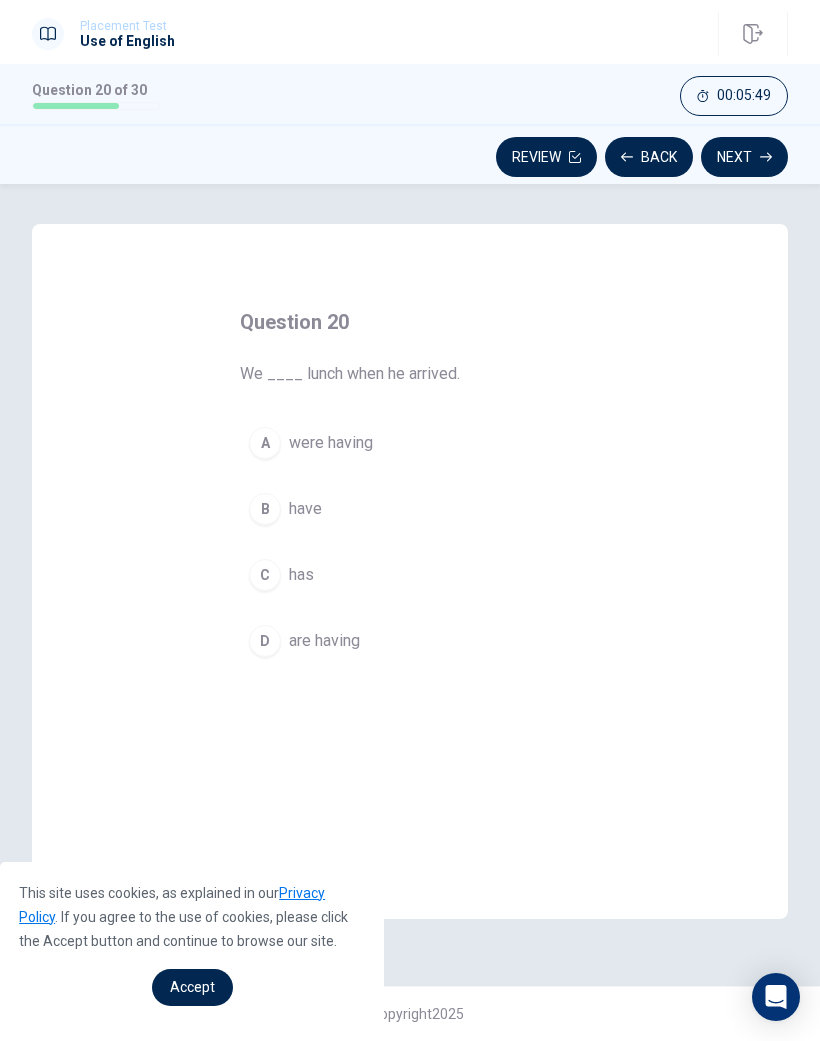 click on "have" at bounding box center [305, 509] 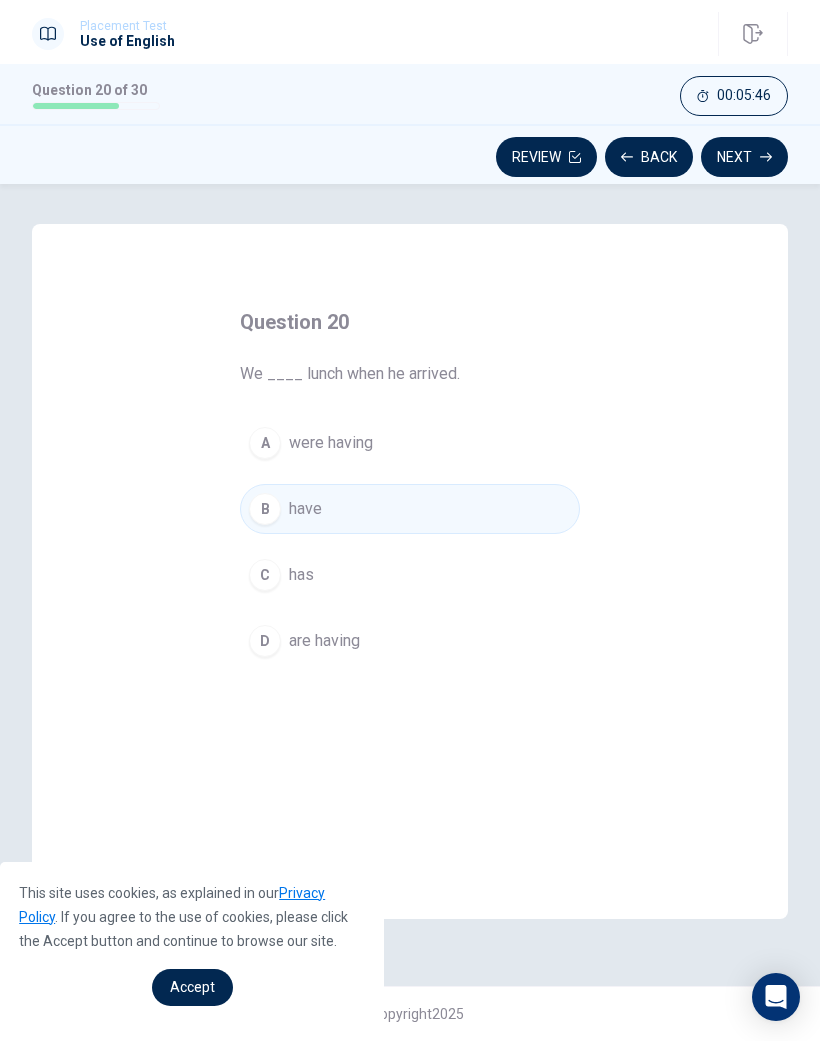 click on "C has" at bounding box center (410, 575) 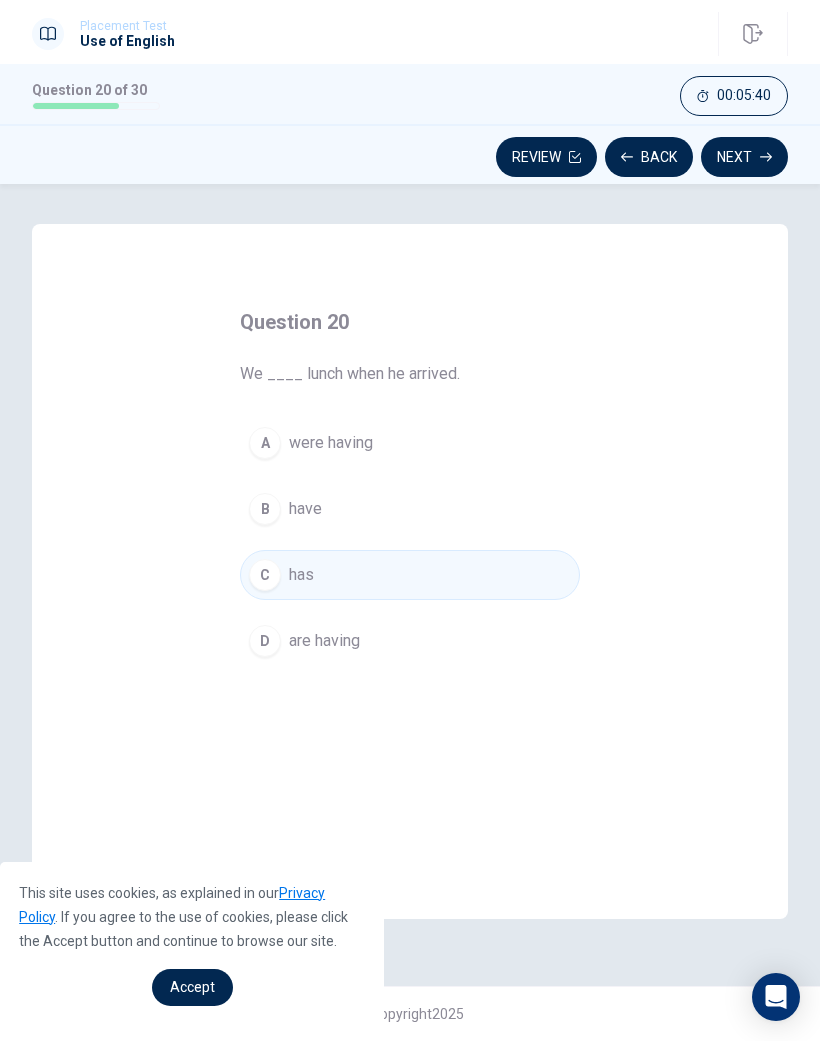 click on "were having" at bounding box center [331, 443] 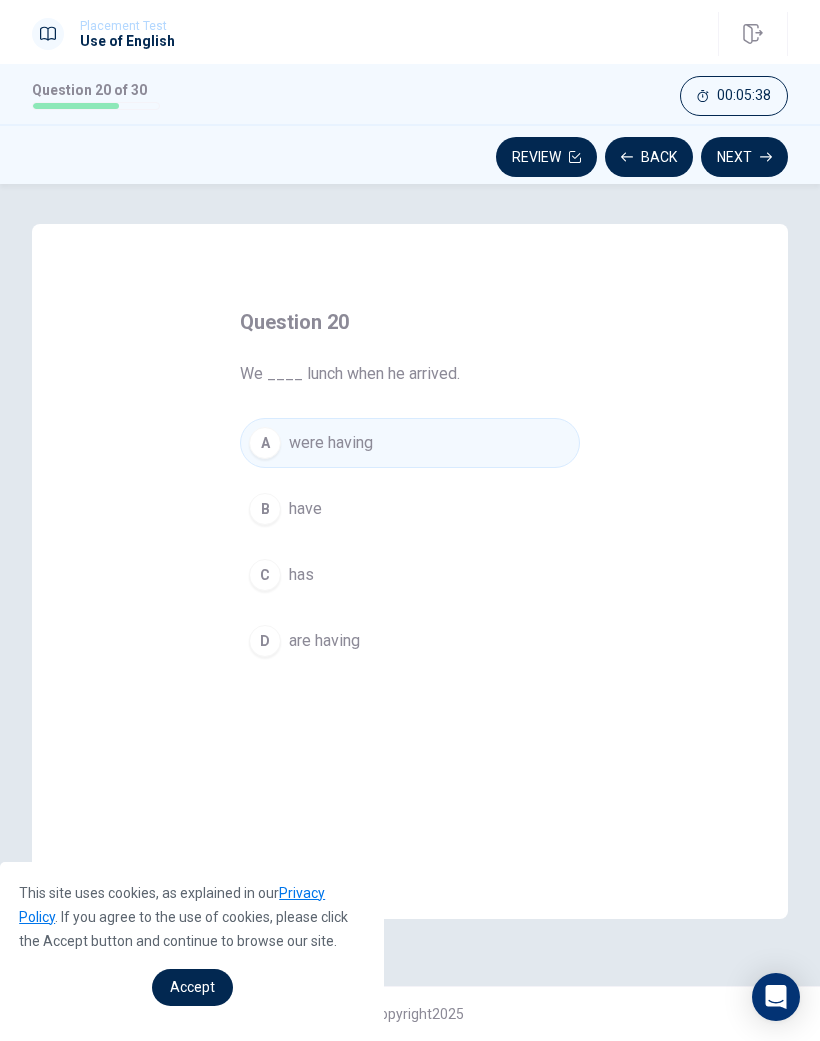 click on "Next" at bounding box center (744, 157) 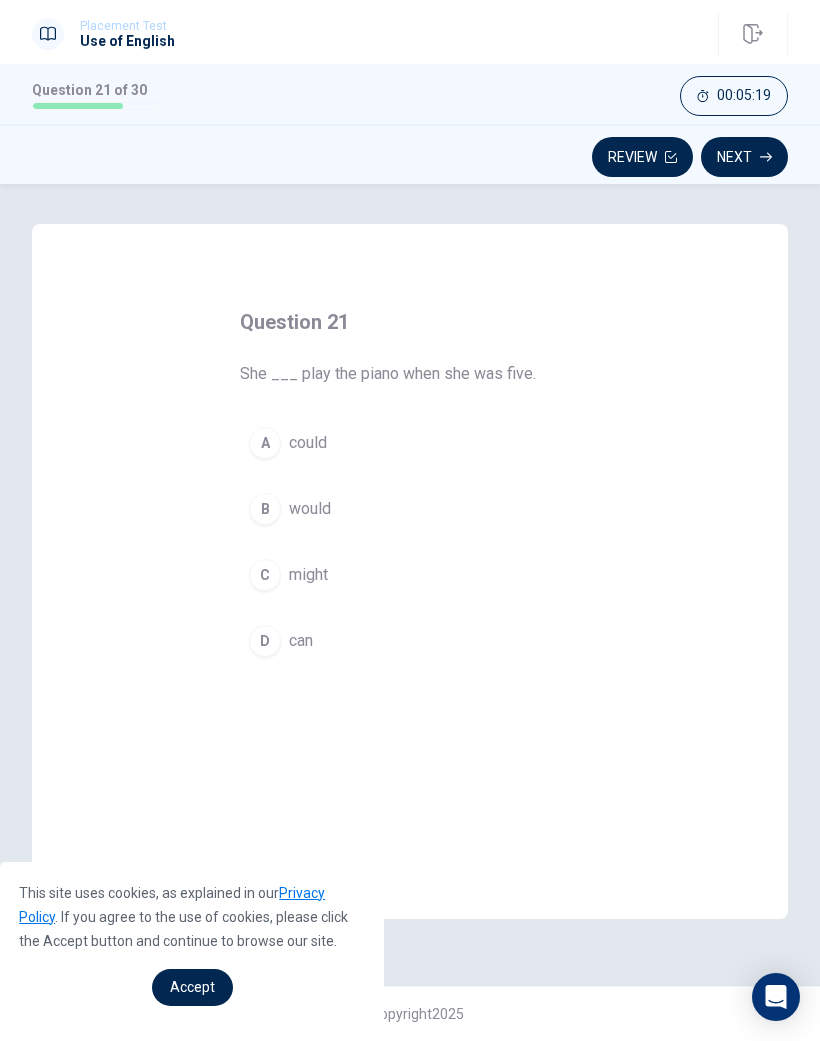 click on "would" at bounding box center (310, 509) 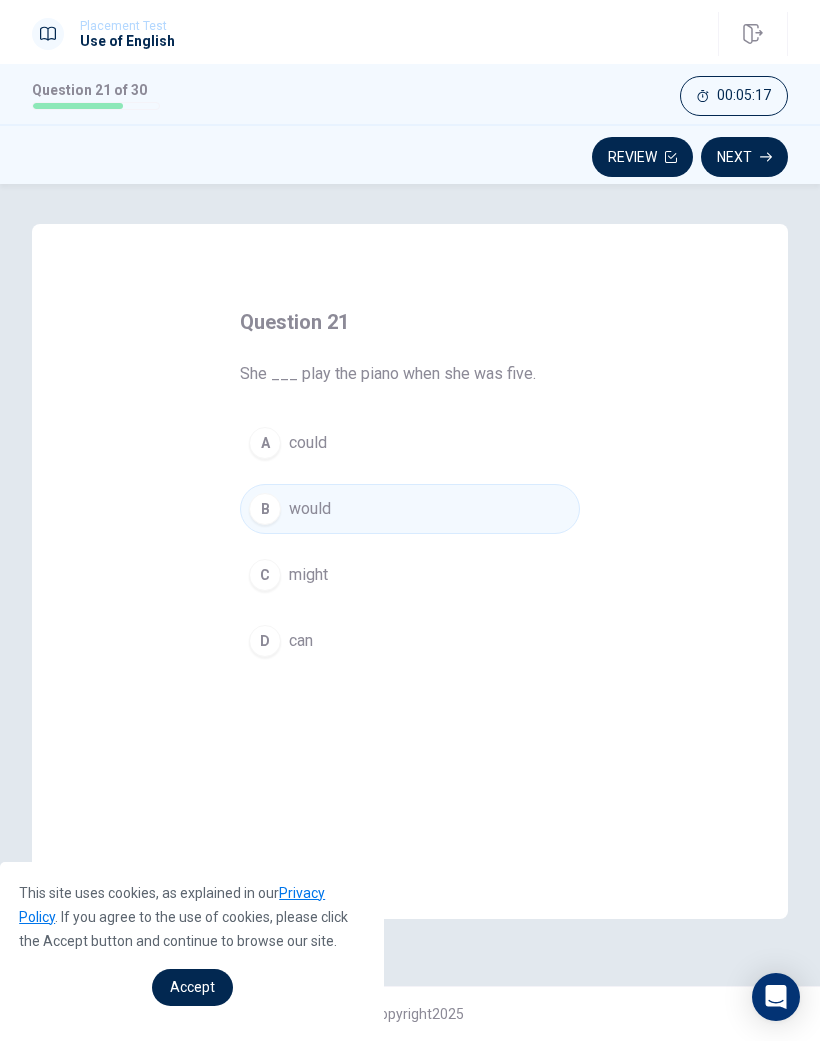 click on "Next" at bounding box center [744, 157] 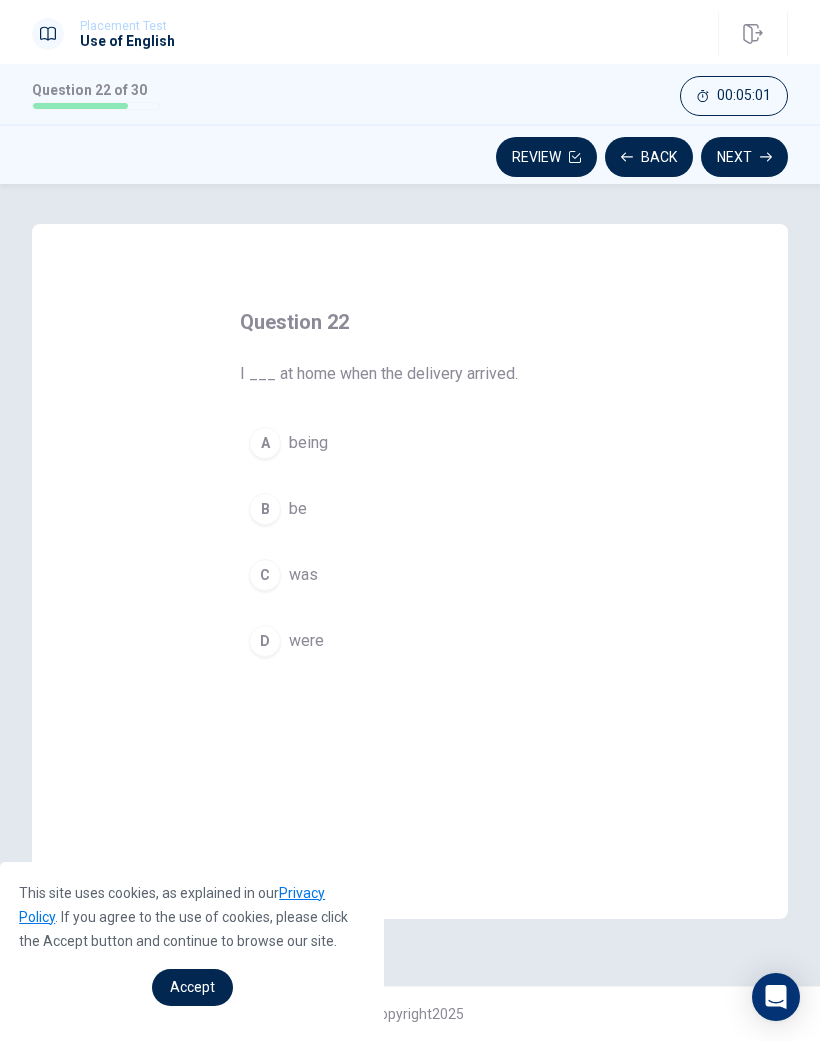 click on "was" at bounding box center [303, 575] 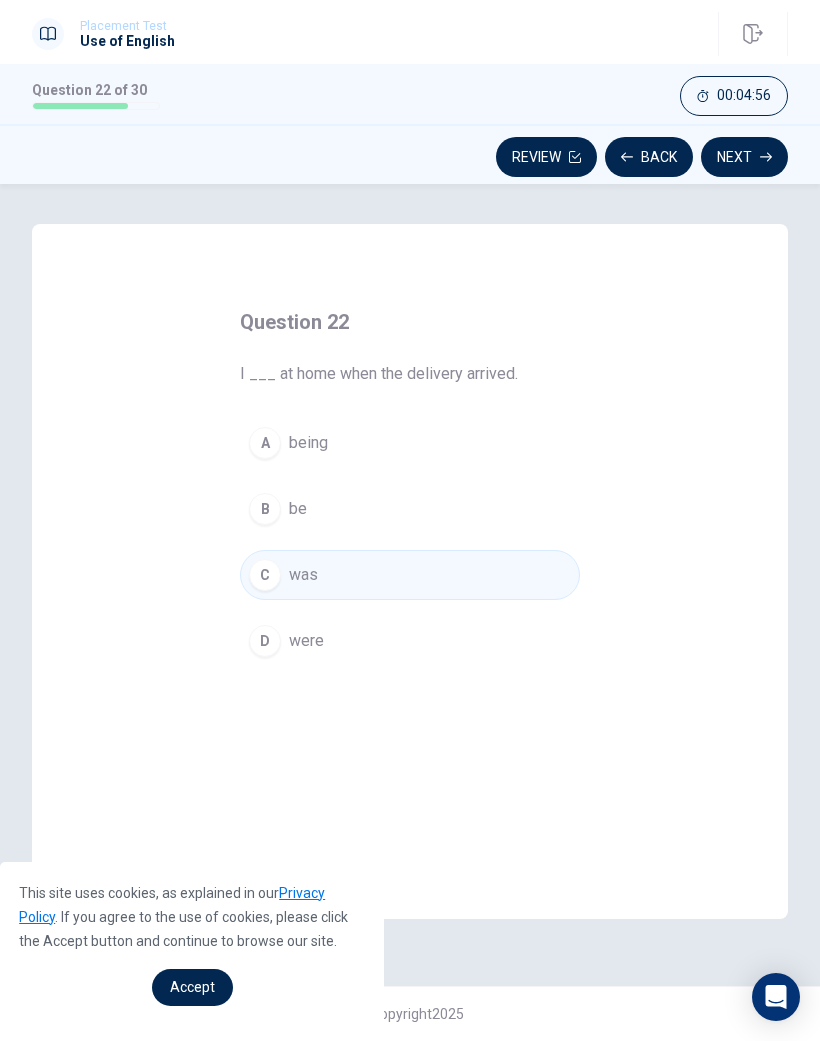 click on "Next" at bounding box center [744, 157] 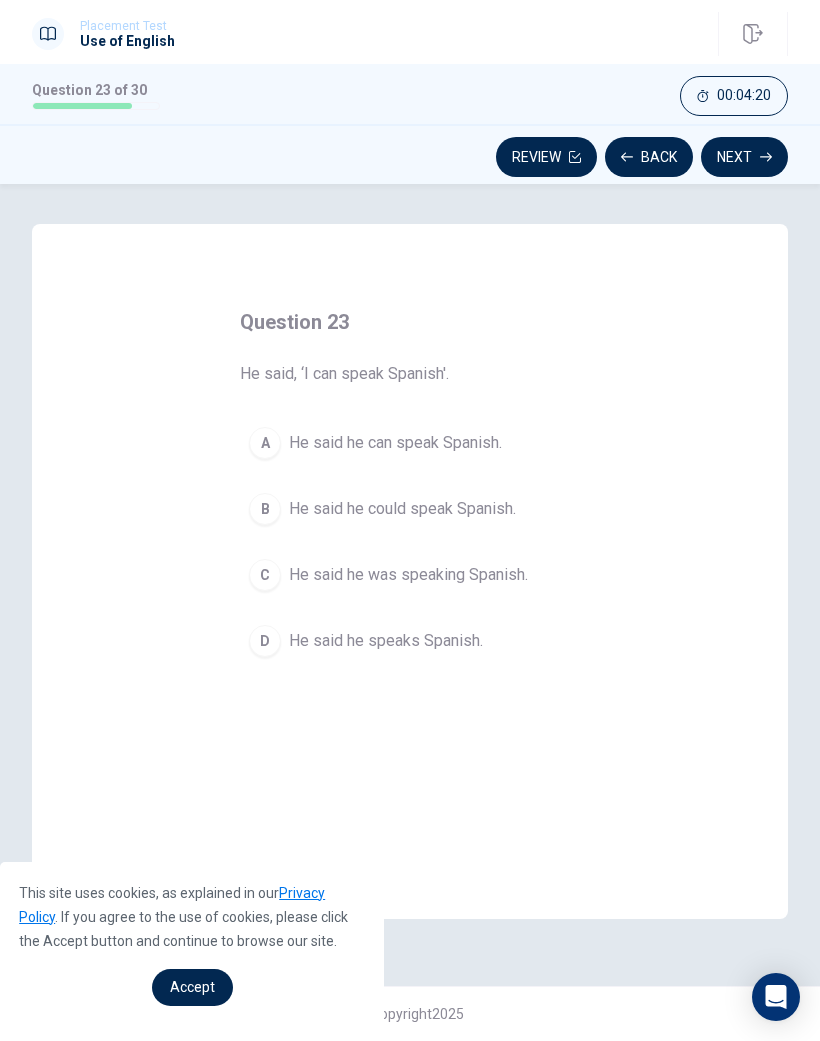 click on "He said he could speak Spanish." at bounding box center (402, 509) 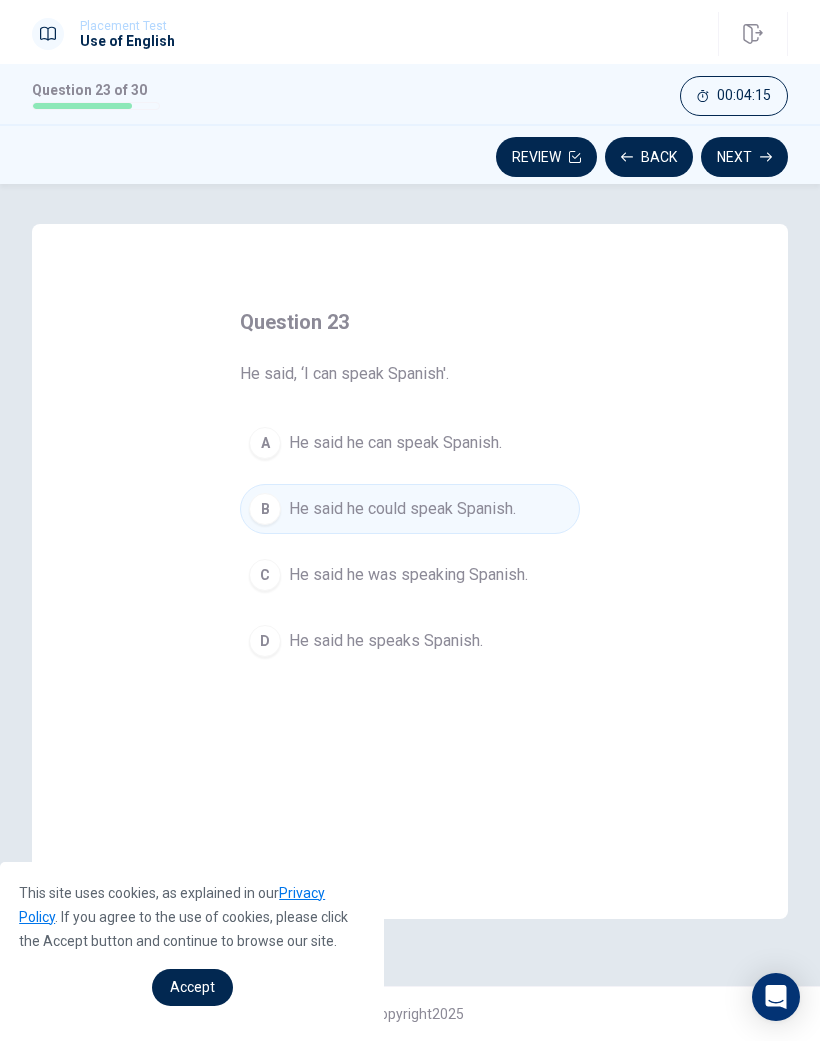 click on "He said he speaks Spanish." at bounding box center (386, 641) 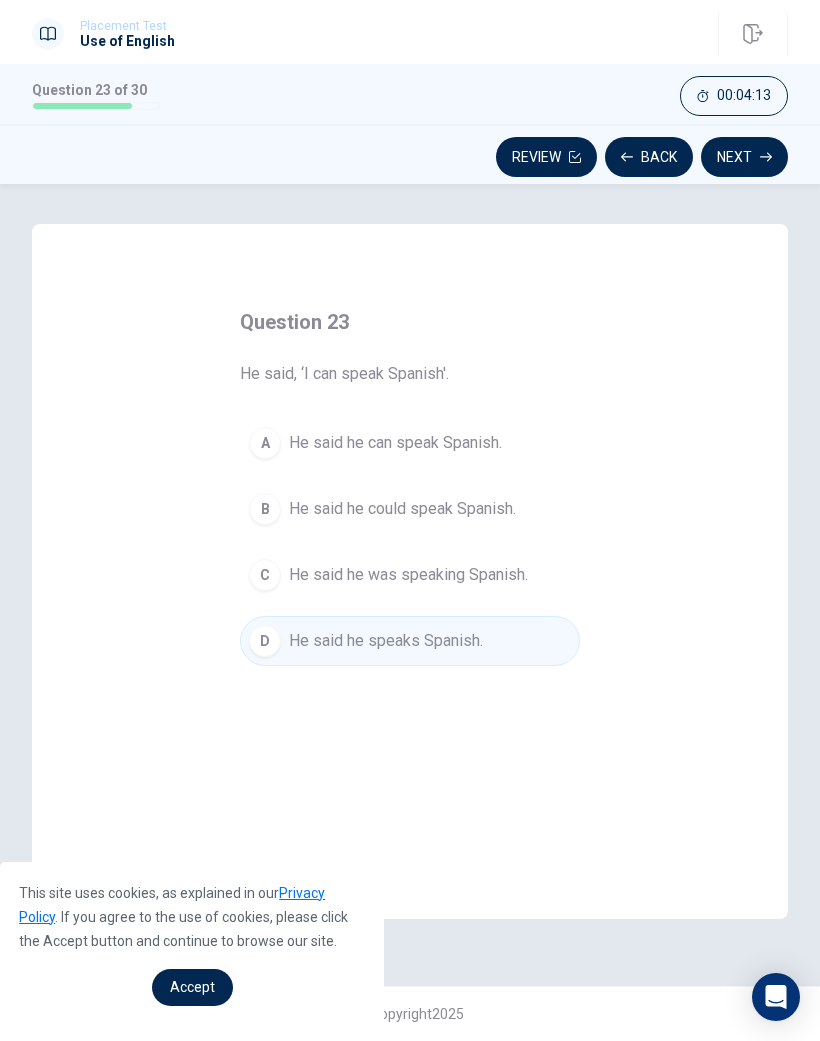 click on "Next" at bounding box center (744, 157) 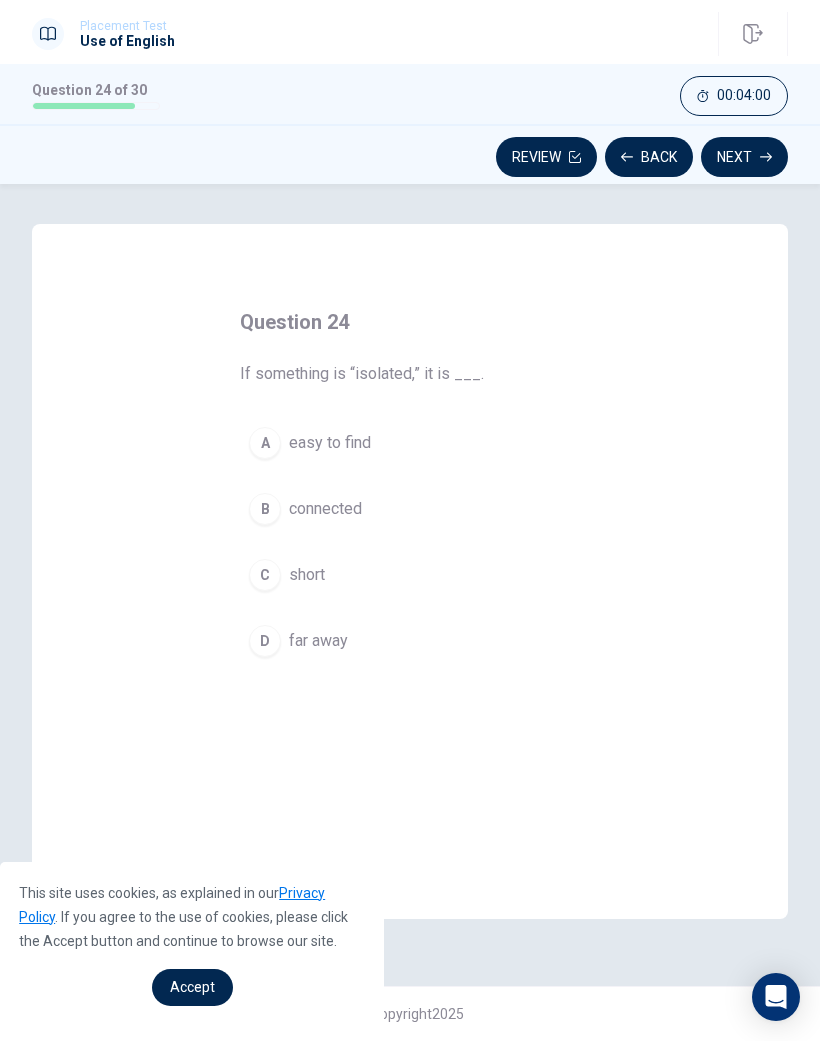 click on "A easy to find" at bounding box center (410, 443) 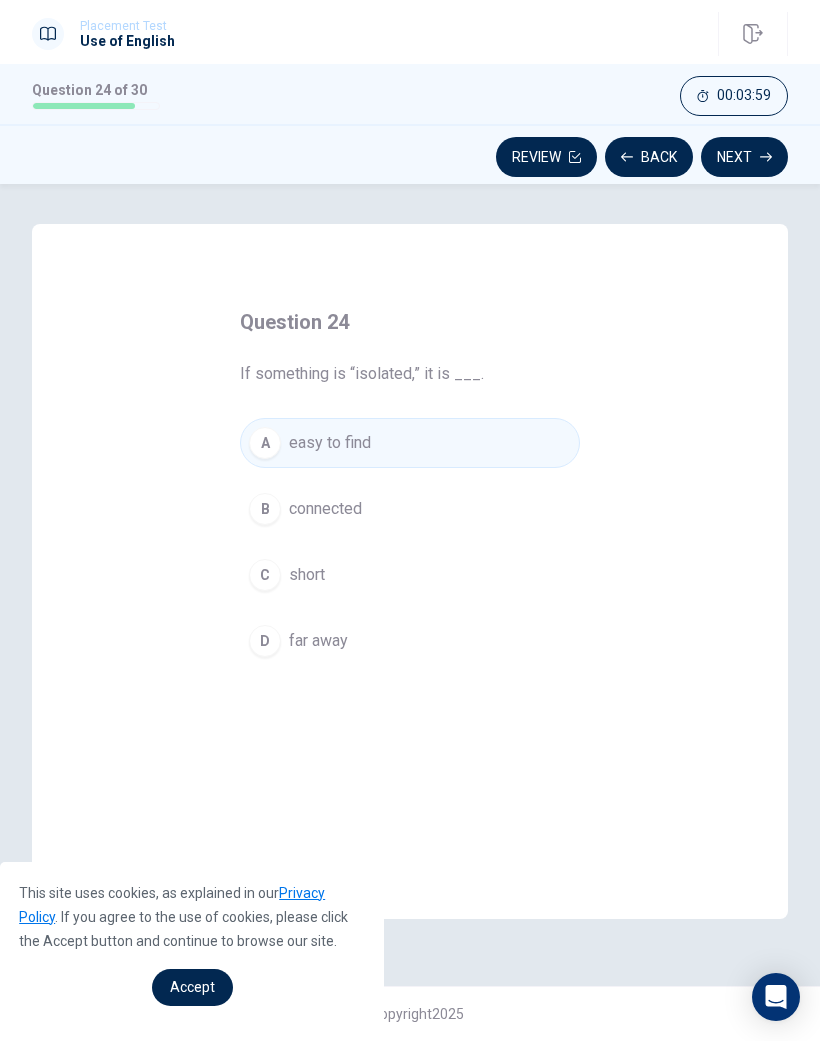 click on "Next" at bounding box center (744, 157) 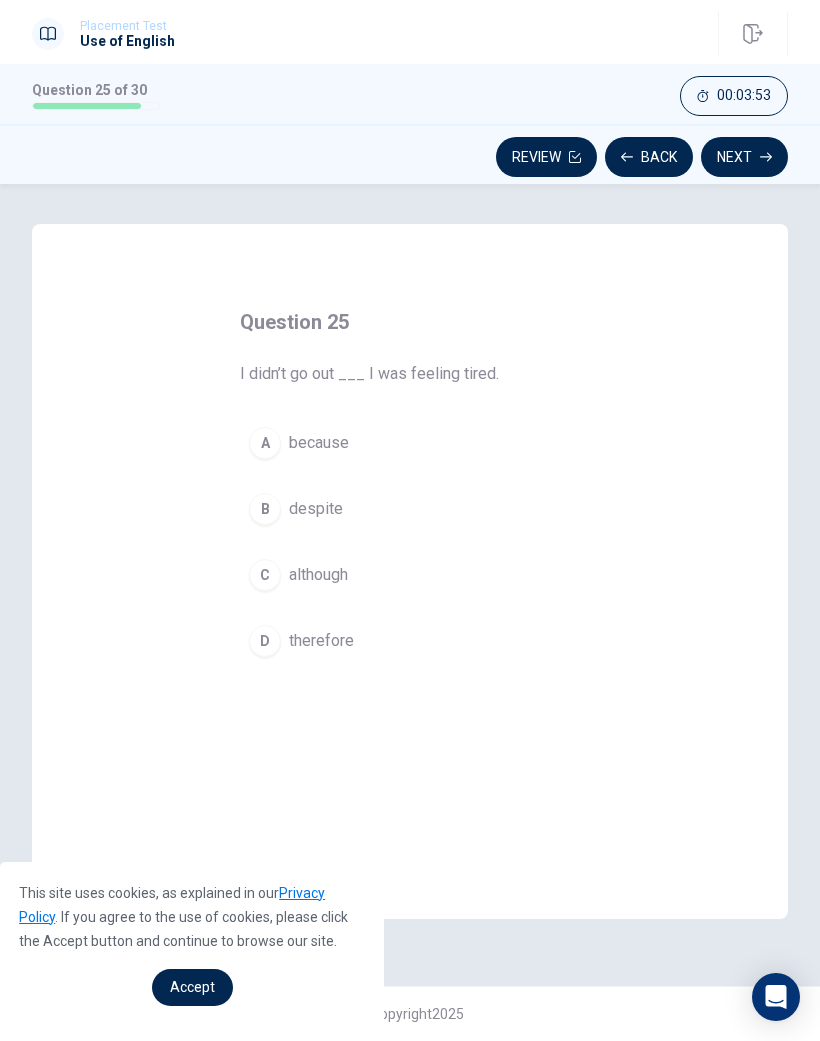 click on "A because" at bounding box center [410, 443] 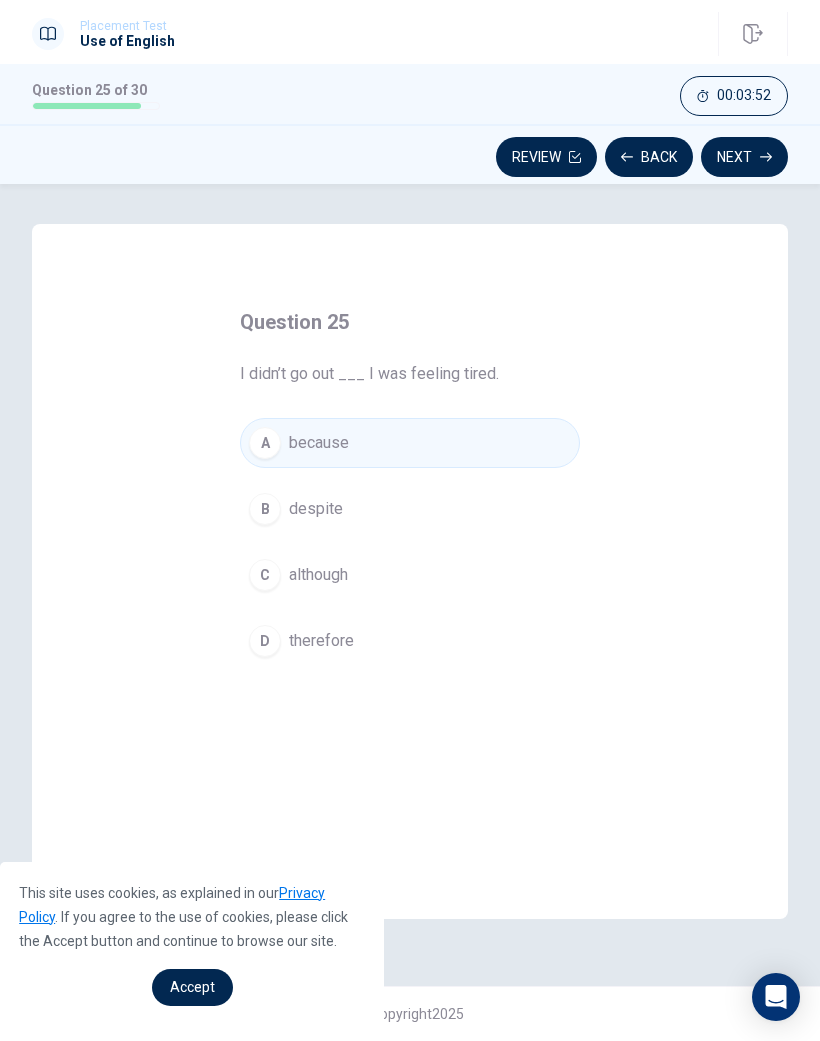 click on "Next" at bounding box center (744, 157) 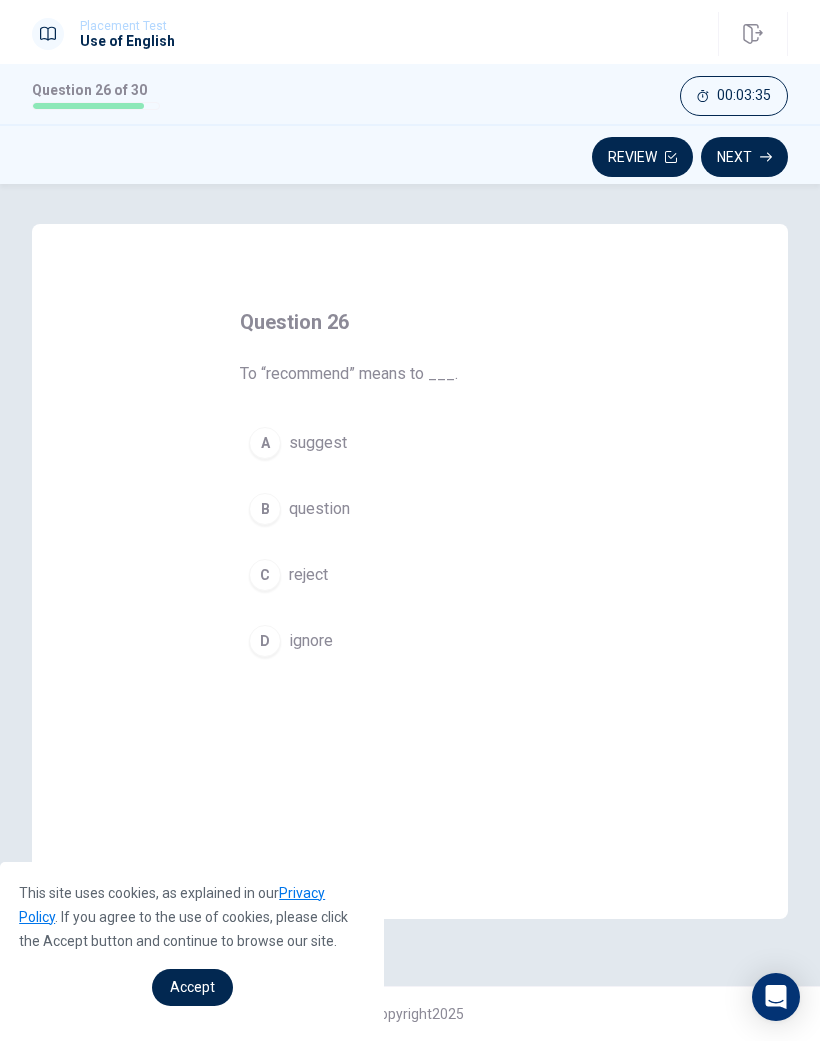 click on "suggest" at bounding box center (318, 443) 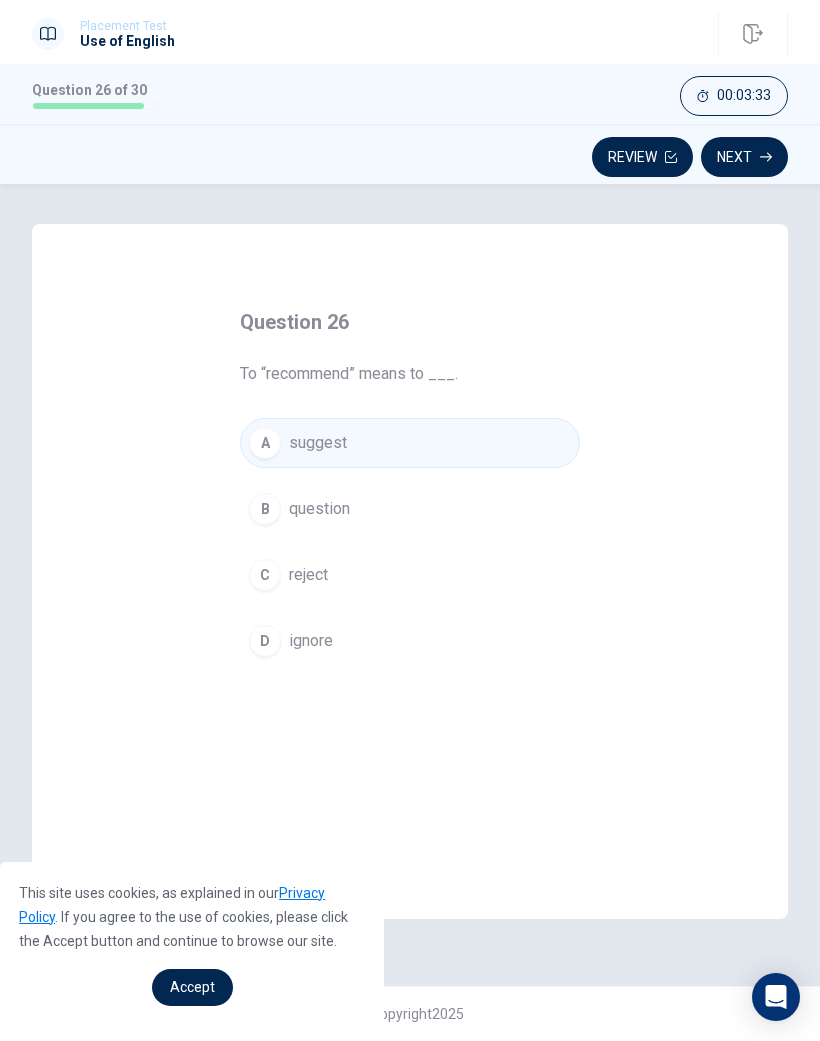 click on "Next" at bounding box center [744, 157] 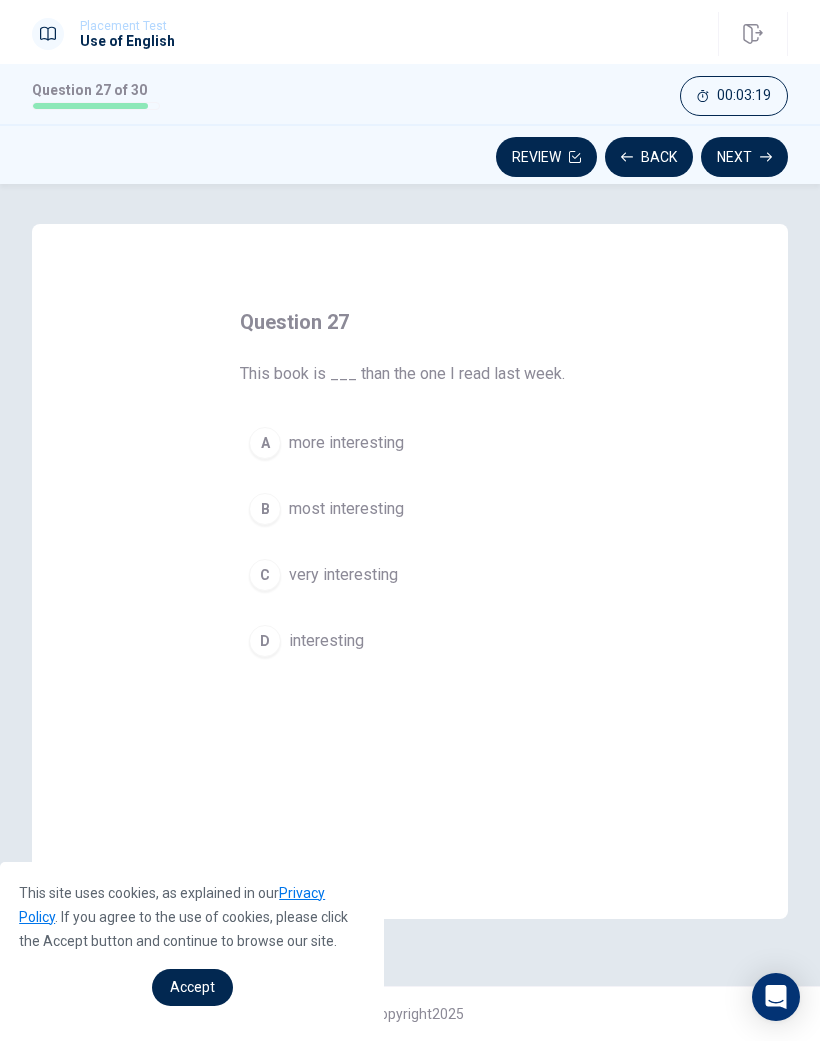 click on "more interesting" at bounding box center [346, 443] 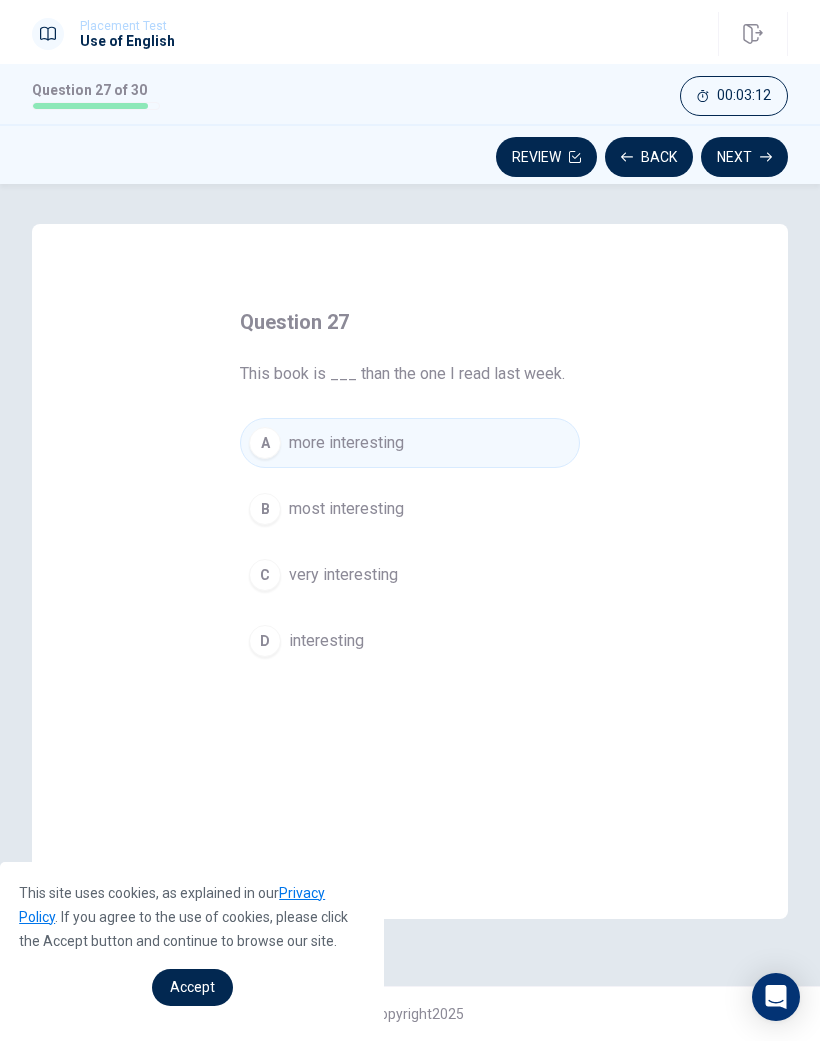 click on "Next" at bounding box center [744, 157] 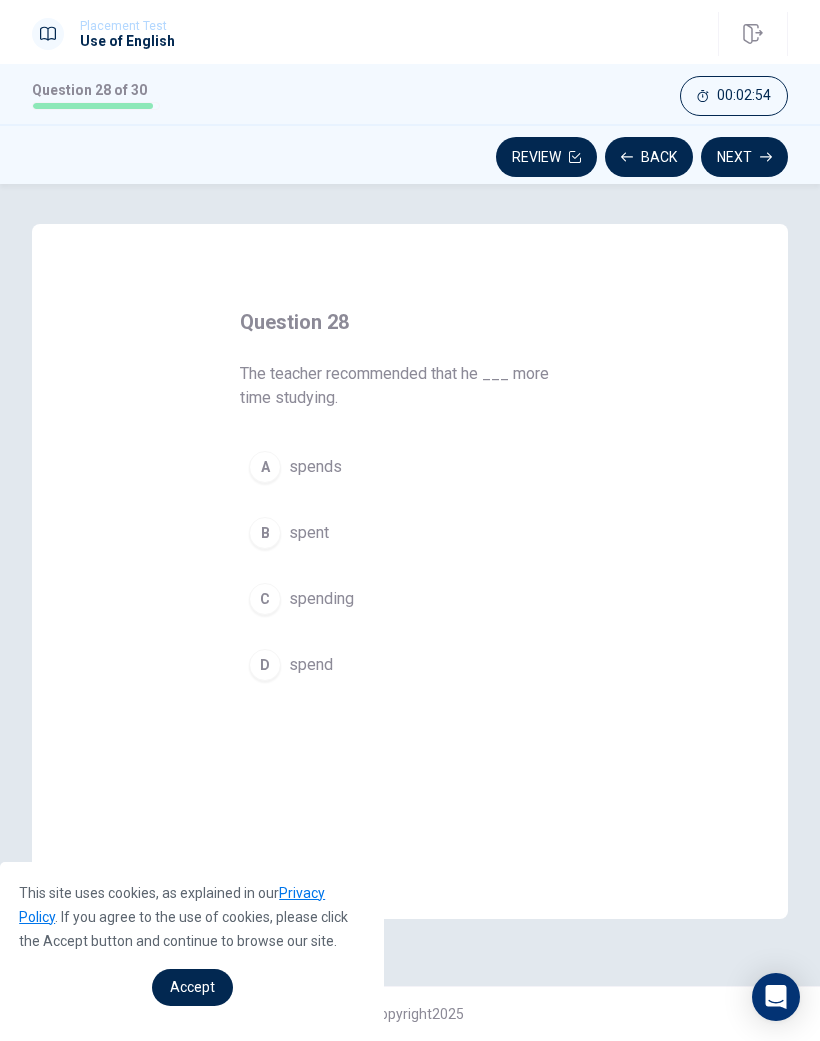 click on "D spend" at bounding box center (410, 665) 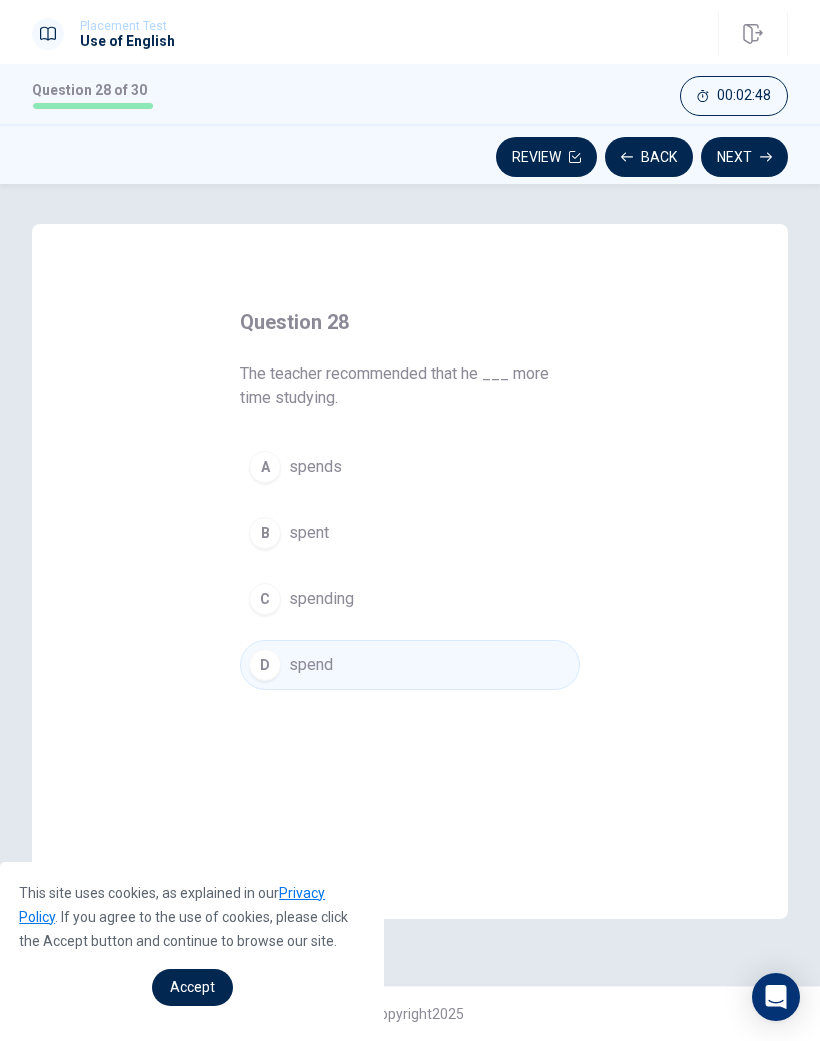 click on "A spends" at bounding box center (410, 467) 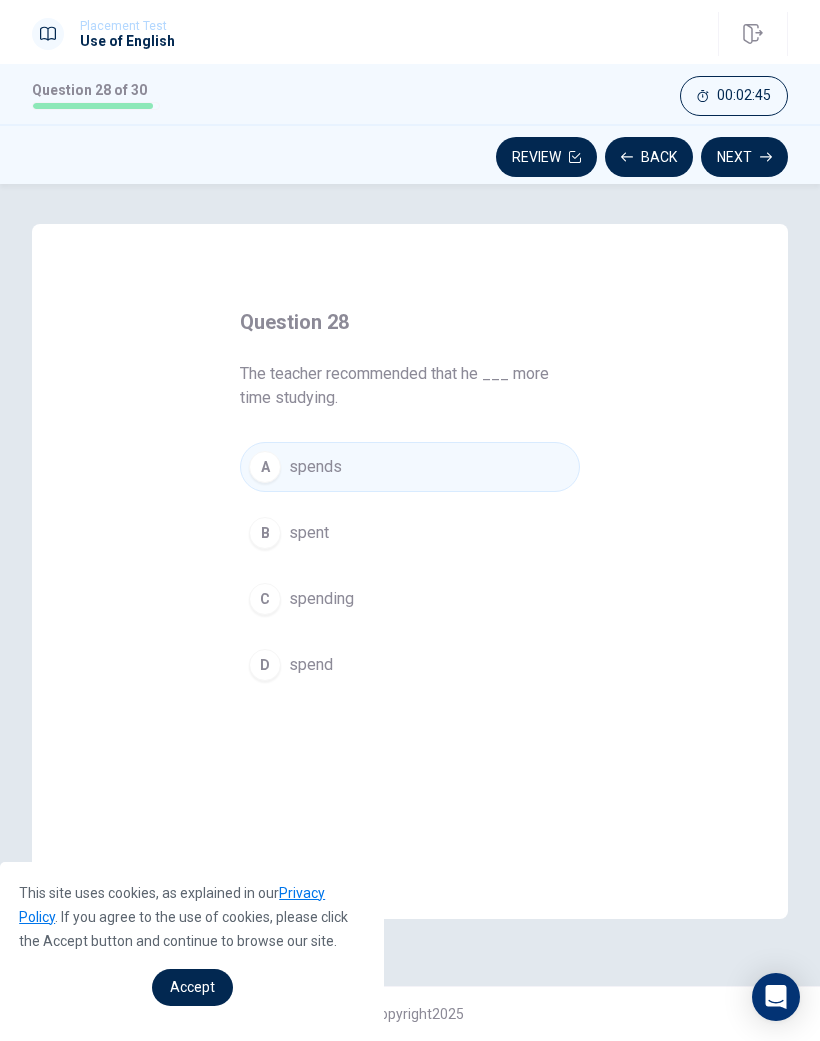 click on "Next" at bounding box center [744, 157] 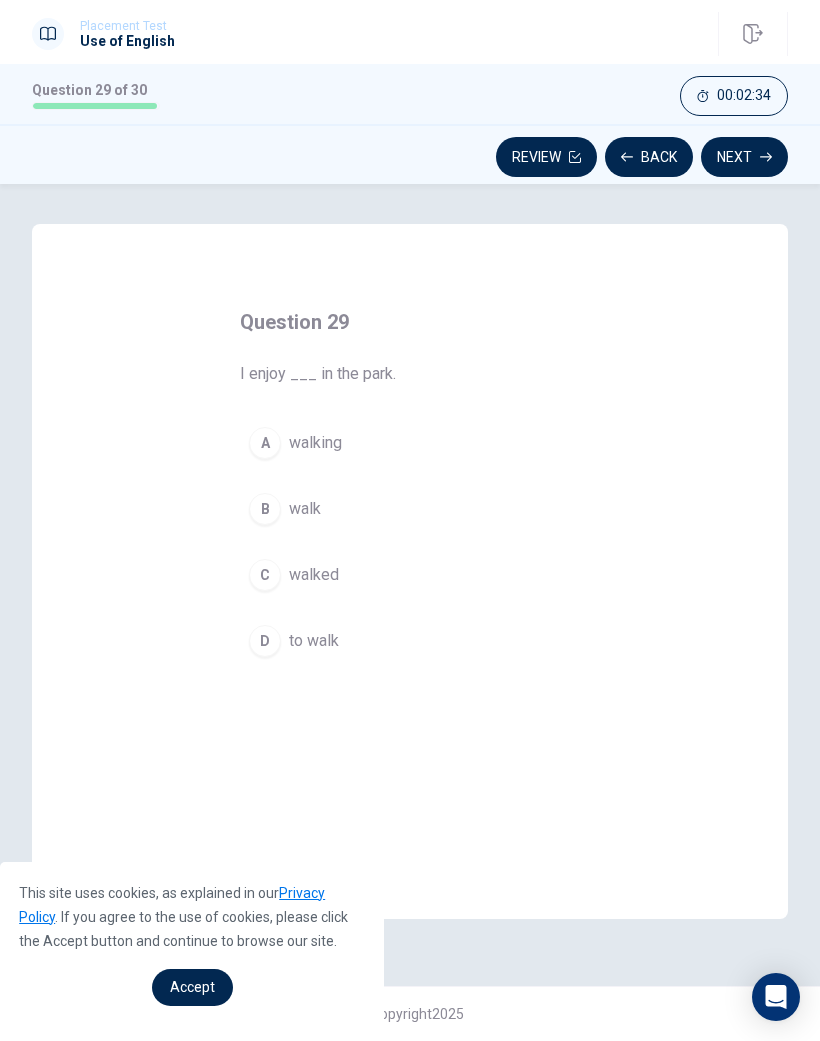 click on "A walking" at bounding box center (410, 443) 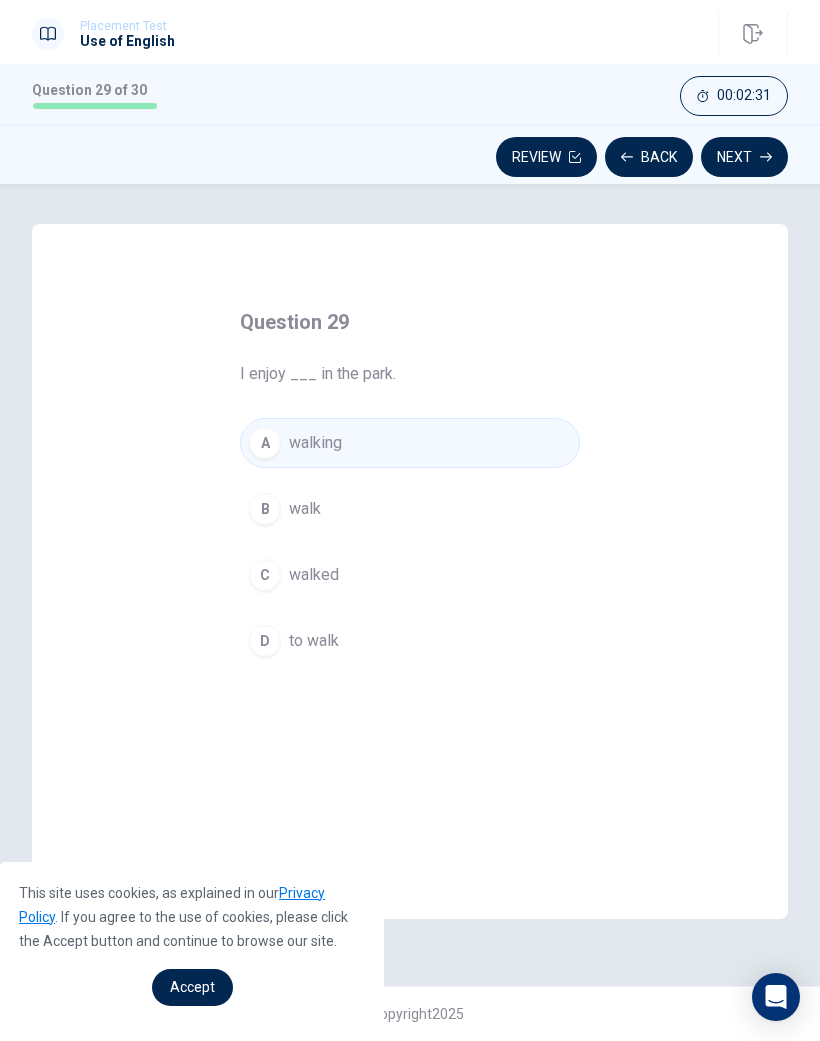 click on "Next" at bounding box center [744, 157] 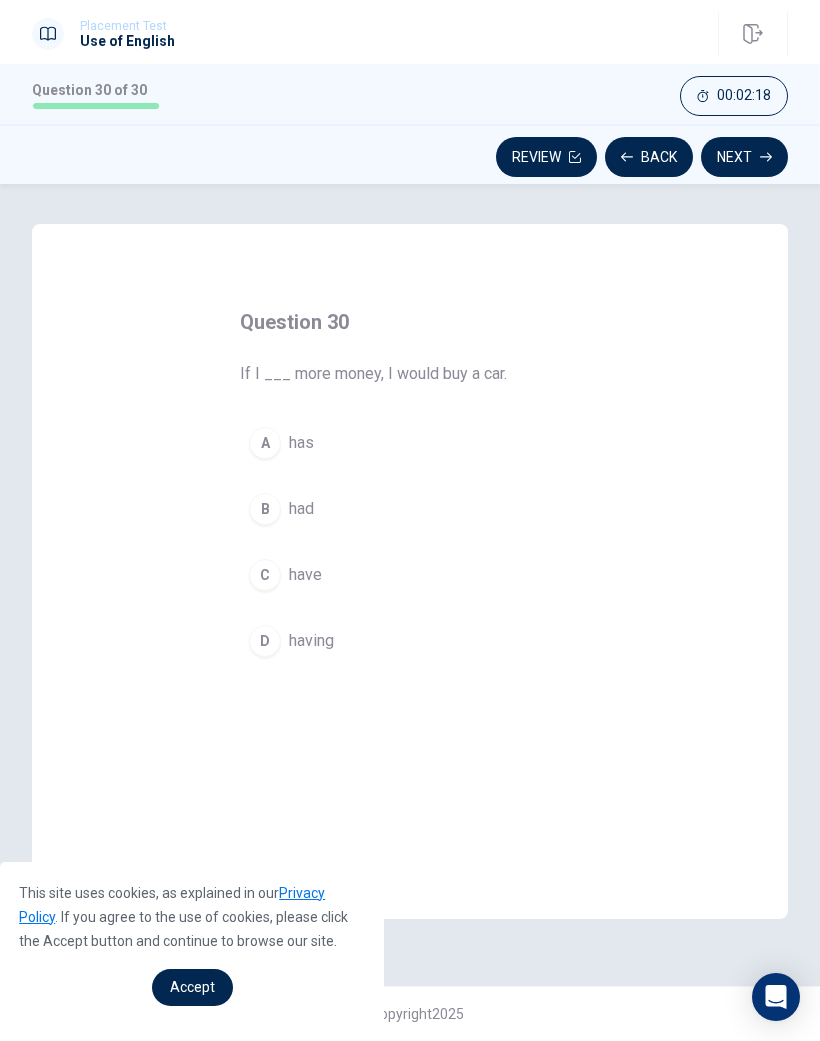 click on "have" at bounding box center (305, 575) 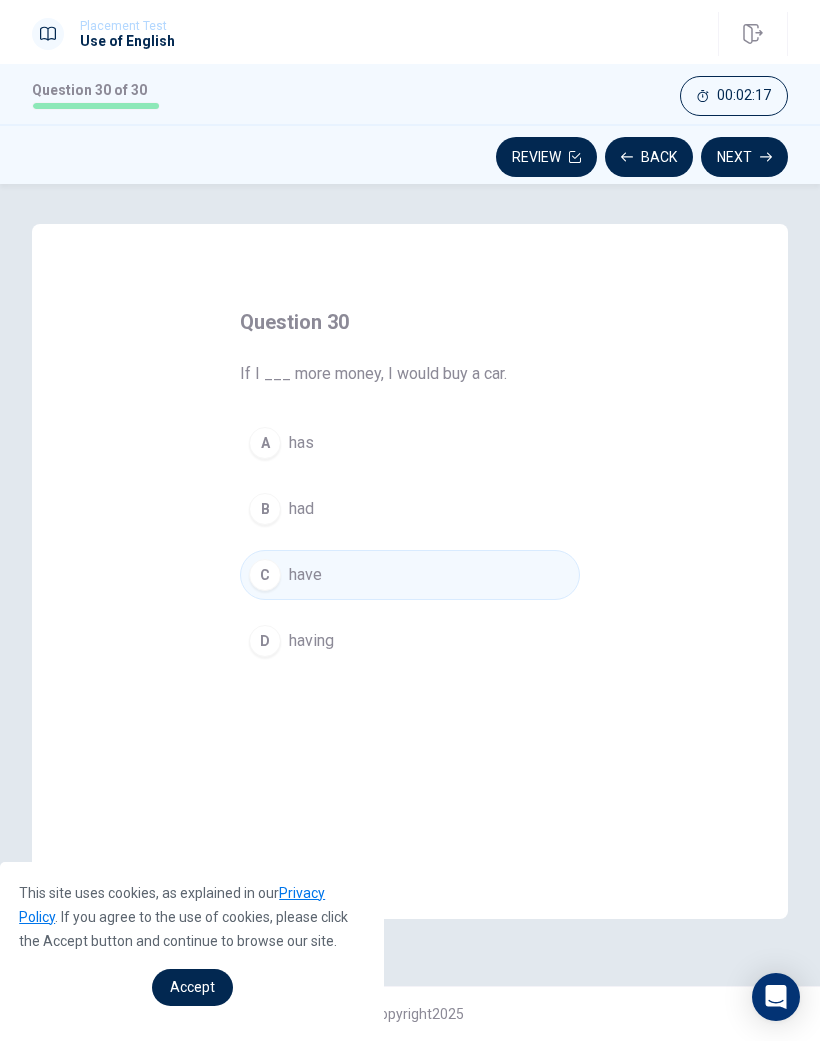 click on "A has" at bounding box center (410, 443) 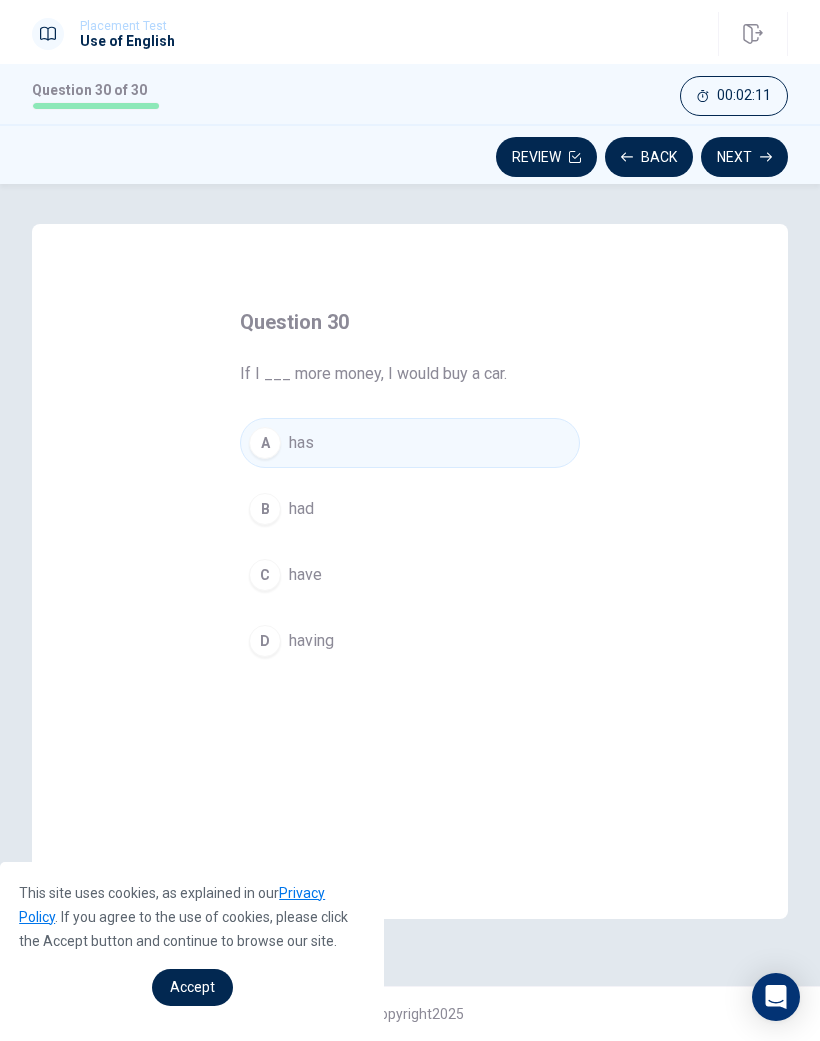 click on "C have" at bounding box center (410, 575) 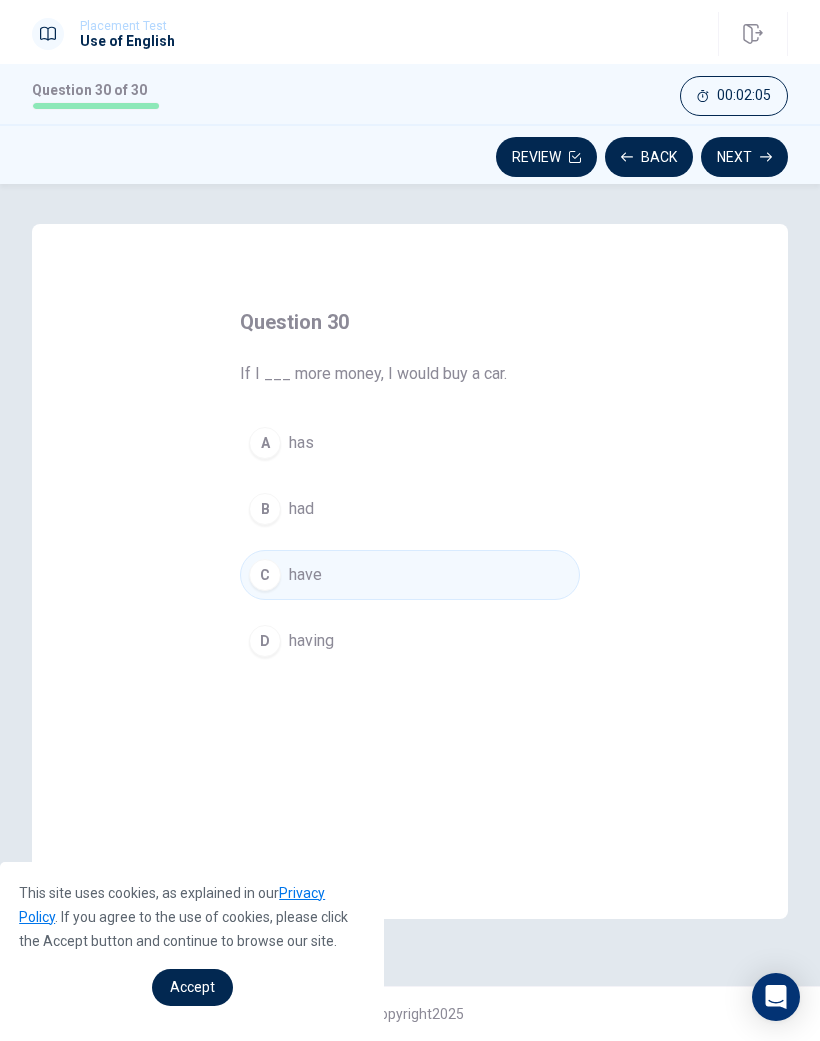 click on "B had" at bounding box center (410, 509) 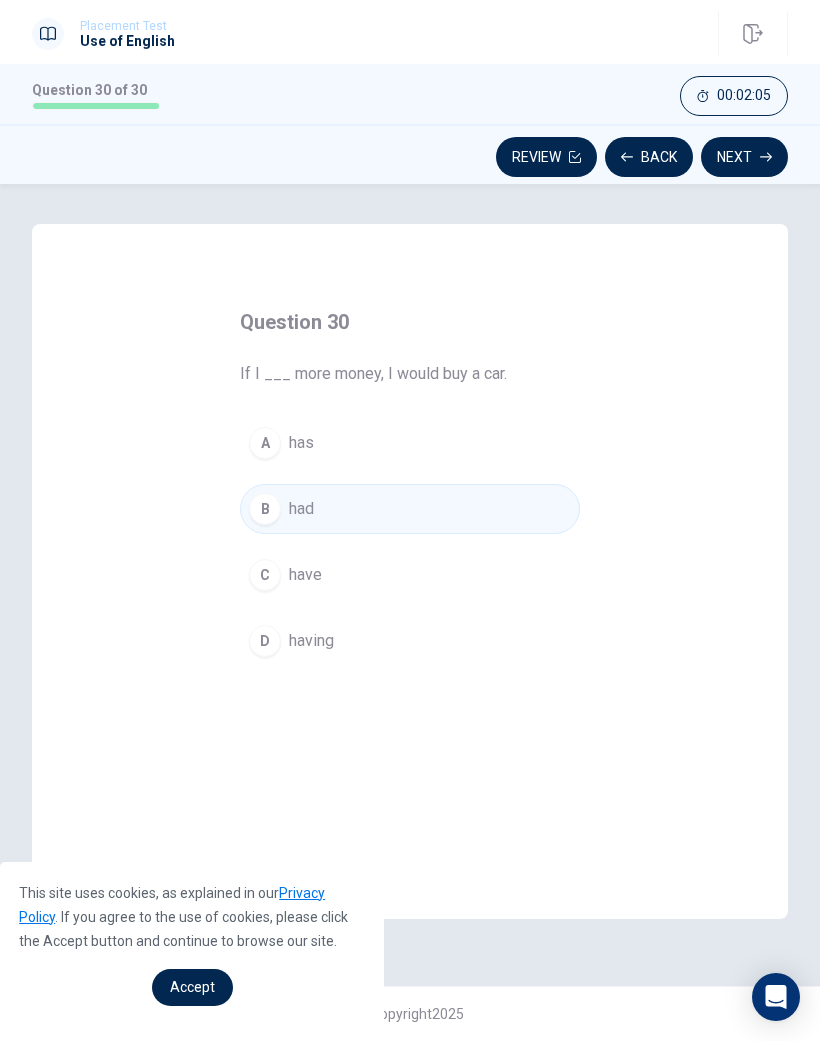 click on "B had" at bounding box center (410, 509) 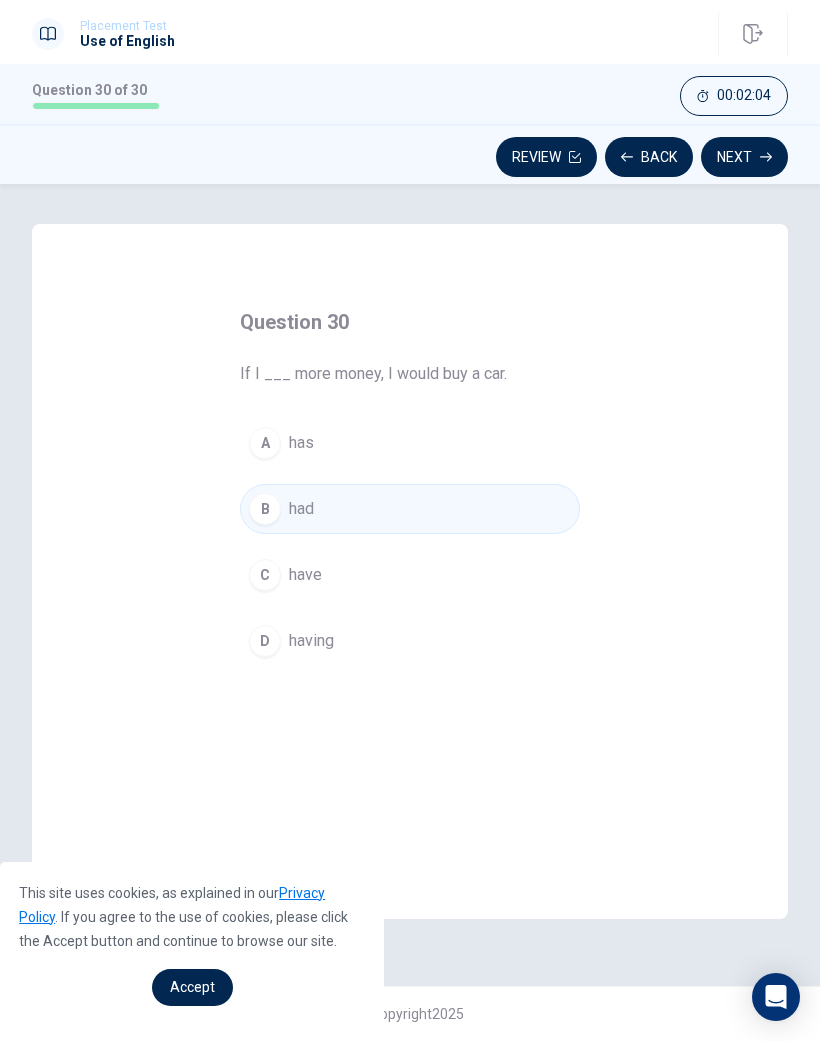click on "C have" at bounding box center [410, 575] 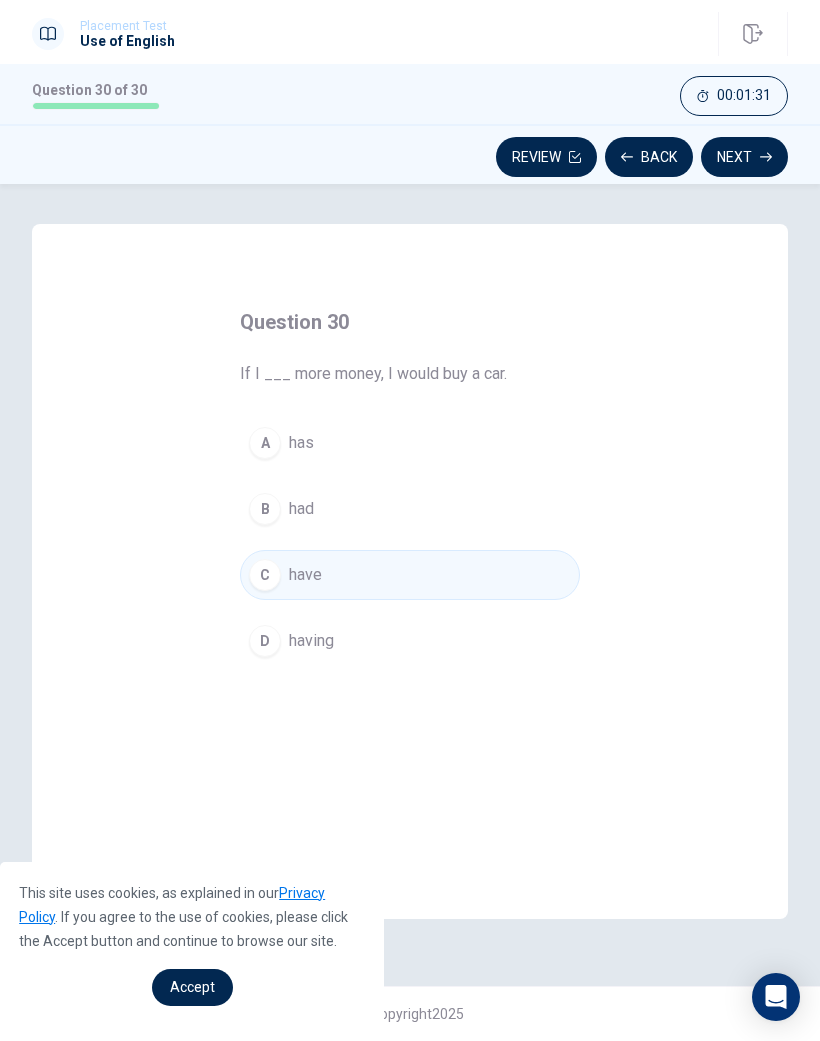 click on "B had" at bounding box center [410, 509] 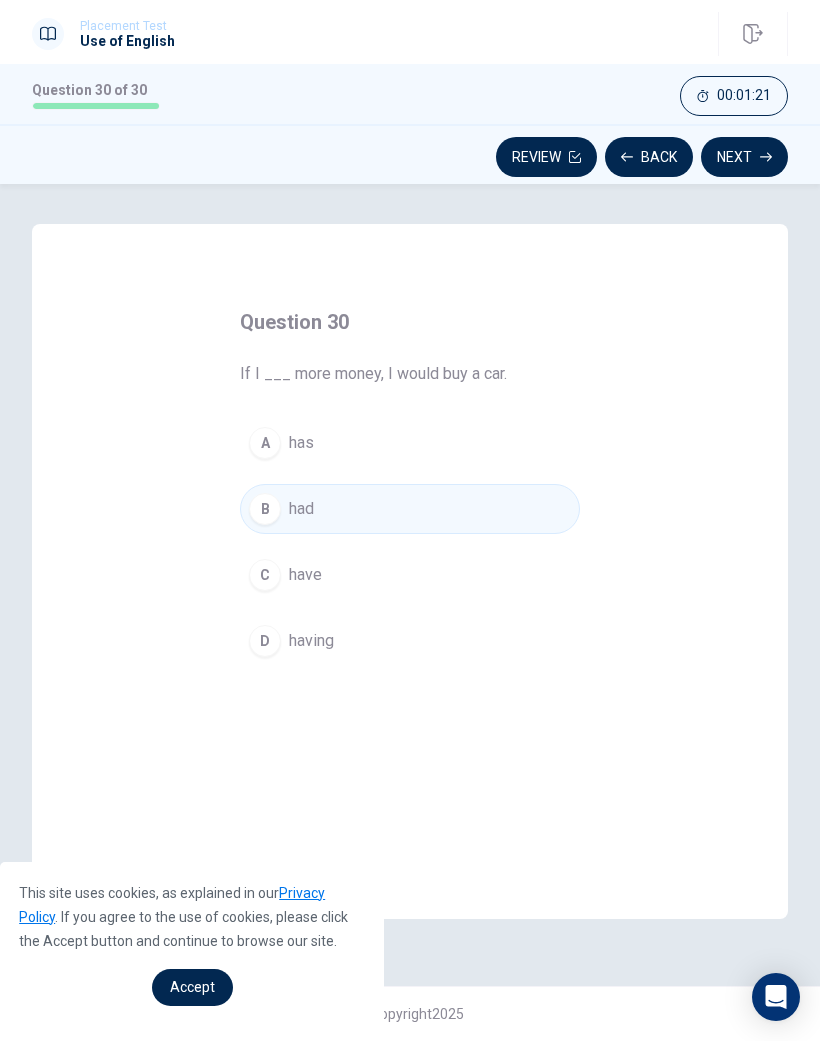 click on "Next" at bounding box center (744, 157) 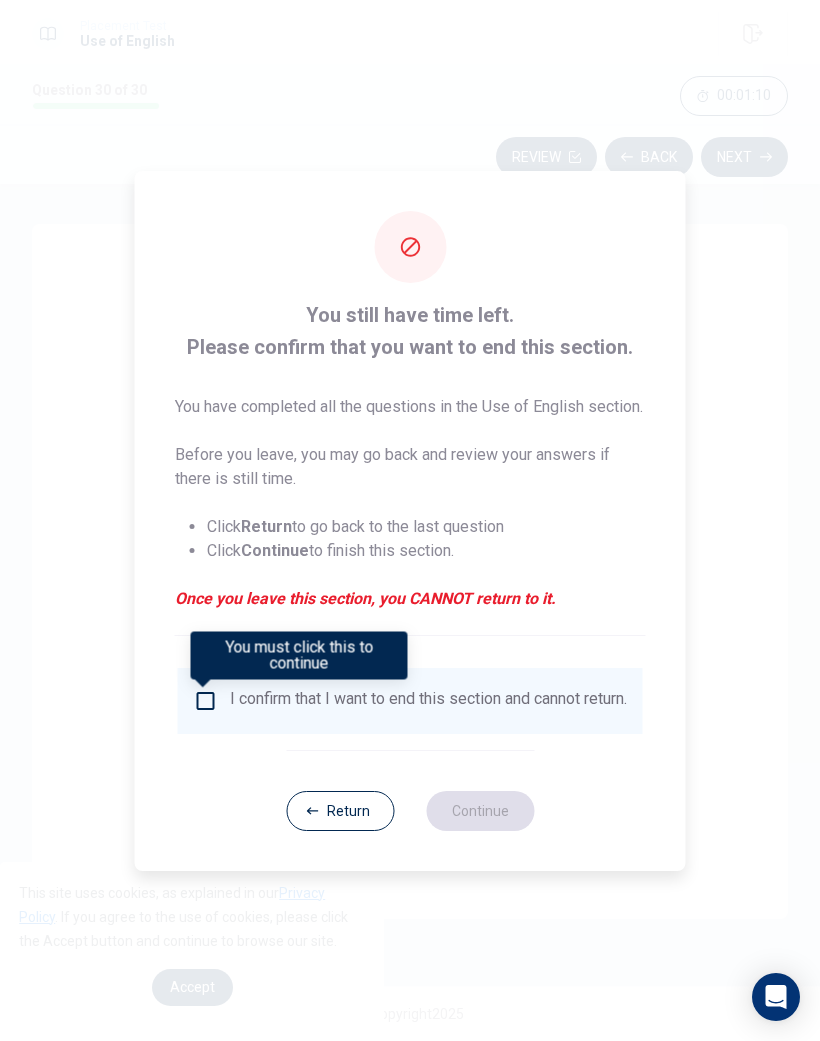 click at bounding box center [206, 701] 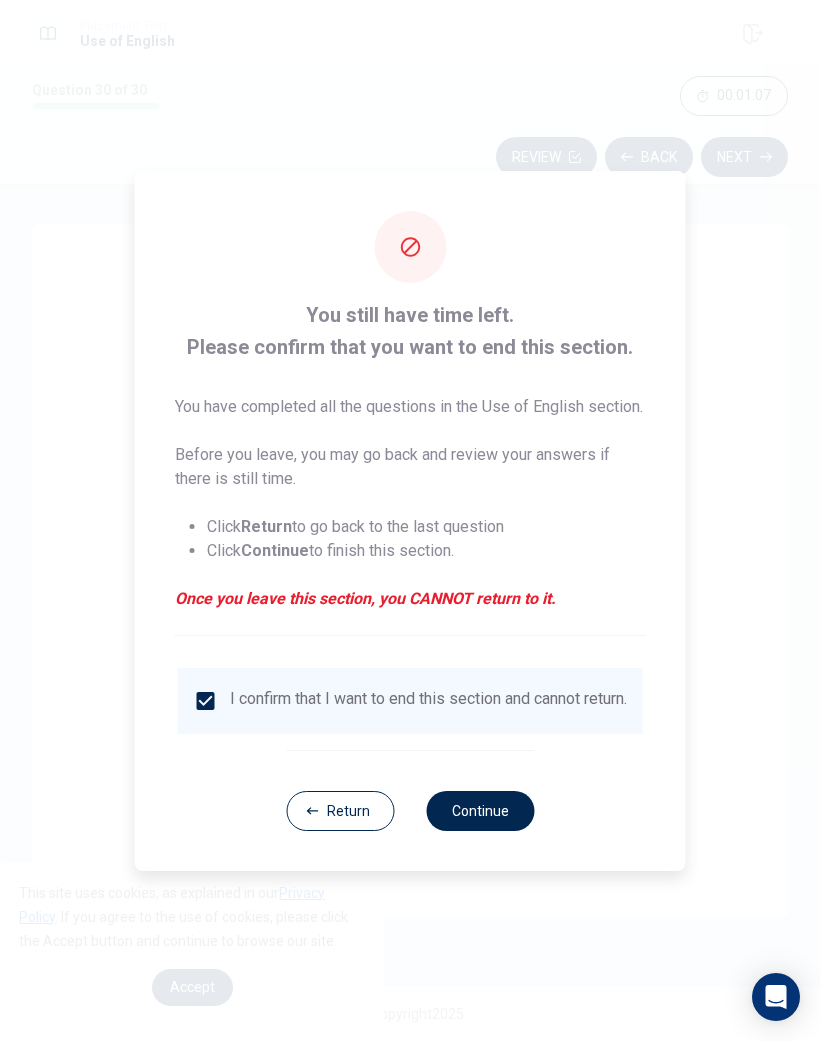 click on "Continue" at bounding box center (480, 811) 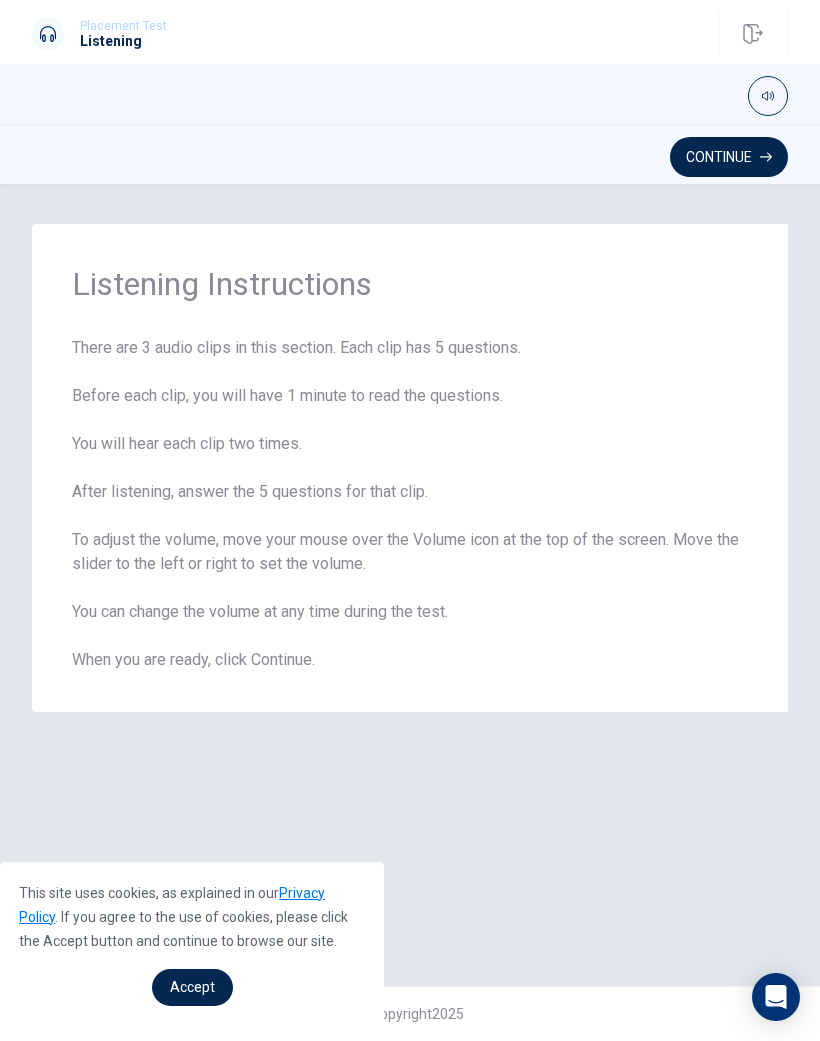 click on "Listening Instructions
There are 3 audio clips in this section. Each clip has 5 questions.
Before each clip, you will have 1 minute to read the questions.
You will hear each clip two times.
After listening, answer the 5 questions for that clip.
To adjust the volume, move your mouse over the Volume icon at the top of the screen. Move the slider to the left or right to set the volume.
You can change the volume at any time during the test.
When you are ready, click Continue." at bounding box center (410, 585) 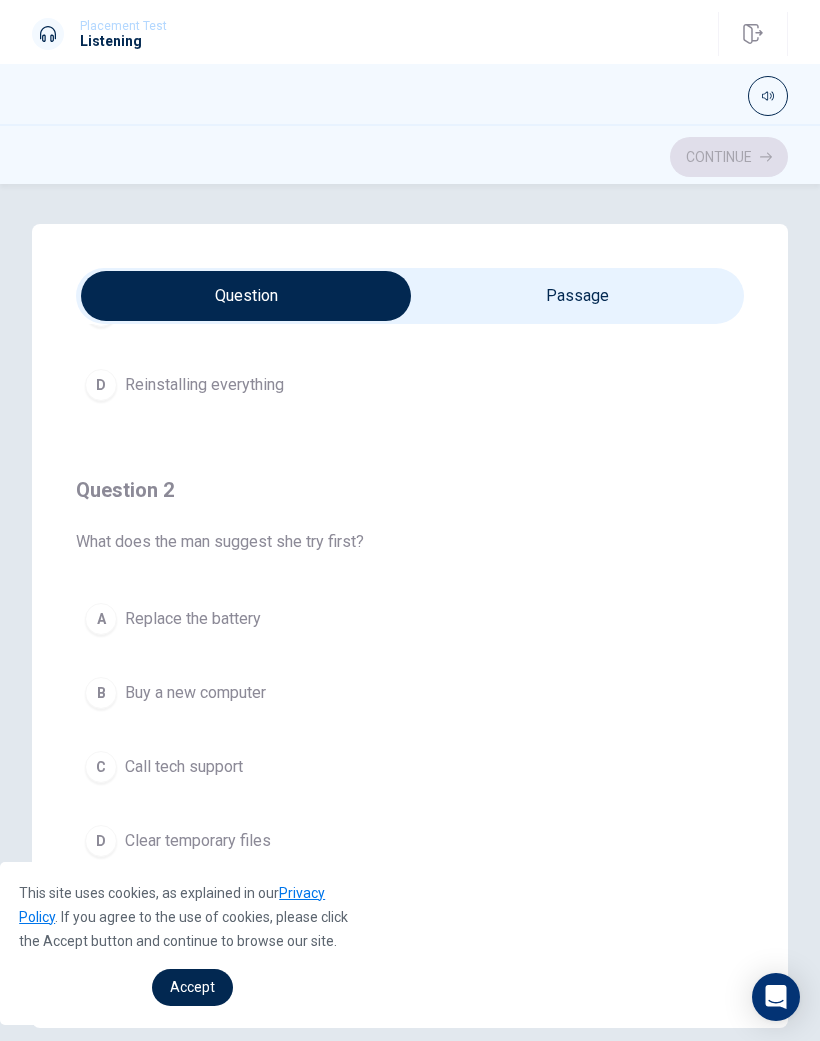 scroll, scrollTop: 339, scrollLeft: 0, axis: vertical 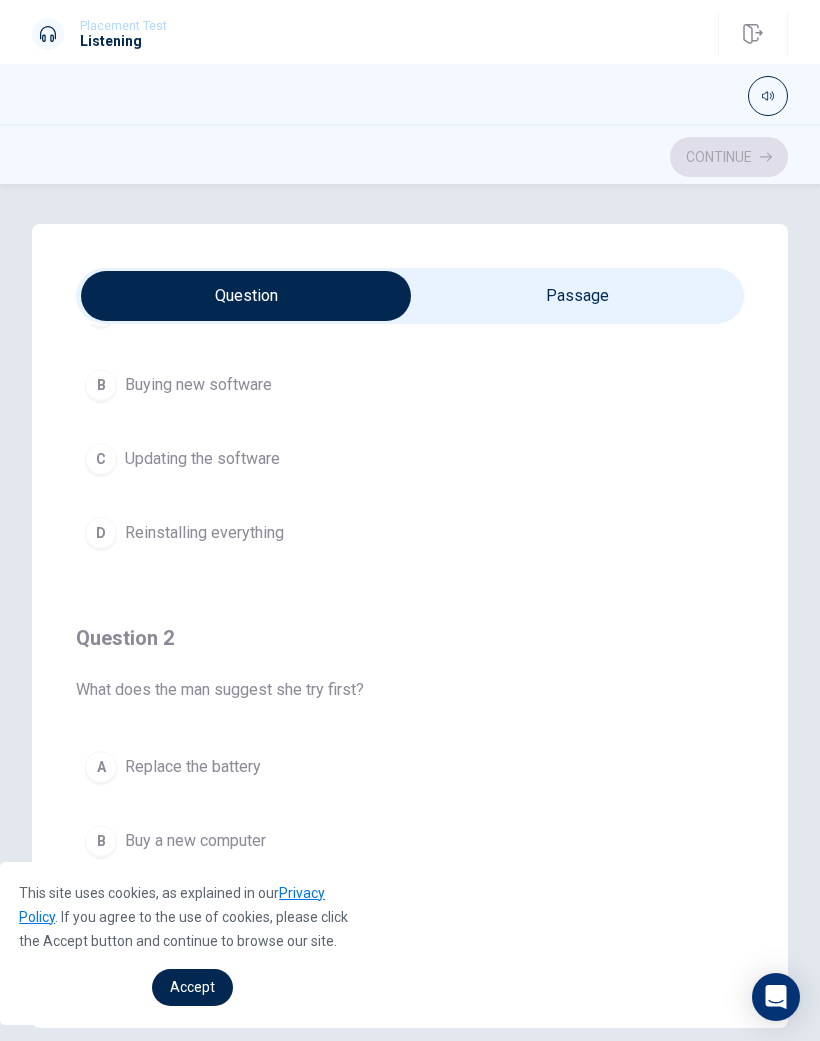 click at bounding box center [246, 296] 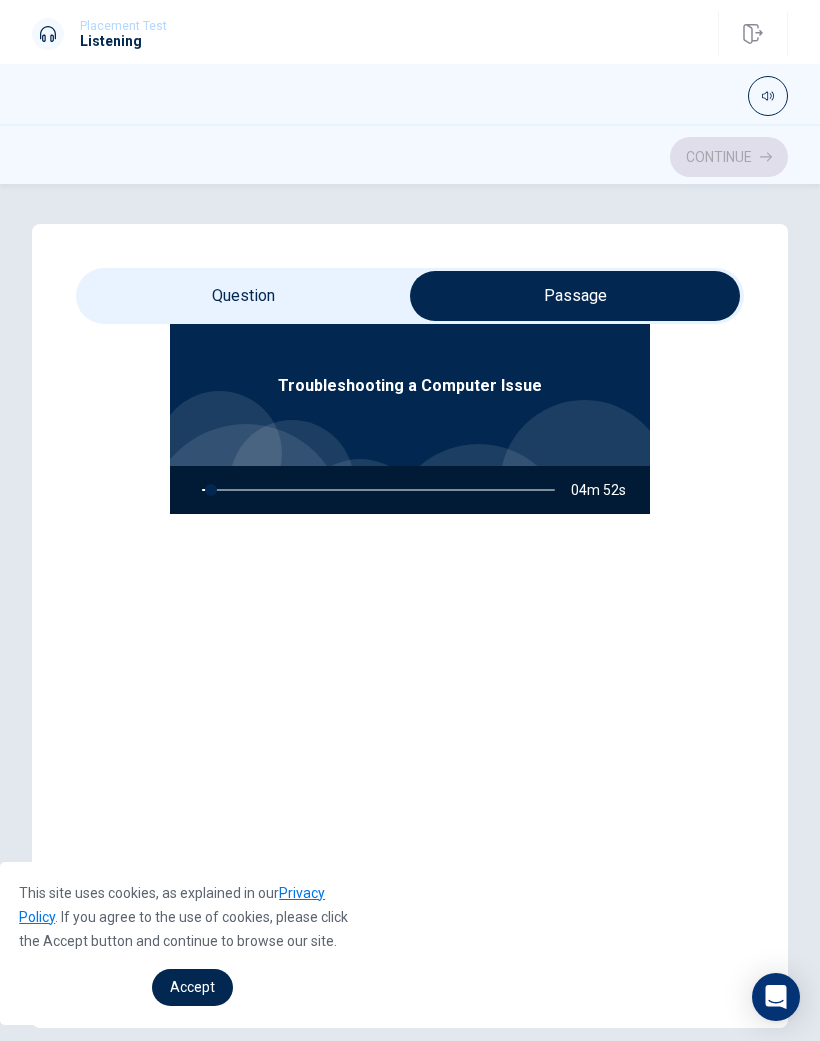 scroll, scrollTop: 112, scrollLeft: 0, axis: vertical 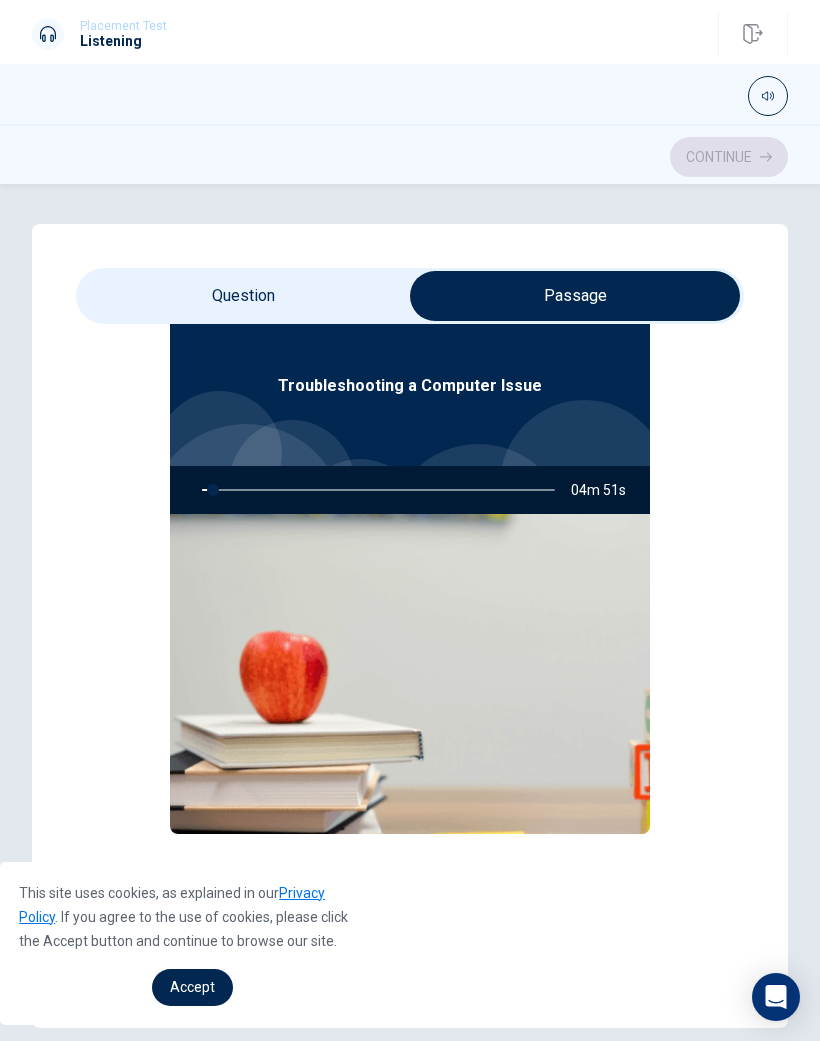 type on "3" 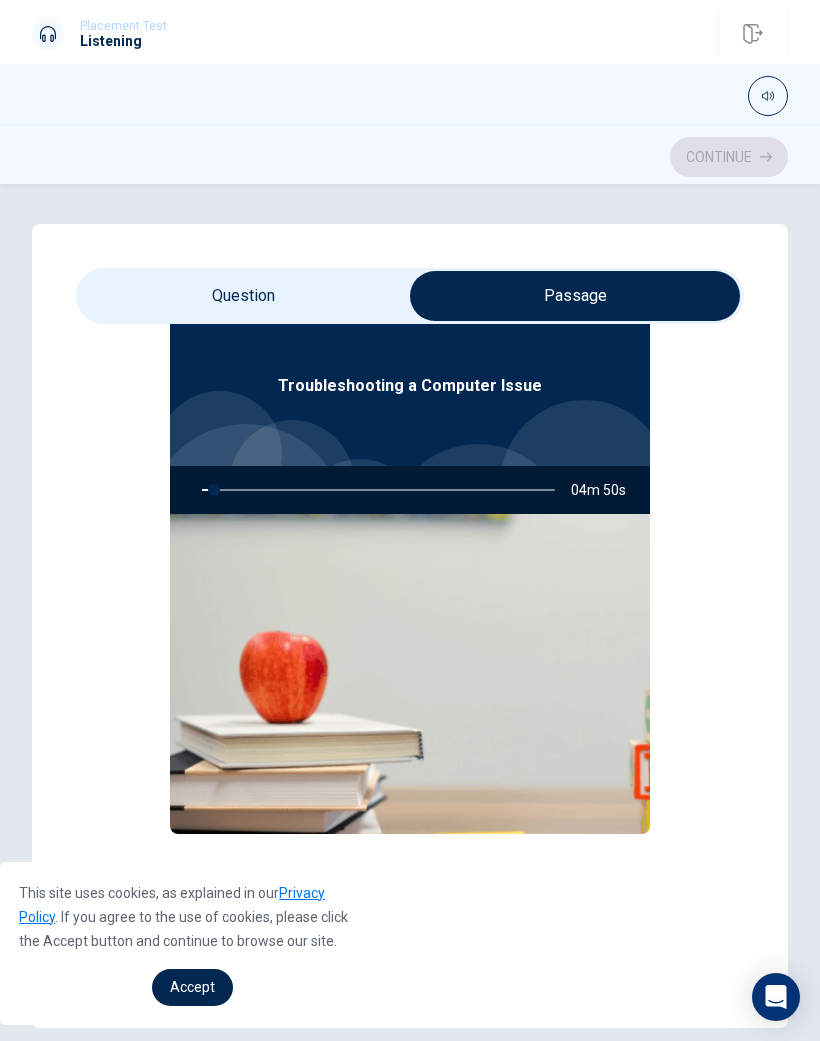 click at bounding box center [575, 296] 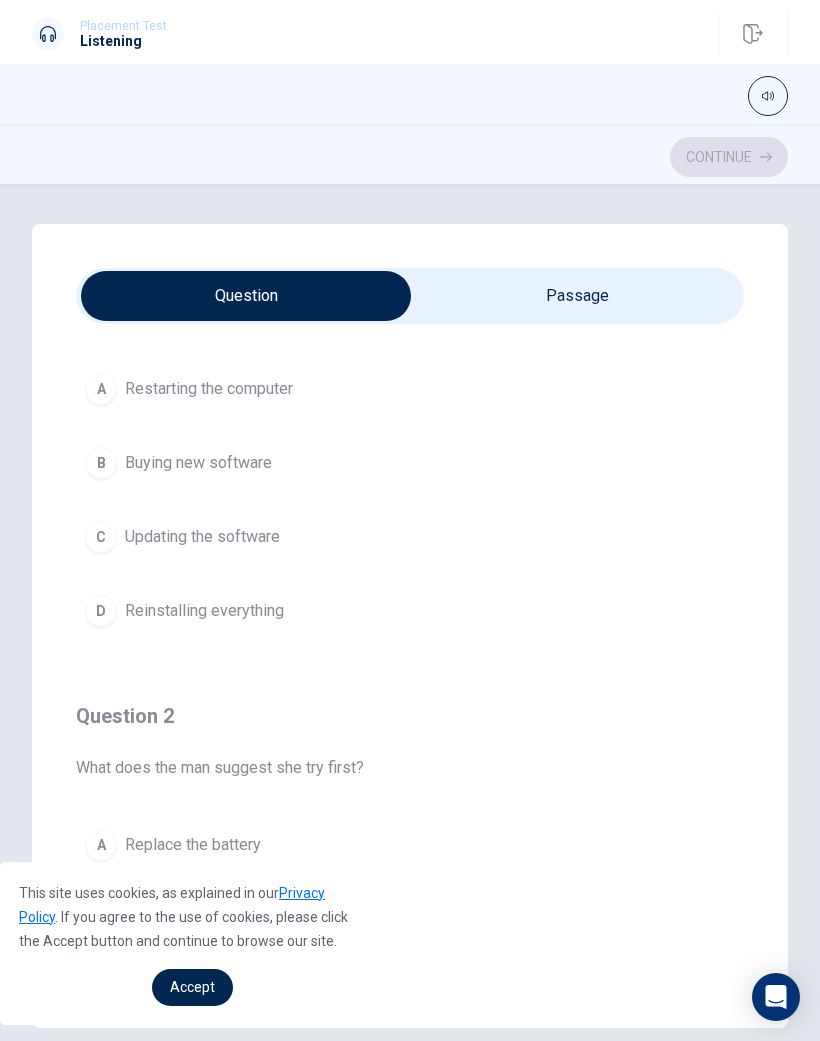 click at bounding box center [246, 296] 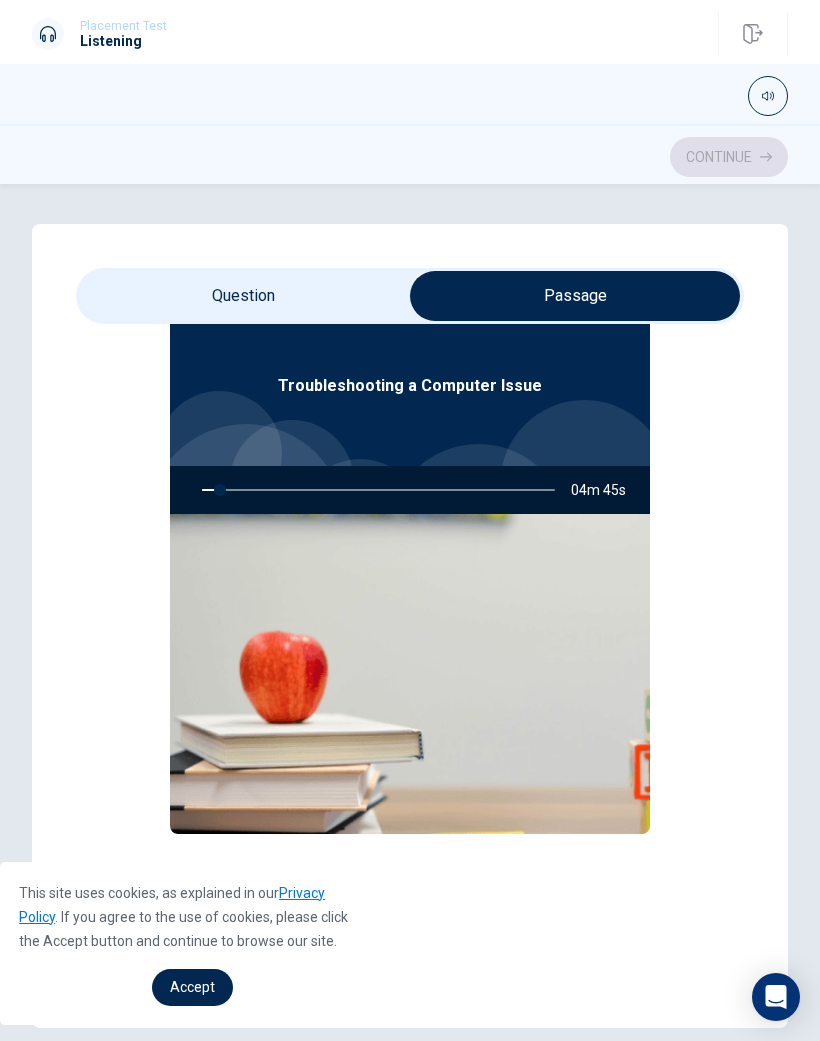 type on "5" 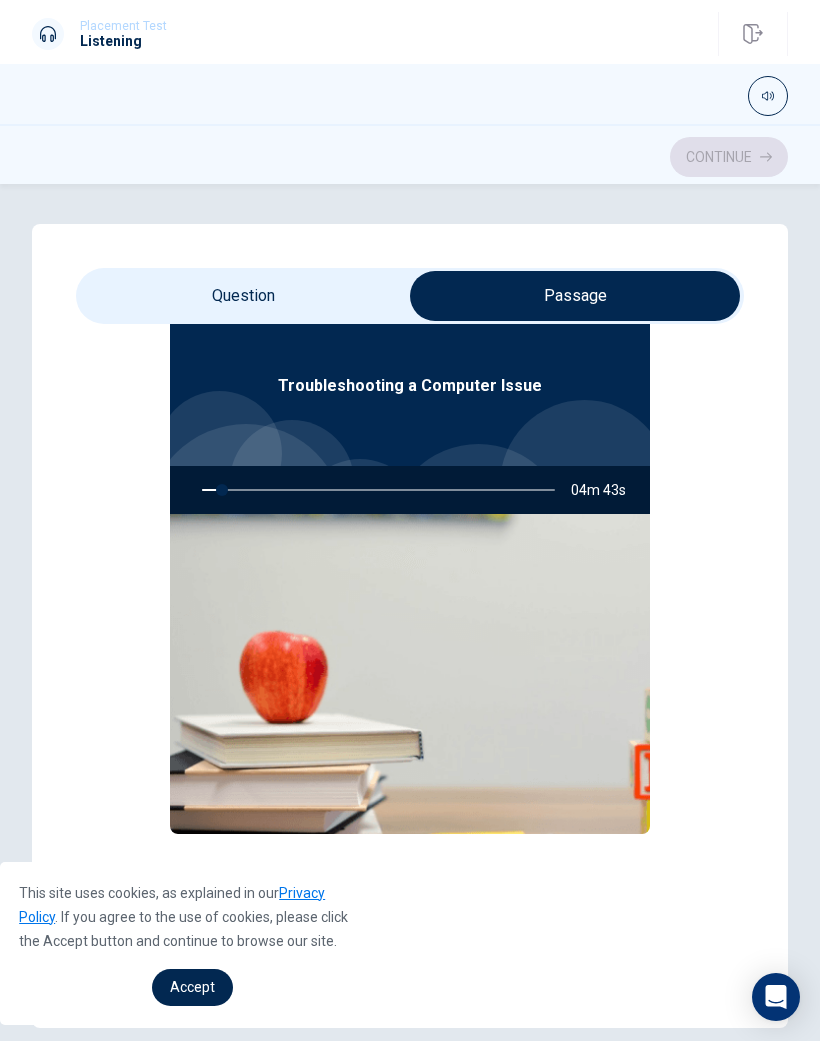 click at bounding box center [575, 296] 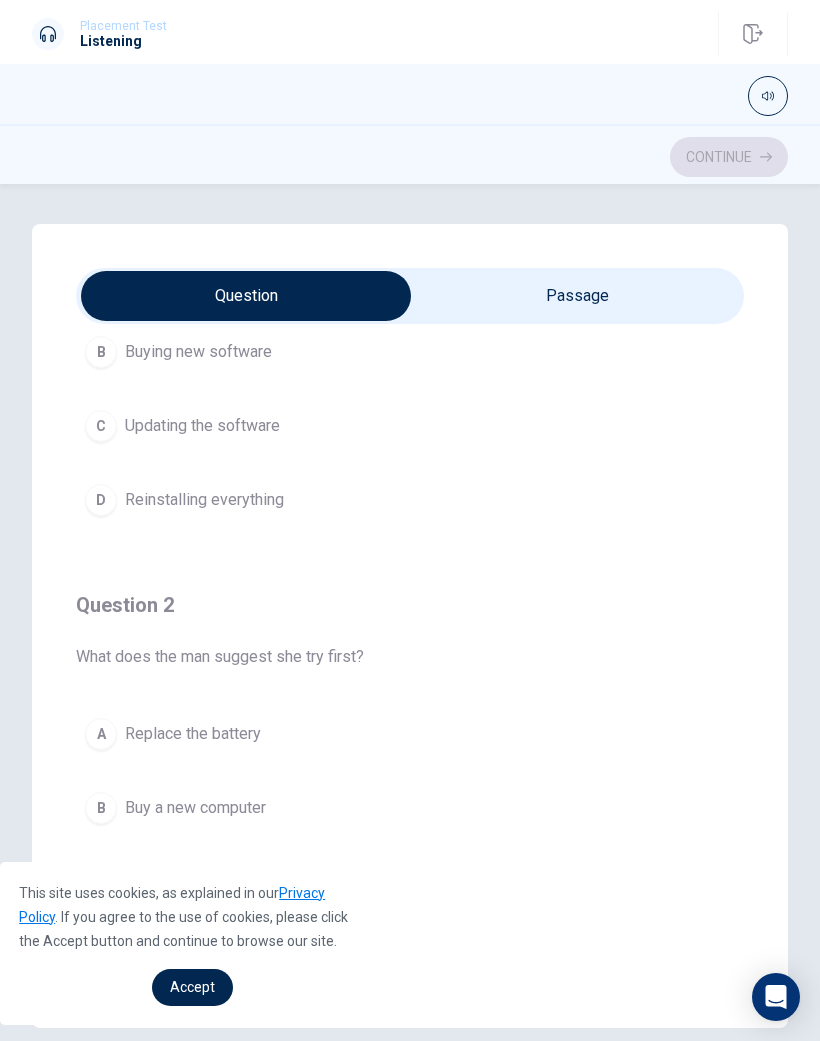 scroll, scrollTop: 26, scrollLeft: 0, axis: vertical 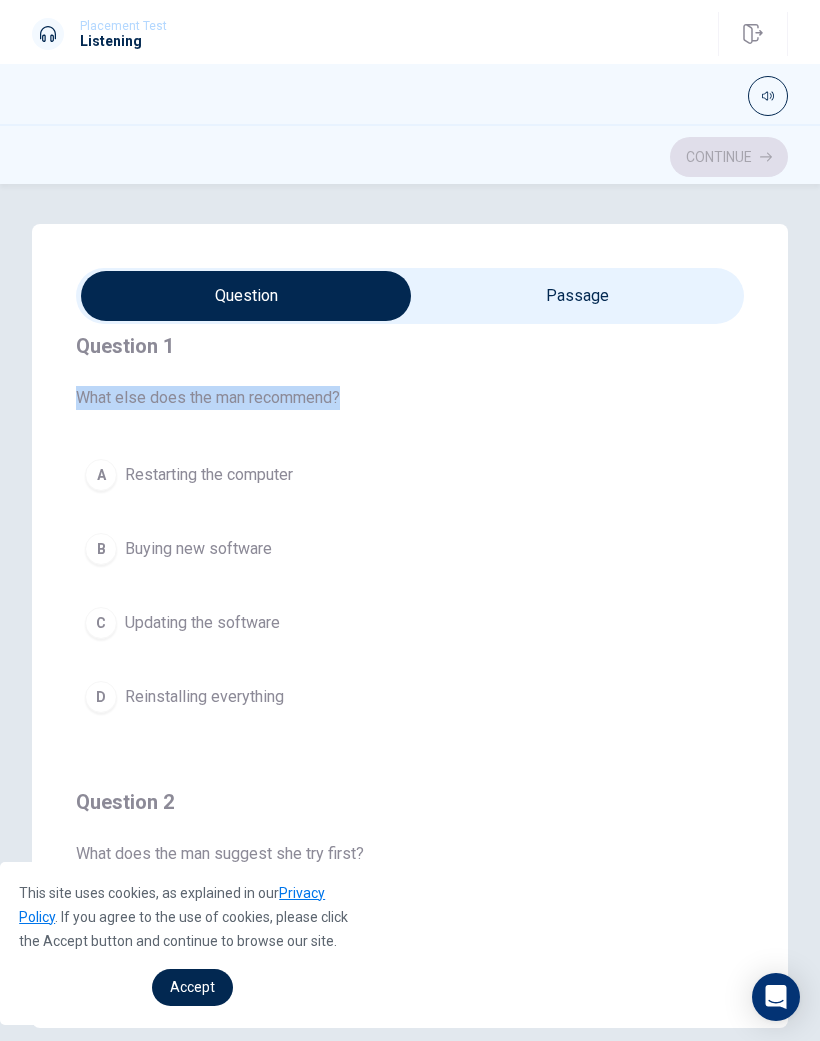 click on "B Buying new software" at bounding box center (410, 549) 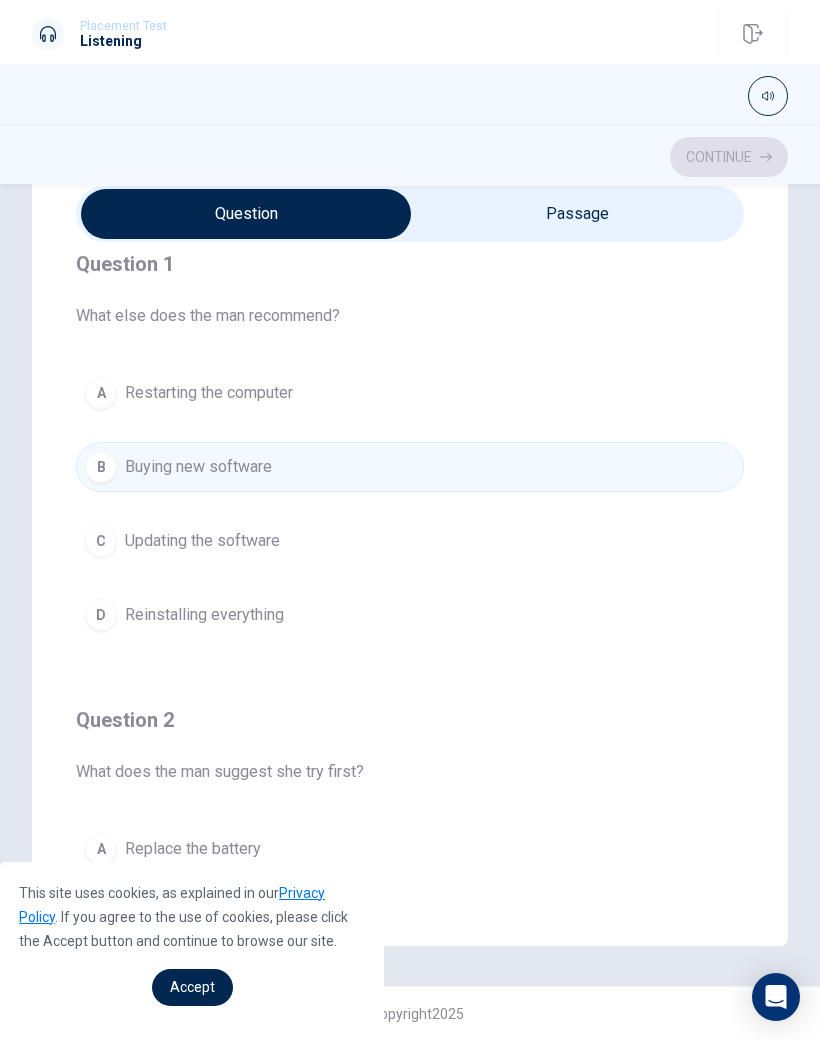 scroll, scrollTop: 82, scrollLeft: 0, axis: vertical 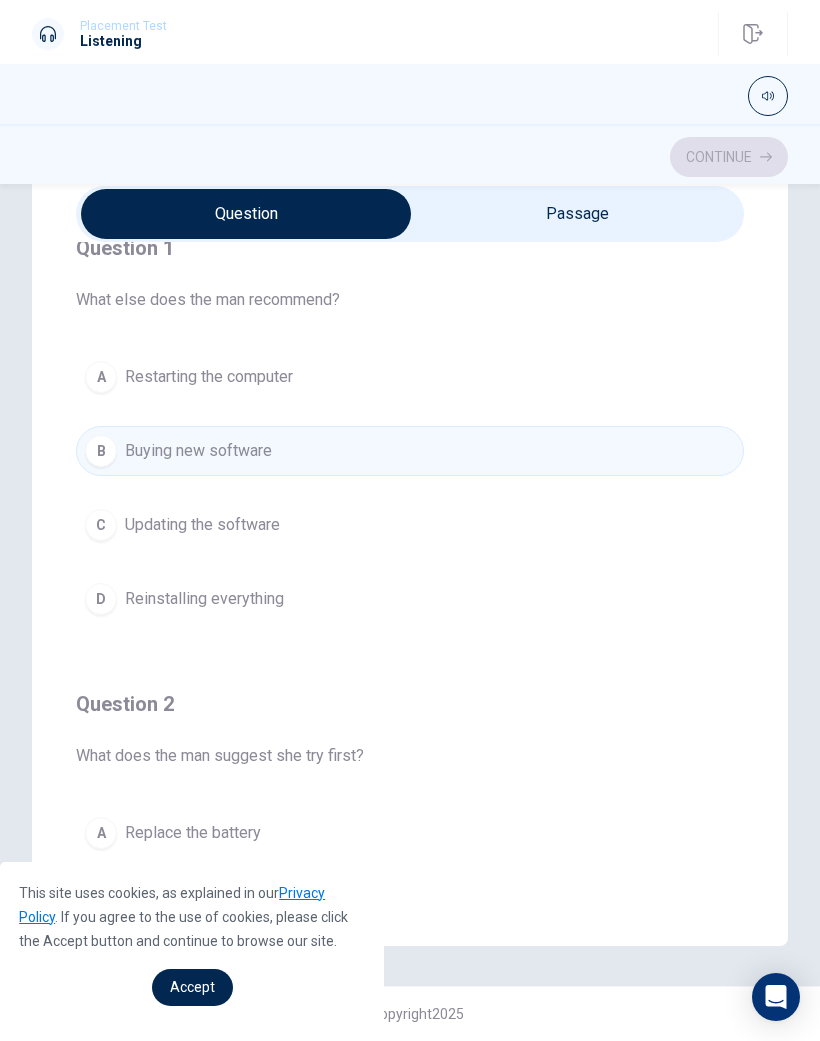 click on "A Restarting the computer" at bounding box center [410, 377] 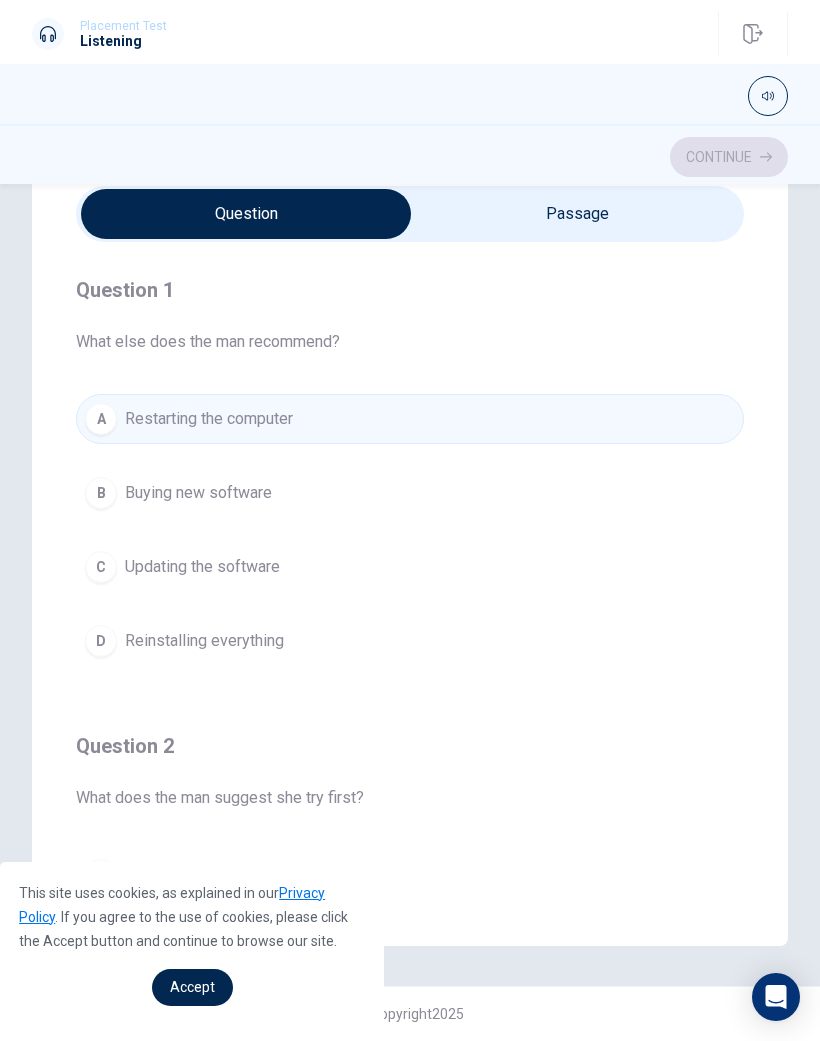 scroll, scrollTop: 0, scrollLeft: 0, axis: both 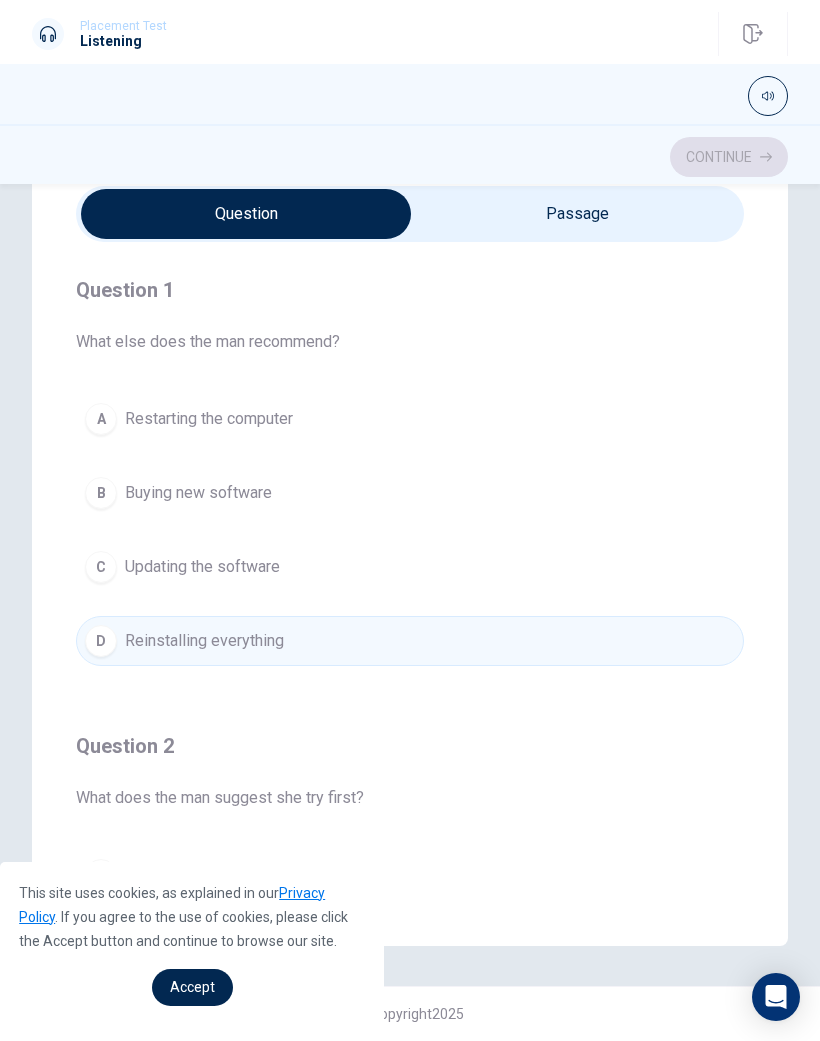 click on "Restarting the computer" at bounding box center [209, 419] 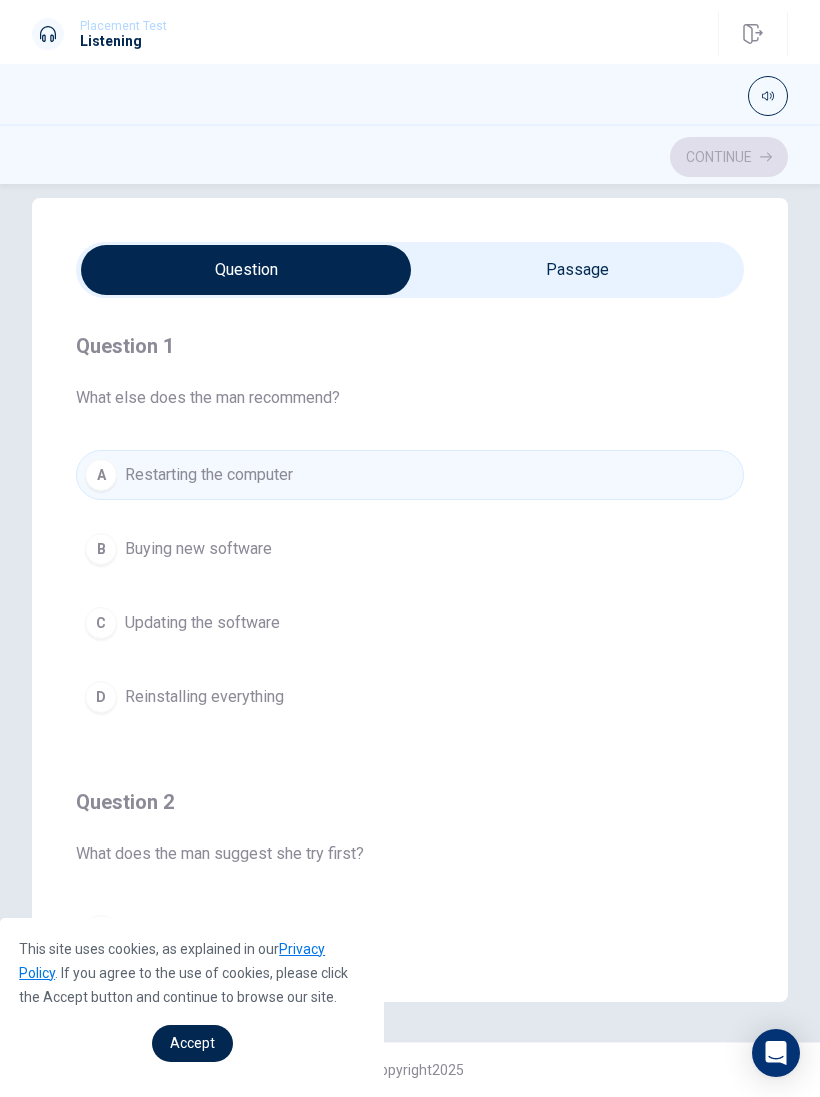 scroll, scrollTop: 0, scrollLeft: 0, axis: both 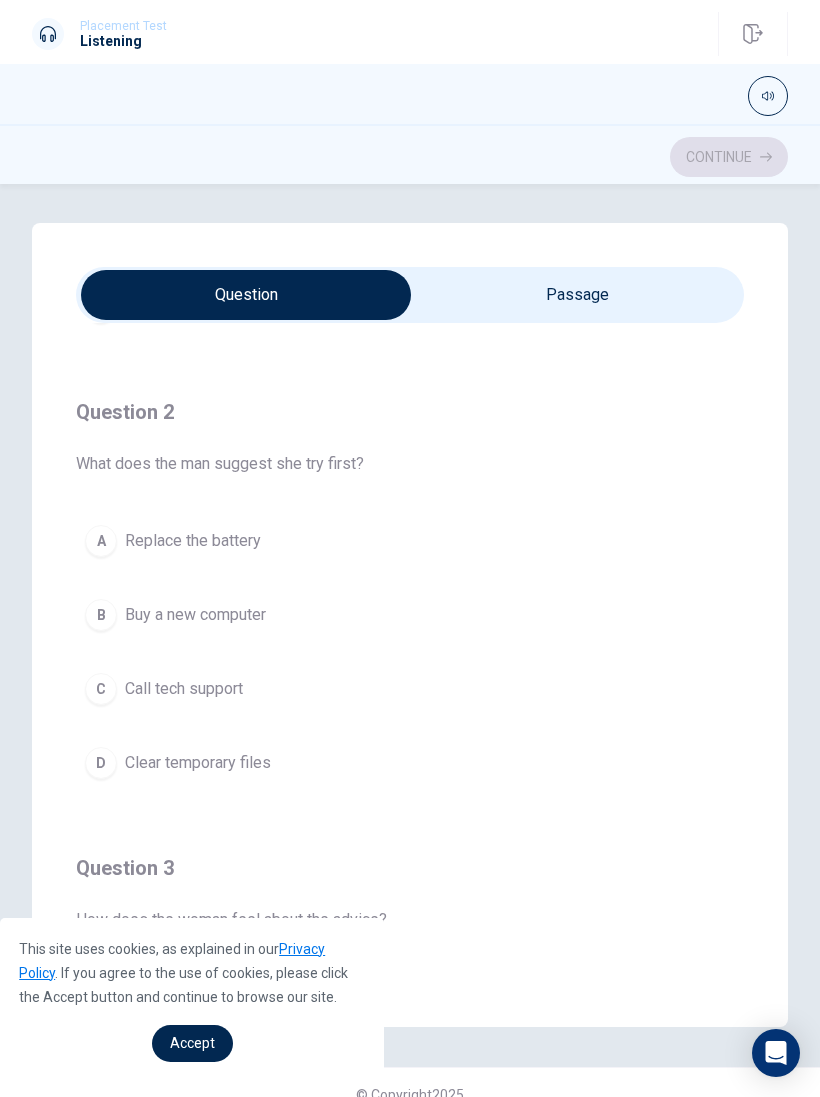 click on "Clear temporary files" at bounding box center [198, 763] 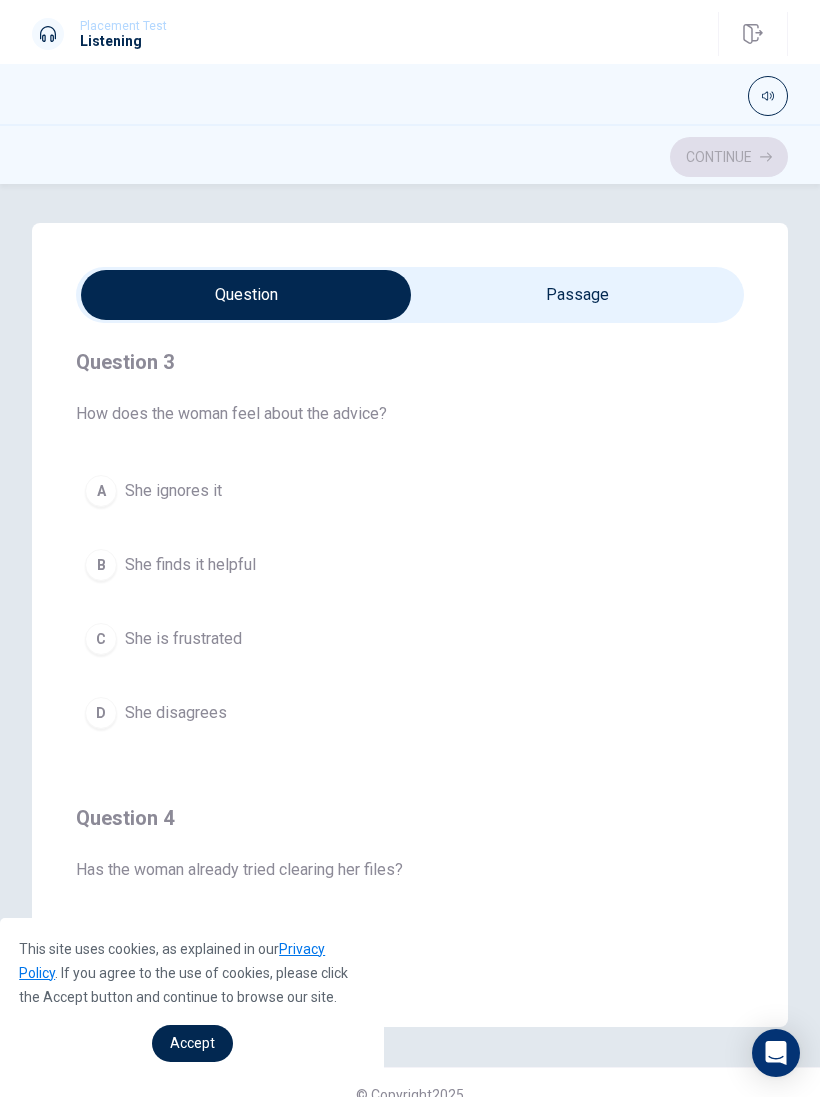 scroll, scrollTop: 922, scrollLeft: 0, axis: vertical 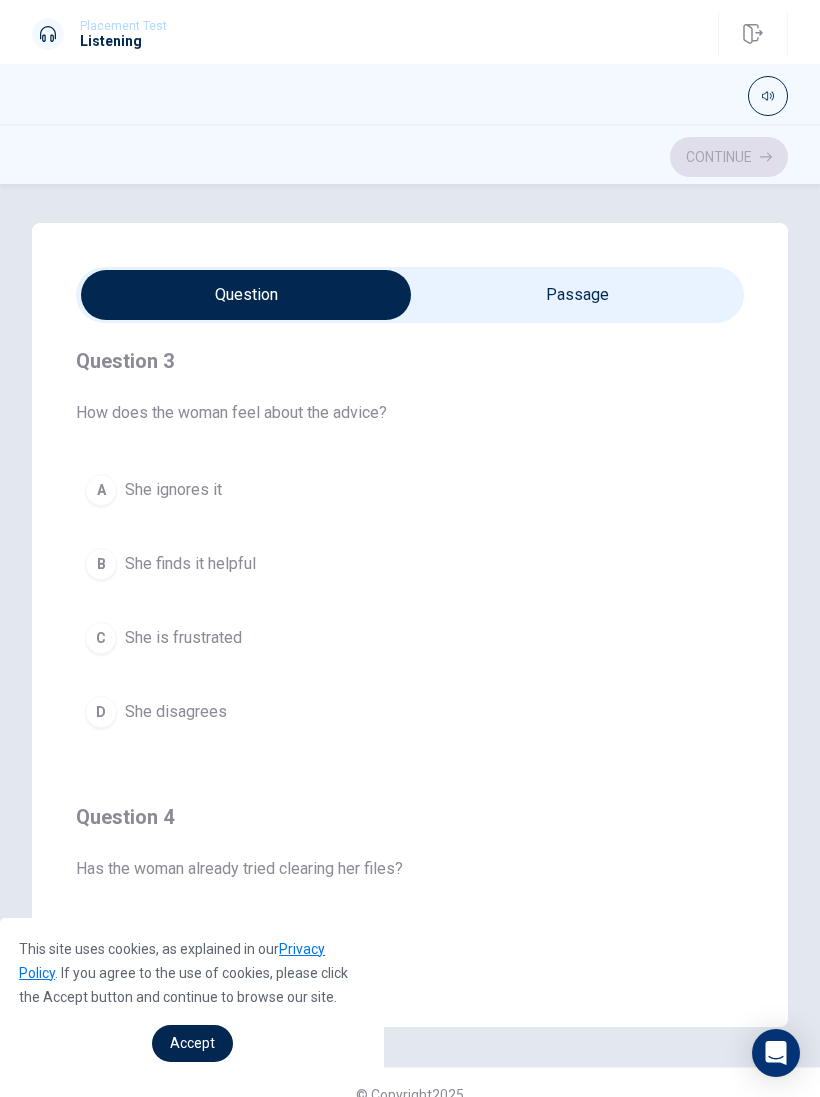 click on "She finds it helpful" at bounding box center (190, 564) 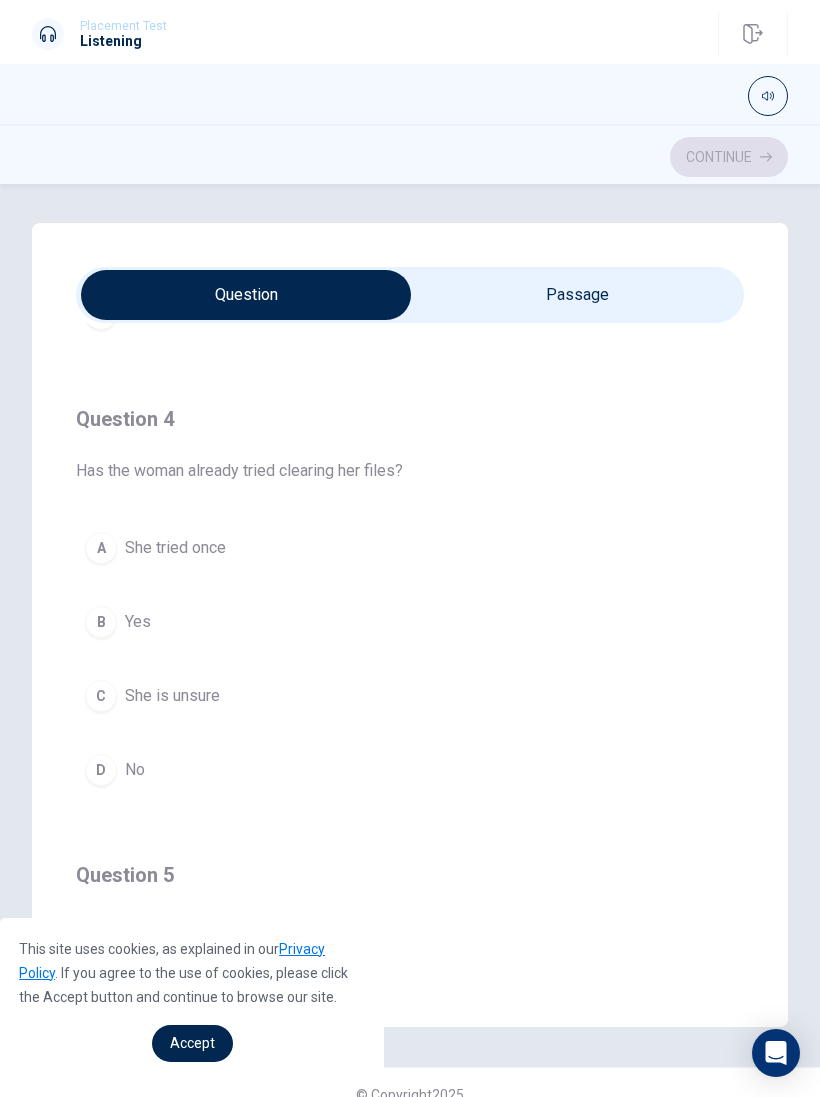 scroll, scrollTop: 1323, scrollLeft: 0, axis: vertical 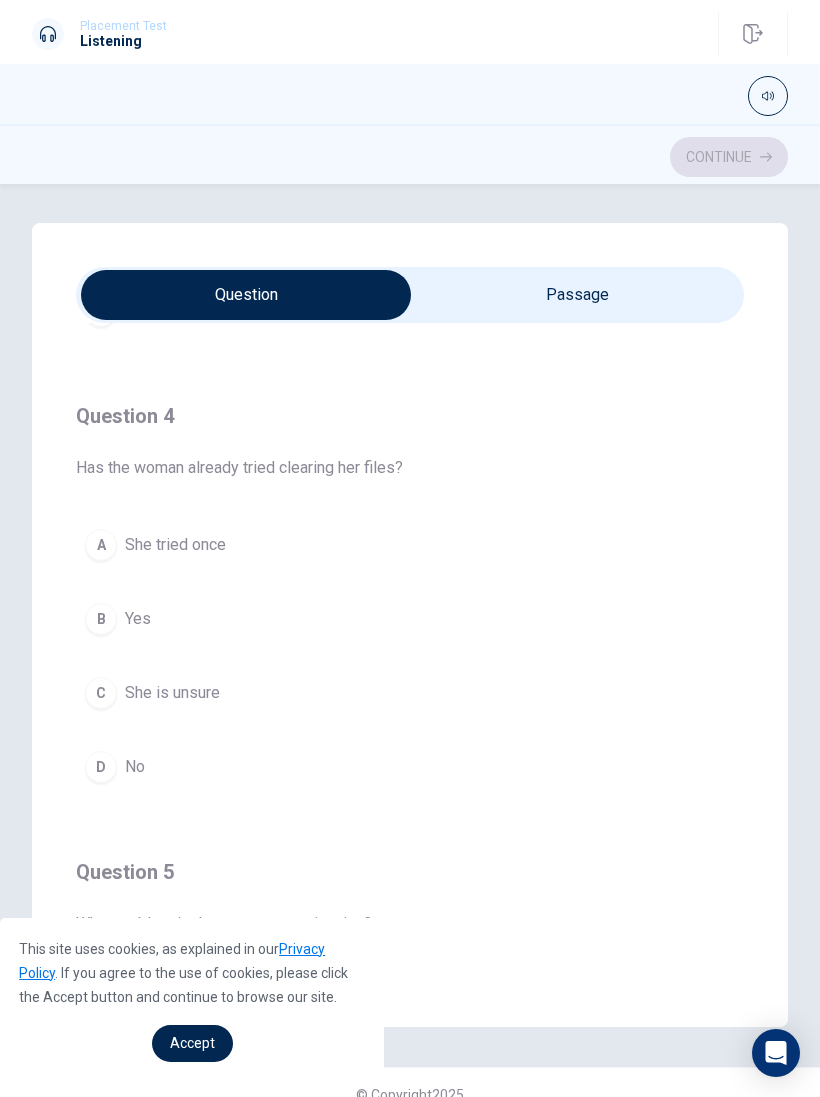 click on "B Yes" at bounding box center (410, 619) 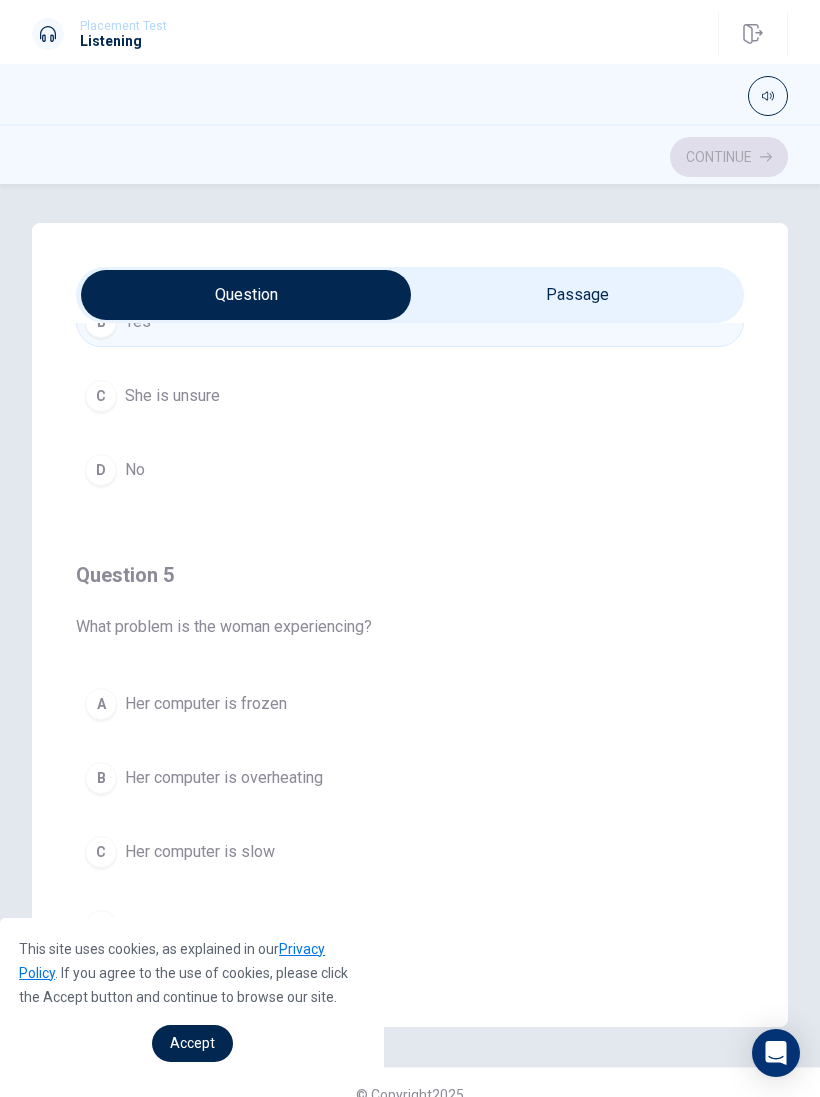 scroll, scrollTop: 1620, scrollLeft: 0, axis: vertical 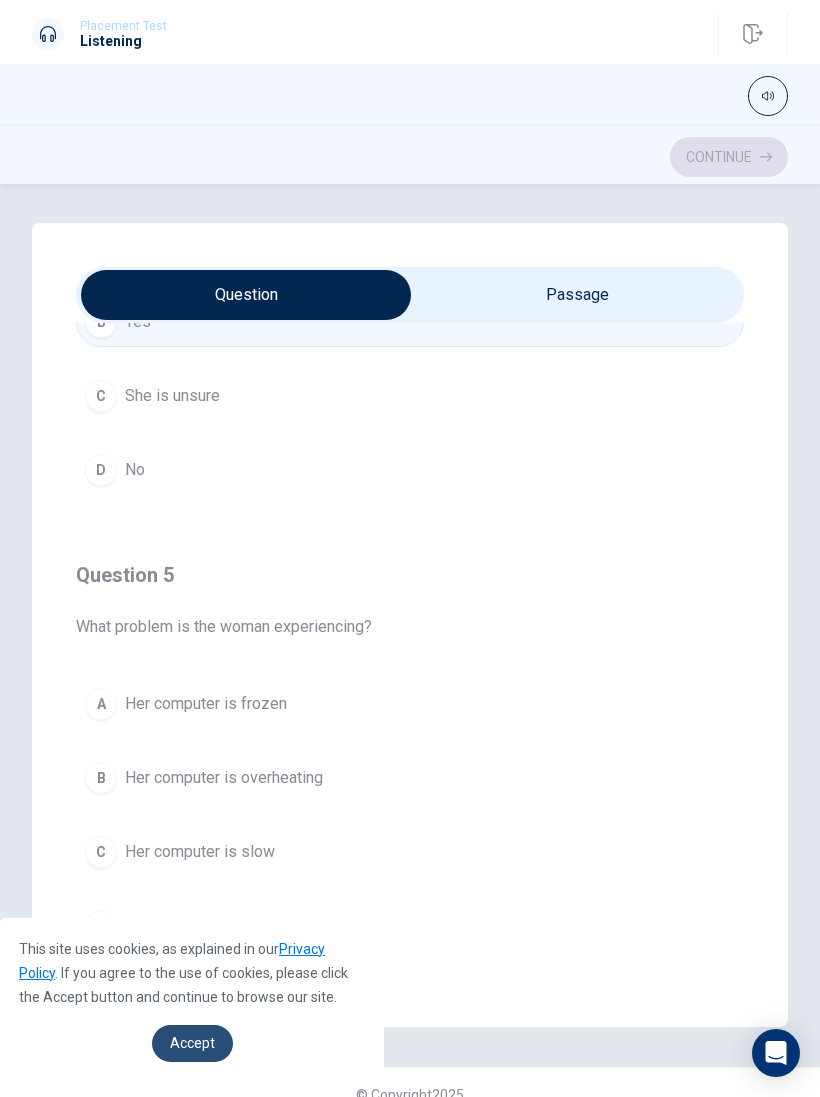 click on "Accept" at bounding box center (192, 1043) 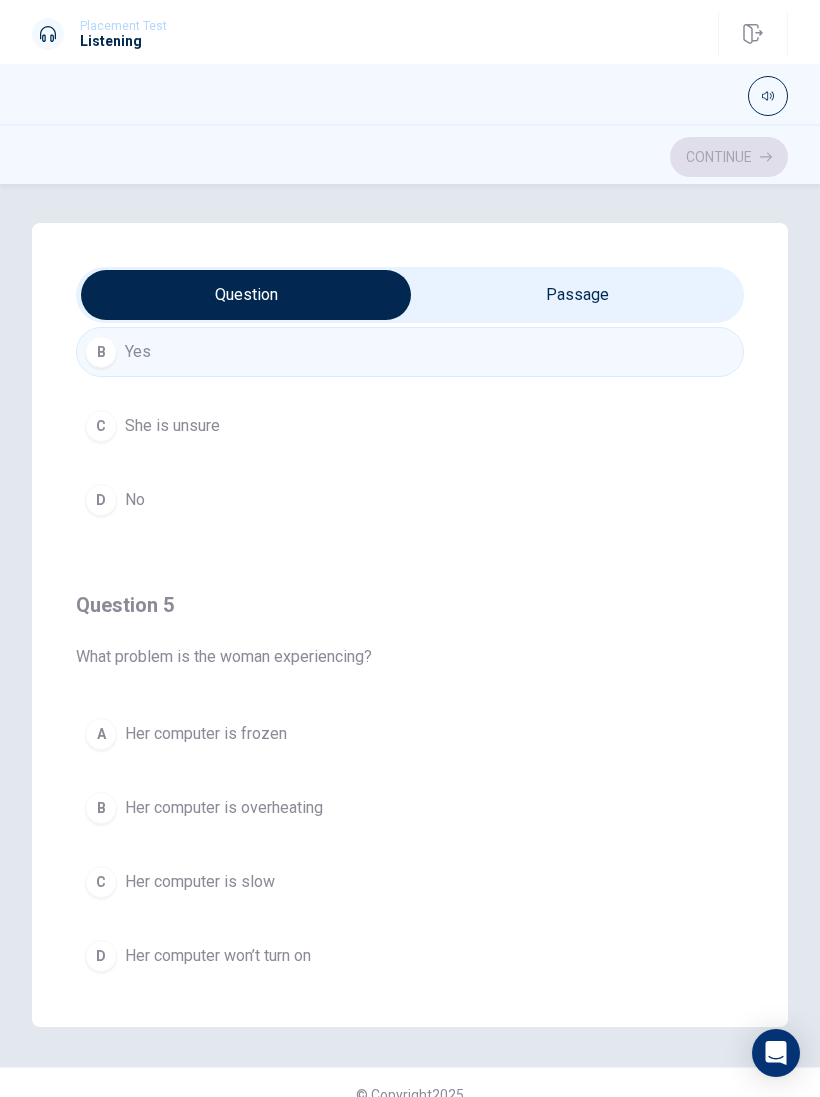scroll, scrollTop: 1590, scrollLeft: 0, axis: vertical 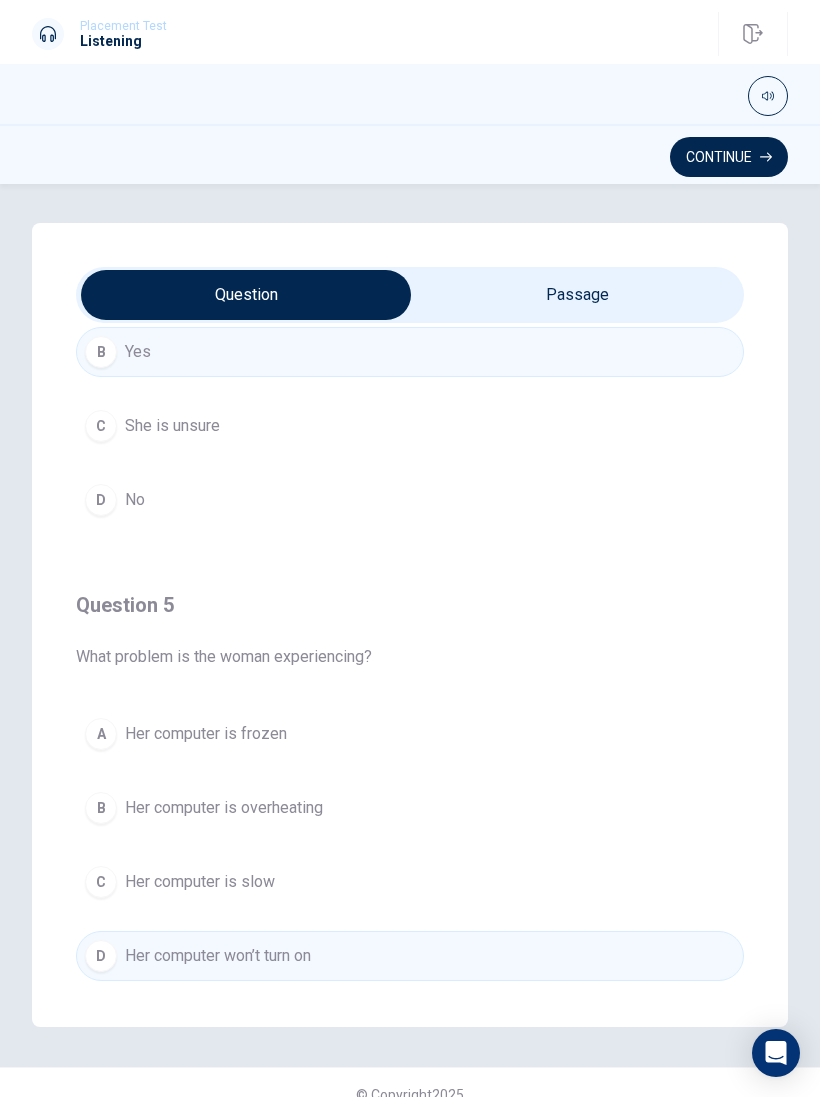 click on "C Her computer is slow" at bounding box center [410, 882] 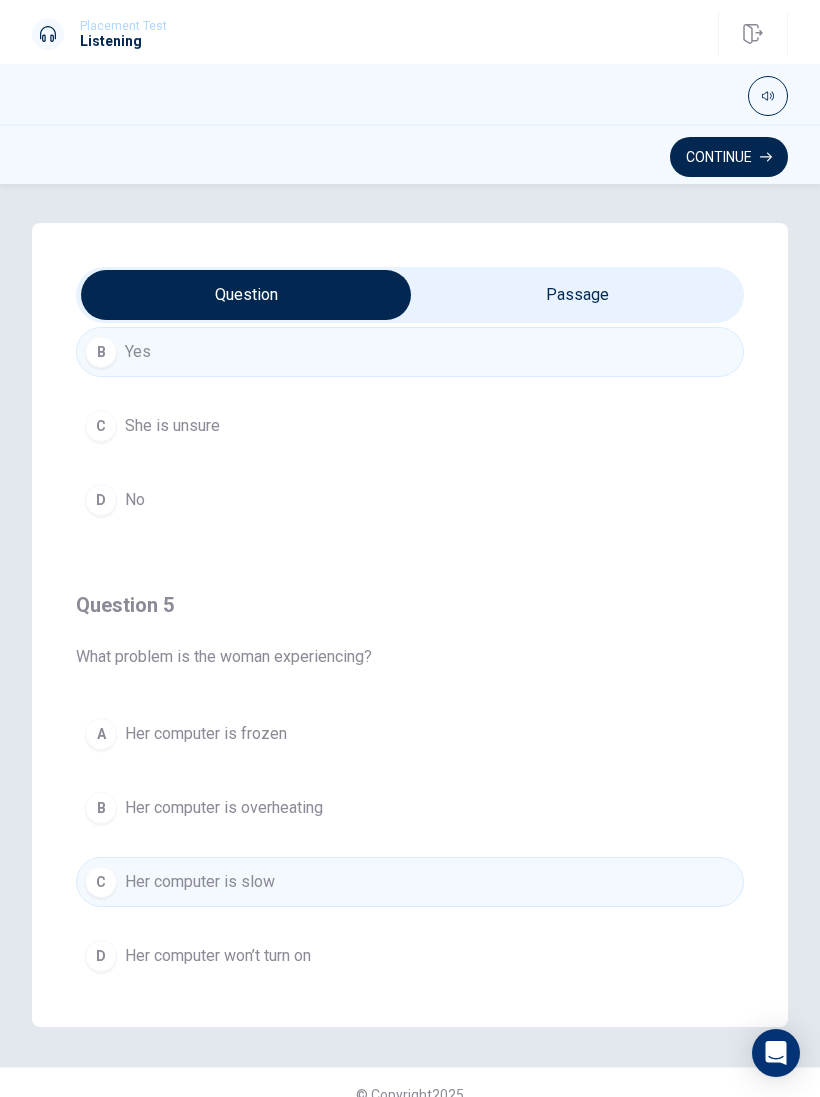 click on "Continue" at bounding box center (729, 157) 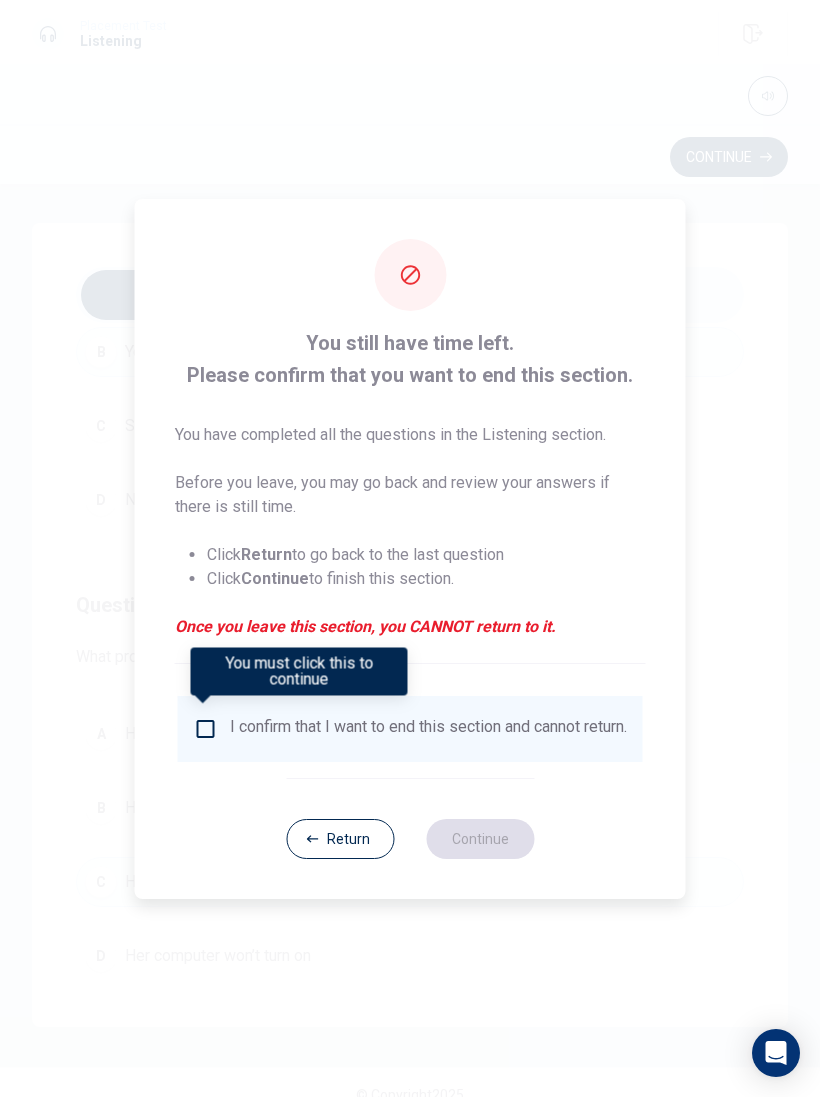 click on "I confirm that I want to end this section and cannot return." at bounding box center [410, 729] 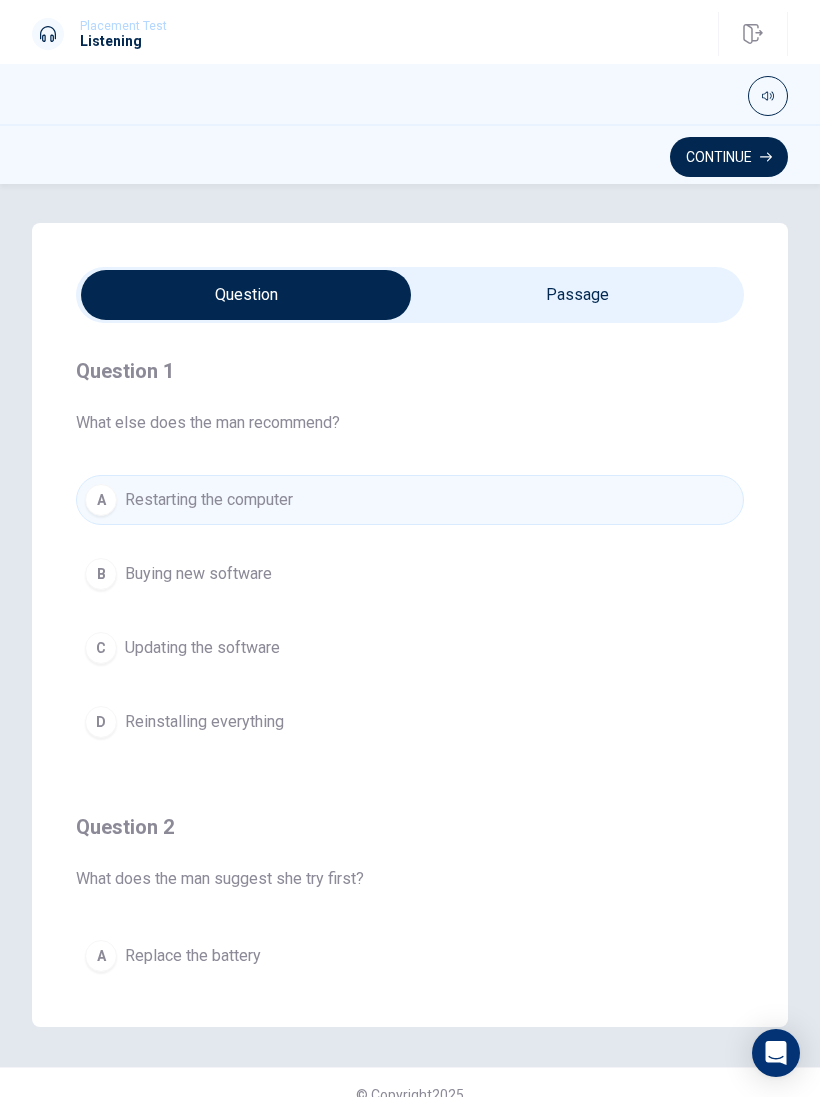 scroll, scrollTop: 0, scrollLeft: 0, axis: both 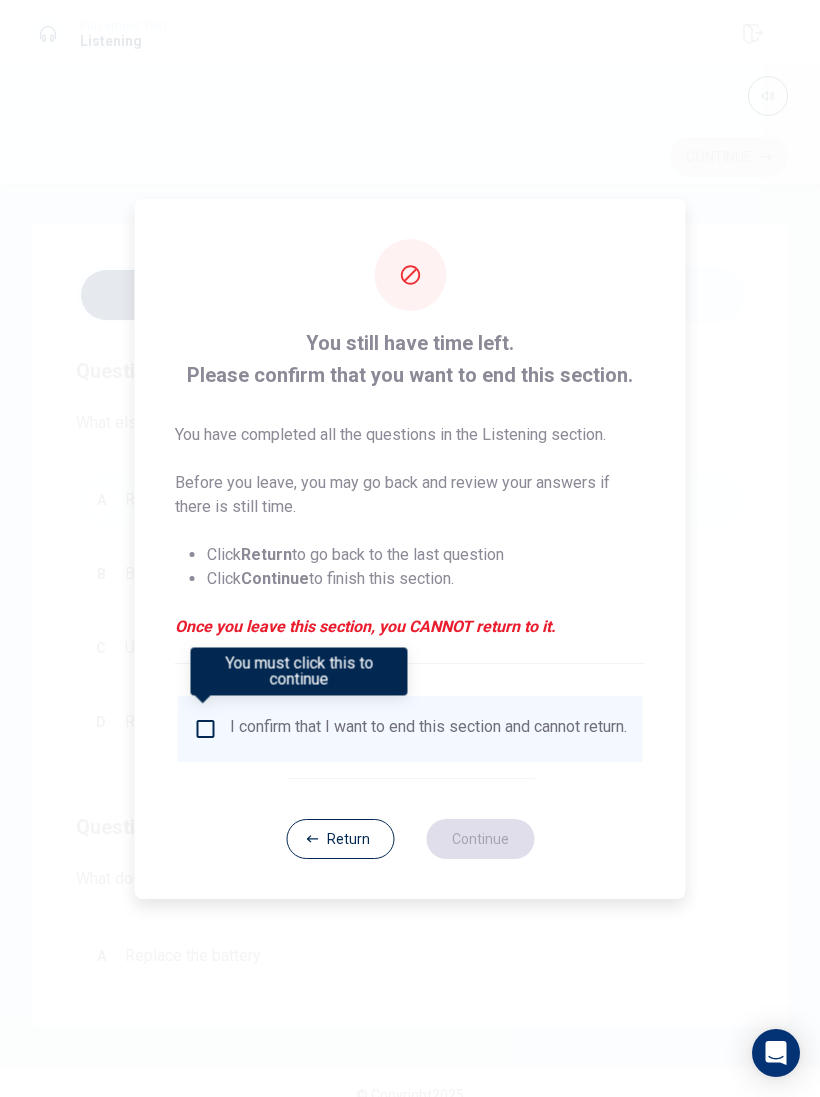 click on "I confirm that I want to end this section and cannot return." at bounding box center [428, 729] 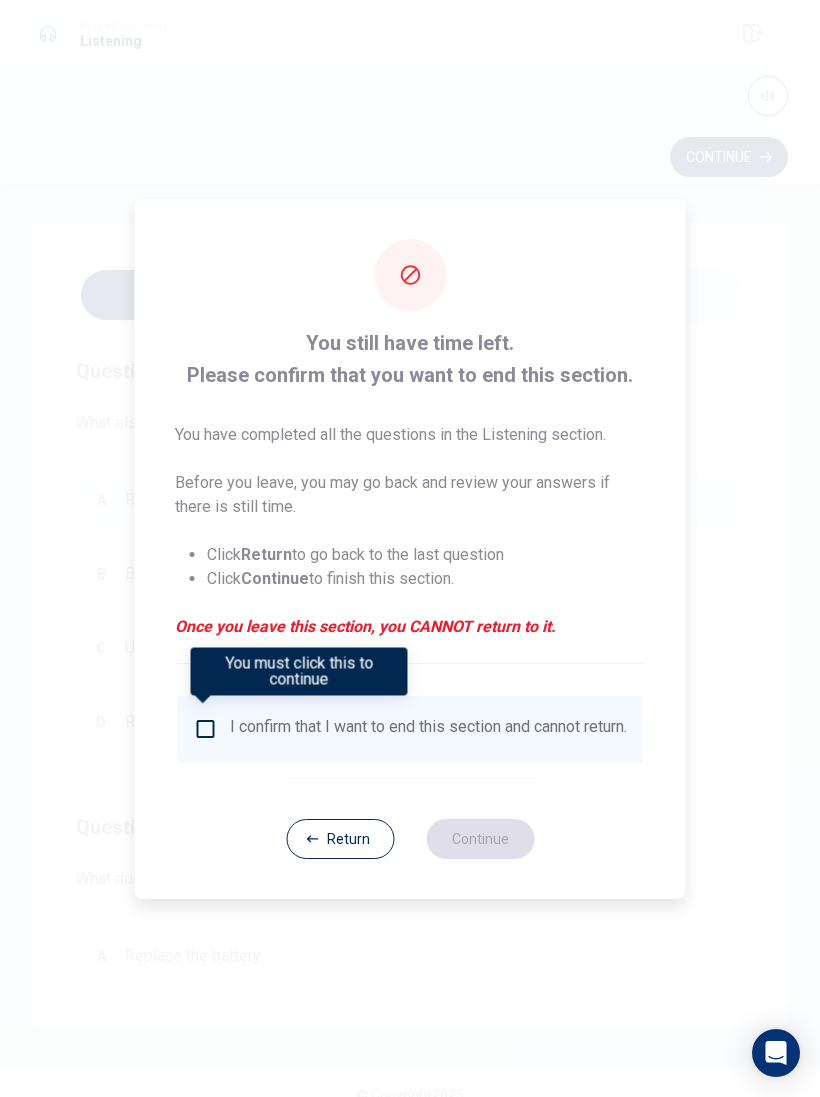 click at bounding box center [206, 729] 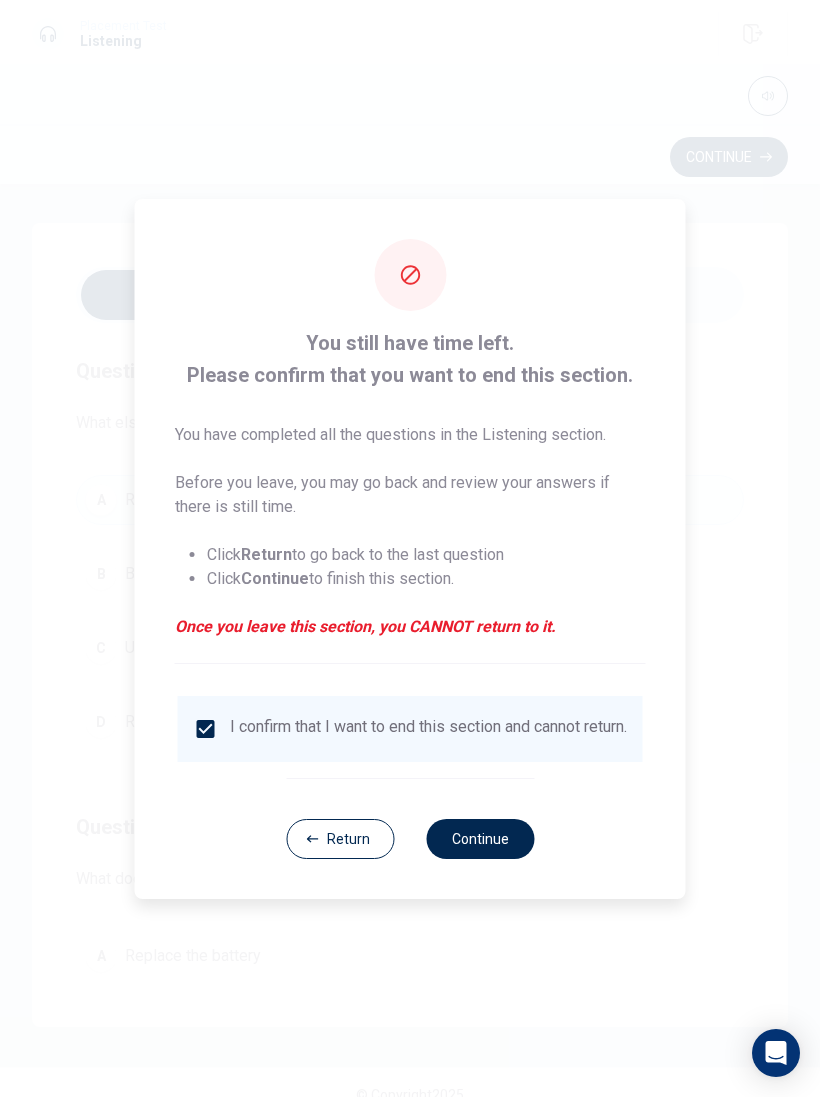 click on "Continue" at bounding box center (480, 839) 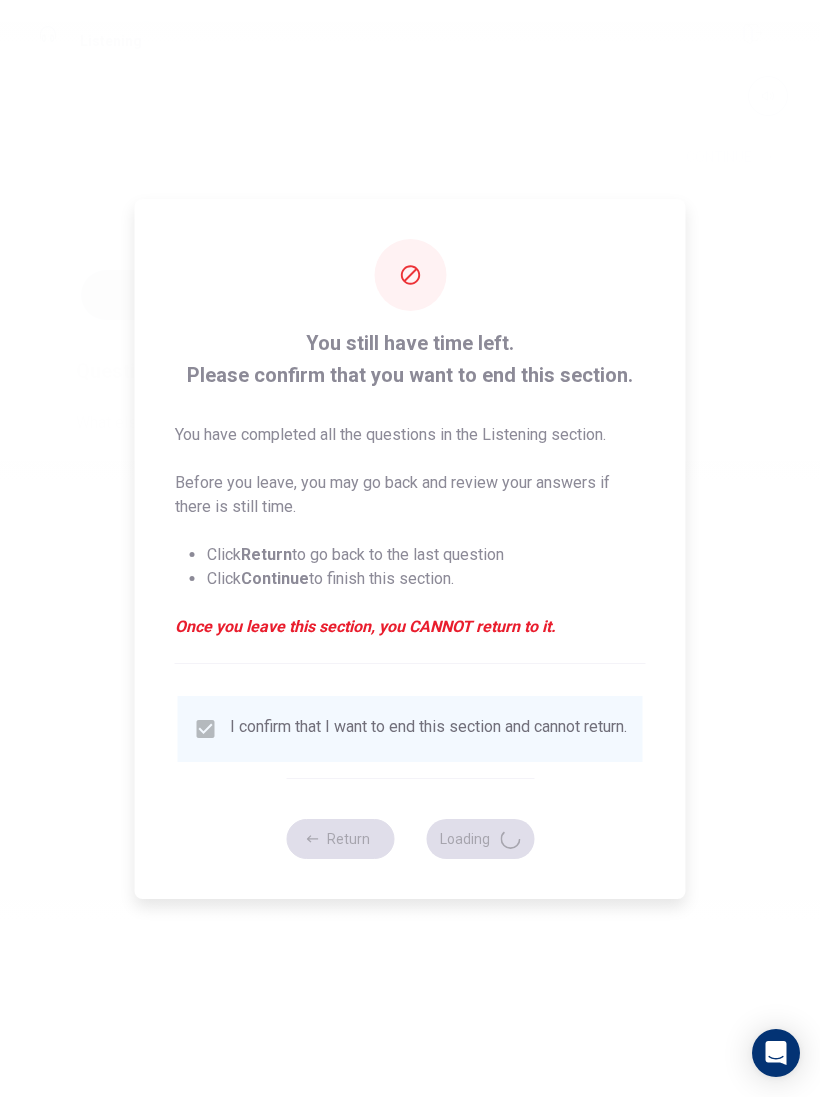 scroll, scrollTop: 0, scrollLeft: 0, axis: both 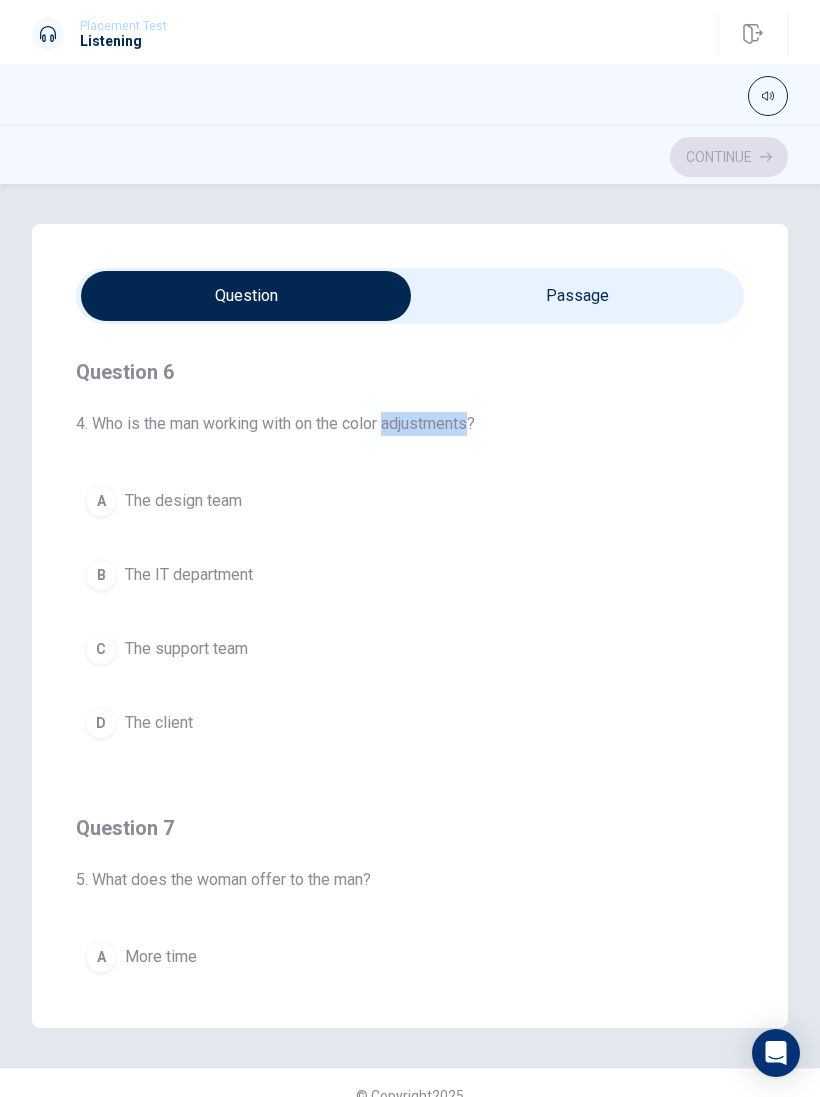 click on "B The IT department" at bounding box center [410, 575] 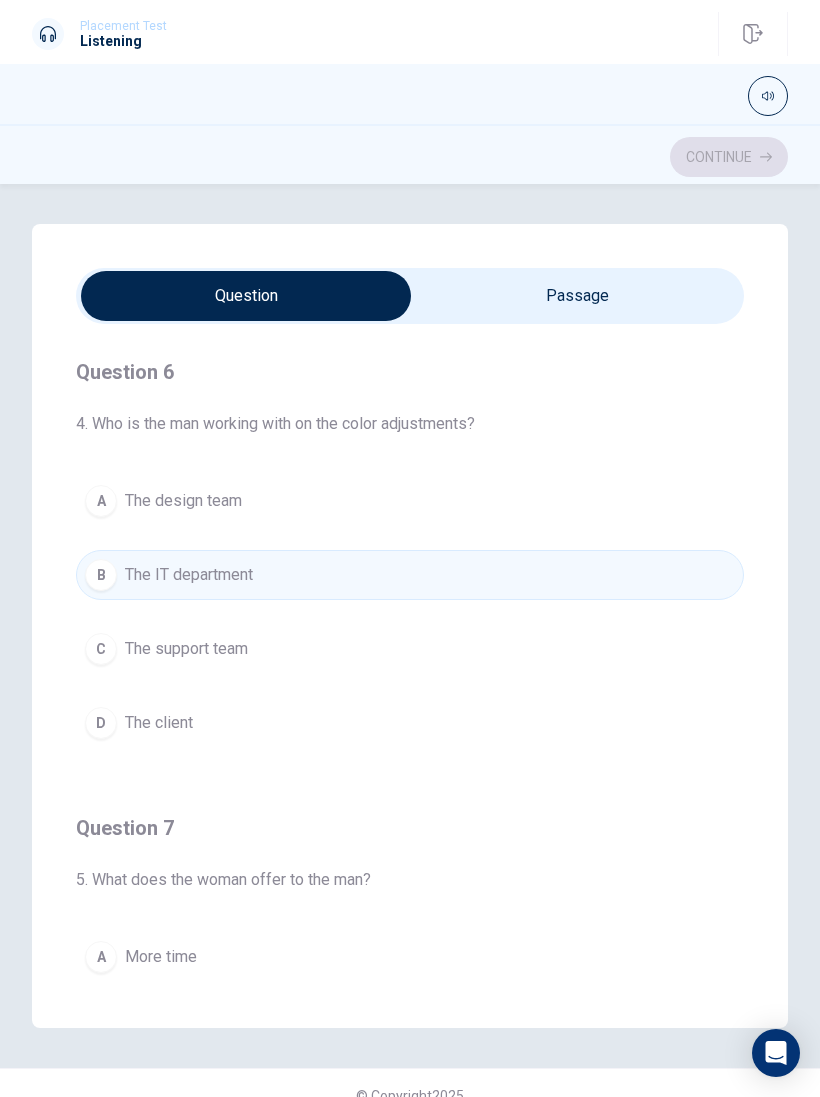 click on "Question 6 4. Who is the man working with on the color adjustments? A The design team B The IT department C The support team D The client" at bounding box center [410, 552] 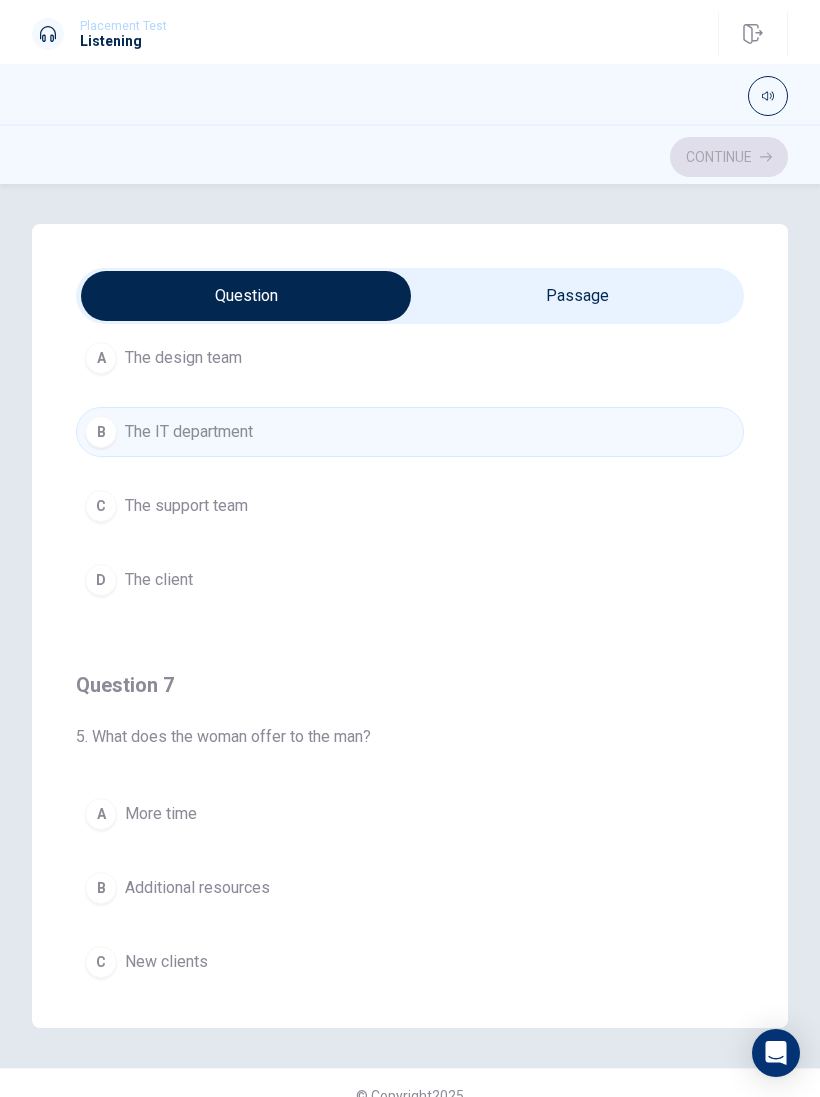 scroll, scrollTop: 154, scrollLeft: 0, axis: vertical 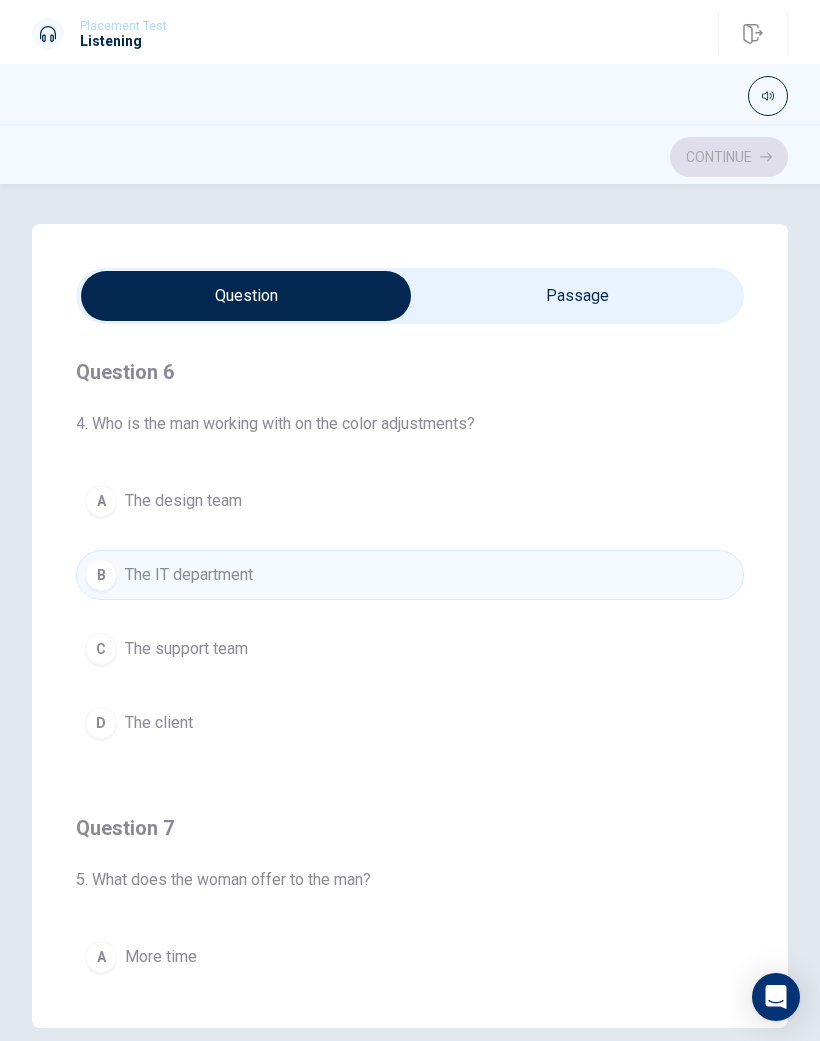 click on "A The design team" at bounding box center [410, 501] 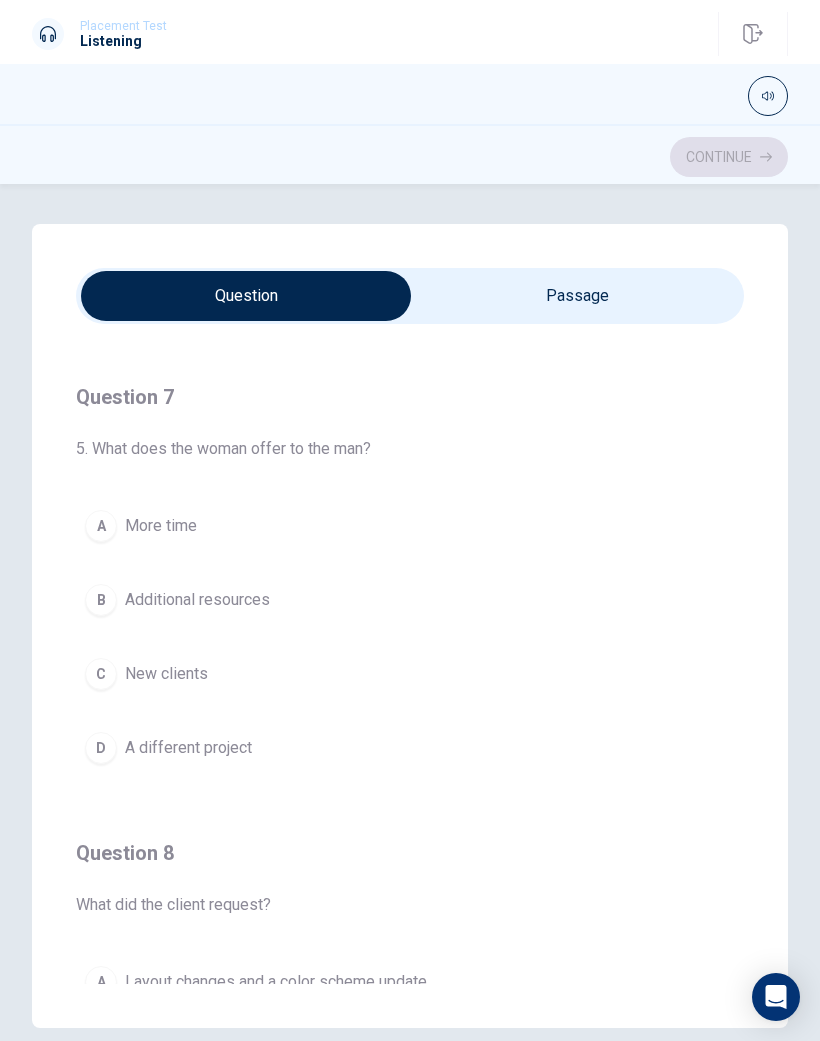 scroll, scrollTop: 440, scrollLeft: 0, axis: vertical 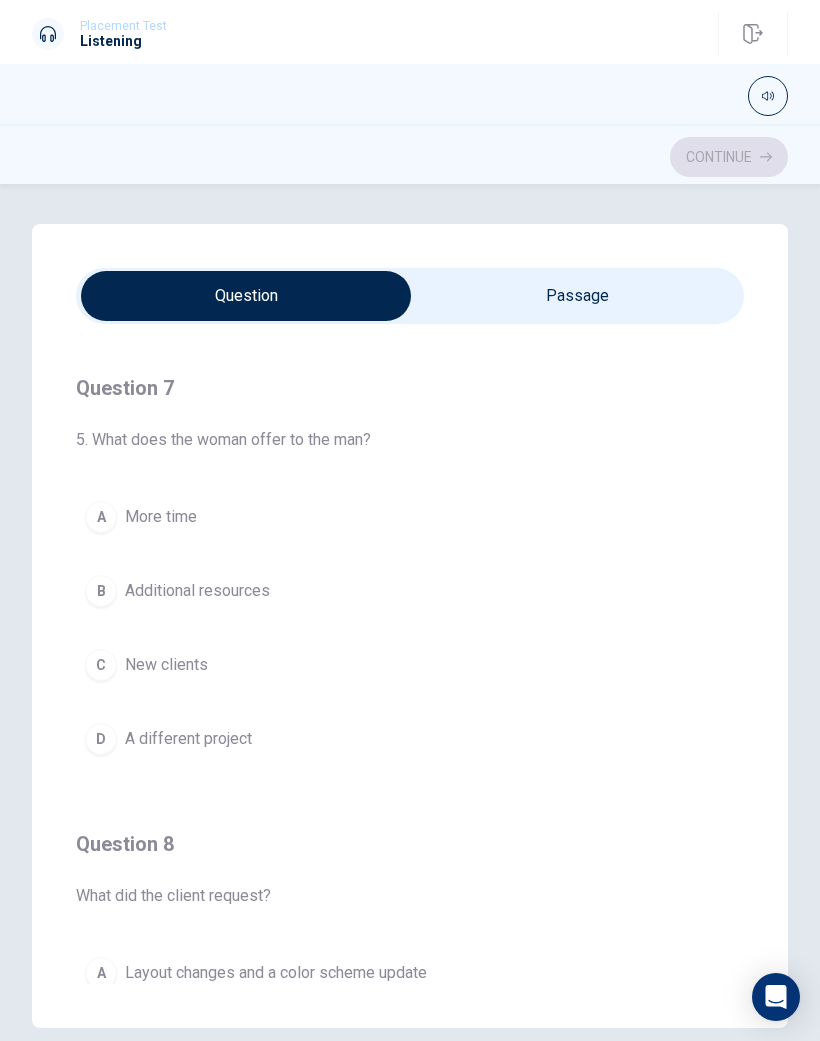 click on "B" at bounding box center (101, 591) 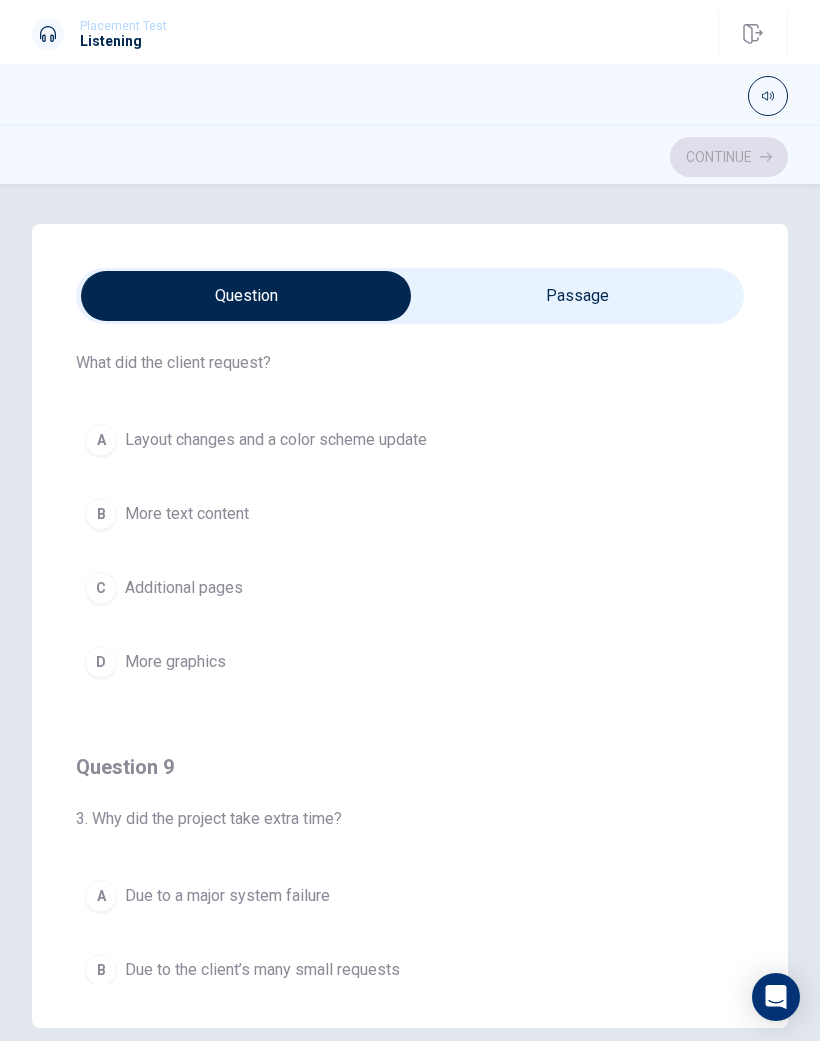 scroll, scrollTop: 974, scrollLeft: 0, axis: vertical 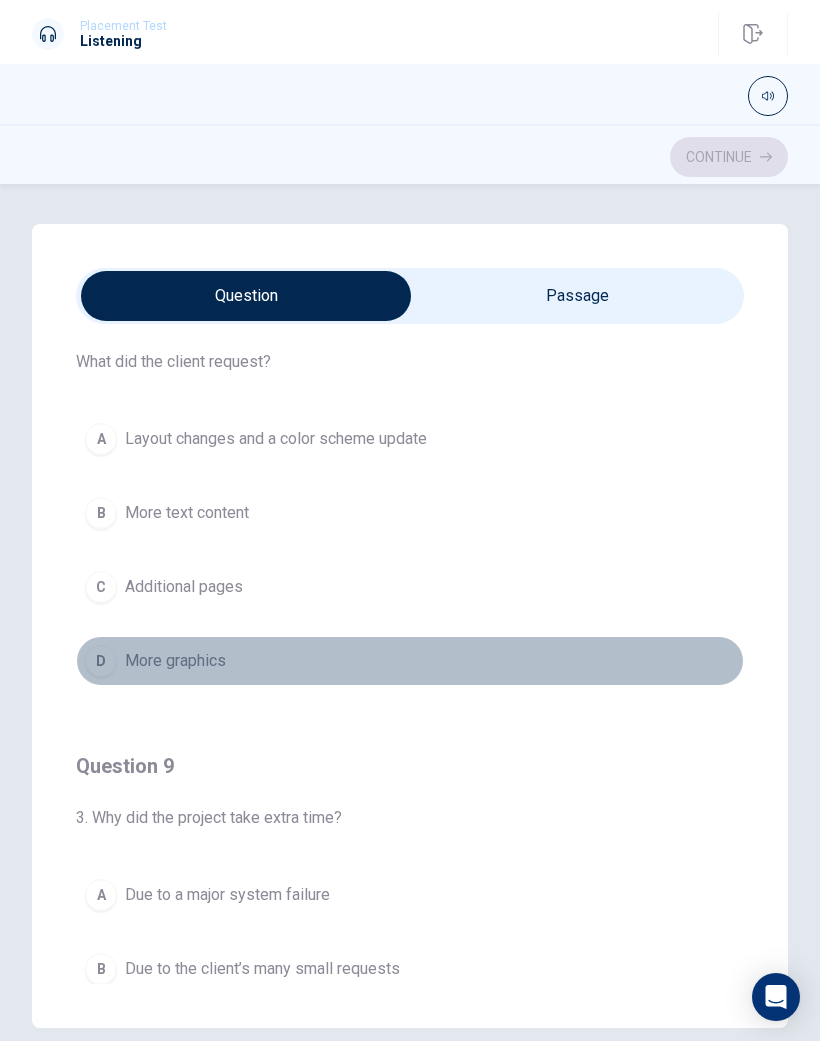 click on "D" at bounding box center [101, 661] 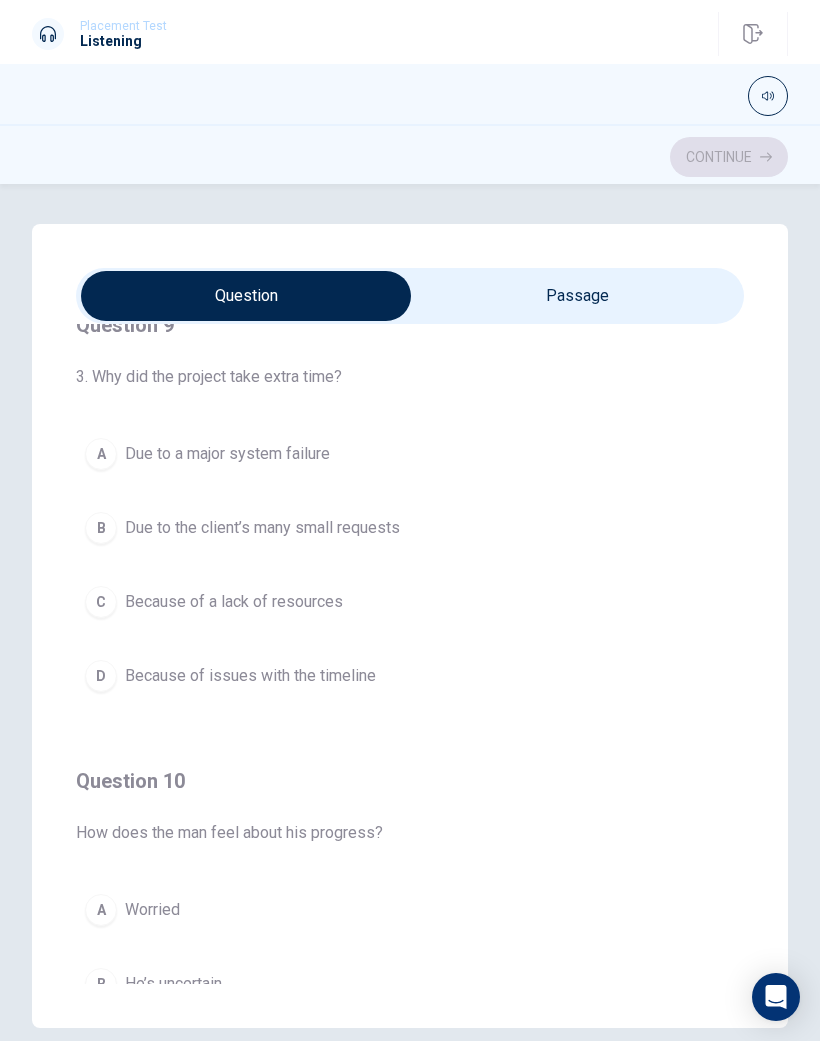 scroll, scrollTop: 1418, scrollLeft: 0, axis: vertical 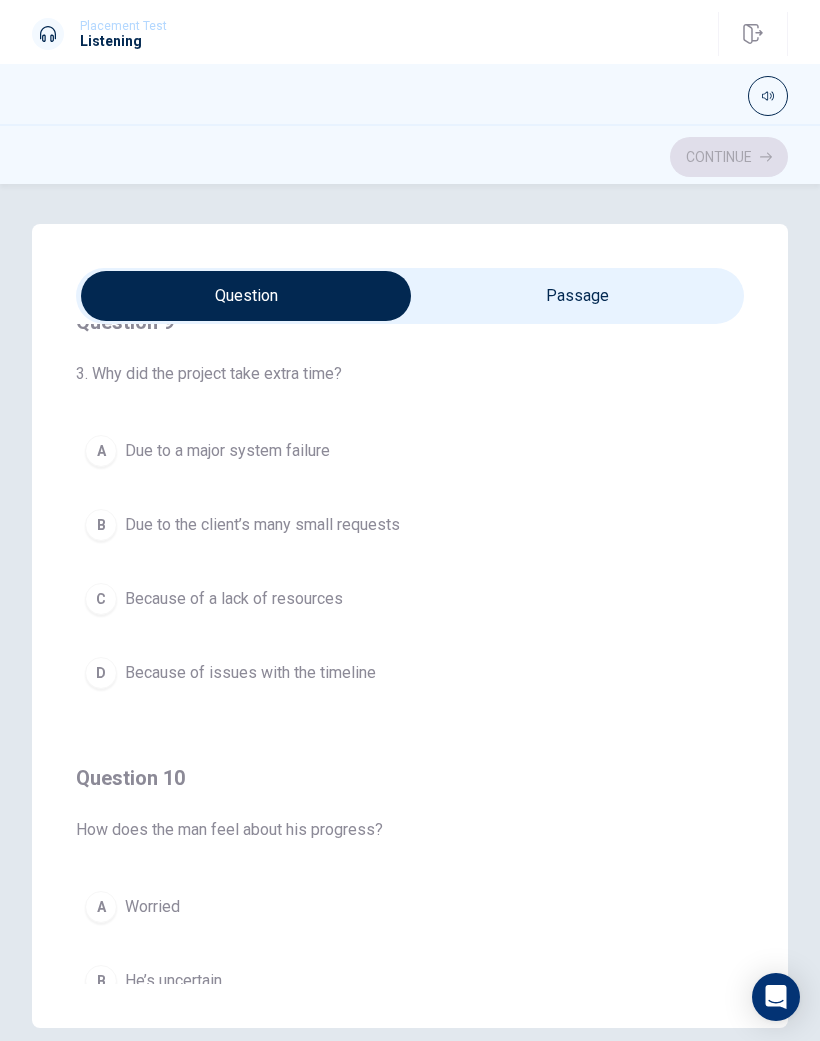 click on "B" at bounding box center [101, 525] 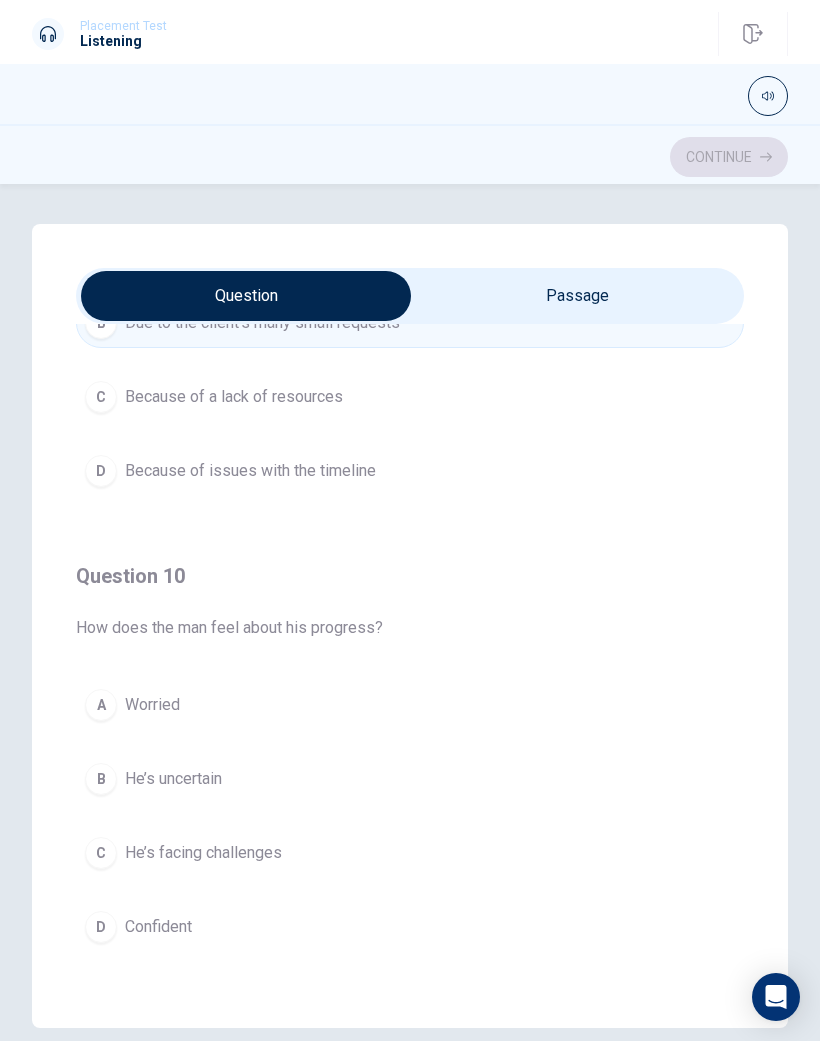 scroll, scrollTop: 1620, scrollLeft: 0, axis: vertical 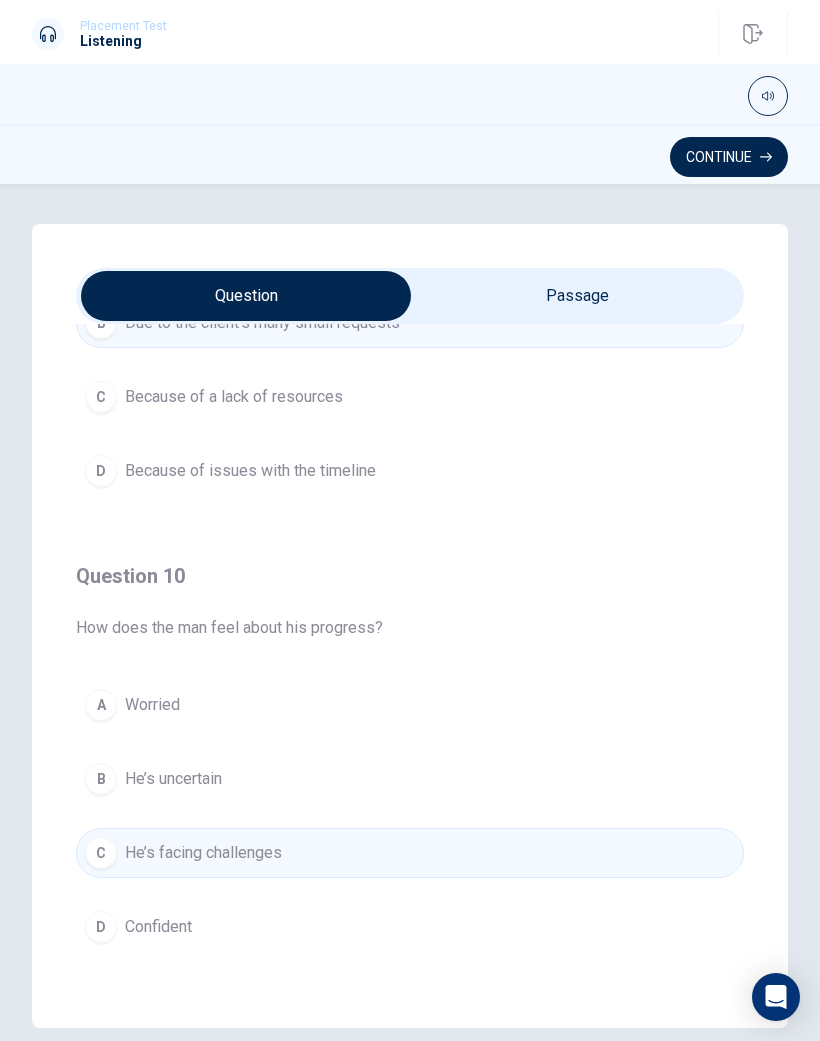 click on "Continue" at bounding box center [729, 157] 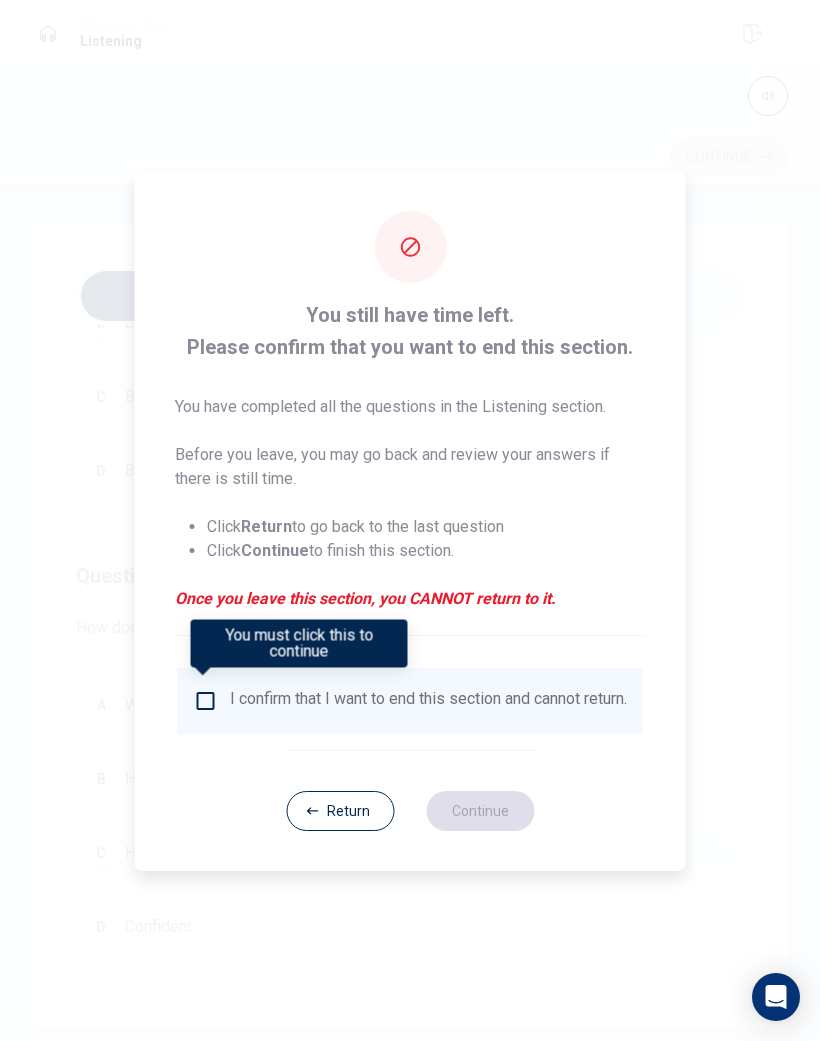 click at bounding box center (206, 701) 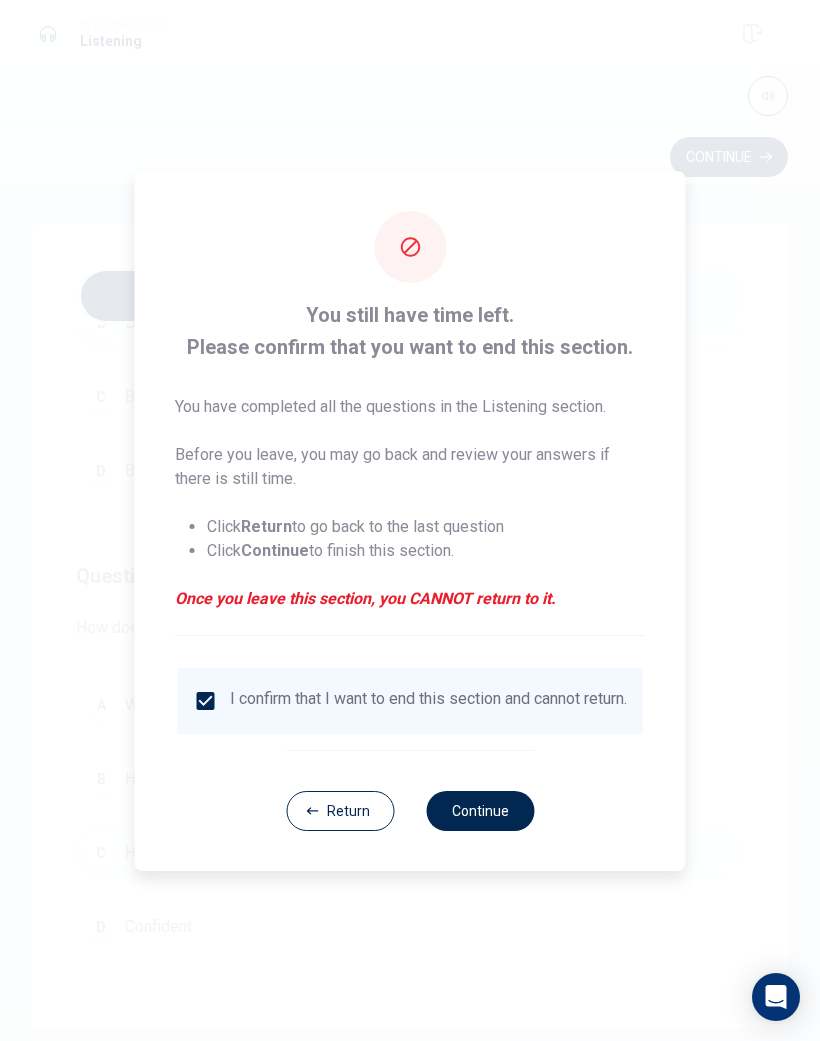 click on "Continue" at bounding box center (480, 811) 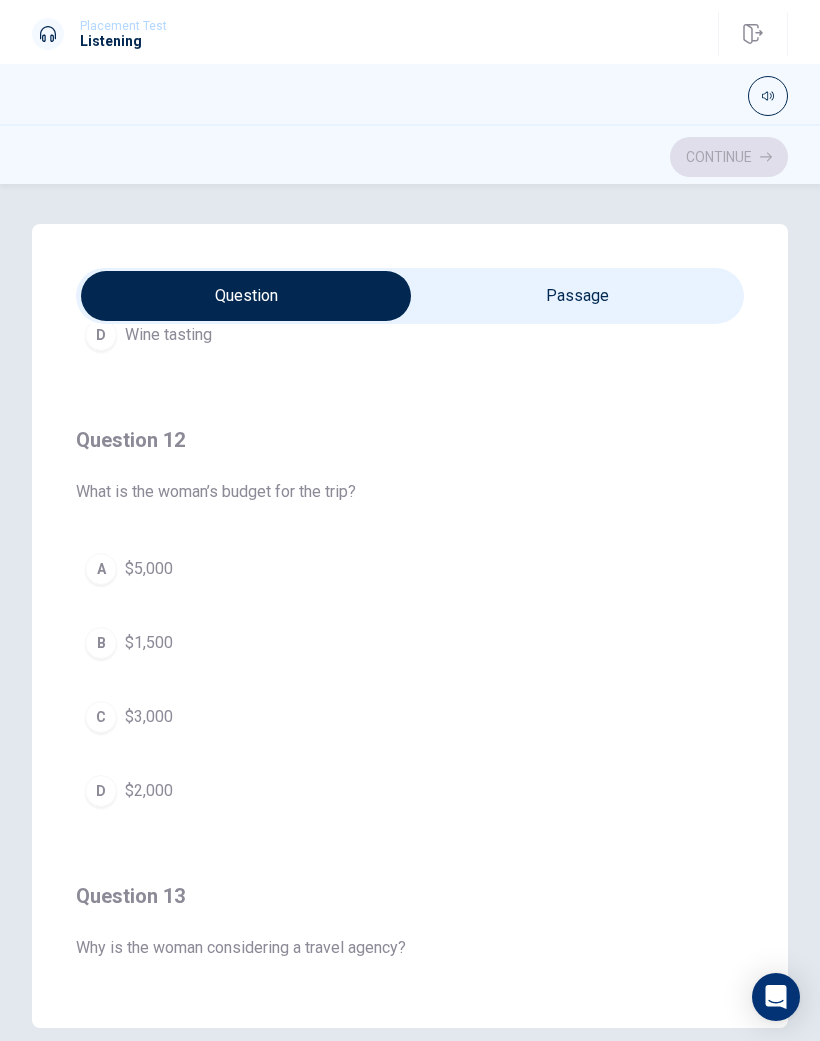 scroll, scrollTop: 400, scrollLeft: 0, axis: vertical 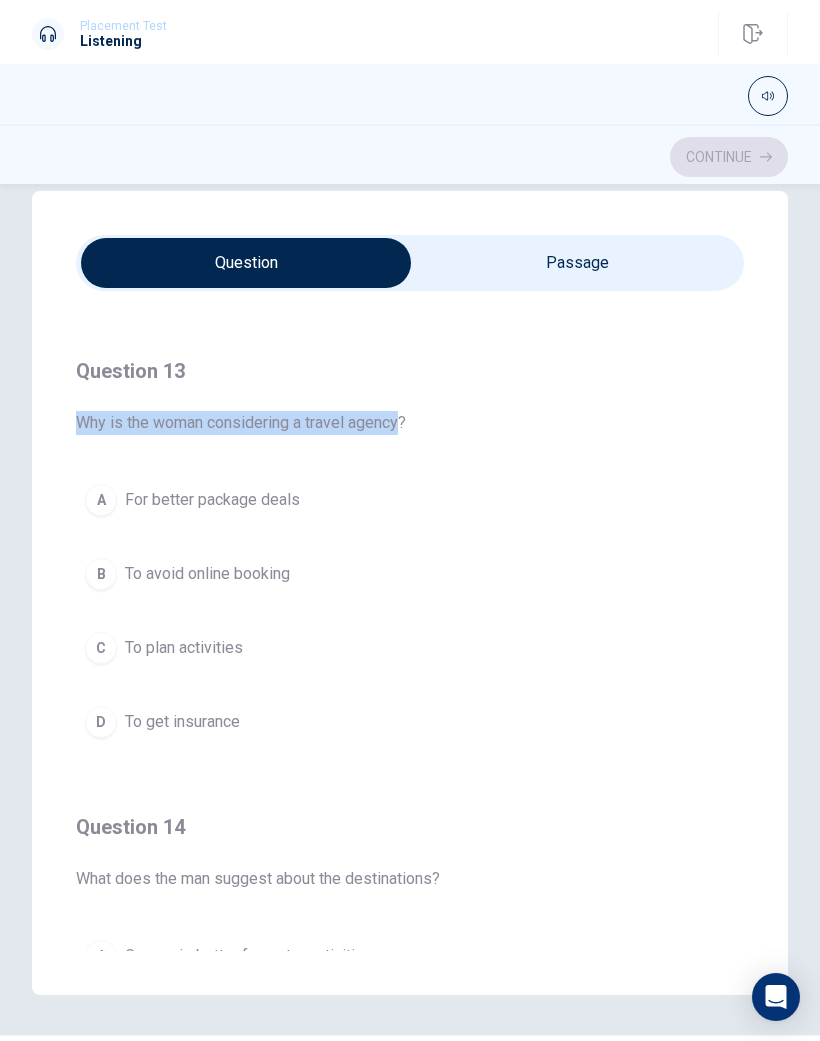 click on "Question Passage Question 11 What type of activity does the woman prefer? A Visiting art museums B Snorkeling or a boat tour C Hiking in the mountains D Wine tasting Question 12 What is the woman’s budget for the trip? A $5,000 B $1,500 C $3,000 D $2,000 Question 13 Why is the woman considering a travel agency? A For better package deals B To avoid online booking C To plan activities D To get insurance Question 14 What does the man suggest about the destinations? A [GEOGRAPHIC_DATA] is better for water activities B Italy is ideal for snorkeling C Italy has fewer options for adventure D [GEOGRAPHIC_DATA] is more budget-friendly Question 15 What are the woman’s two options for her holiday destination? A [GEOGRAPHIC_DATA] and [GEOGRAPHIC_DATA] B Canada and the US C Greece and [GEOGRAPHIC_DATA] D [GEOGRAPHIC_DATA] and [GEOGRAPHIC_DATA] Booking a Holiday 04m 18s" at bounding box center [410, 593] 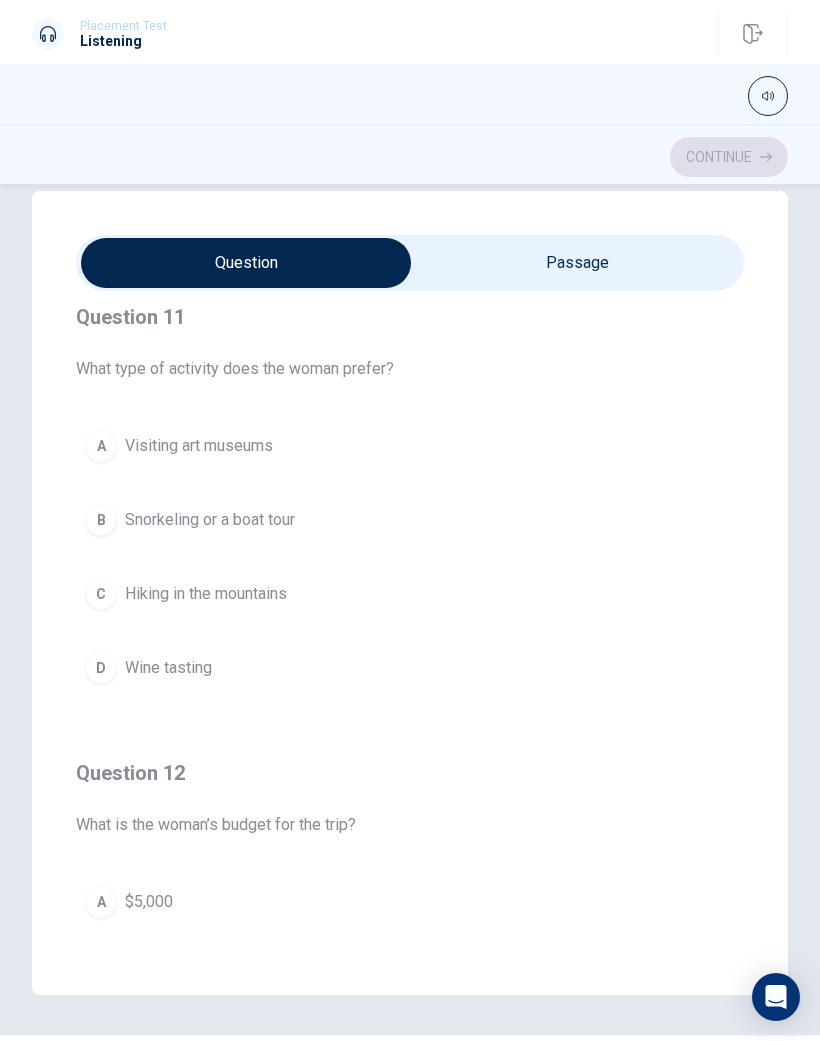 scroll, scrollTop: 1, scrollLeft: 0, axis: vertical 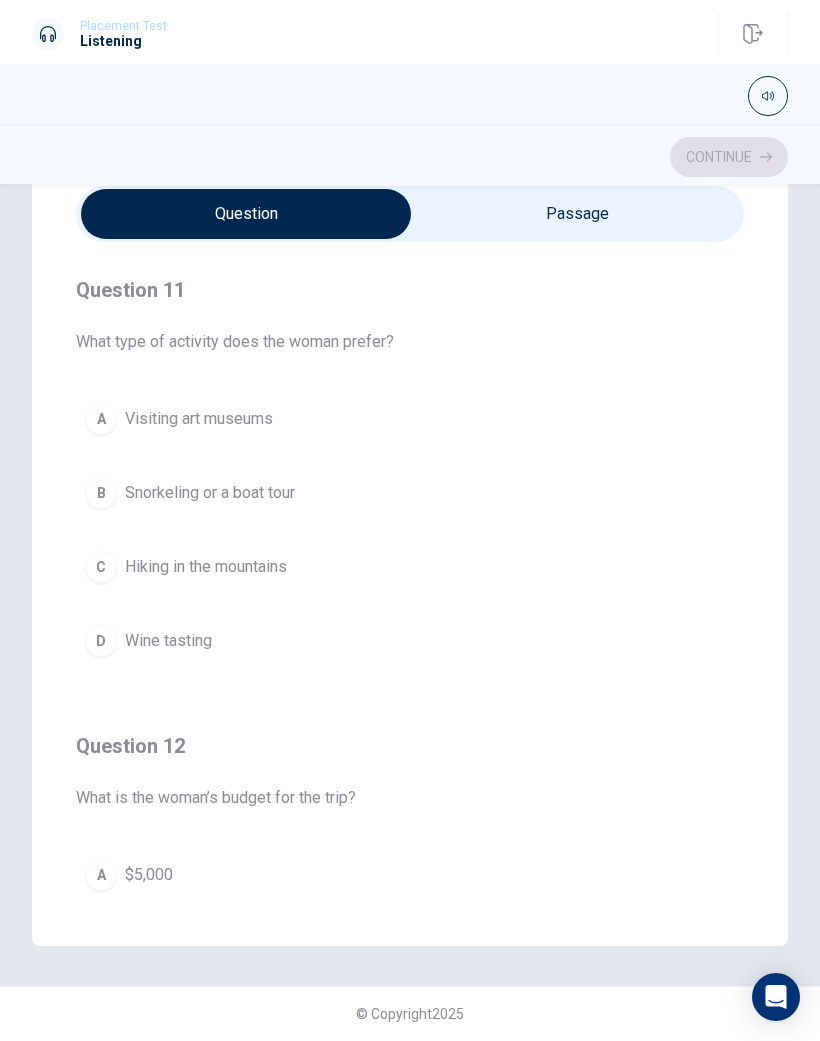 click on "Snorkeling or a boat tour" at bounding box center [210, 493] 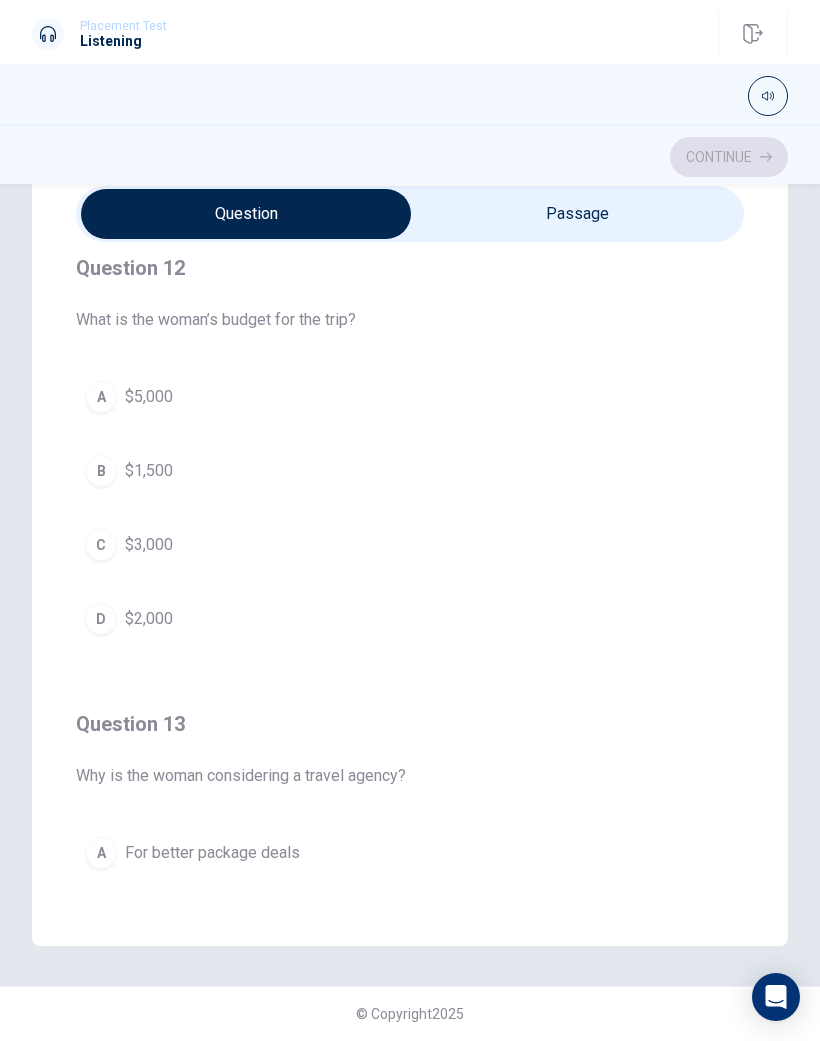 scroll, scrollTop: 494, scrollLeft: 0, axis: vertical 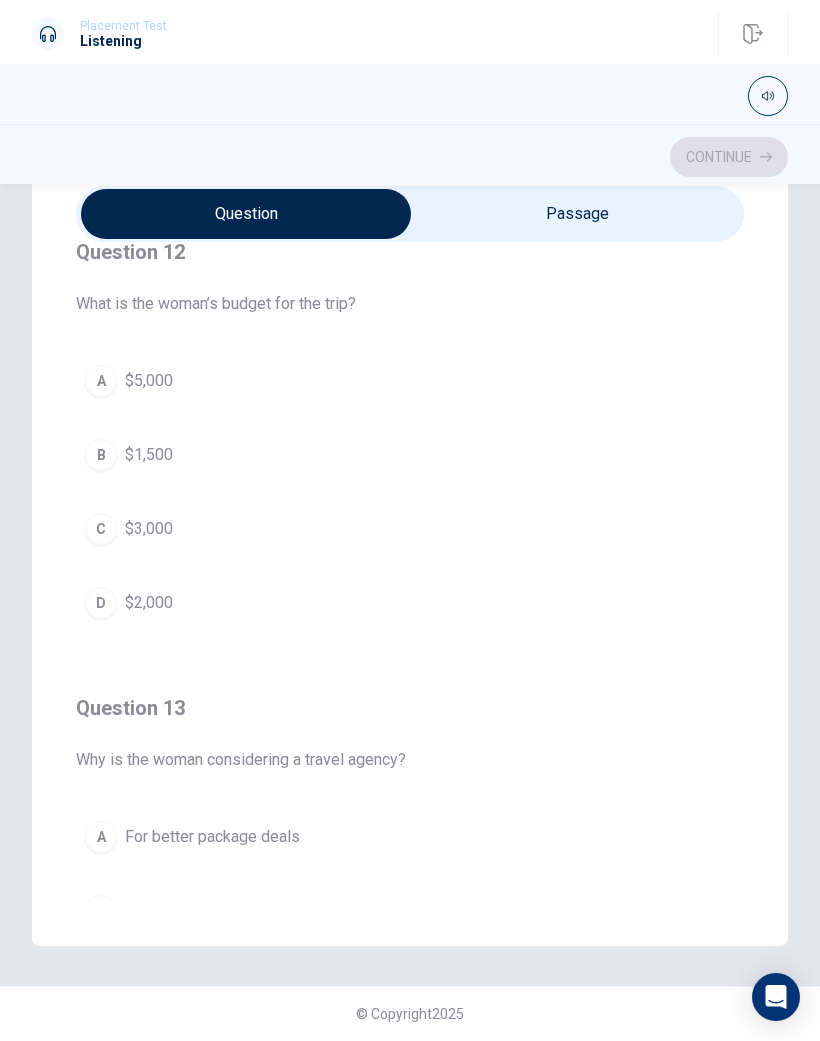 click on "D" at bounding box center (101, 603) 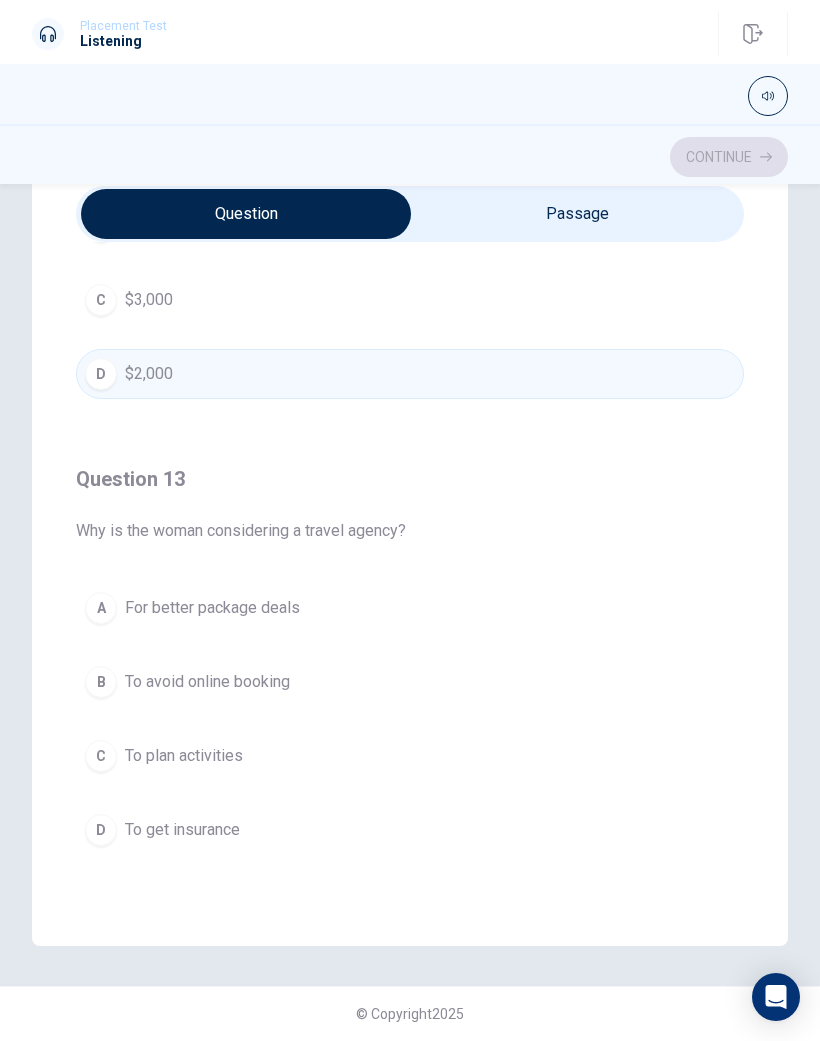 scroll, scrollTop: 724, scrollLeft: 0, axis: vertical 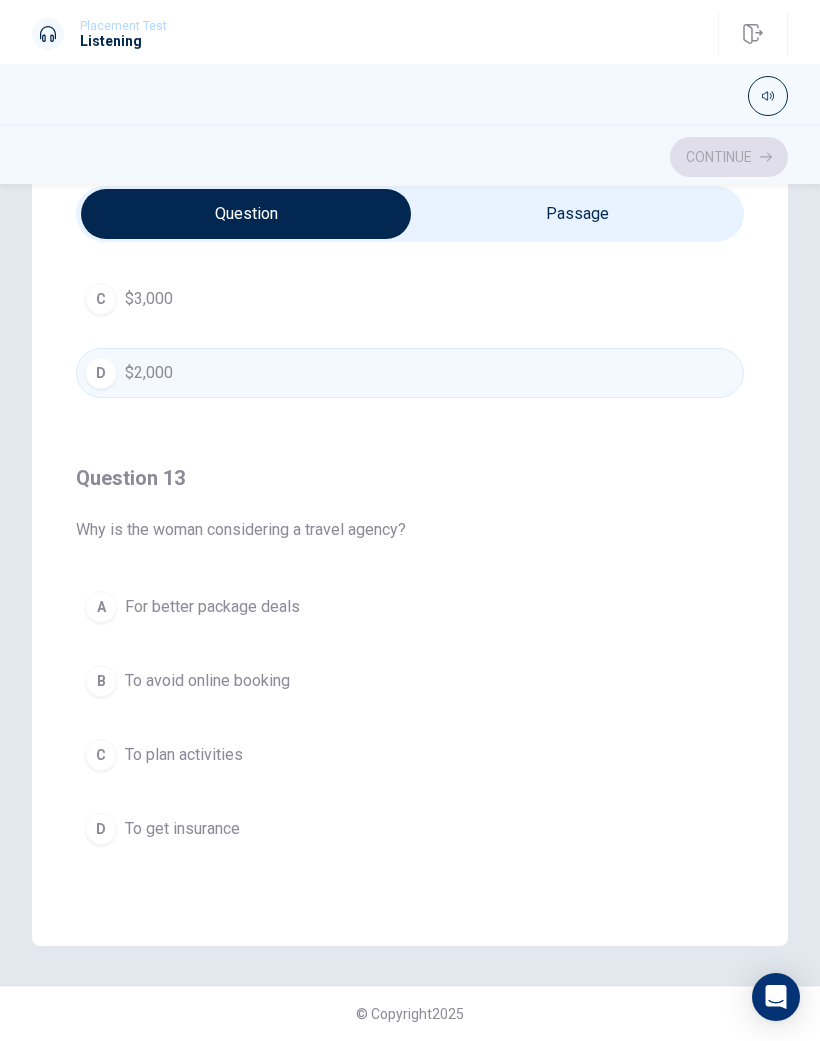 click on "Question 13 Why is the woman considering a travel agency?" at bounding box center (410, 502) 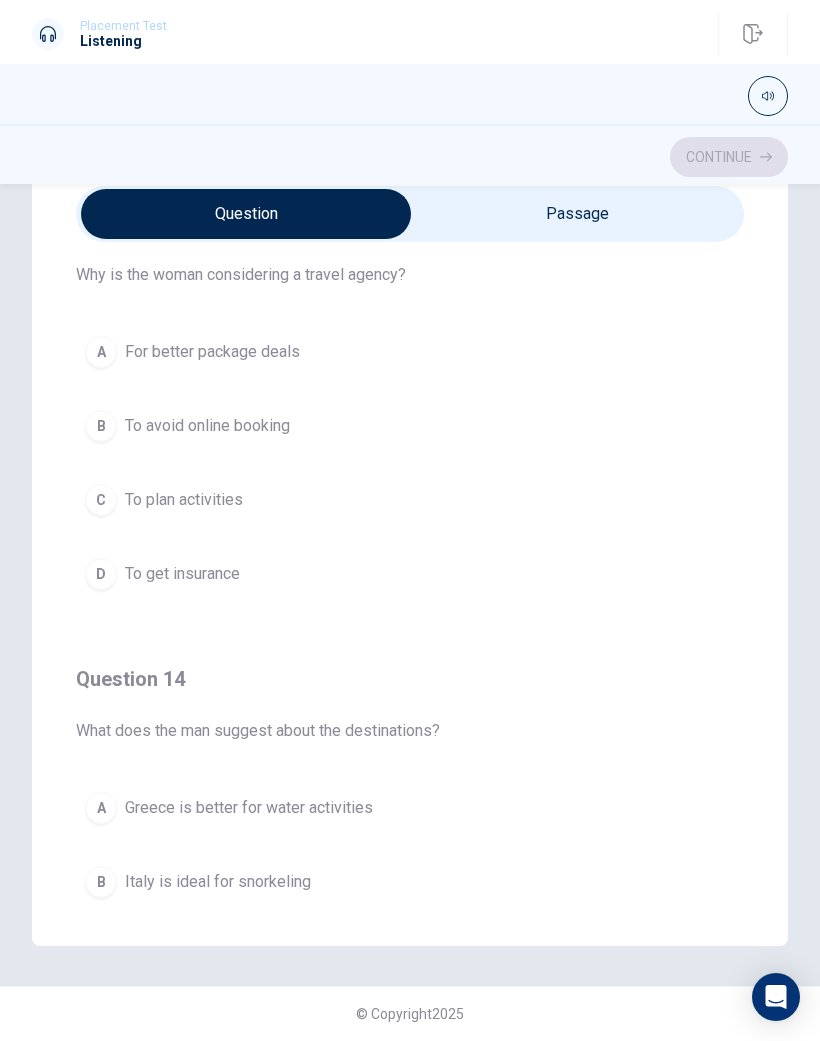 scroll, scrollTop: 978, scrollLeft: 0, axis: vertical 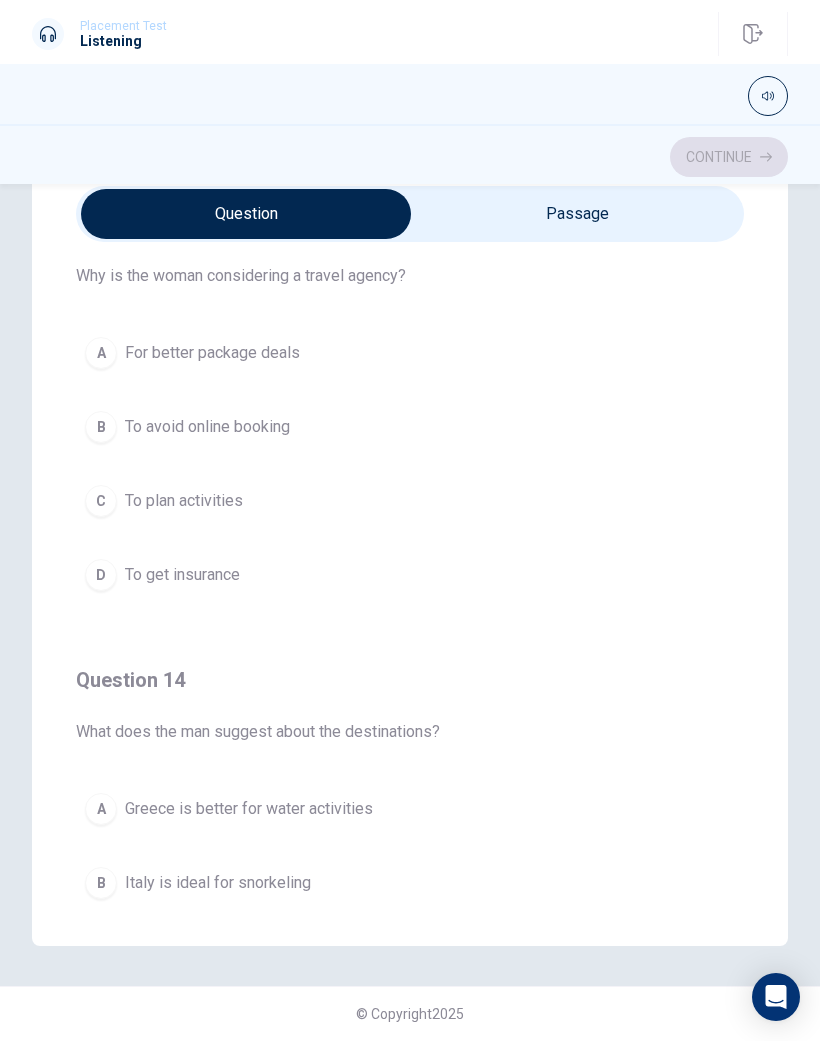 click on "A" at bounding box center (101, 353) 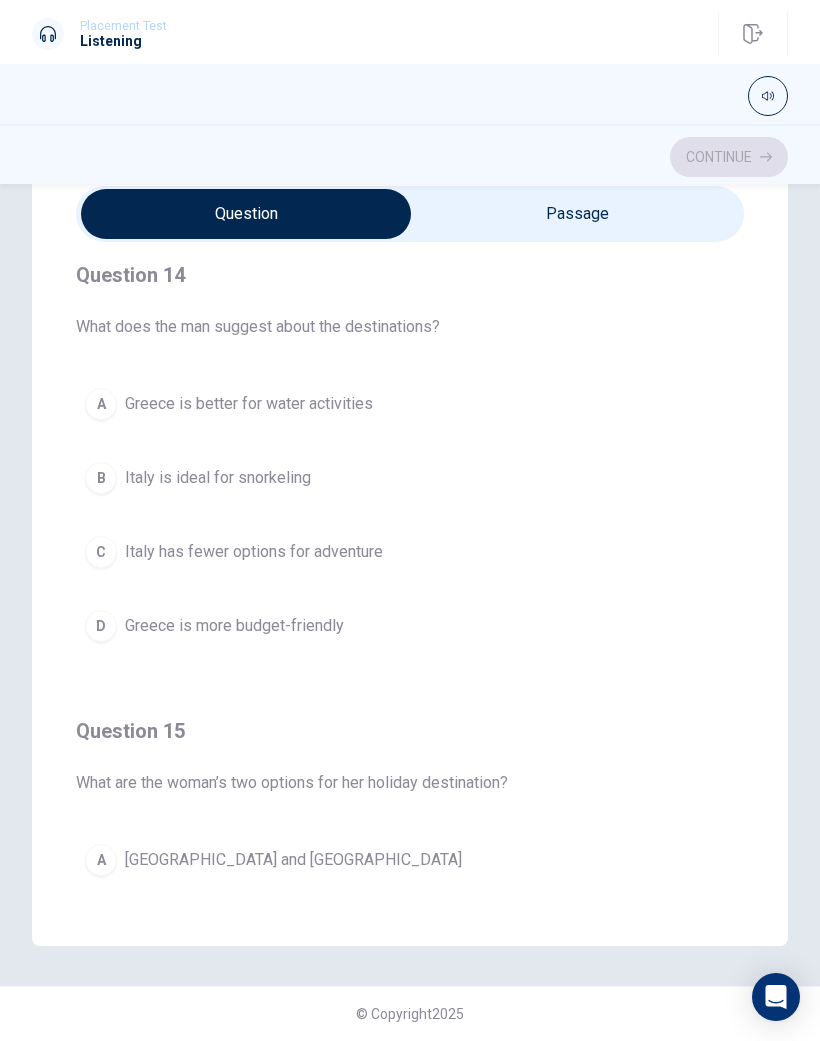 scroll, scrollTop: 1379, scrollLeft: 0, axis: vertical 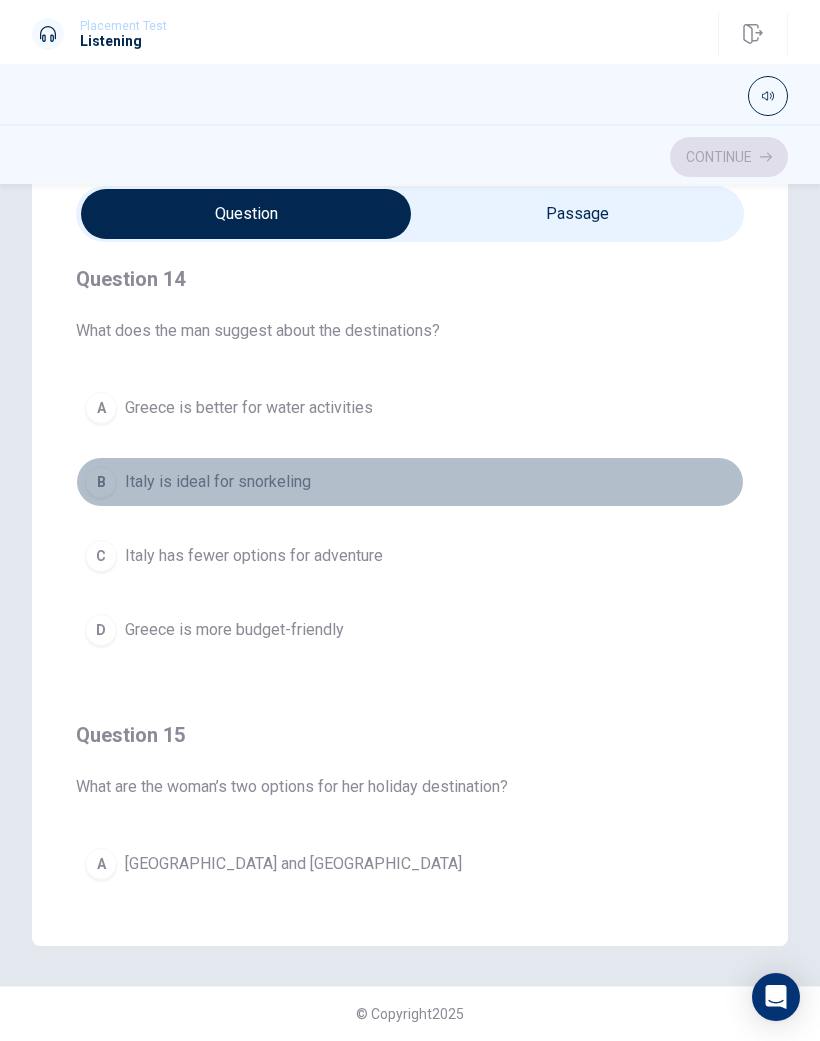 click on "B Italy is ideal for snorkeling" at bounding box center [410, 482] 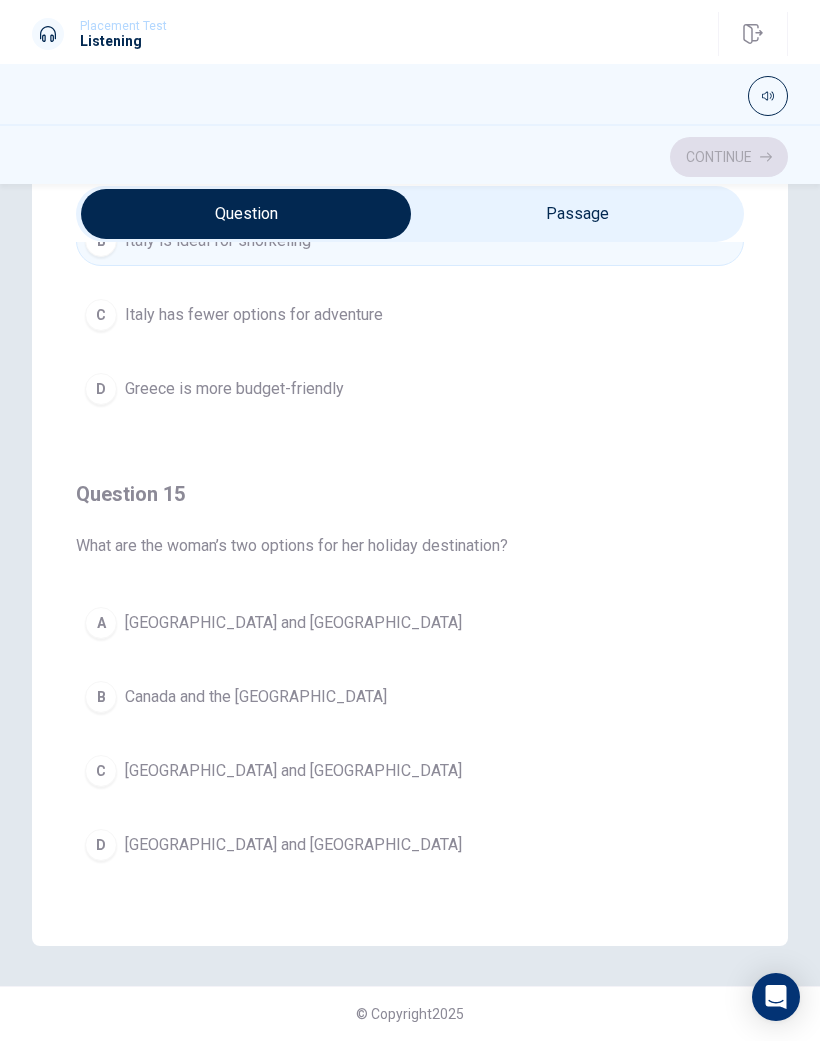 scroll, scrollTop: 1620, scrollLeft: 0, axis: vertical 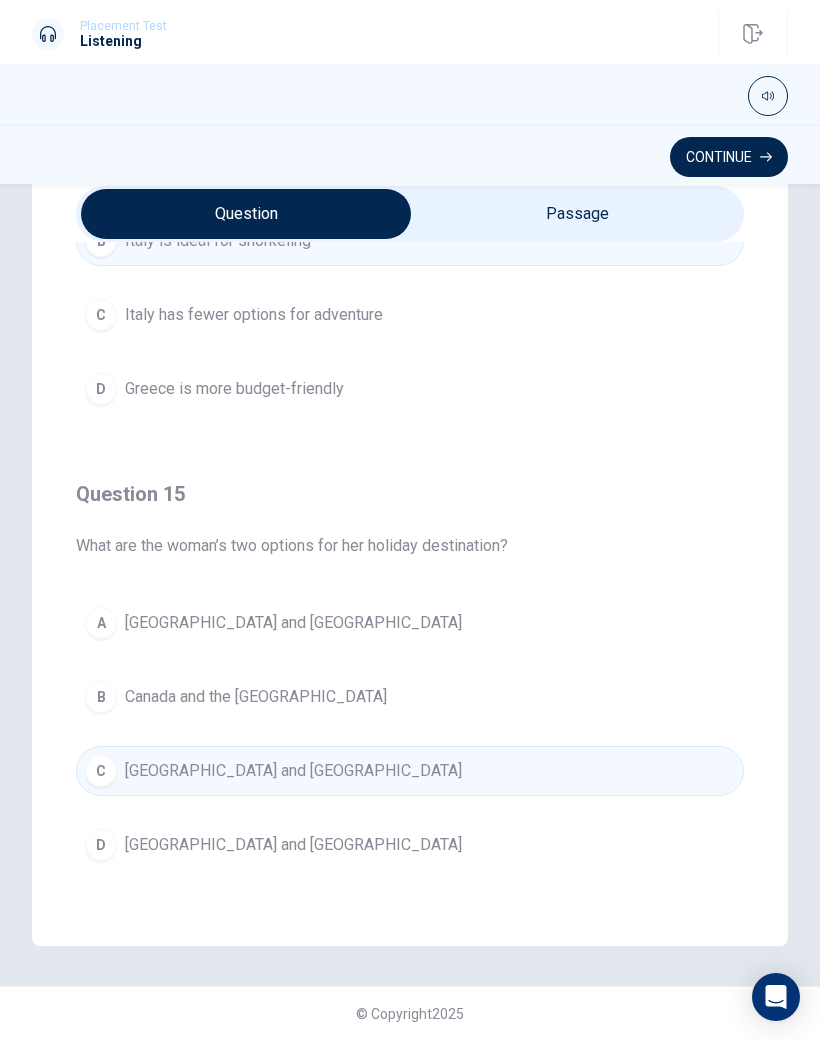 click on "Continue" at bounding box center (729, 157) 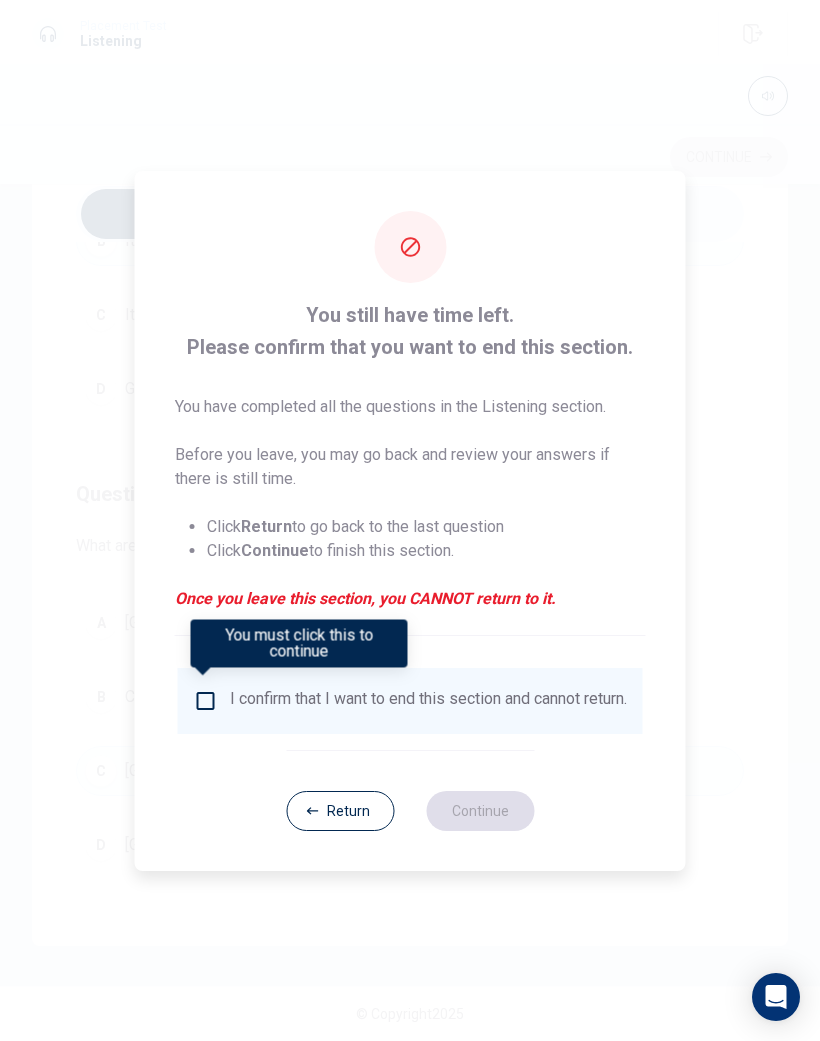 click at bounding box center [206, 701] 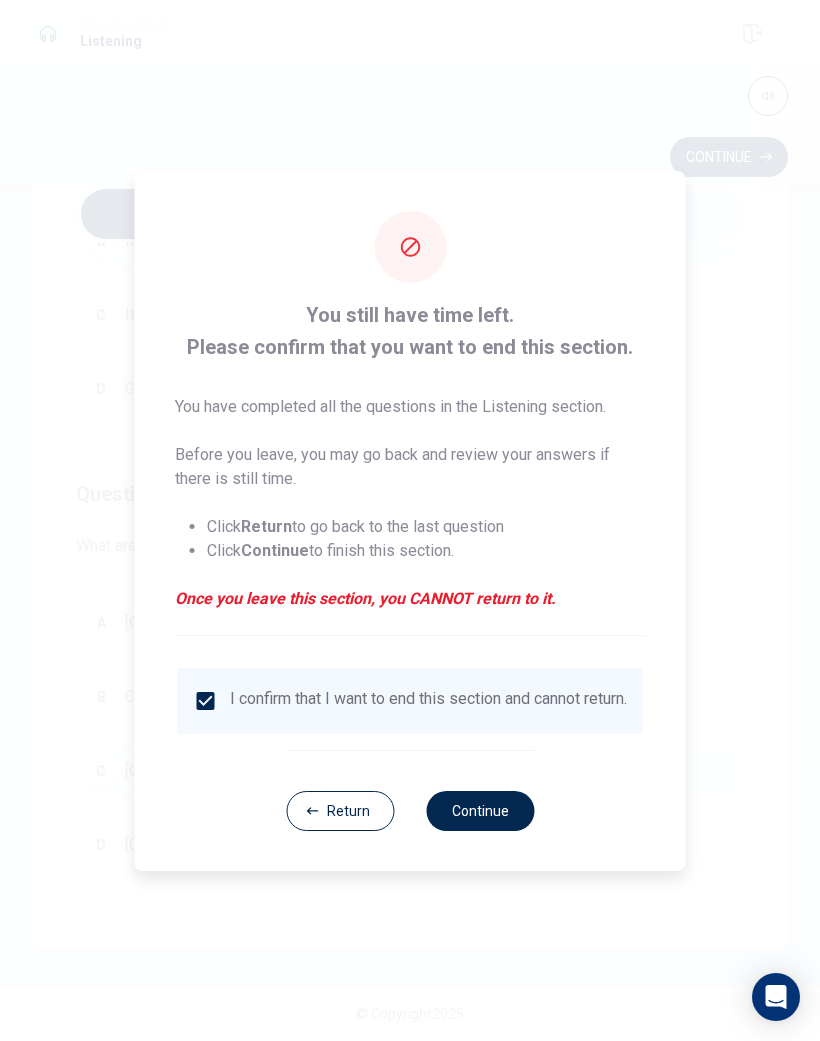 click on "Continue" at bounding box center [480, 811] 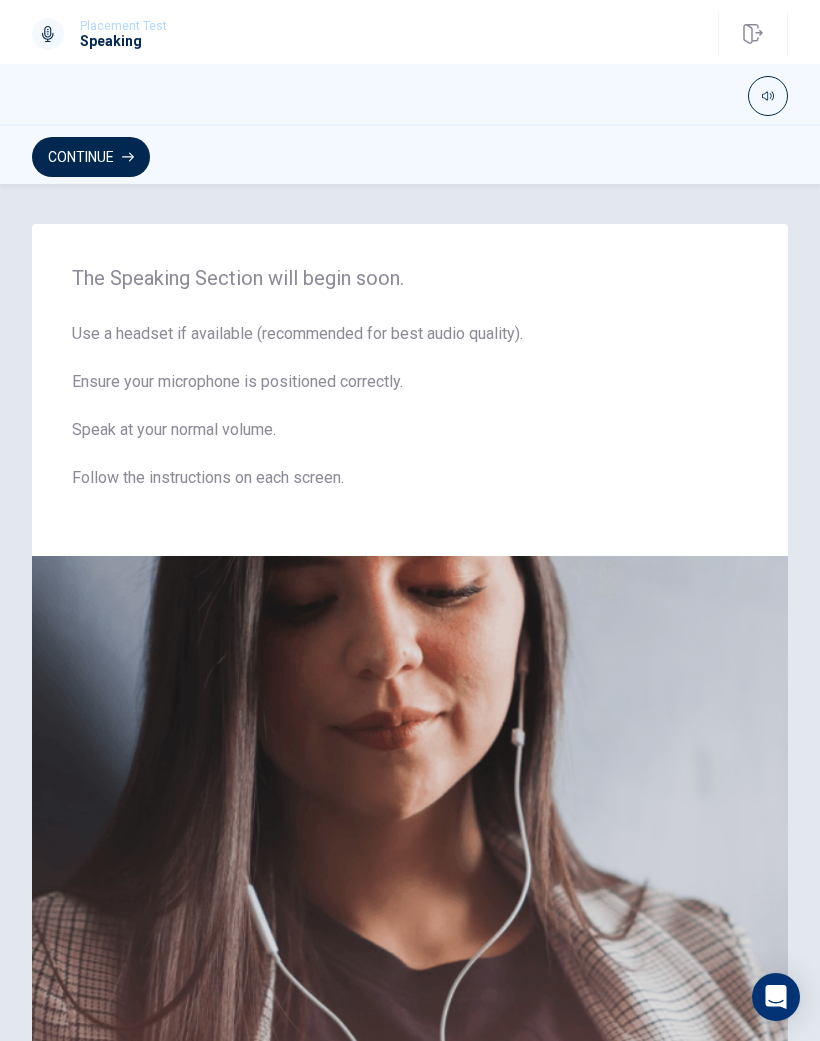 scroll, scrollTop: 0, scrollLeft: 0, axis: both 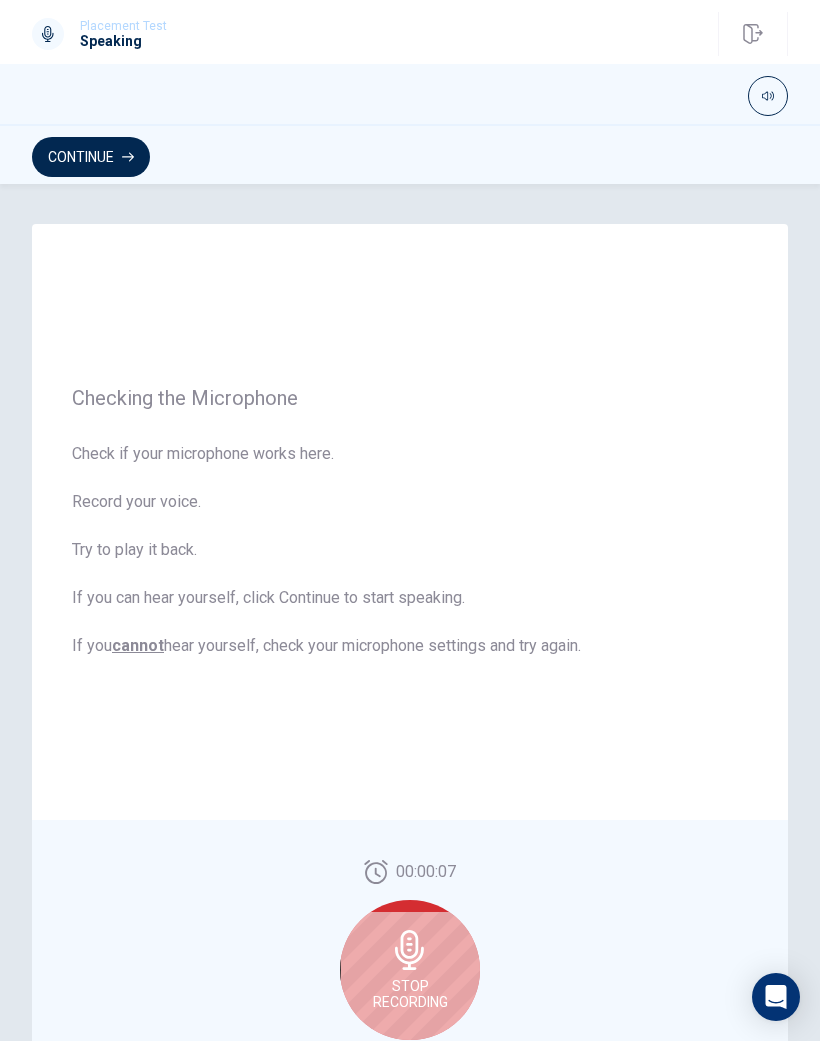 click on "Stop   Recording" at bounding box center [410, 994] 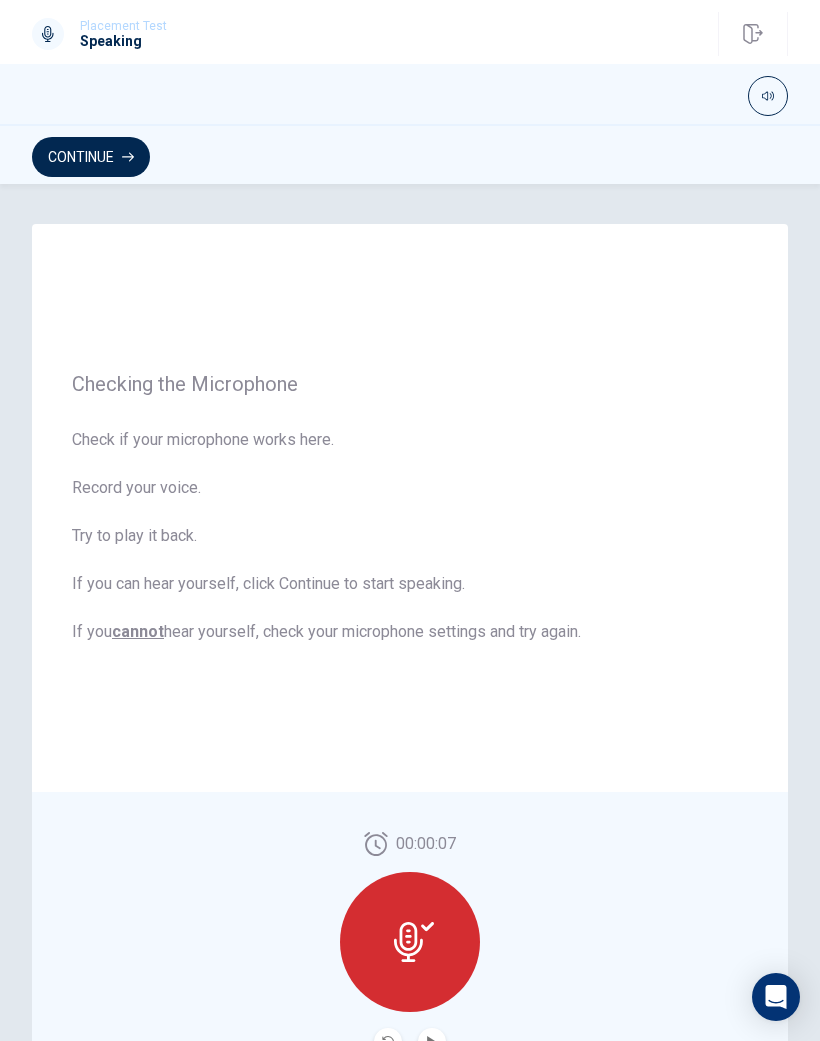 click at bounding box center [410, 942] 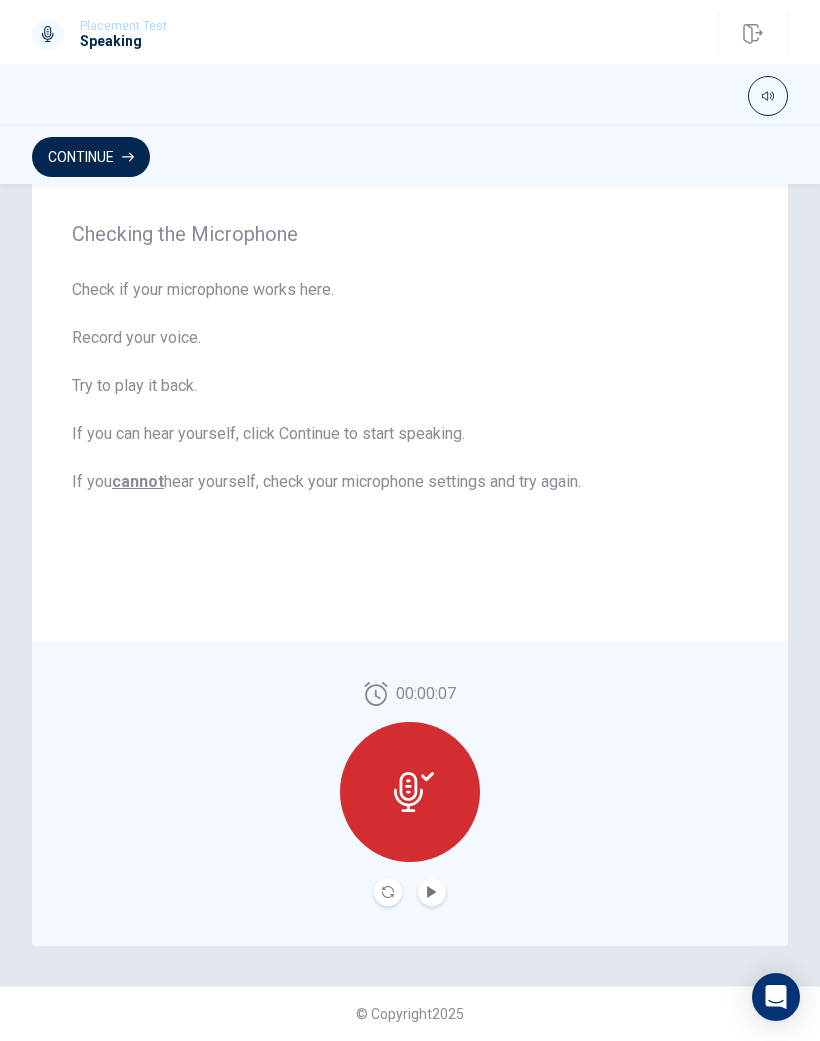scroll, scrollTop: 150, scrollLeft: 0, axis: vertical 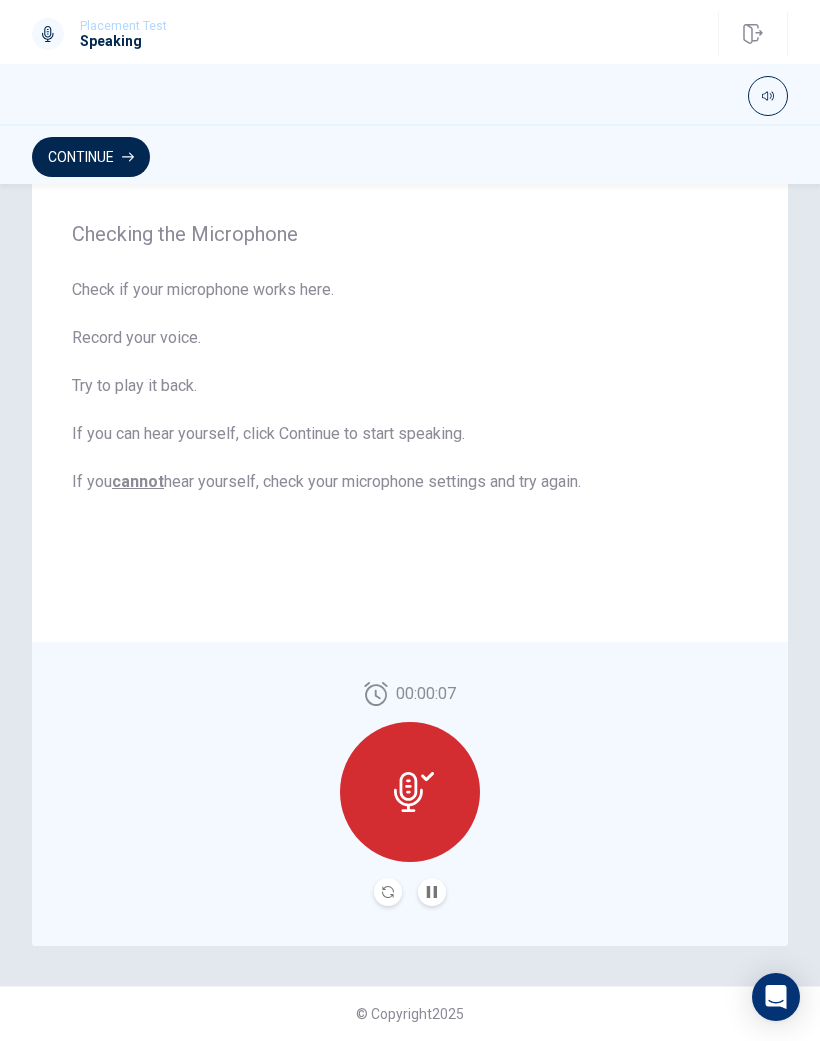 click on "Continue" at bounding box center (91, 157) 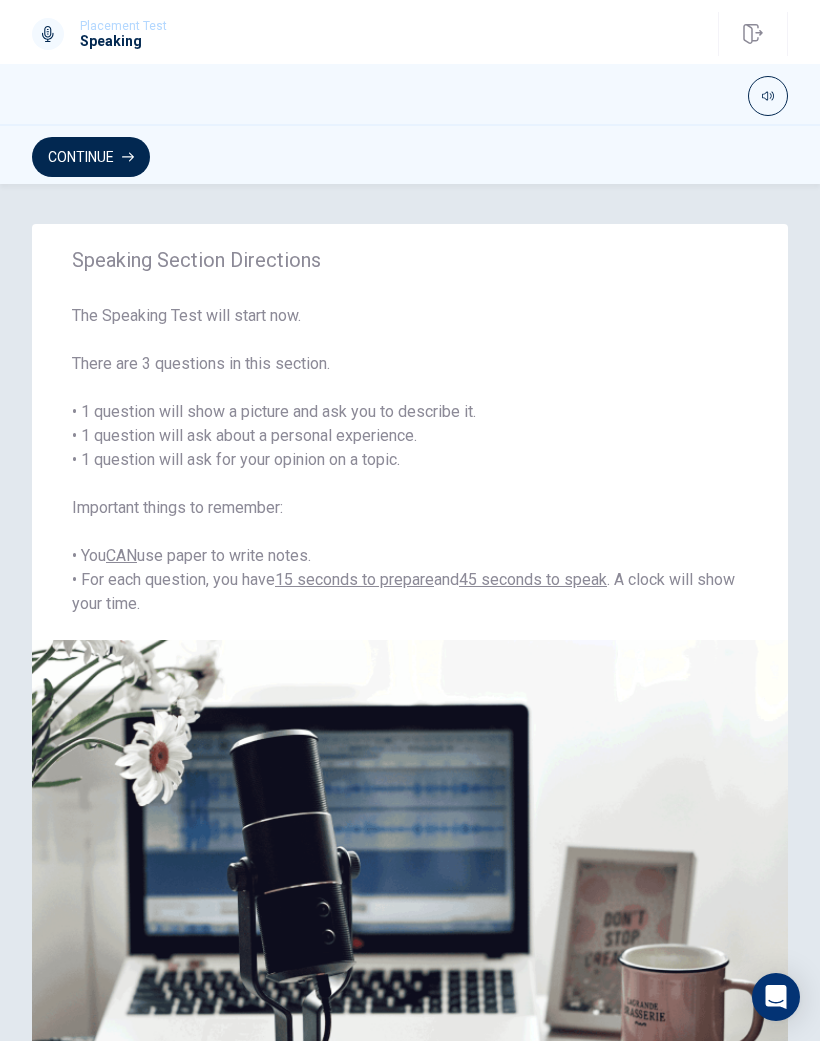 scroll, scrollTop: 0, scrollLeft: 0, axis: both 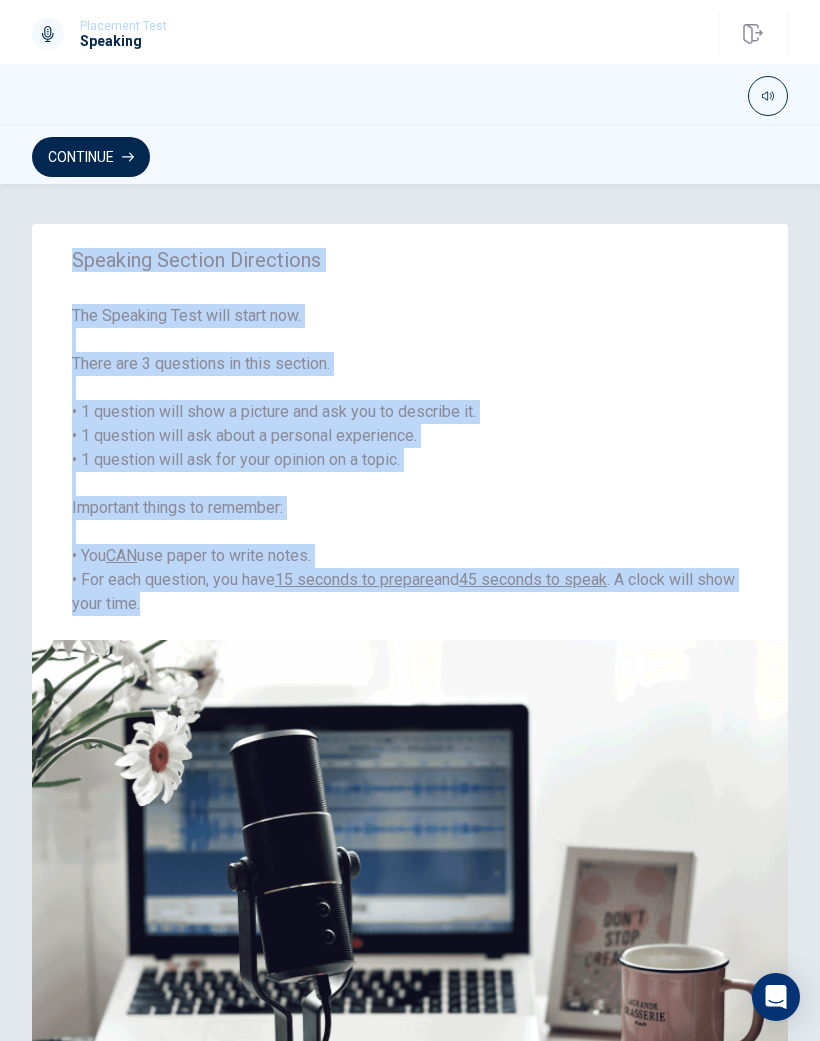 click at bounding box center [410, 910] 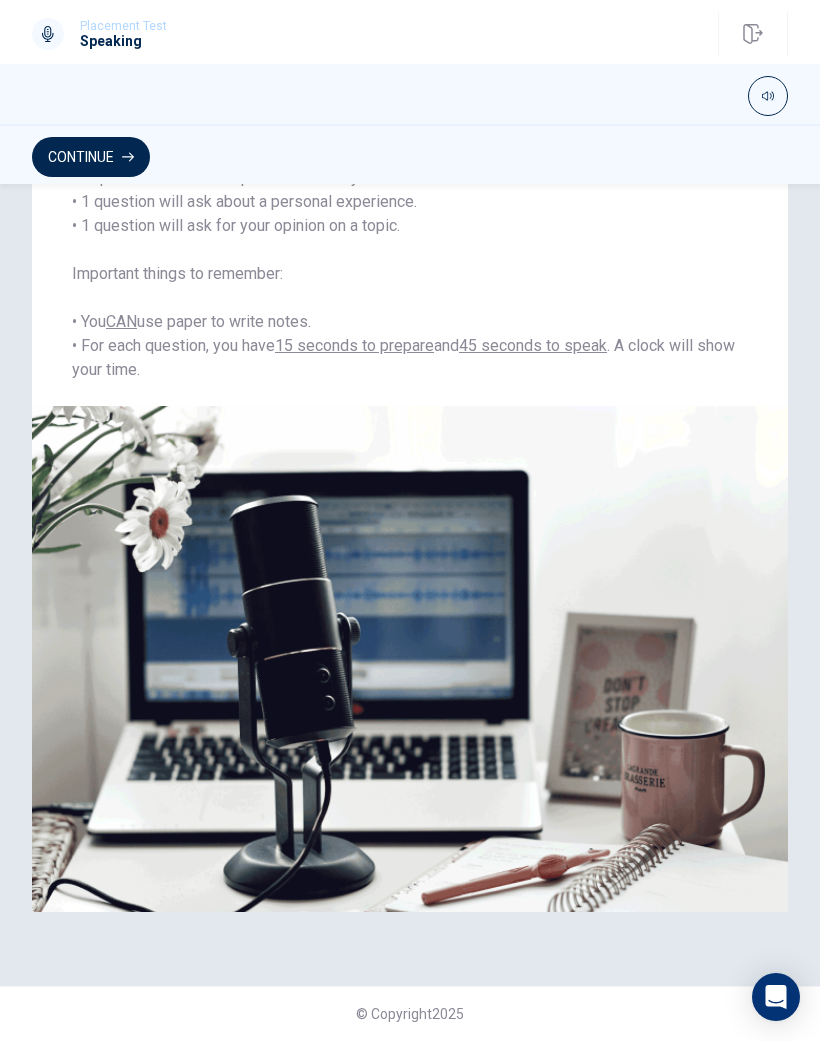 scroll, scrollTop: 234, scrollLeft: 0, axis: vertical 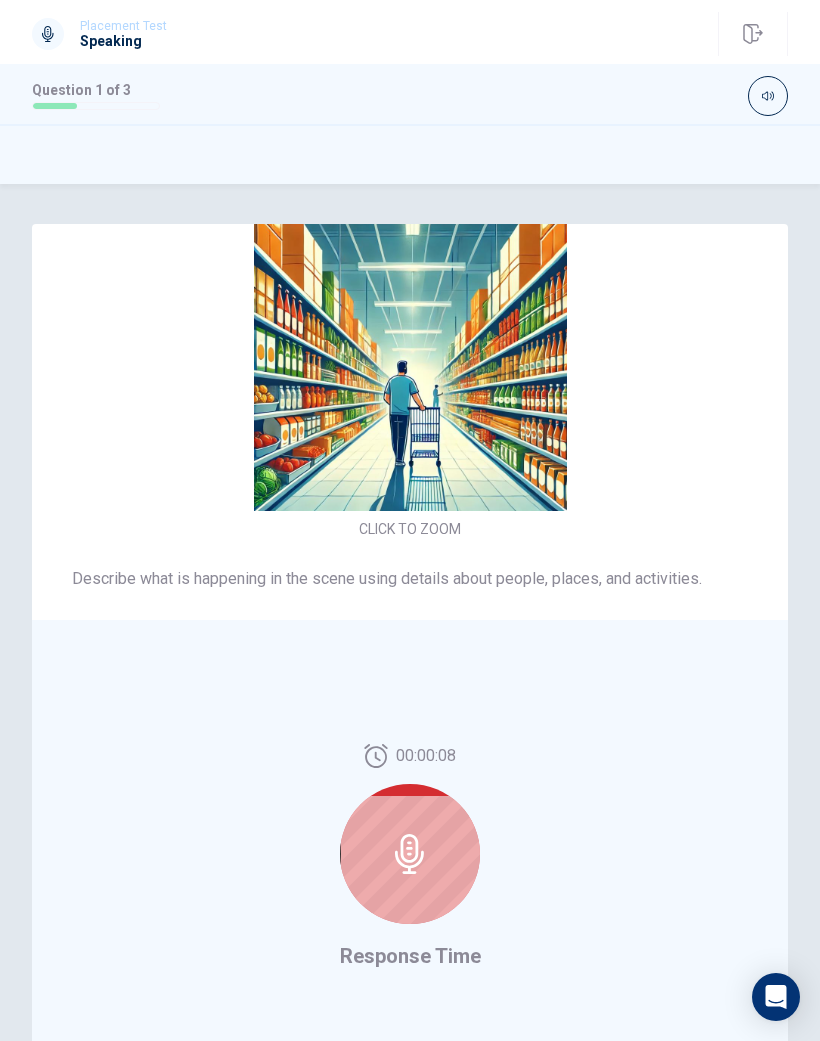 click at bounding box center [410, 854] 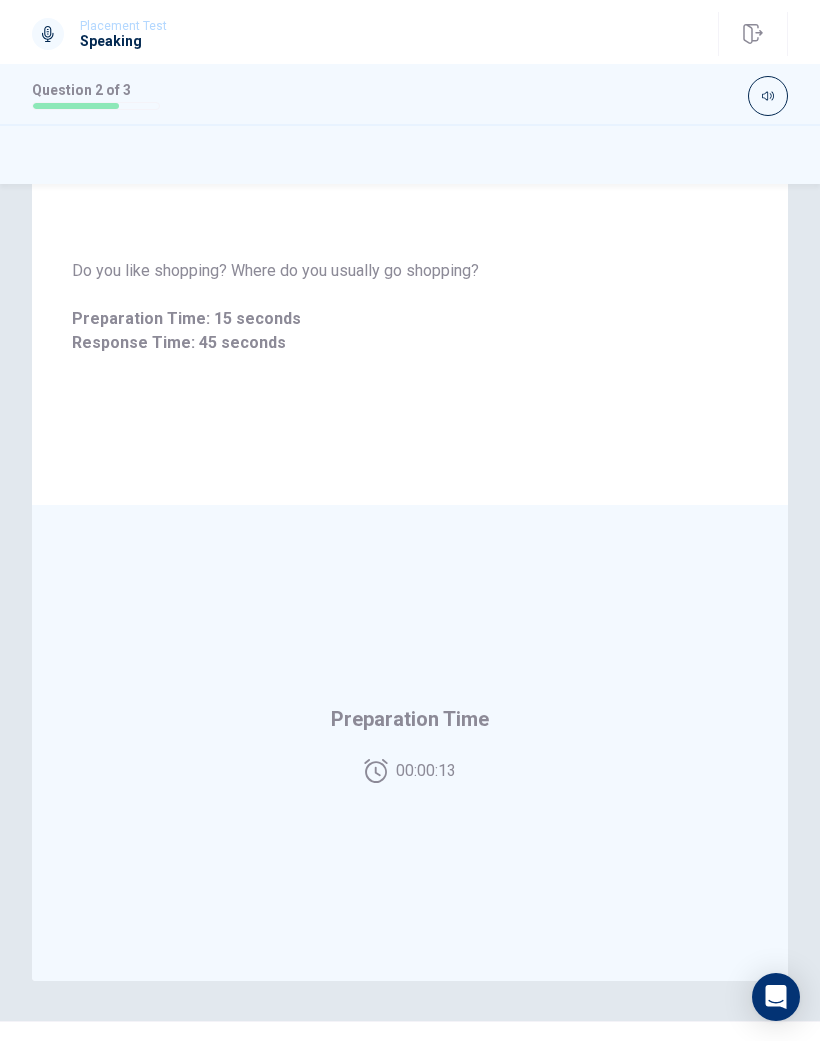 scroll, scrollTop: 104, scrollLeft: 0, axis: vertical 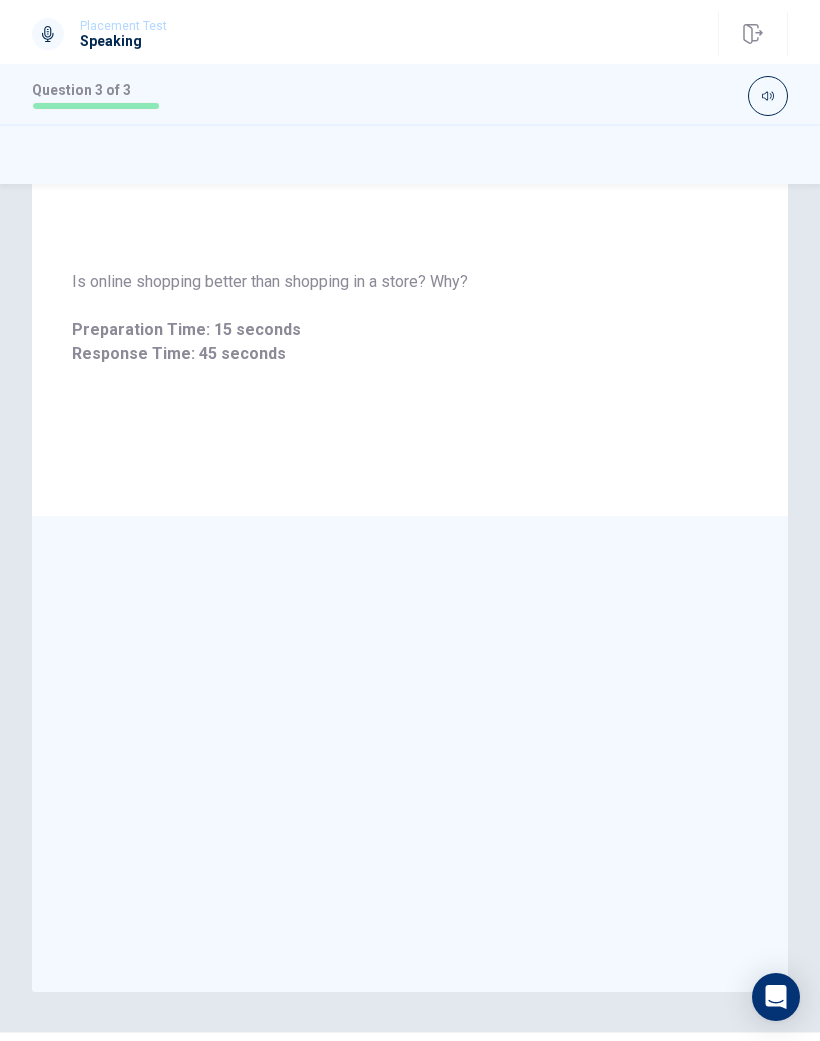 click on "Is online shopping better than shopping in a store? Why?" at bounding box center [410, 282] 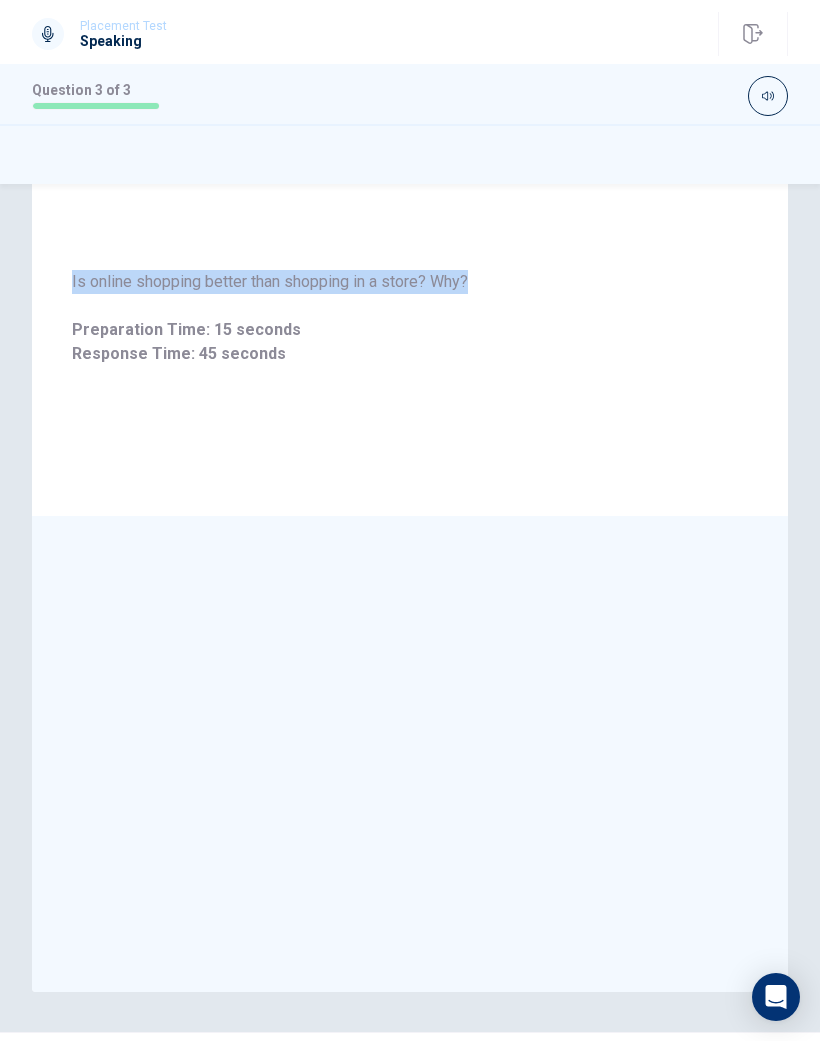 click at bounding box center [410, 754] 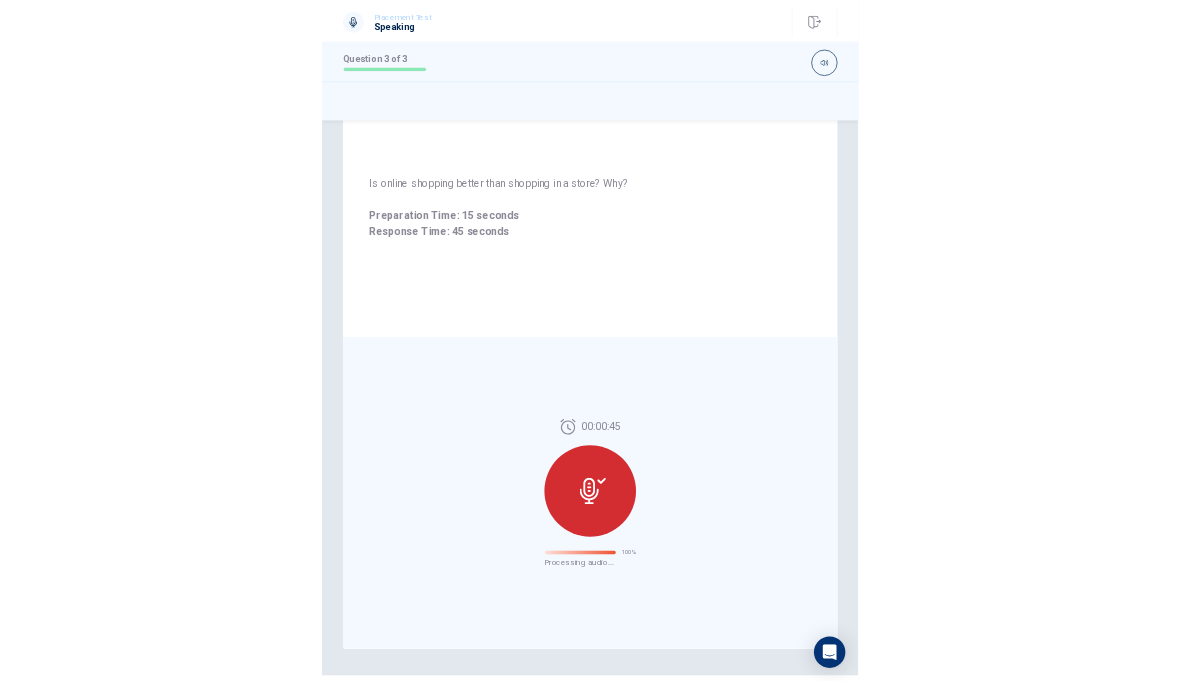 scroll, scrollTop: 0, scrollLeft: 0, axis: both 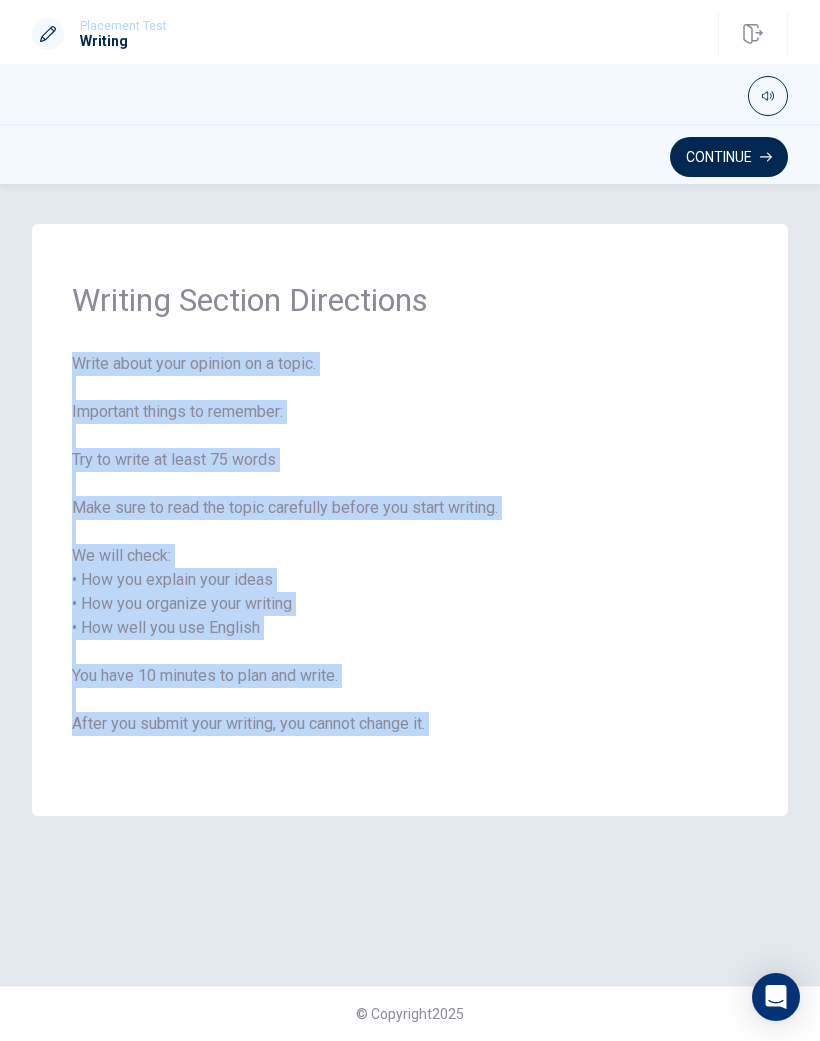 click on "Writing Section Directions Write about your opinion on a topic.
Important things to remember:
Try to write at least 75 words
Make sure to read the topic carefully before you start writing.
We will check:
• How you explain your ideas
• How you organize your writing
• How well you use English
You have 10 minutes to plan and write.
After you submit your writing, you cannot change it." at bounding box center (410, 520) 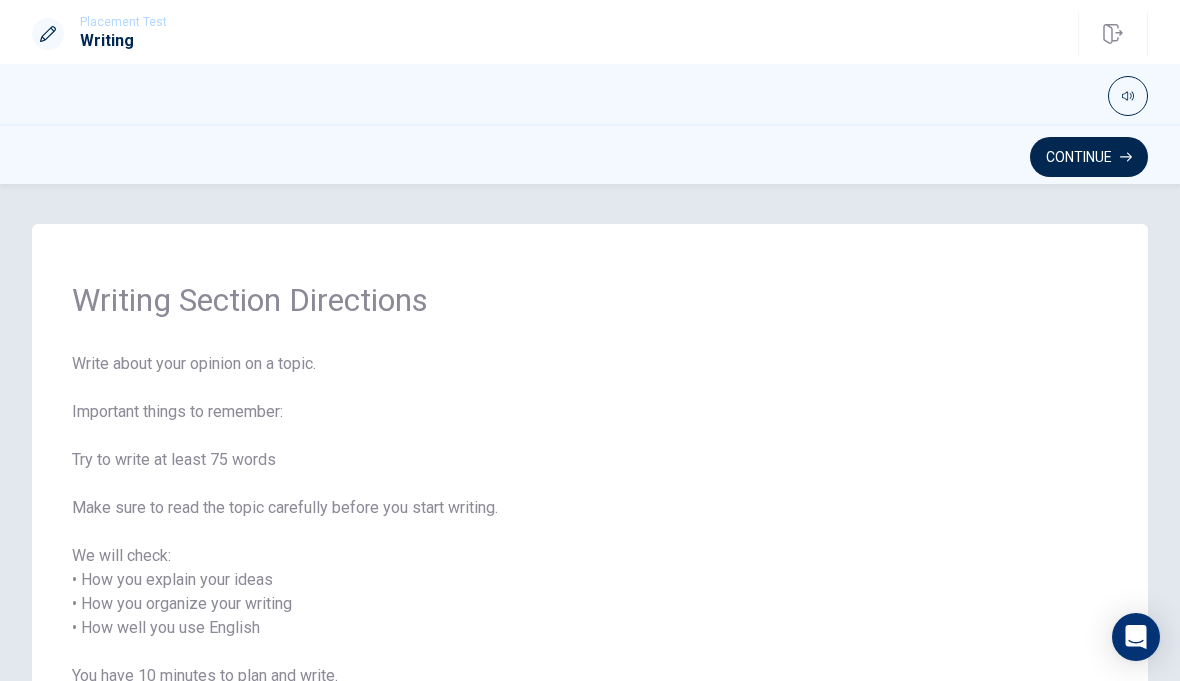 click on "Continue" at bounding box center (1089, 157) 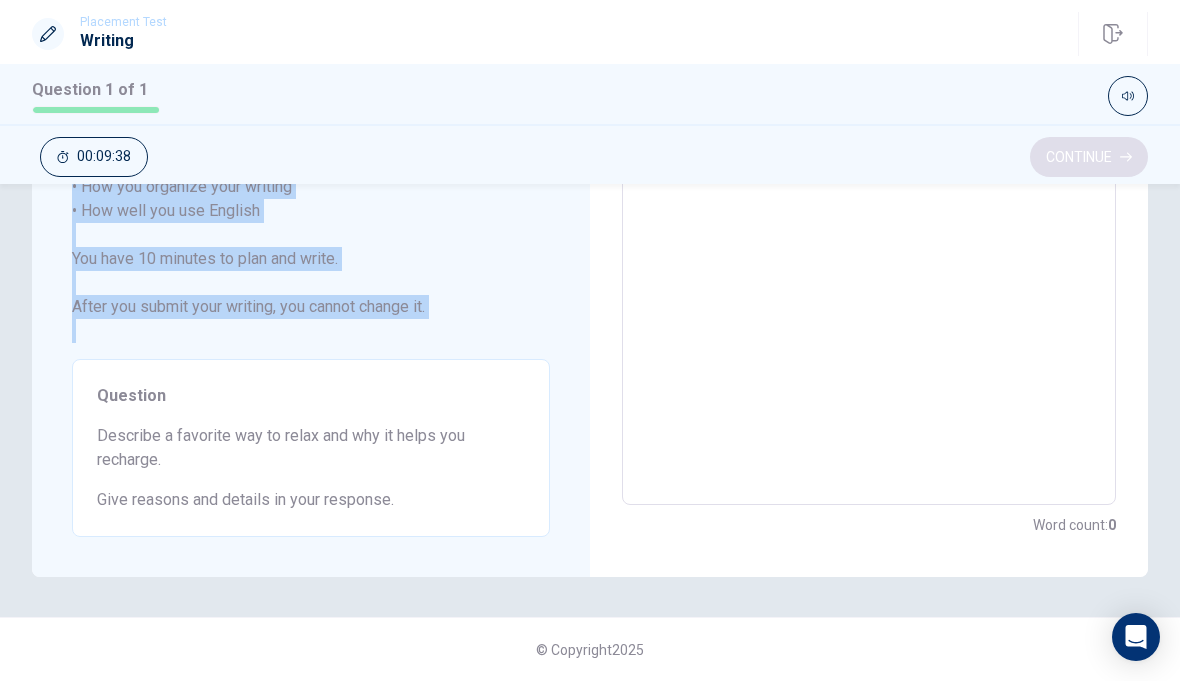 scroll, scrollTop: 377, scrollLeft: 0, axis: vertical 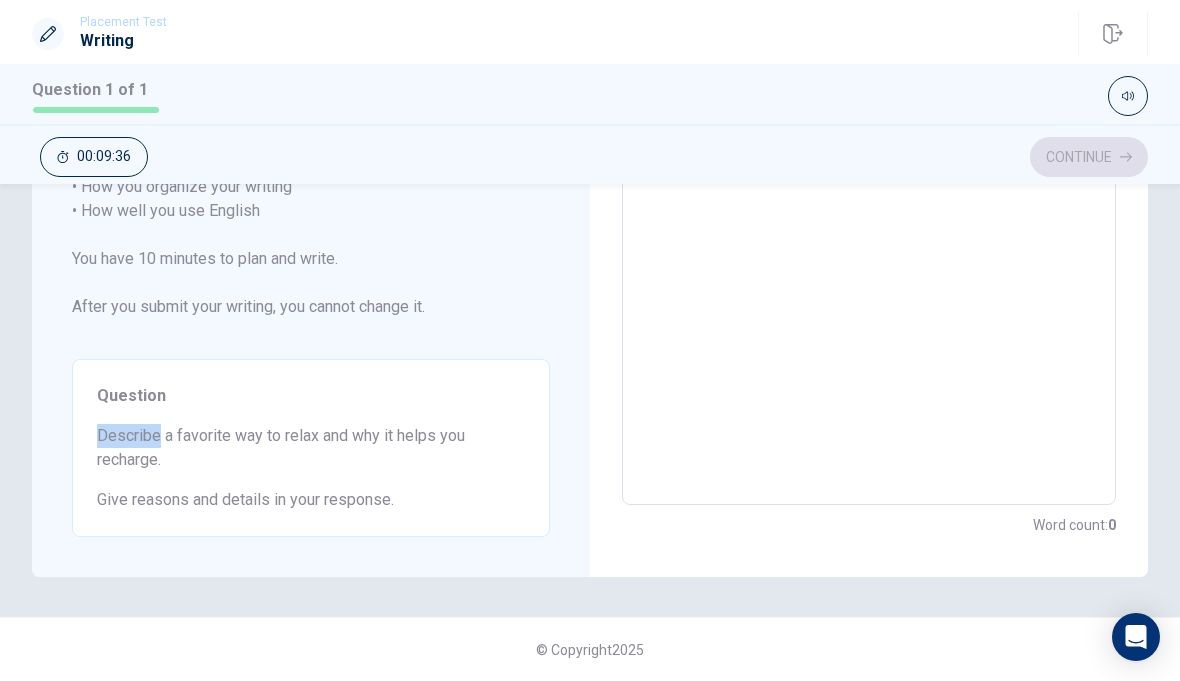 click on "Directions Write about your opinion on a topic.
Important things to remember:
Try to write at least 75 words
Make sure to read the topic carefully before you start writing.
We will check:
• How you explain your ideas
• How you organize your writing
• How well you use English
You have 10 minutes to plan and write.
After you submit your writing, you cannot change it.  Question Describe a favorite way to relax and why it helps you recharge. Give reasons and details in your response." at bounding box center [311, 212] 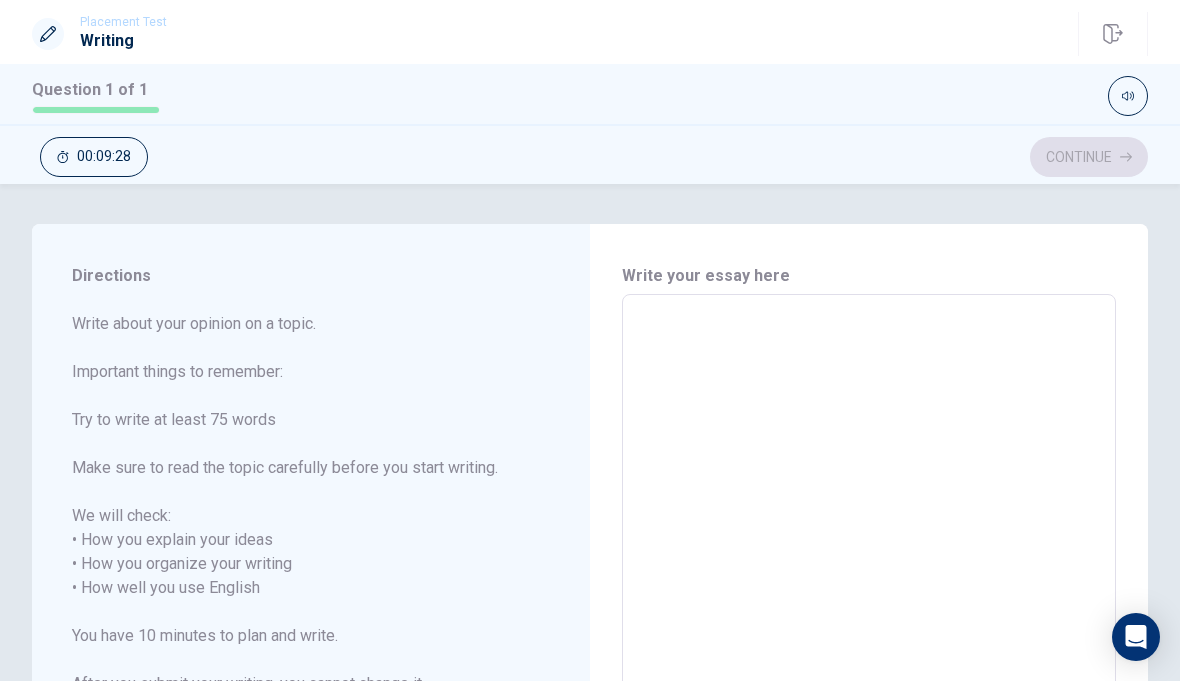 scroll, scrollTop: -1, scrollLeft: 0, axis: vertical 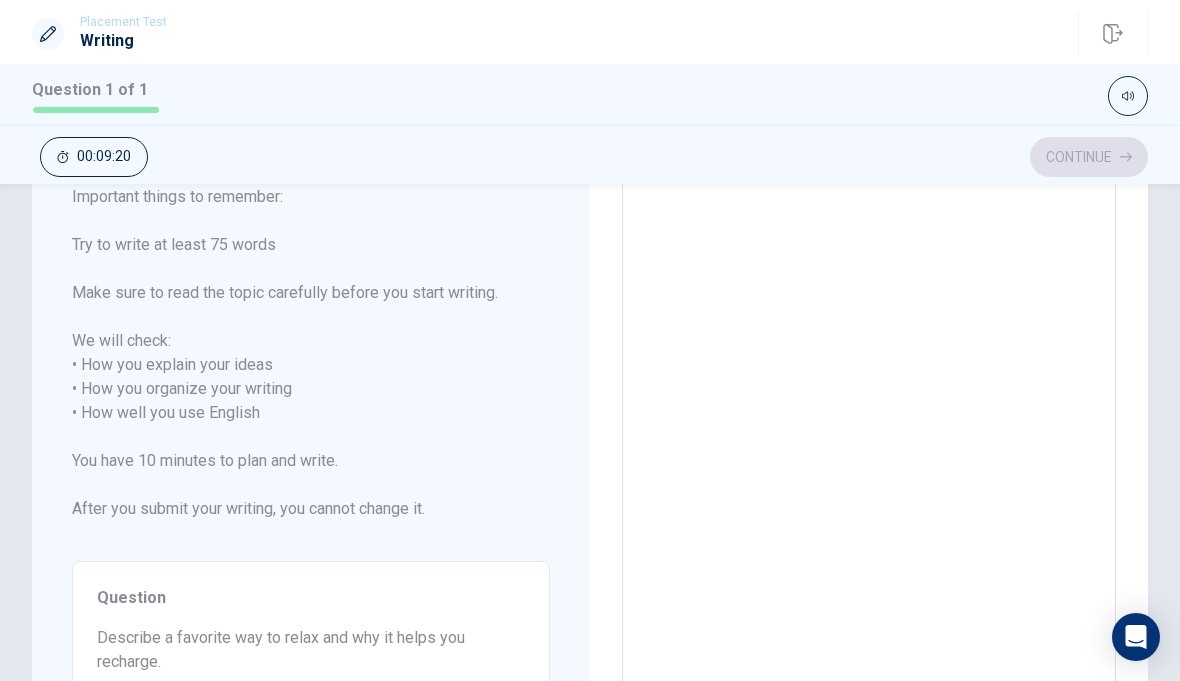 type on "t" 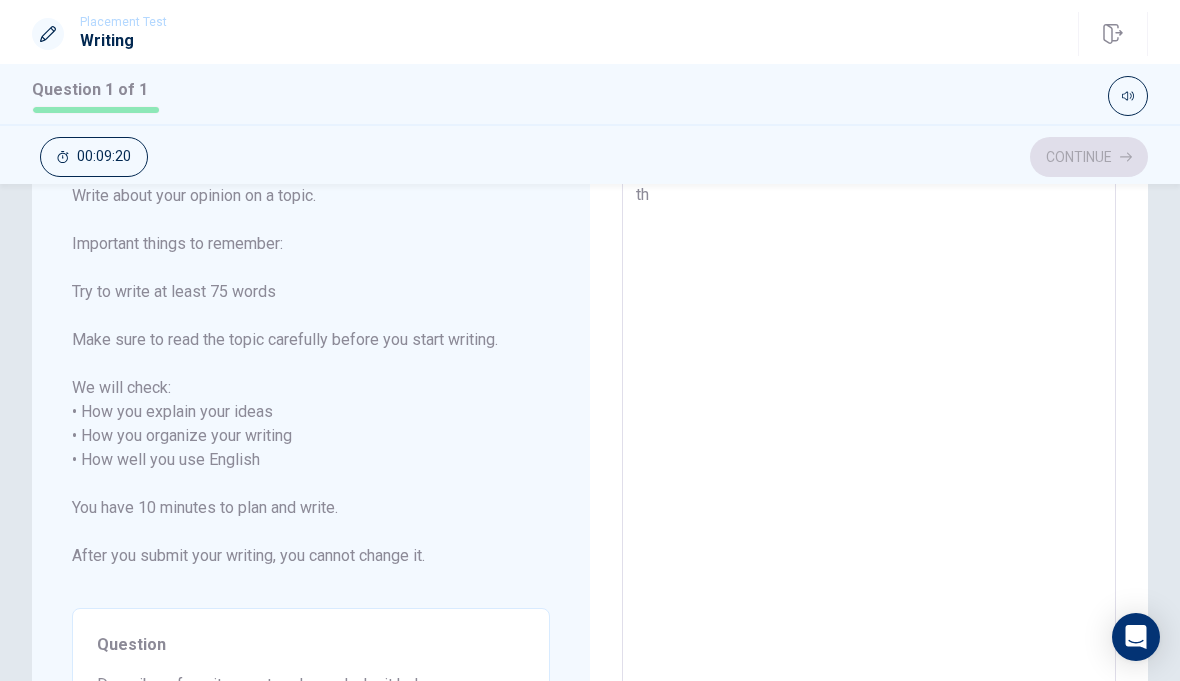 type on "てぇ" 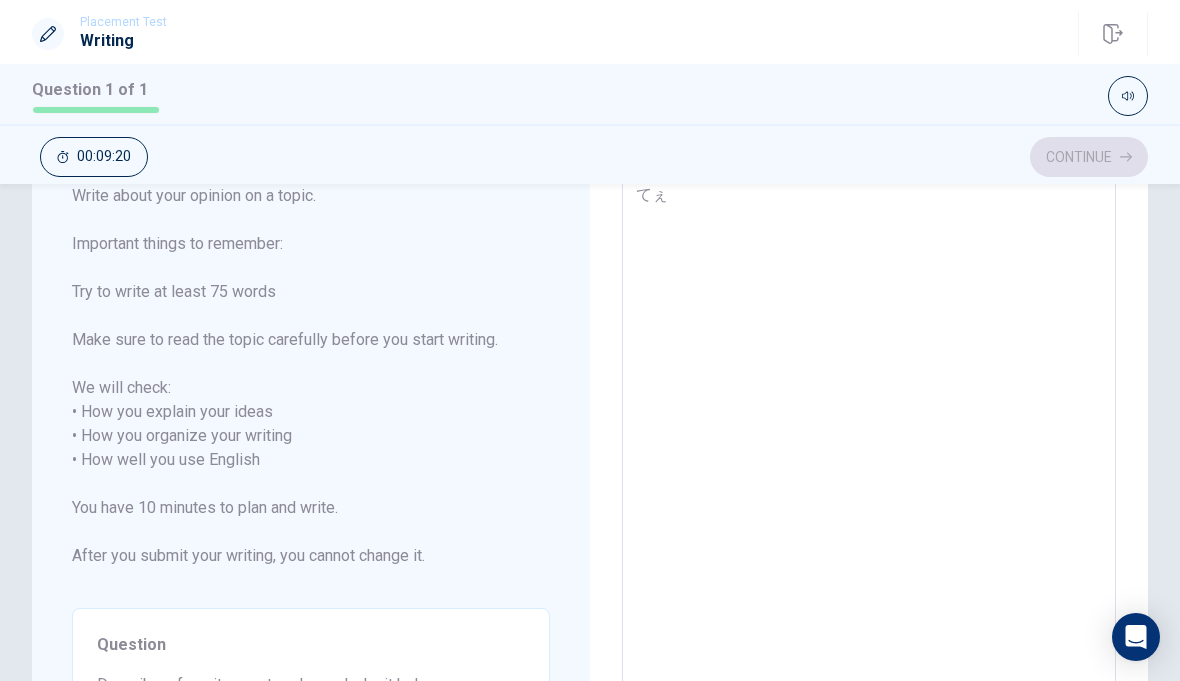 type on "x" 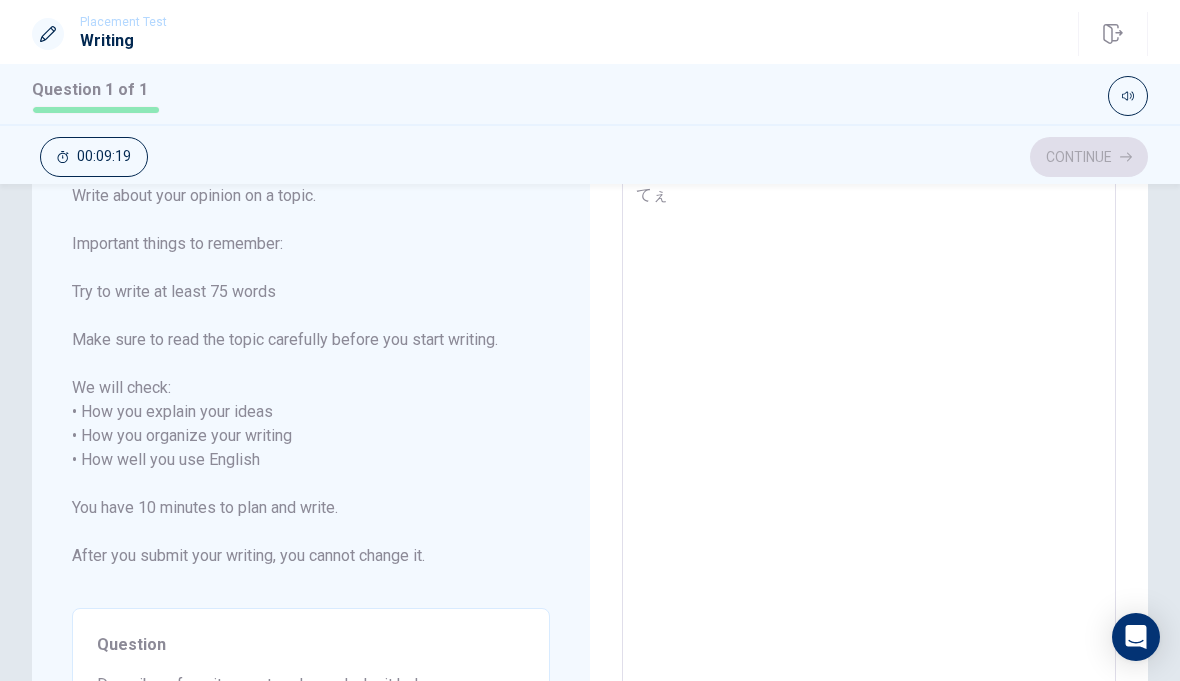 type on "て" 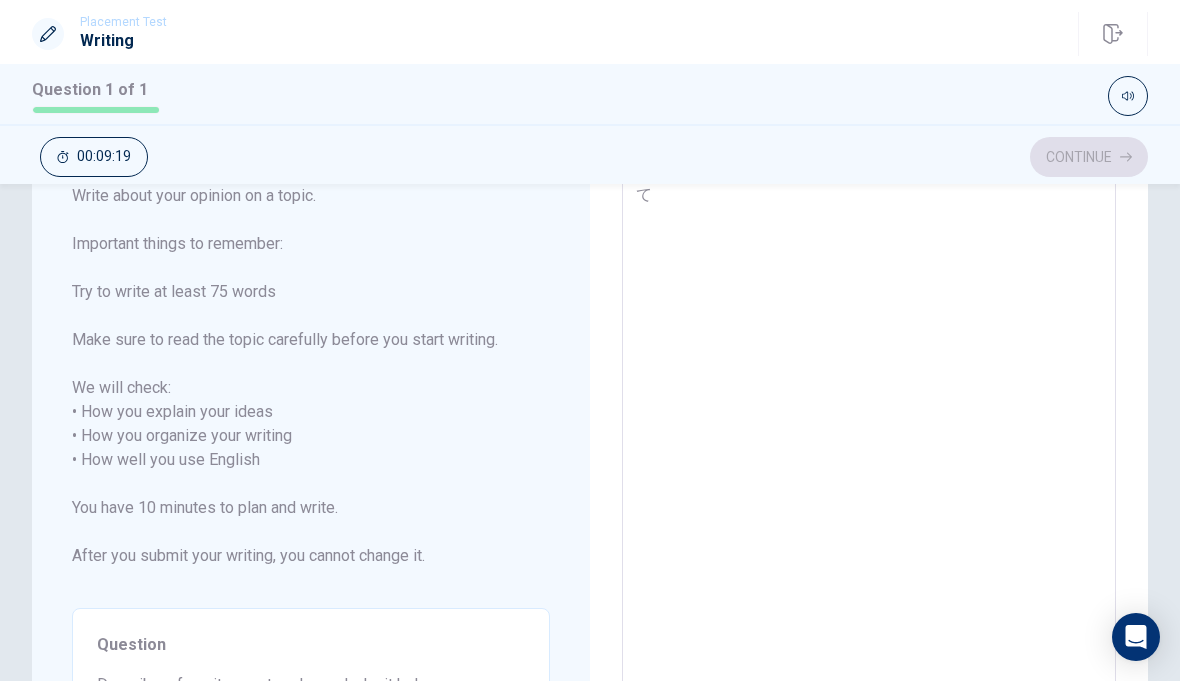 type on "x" 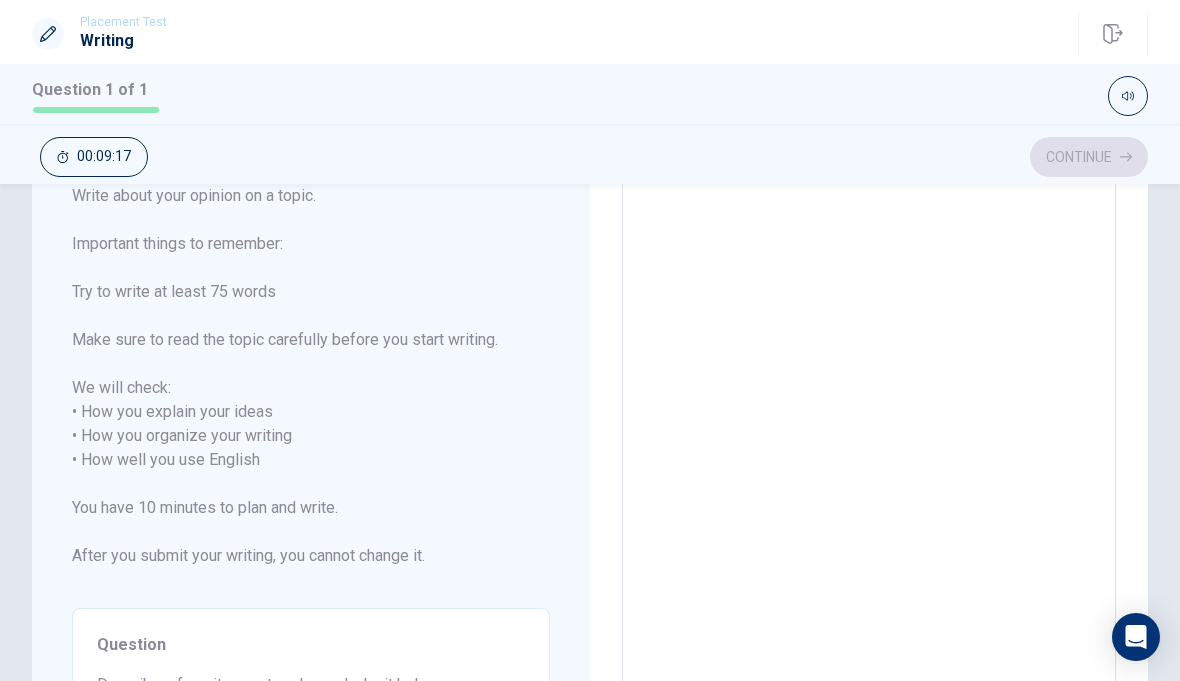 type on "T" 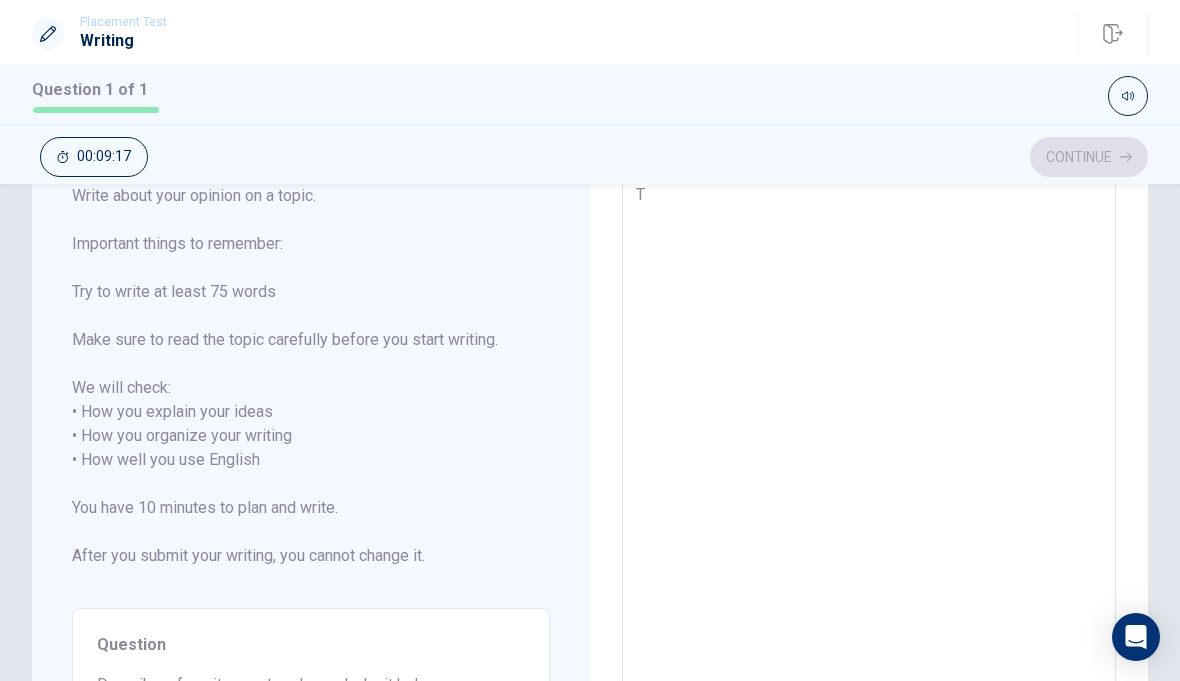 type on "x" 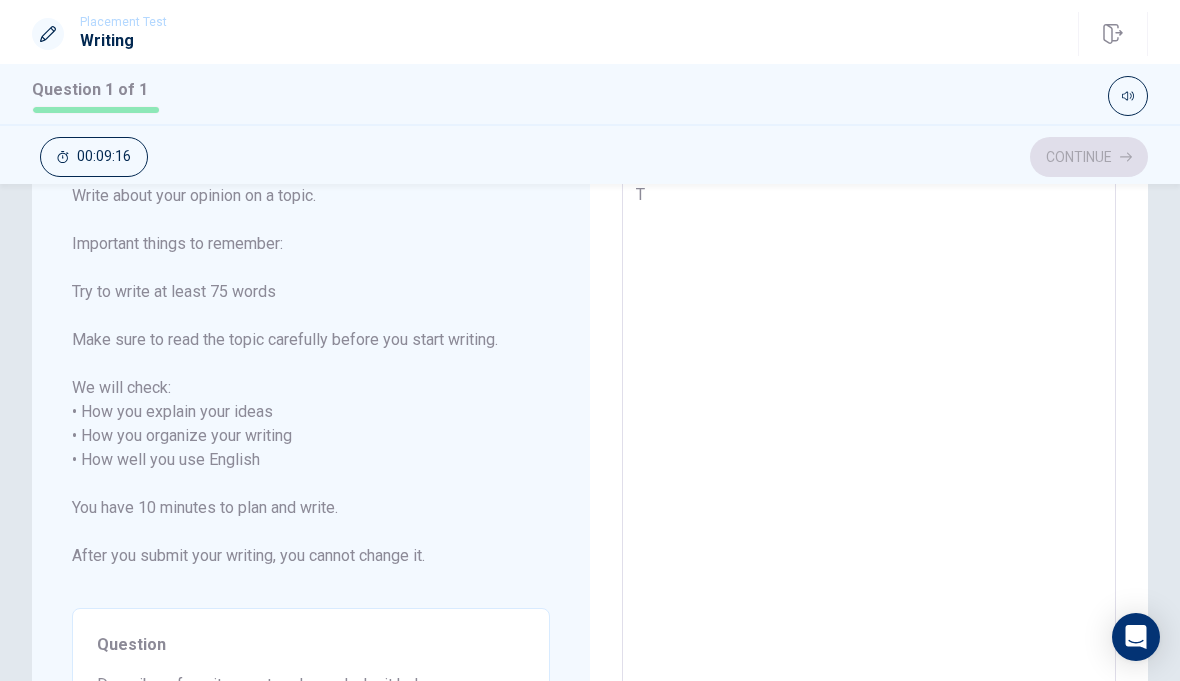 type on "Th" 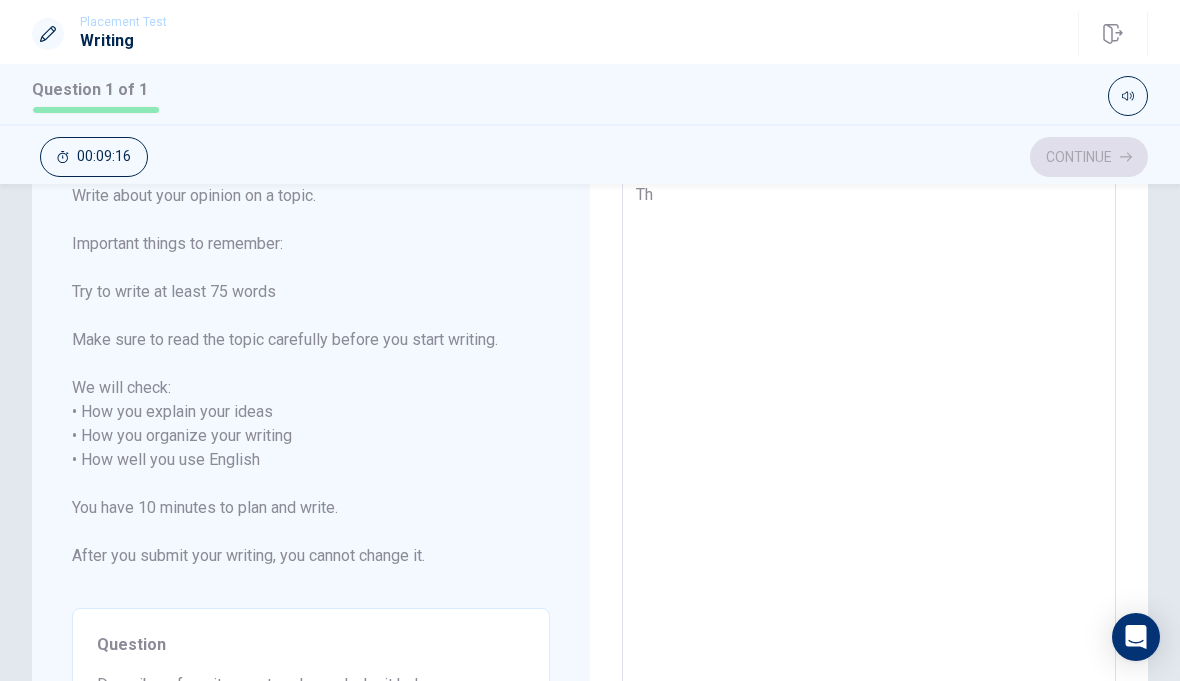 type on "x" 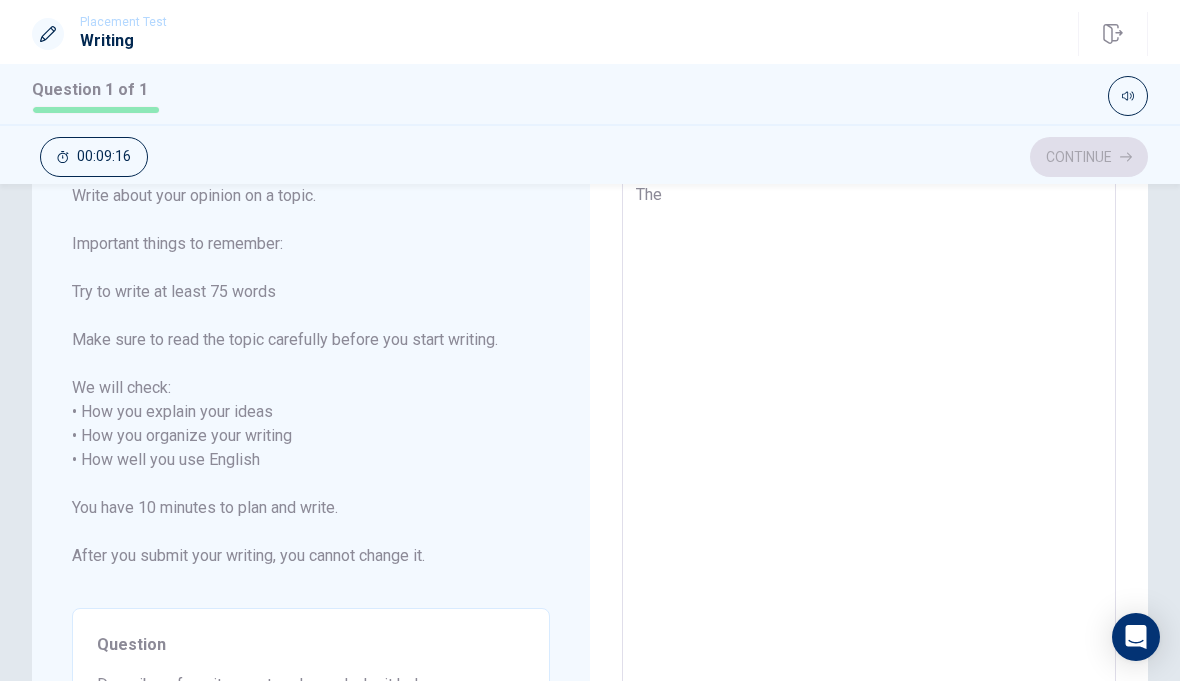 type on "x" 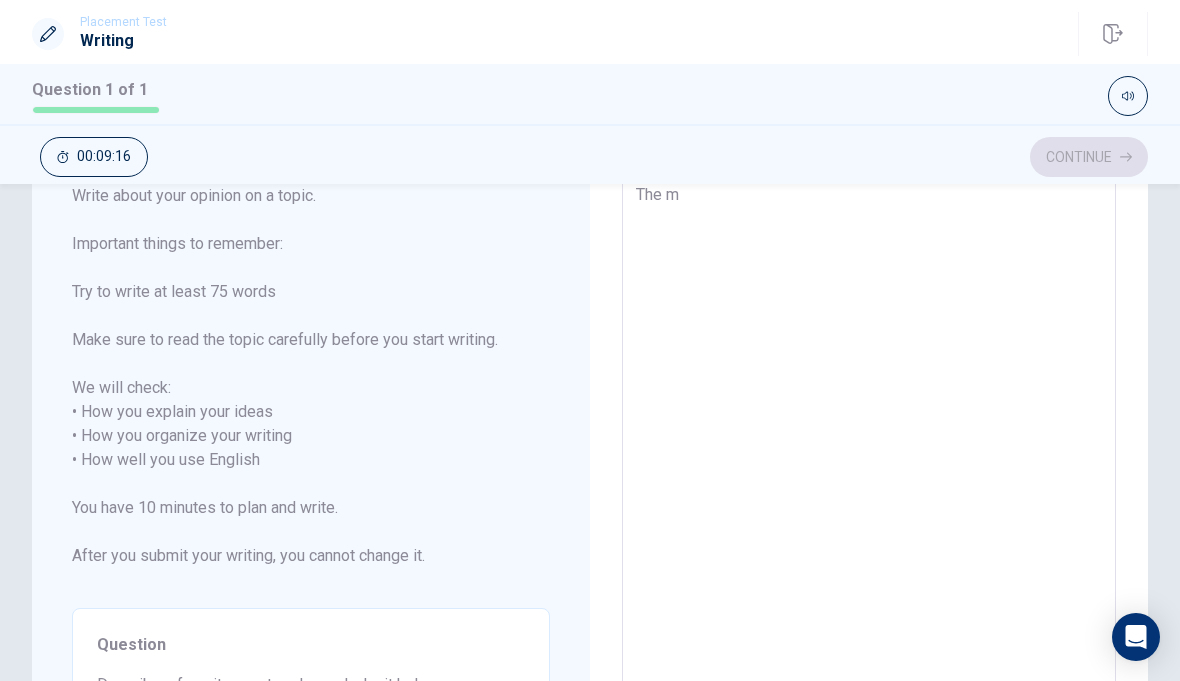 type on "x" 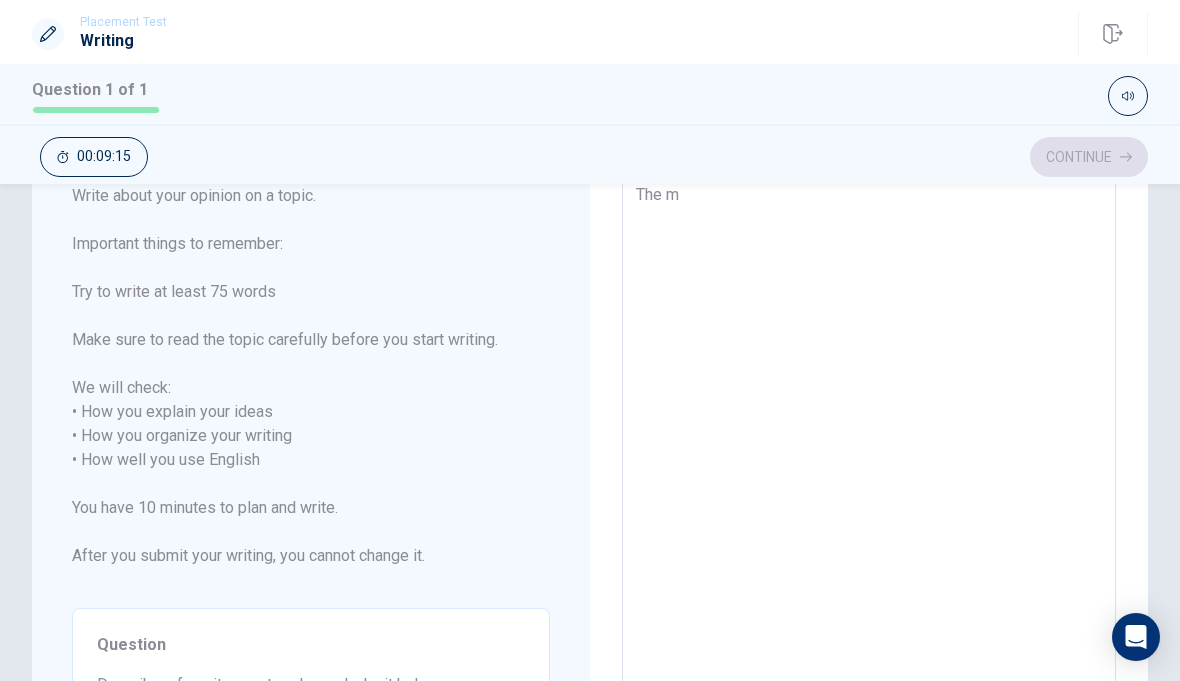 type on "The mo" 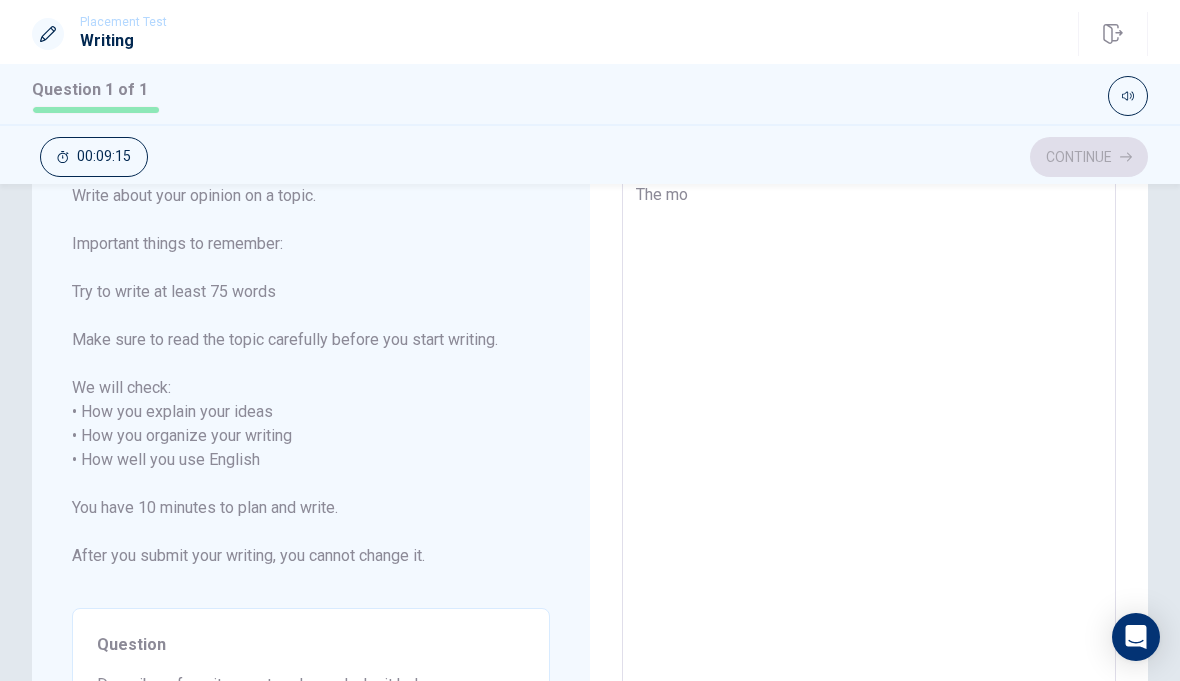 type on "x" 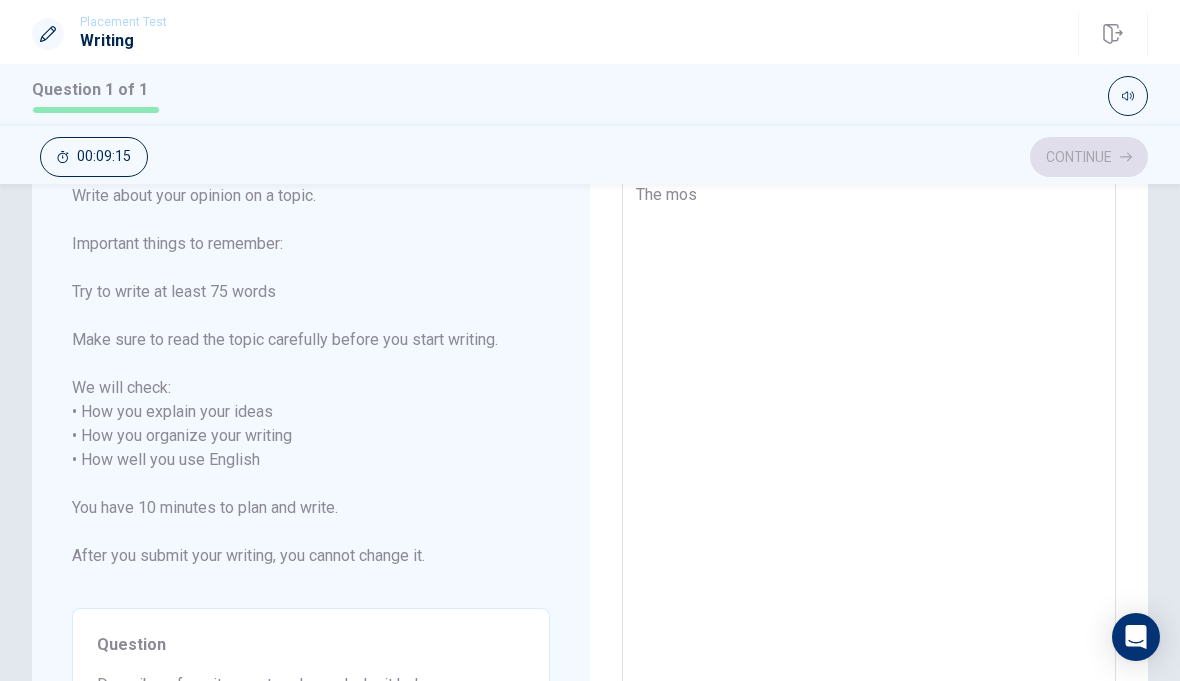 type on "x" 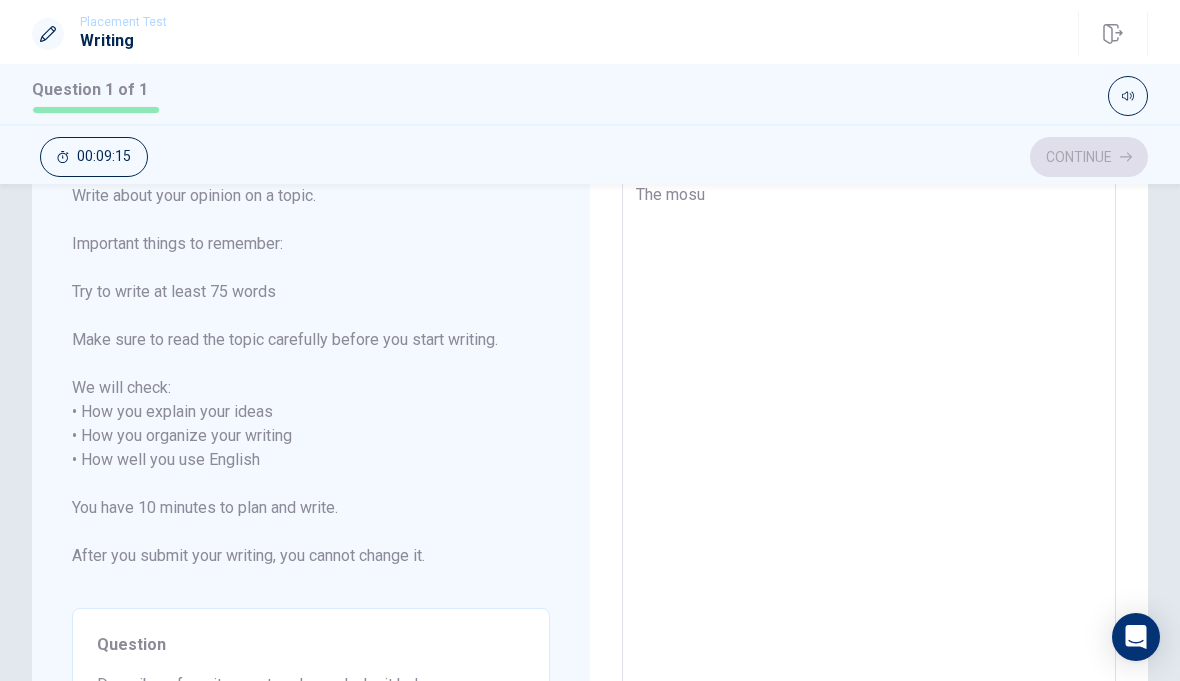 type on "x" 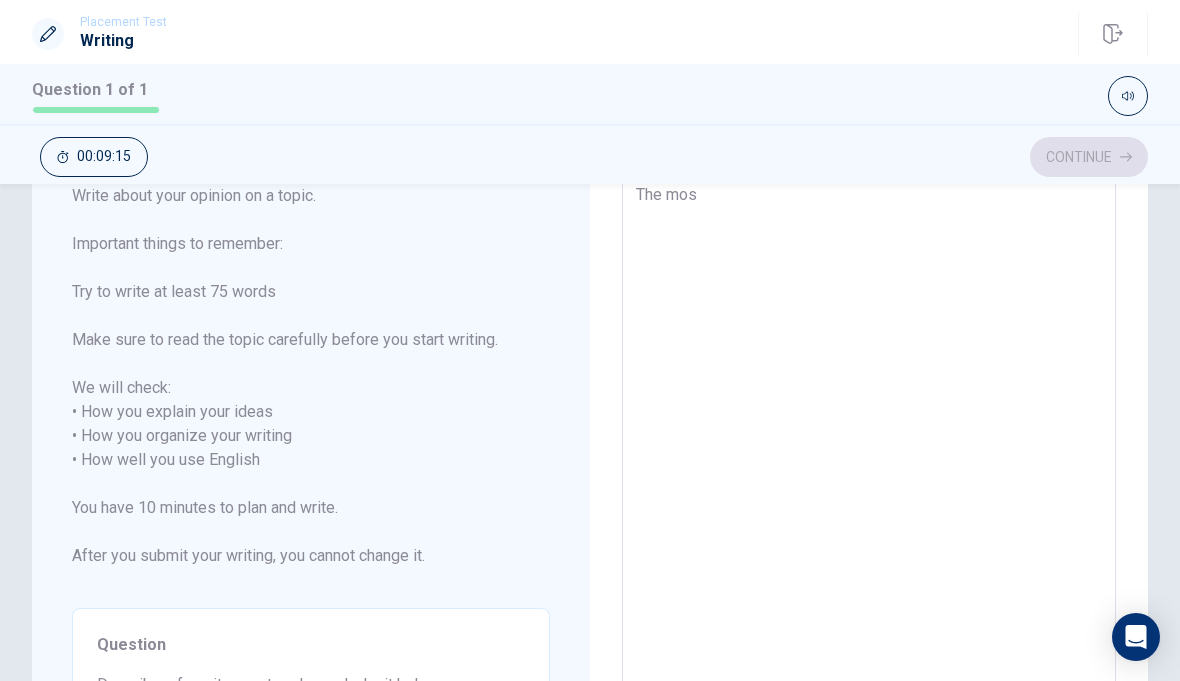 type on "x" 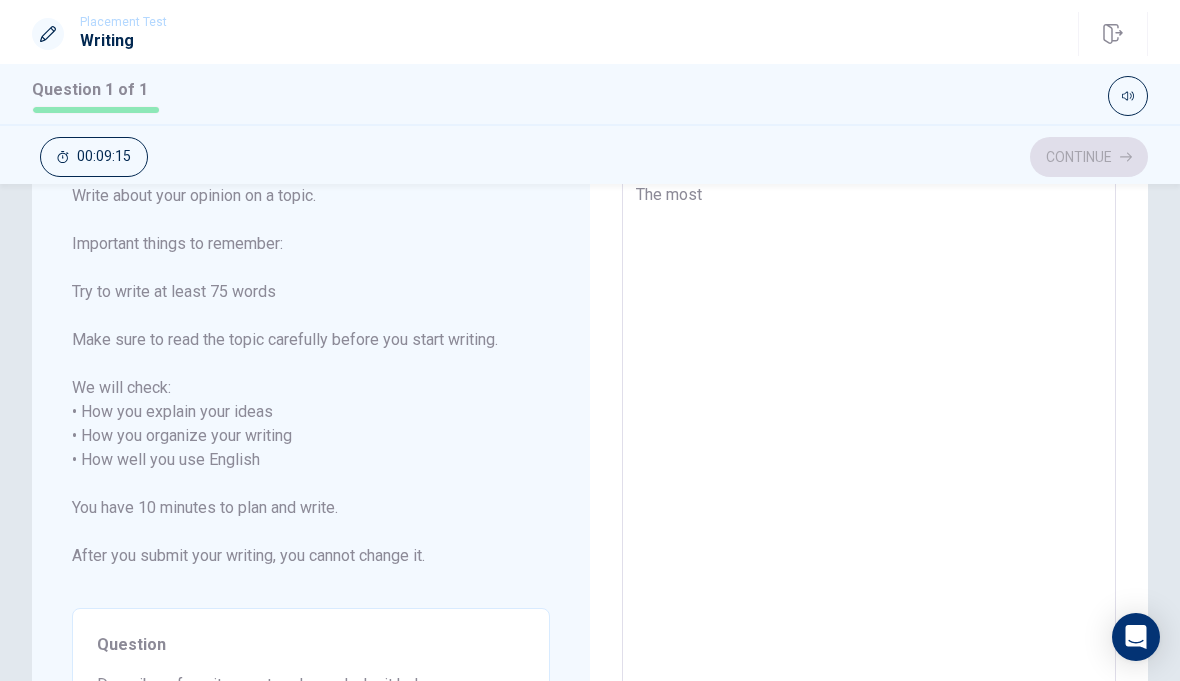 type on "x" 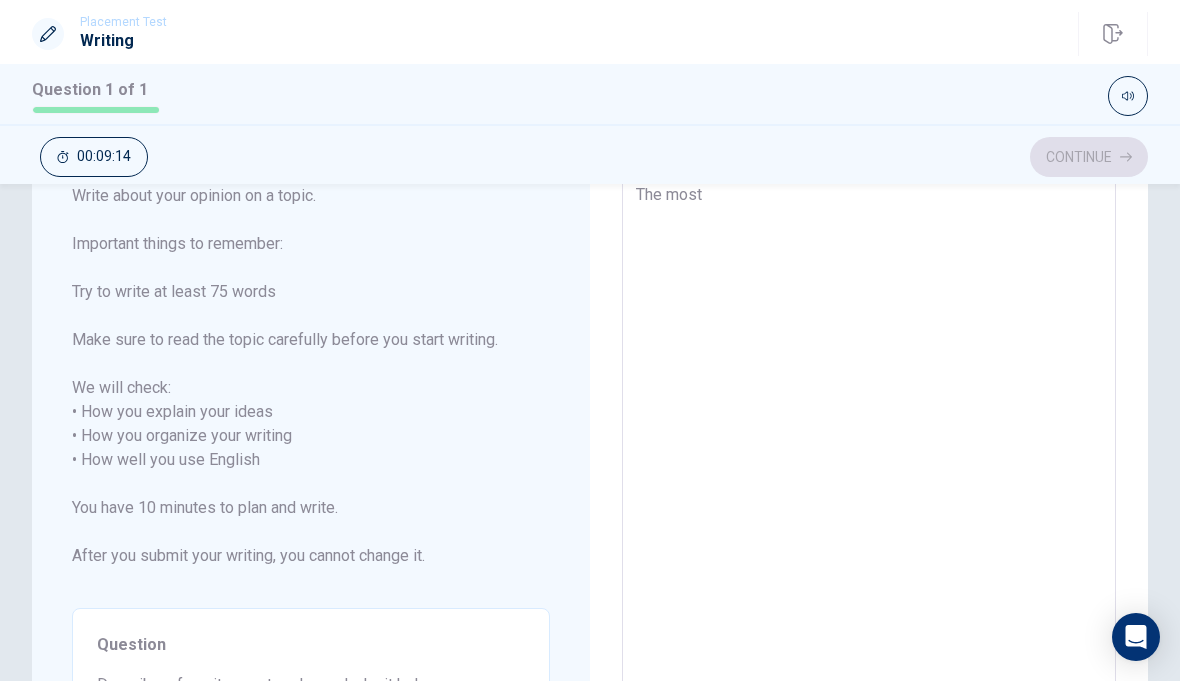 type on "The most" 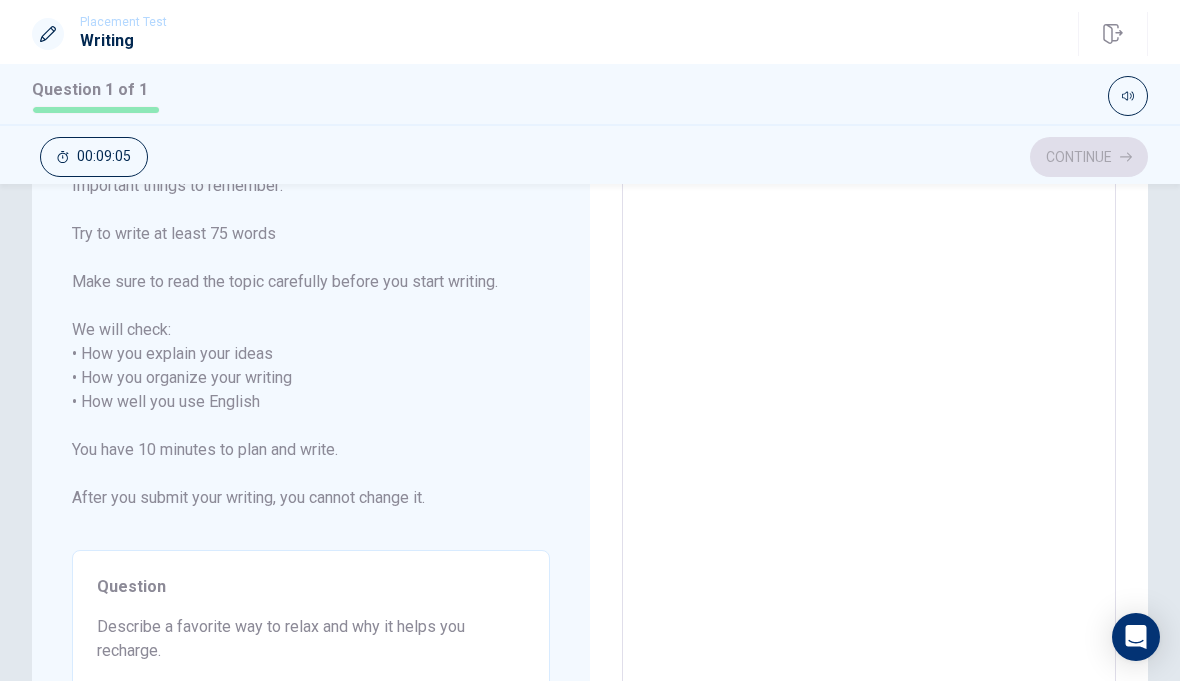 scroll, scrollTop: 191, scrollLeft: 0, axis: vertical 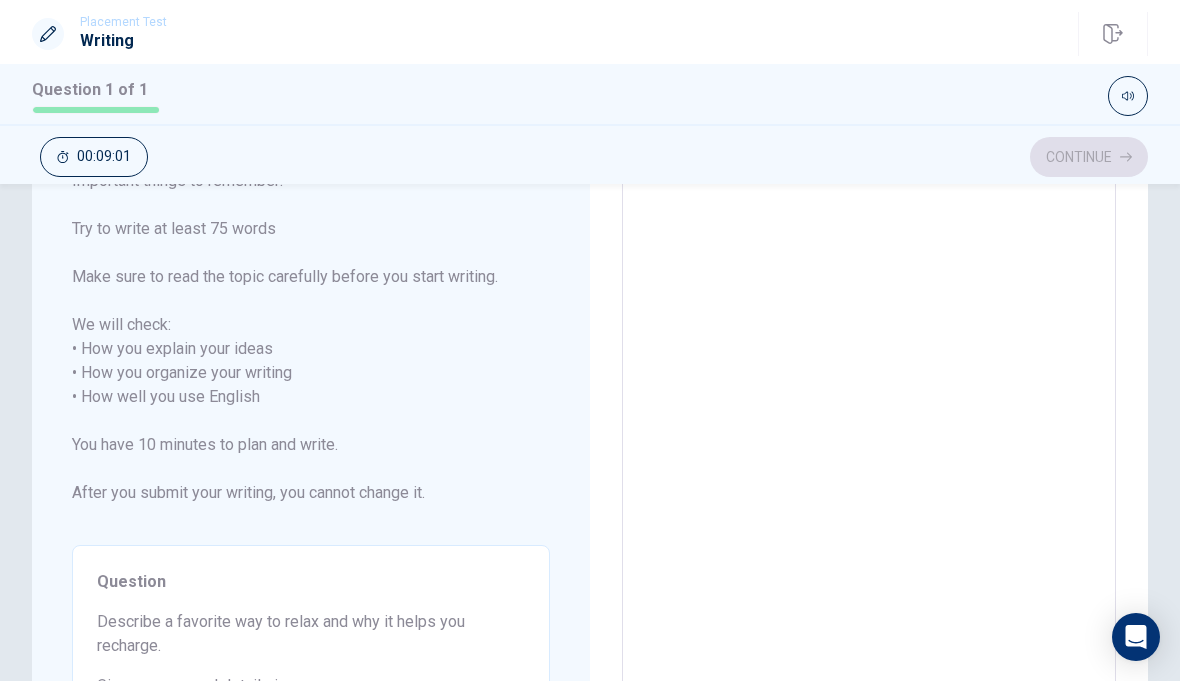 type on "x" 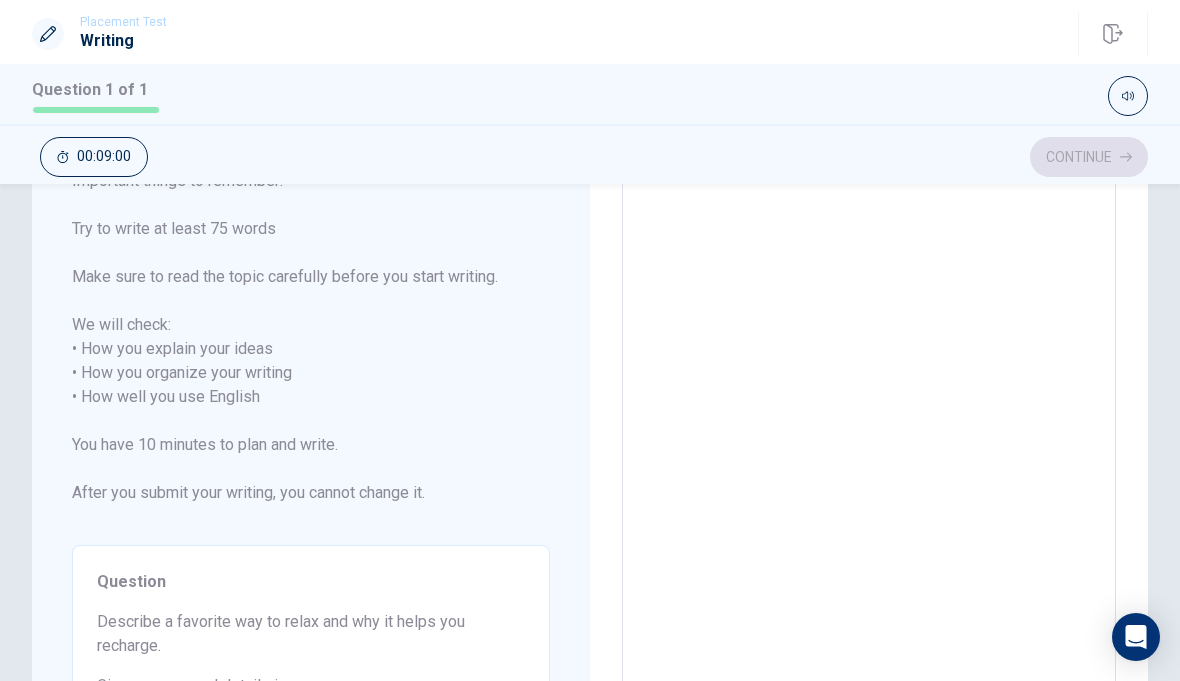 scroll, scrollTop: 0, scrollLeft: 0, axis: both 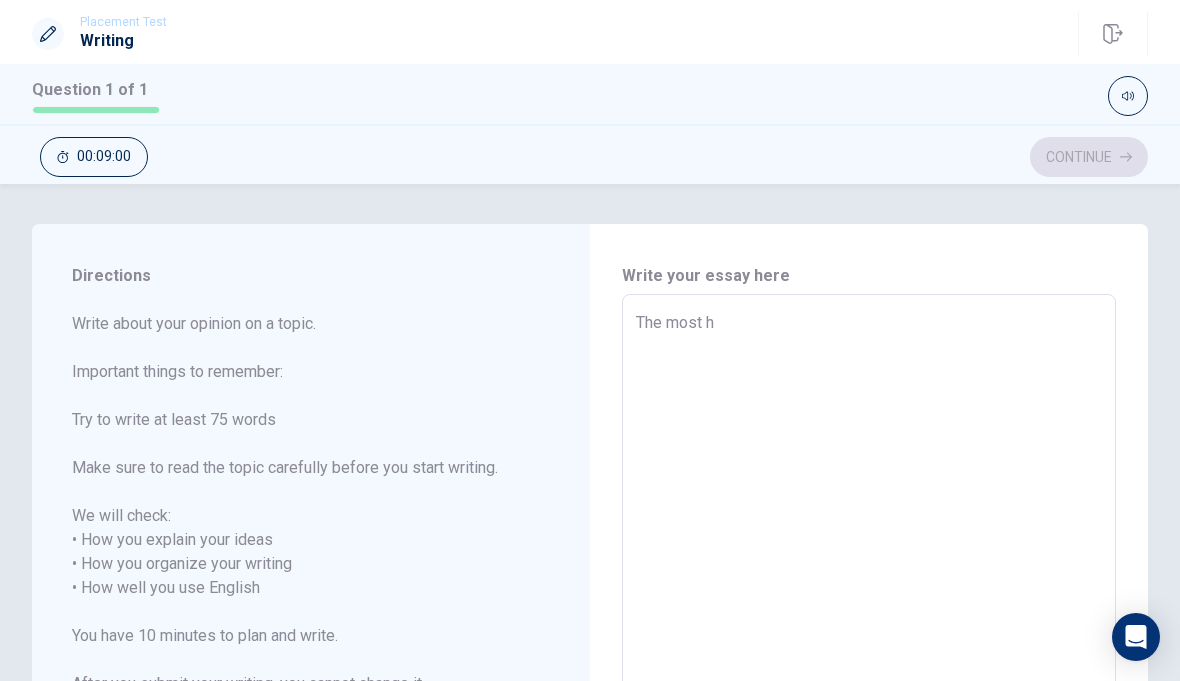 type on "The most ho" 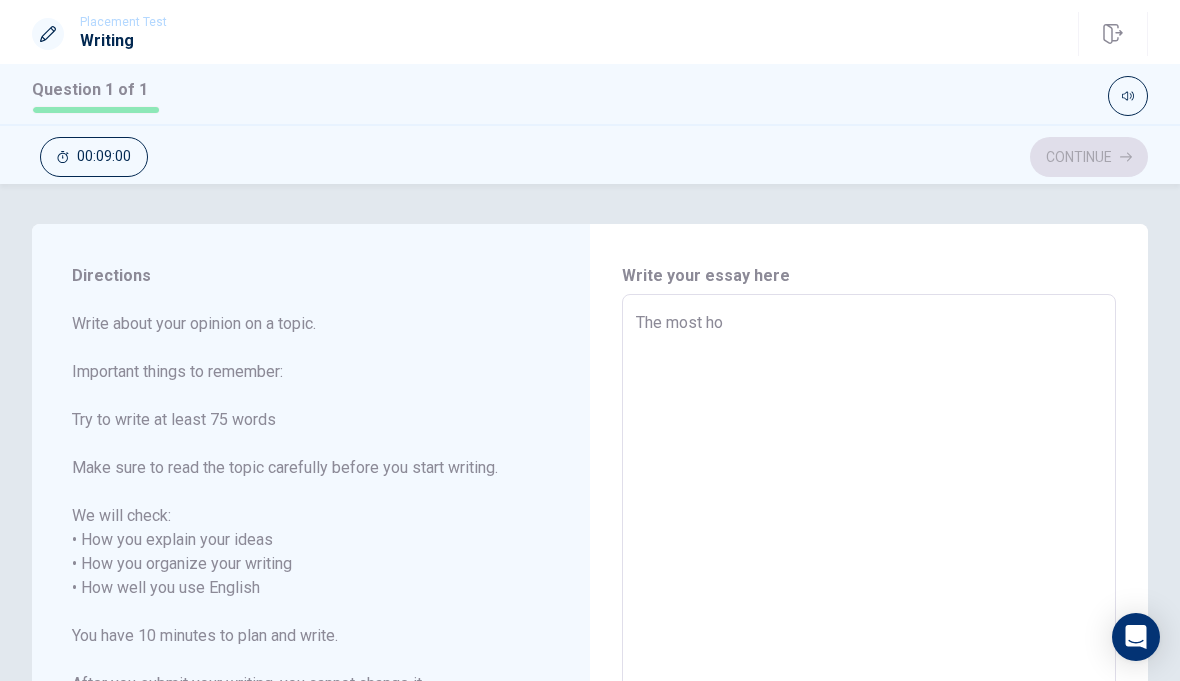 type on "x" 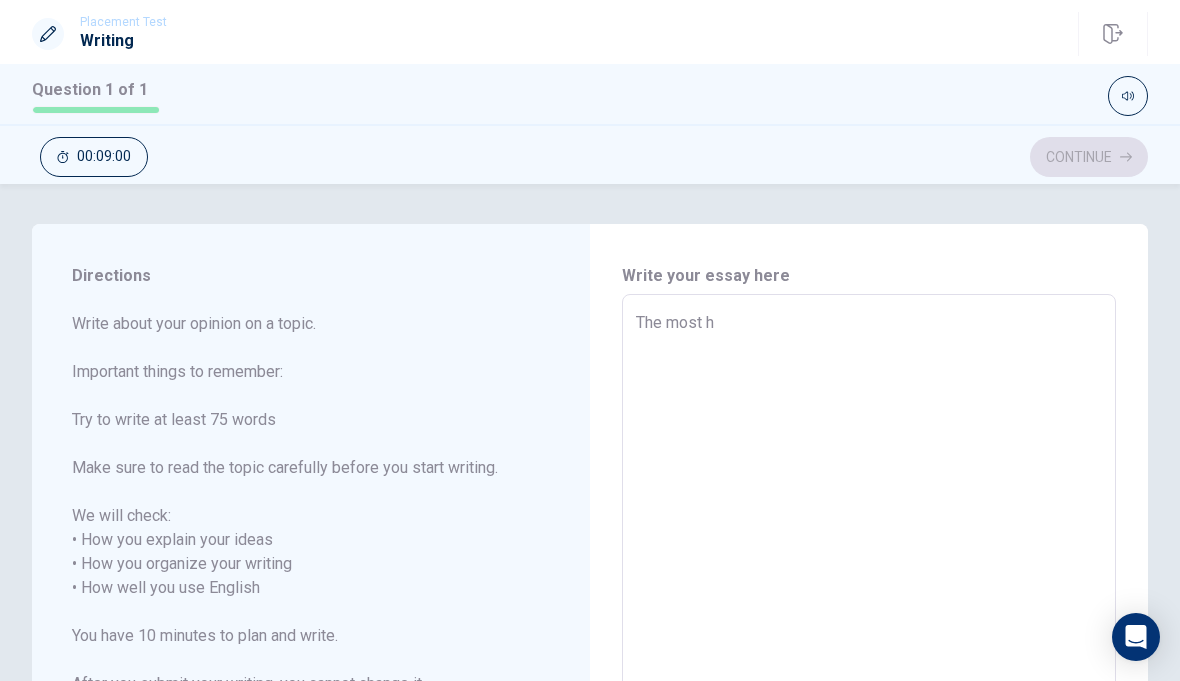 type on "x" 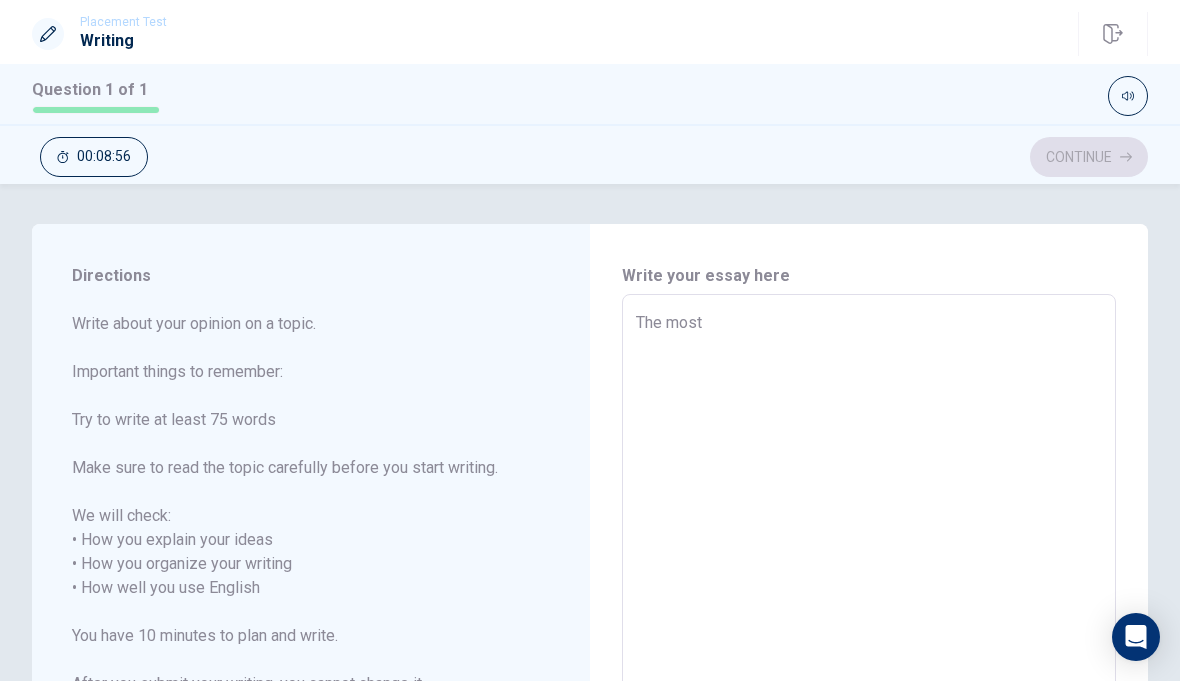 type on "x" 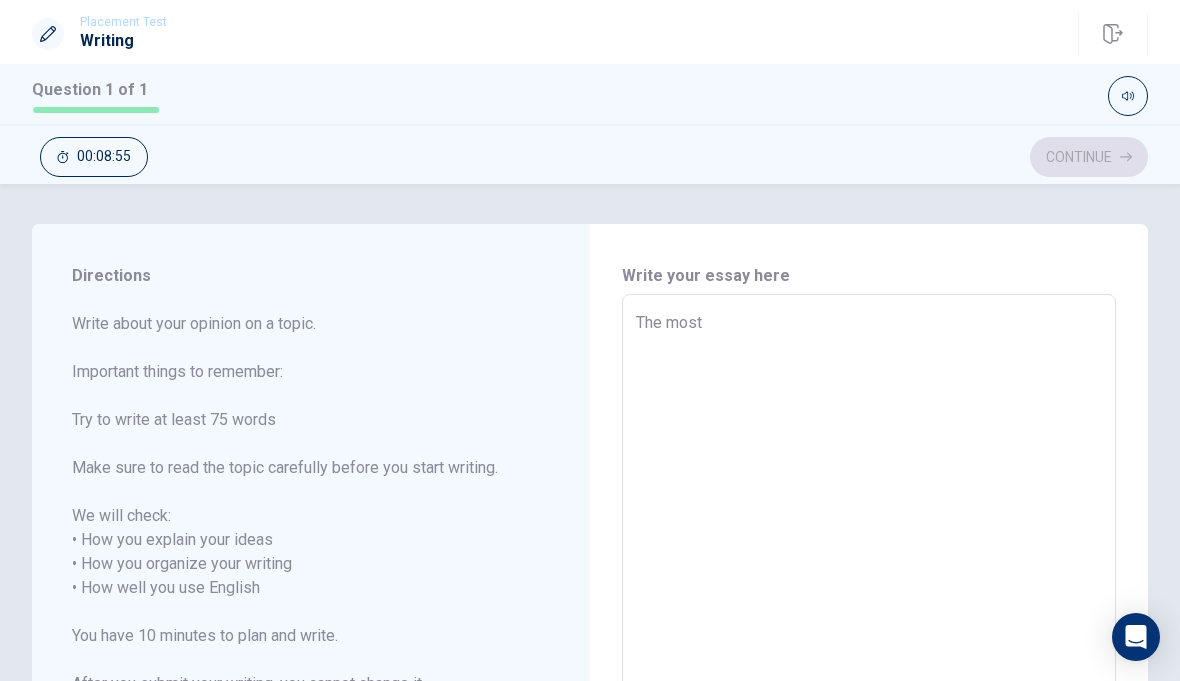 type on "The mos" 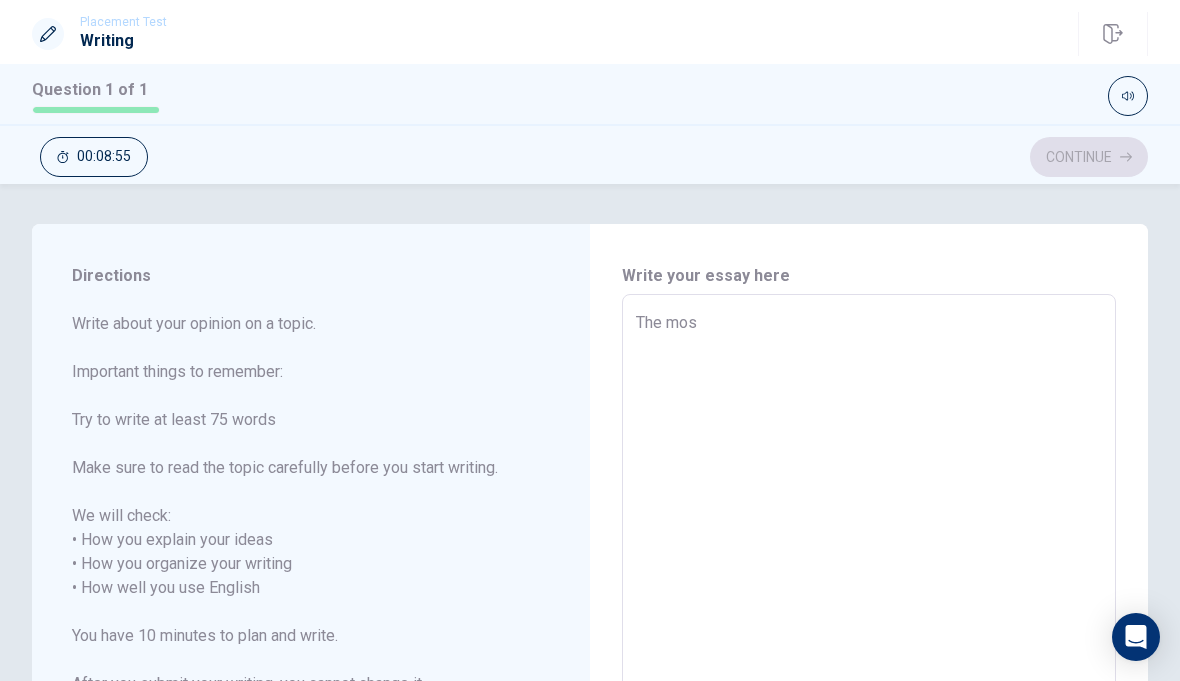 type on "x" 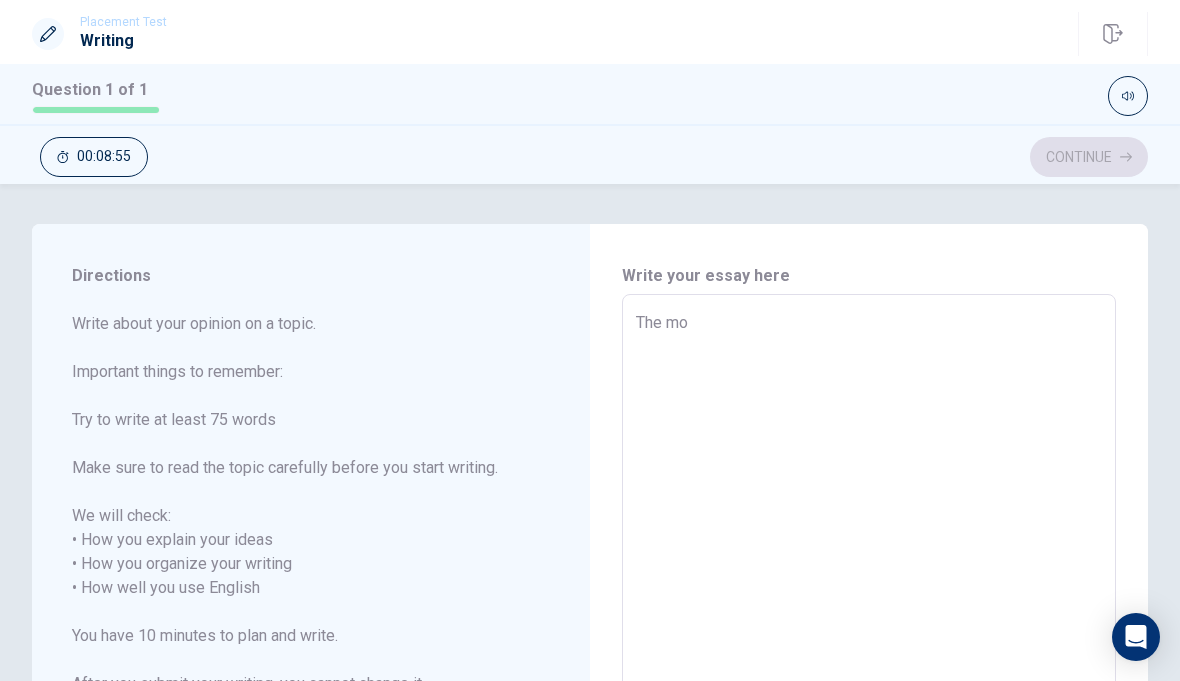 type on "x" 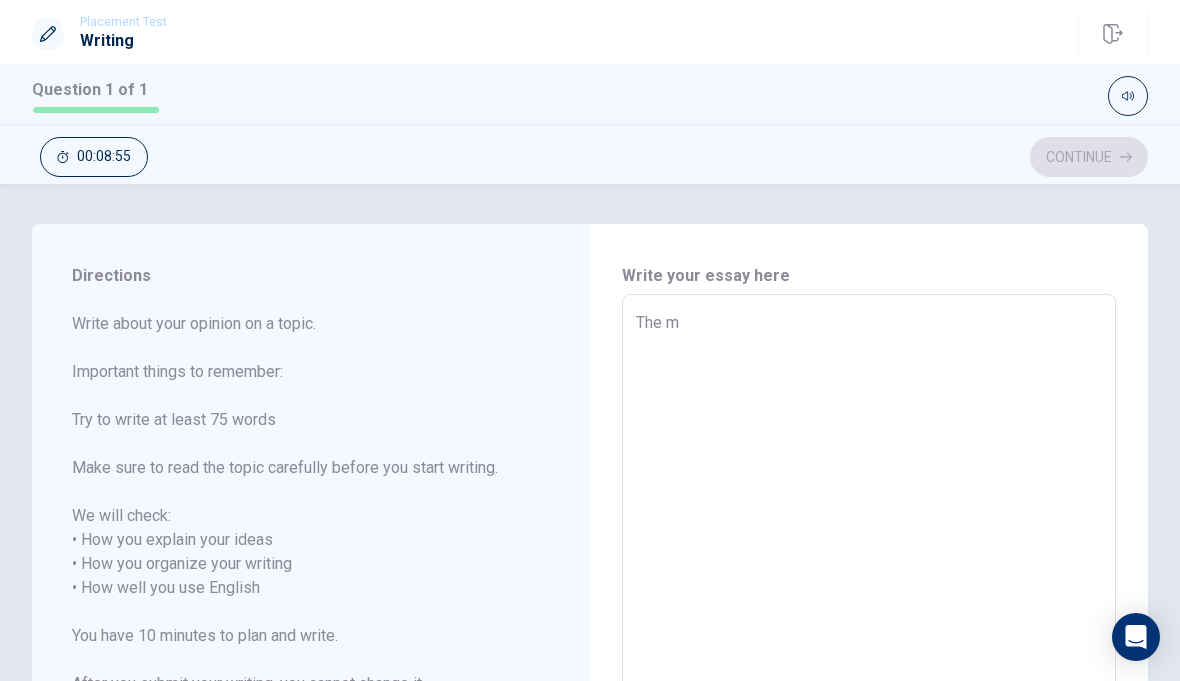type on "x" 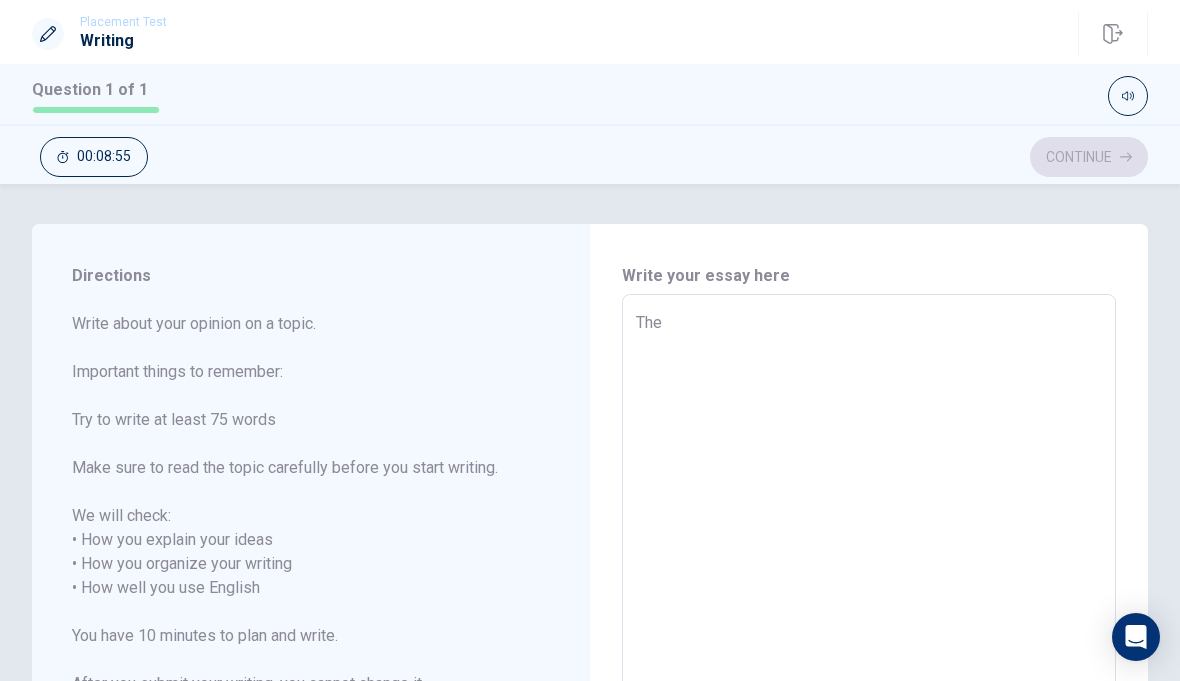 type on "x" 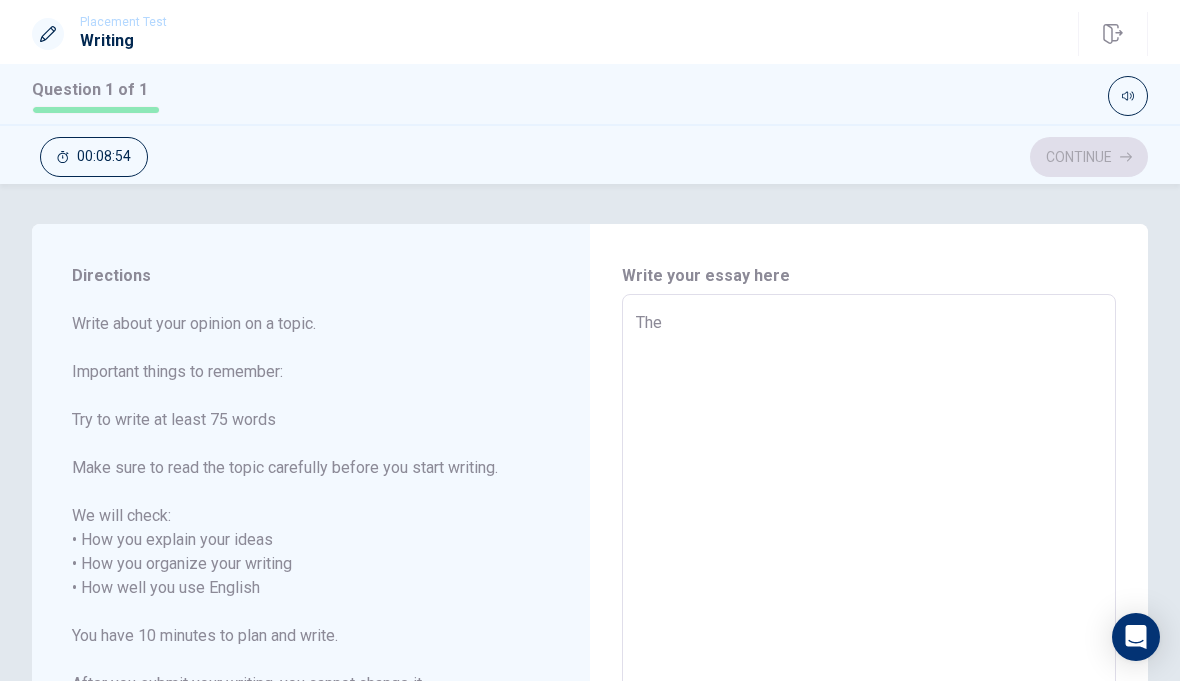 type on "Th" 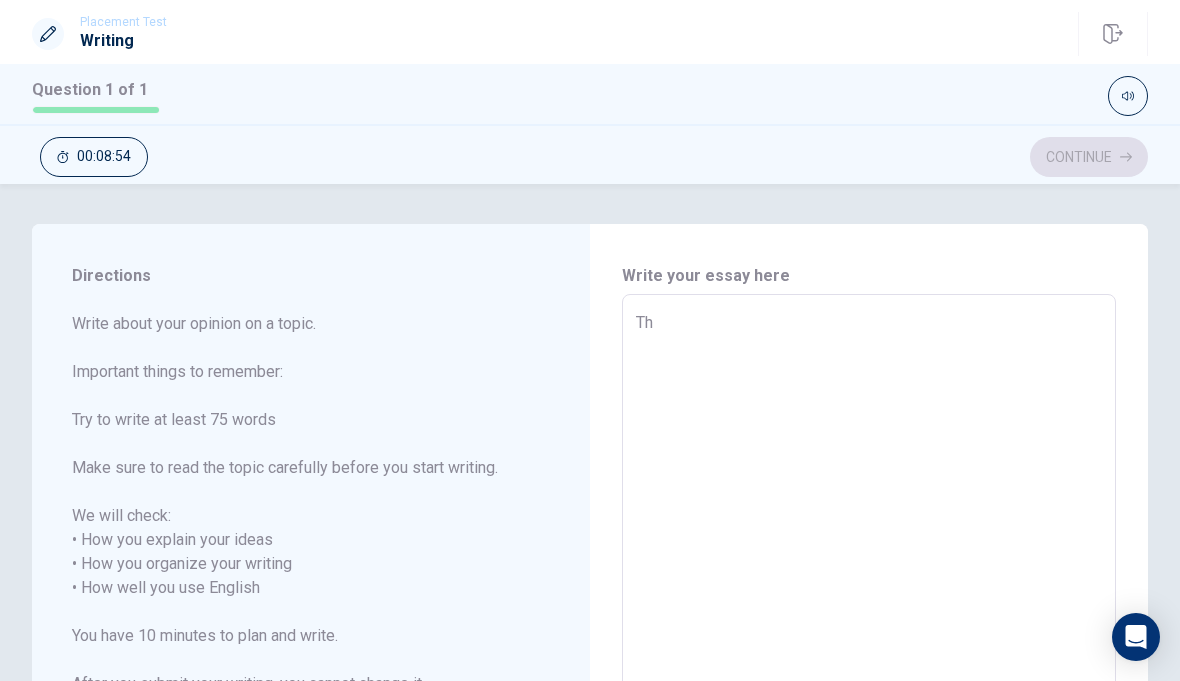 type on "x" 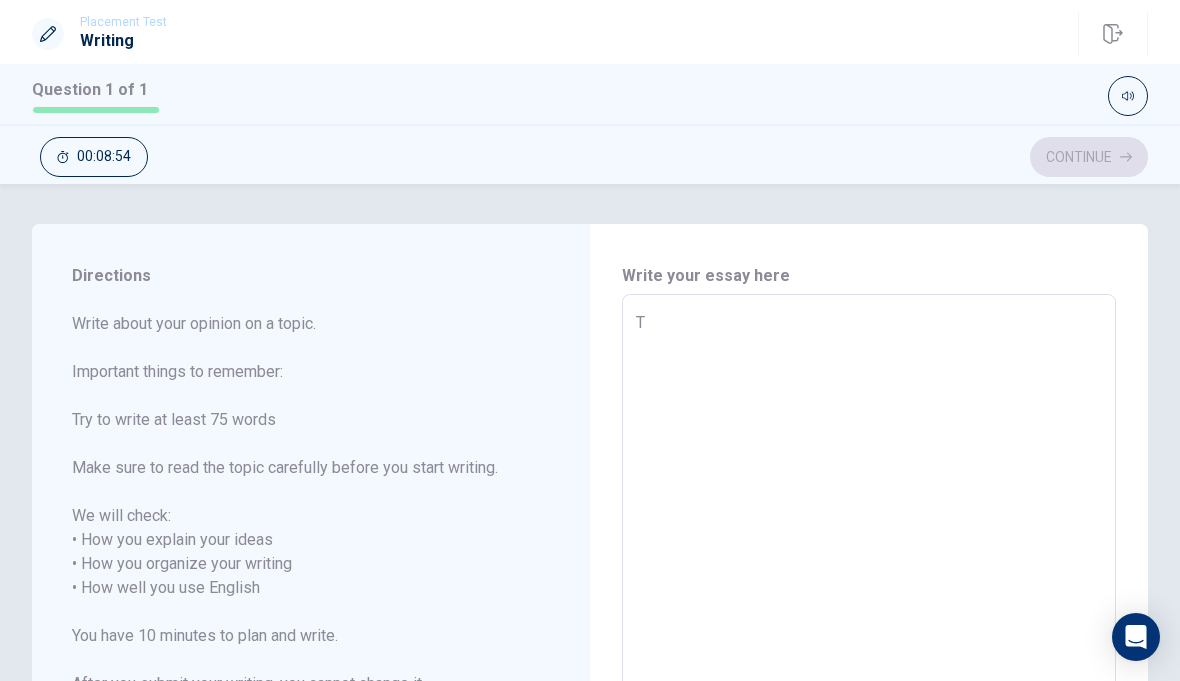 type on "x" 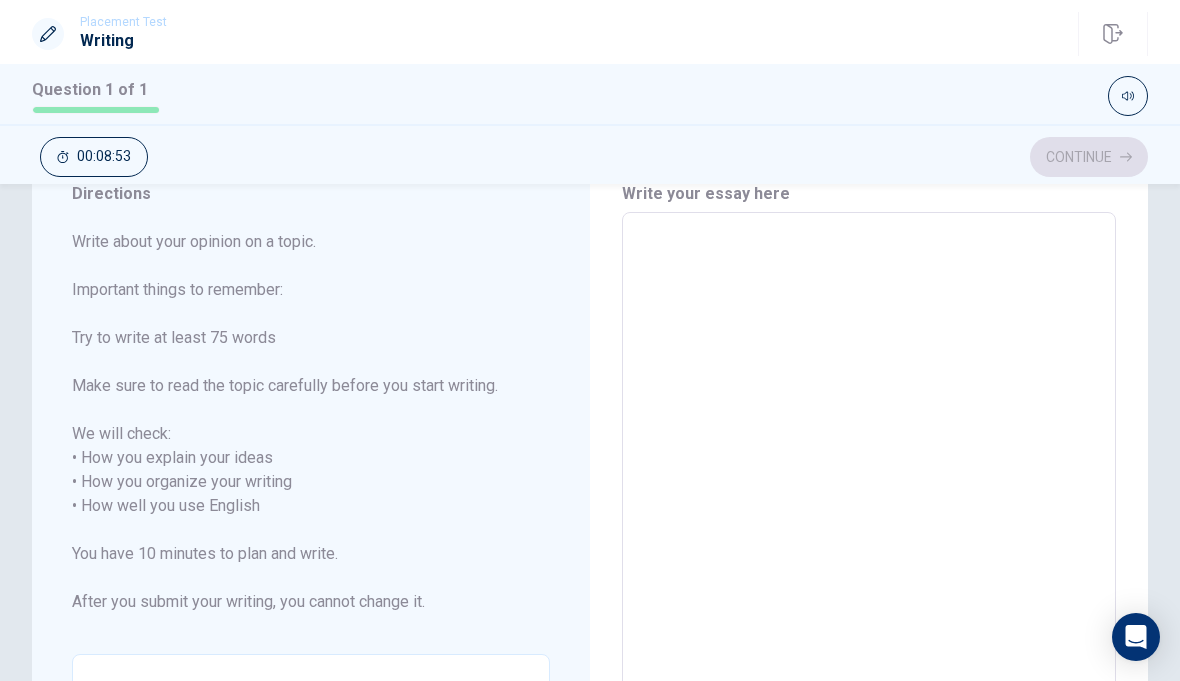 scroll, scrollTop: 77, scrollLeft: 0, axis: vertical 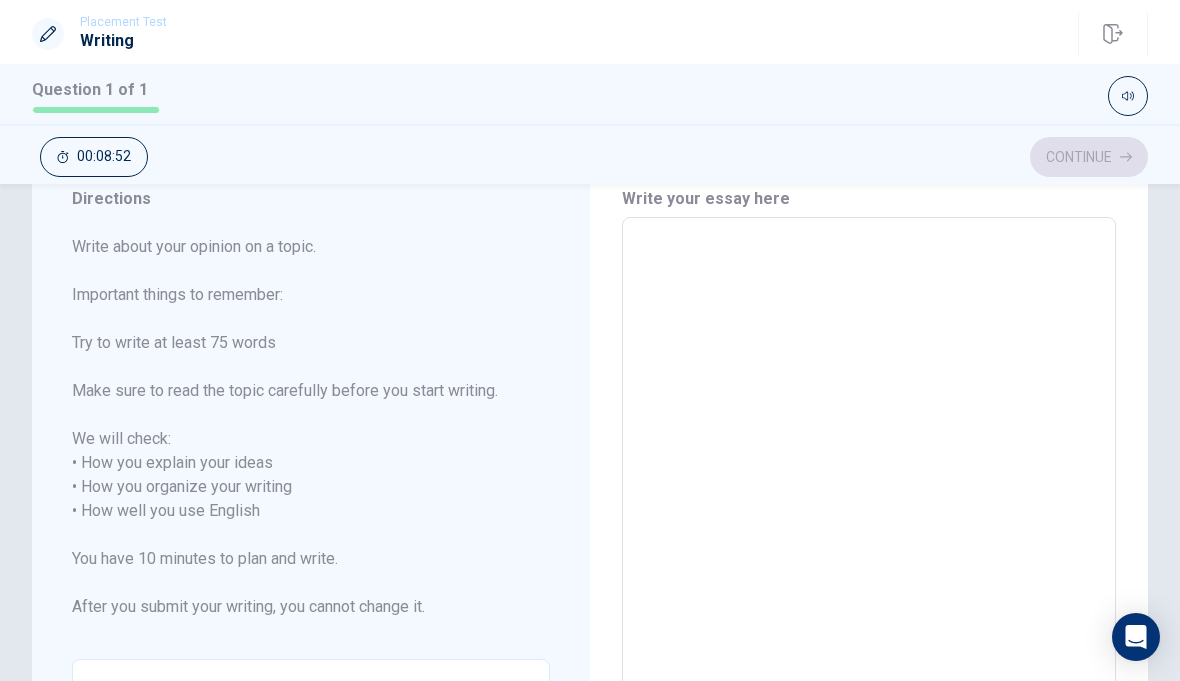 type on "M" 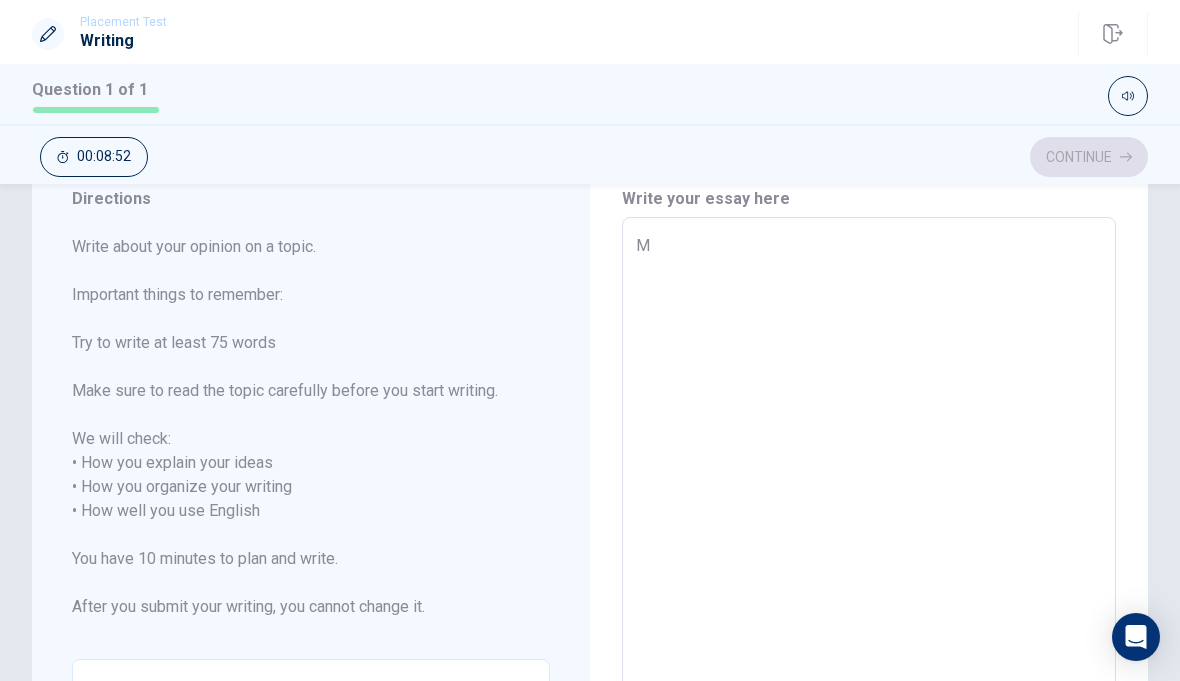 type on "x" 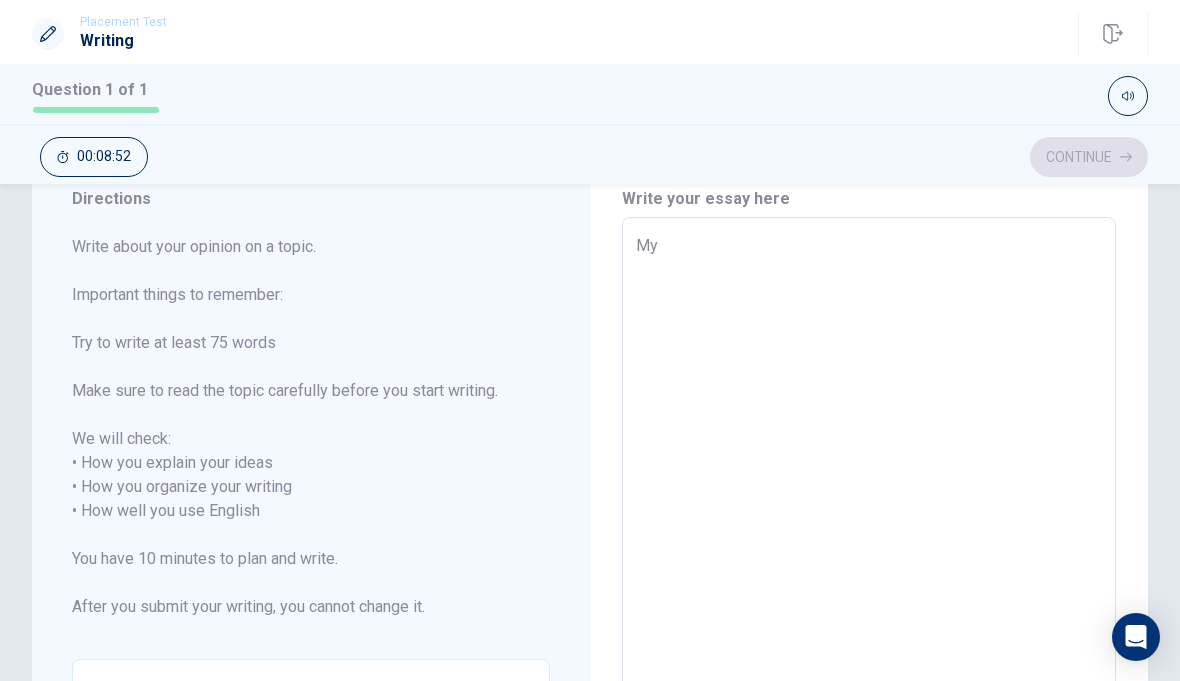 type on "x" 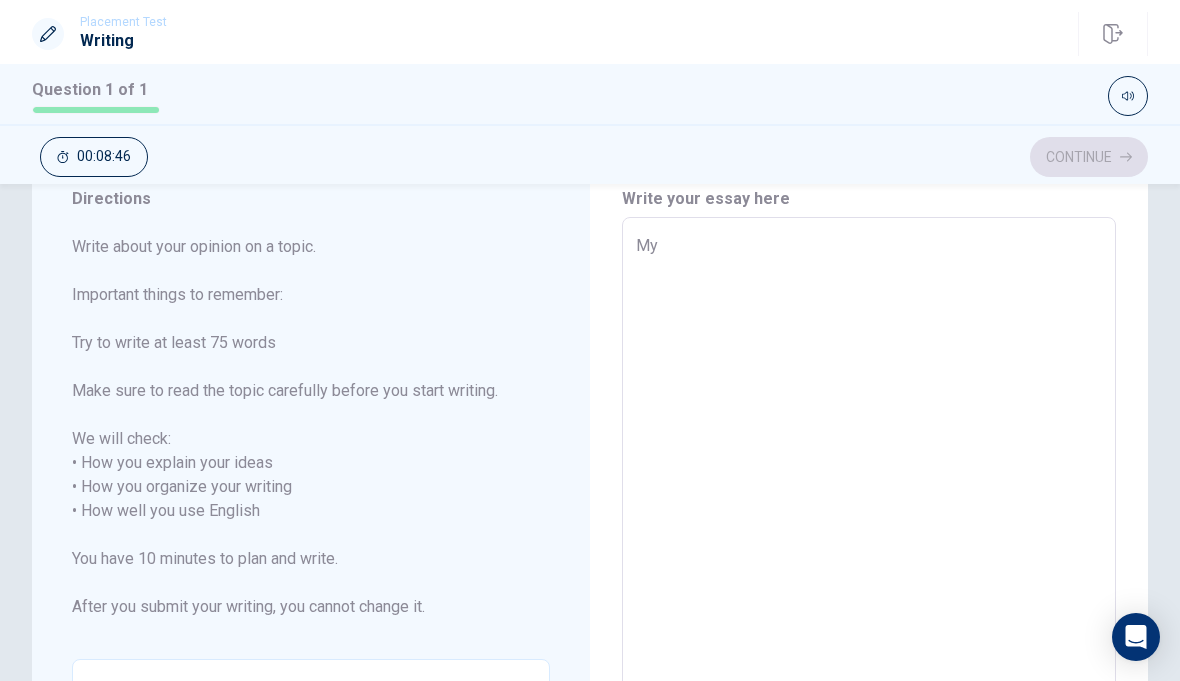 type on "x" 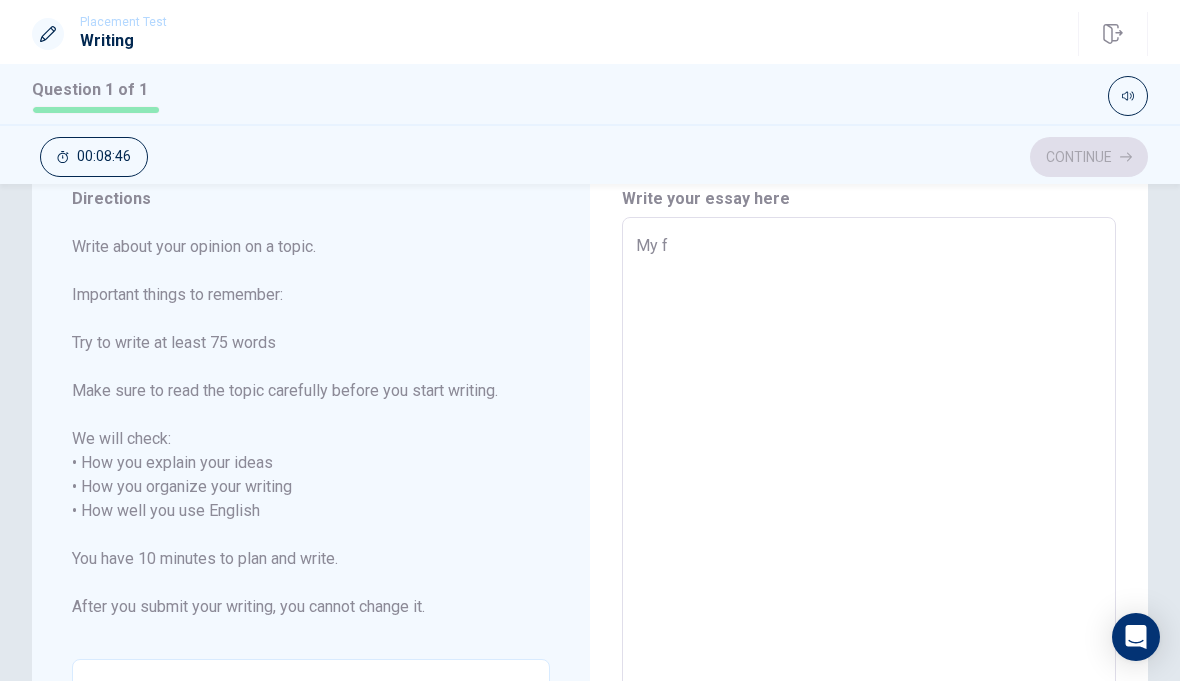 type on "x" 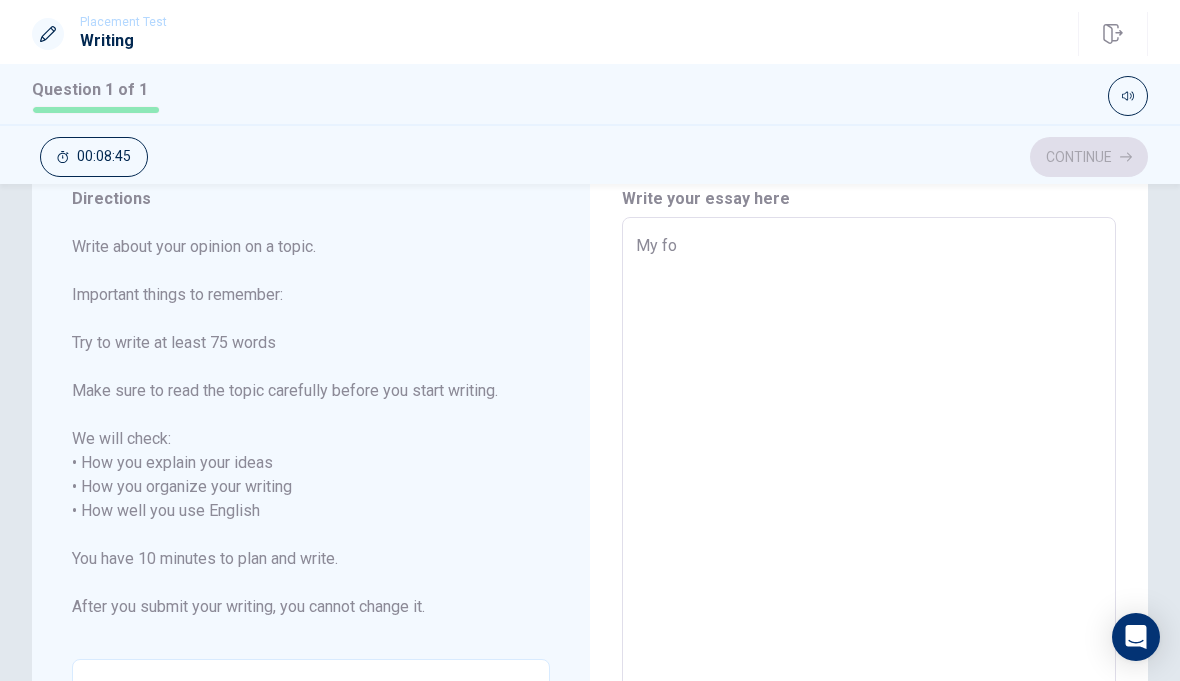 type on "x" 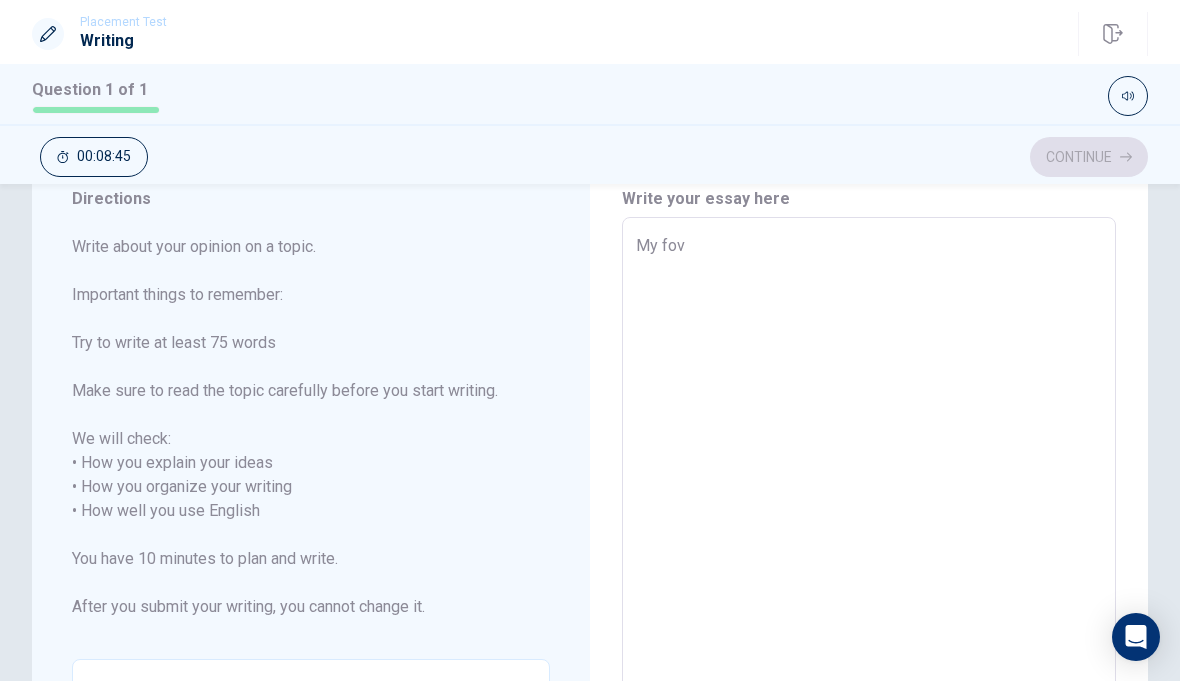 type on "x" 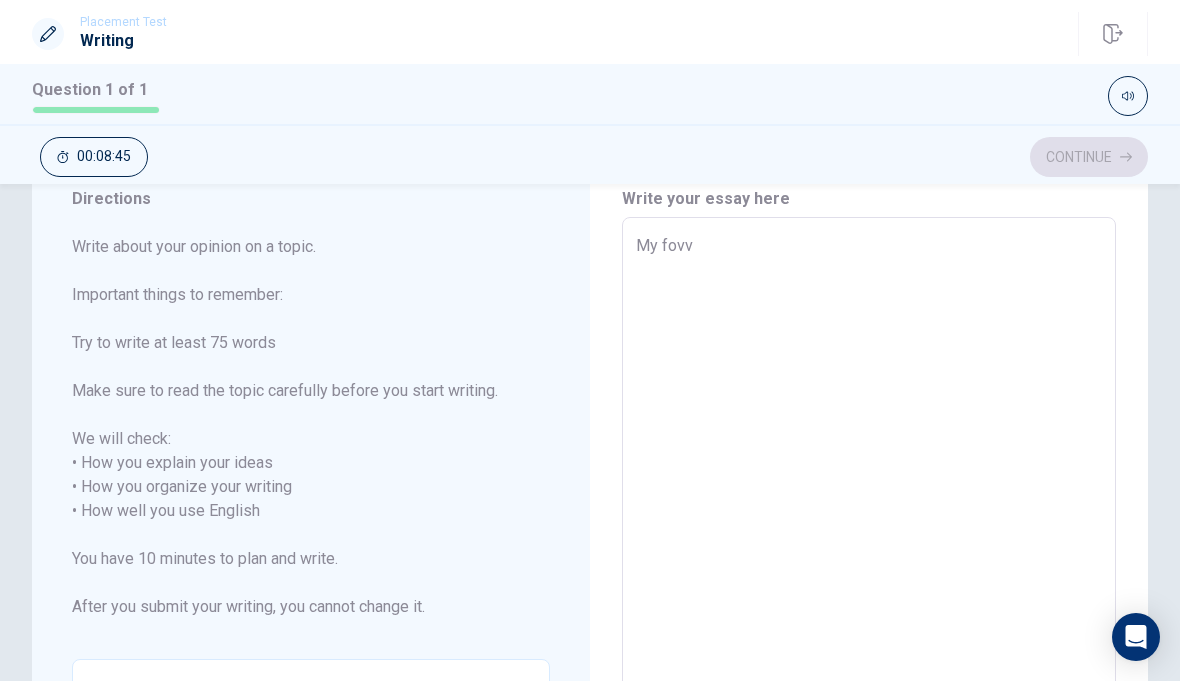 type on "x" 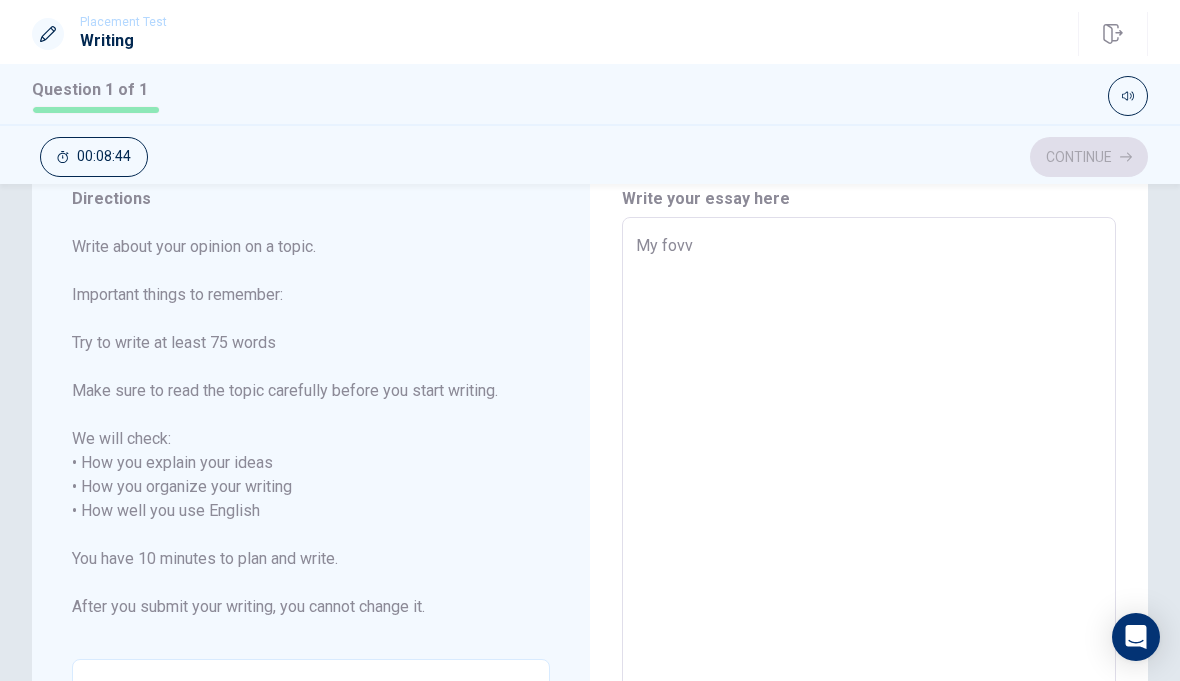 type on "My fovvo" 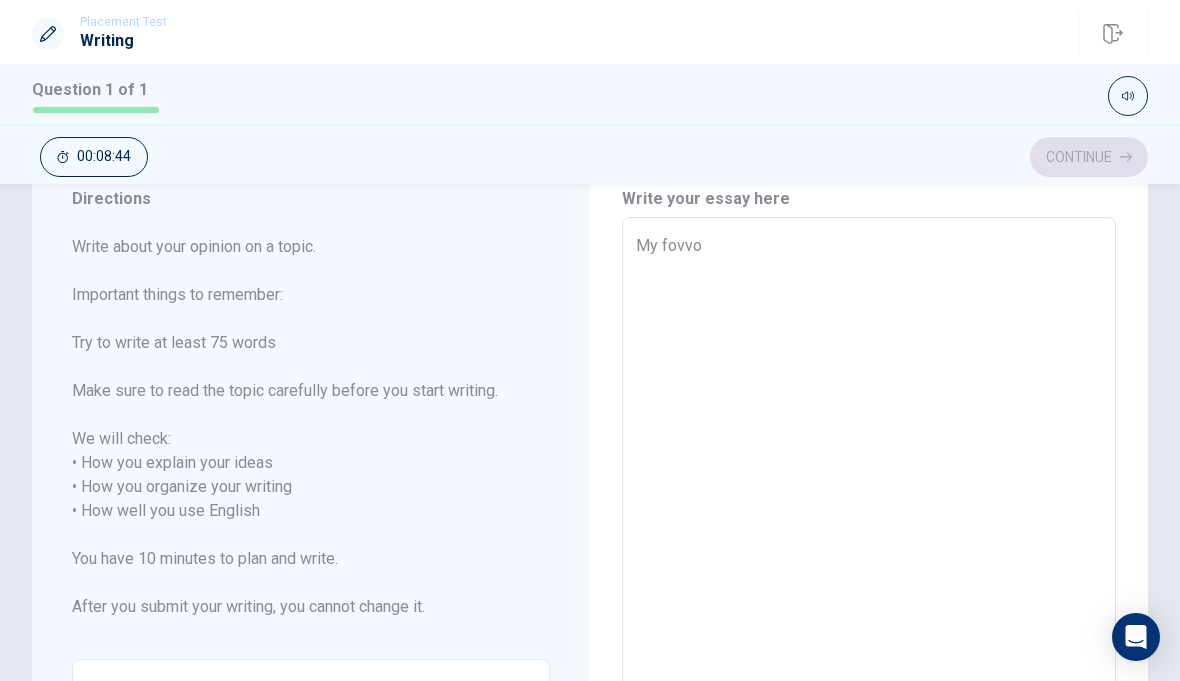 type on "x" 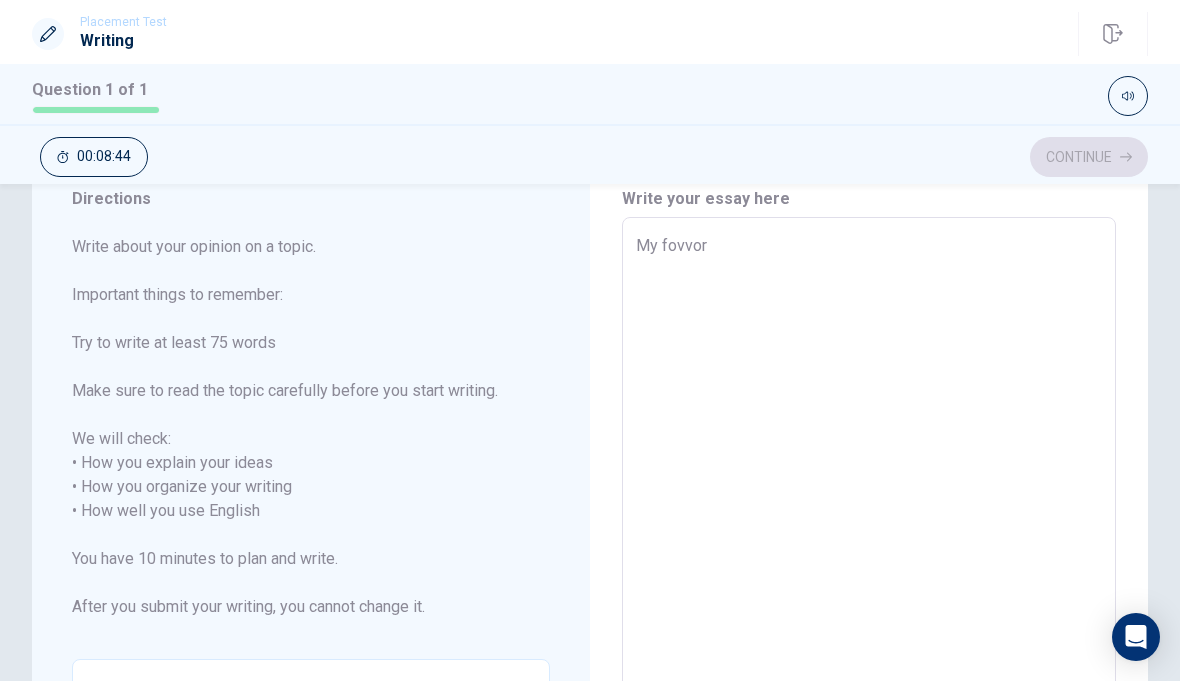 type on "x" 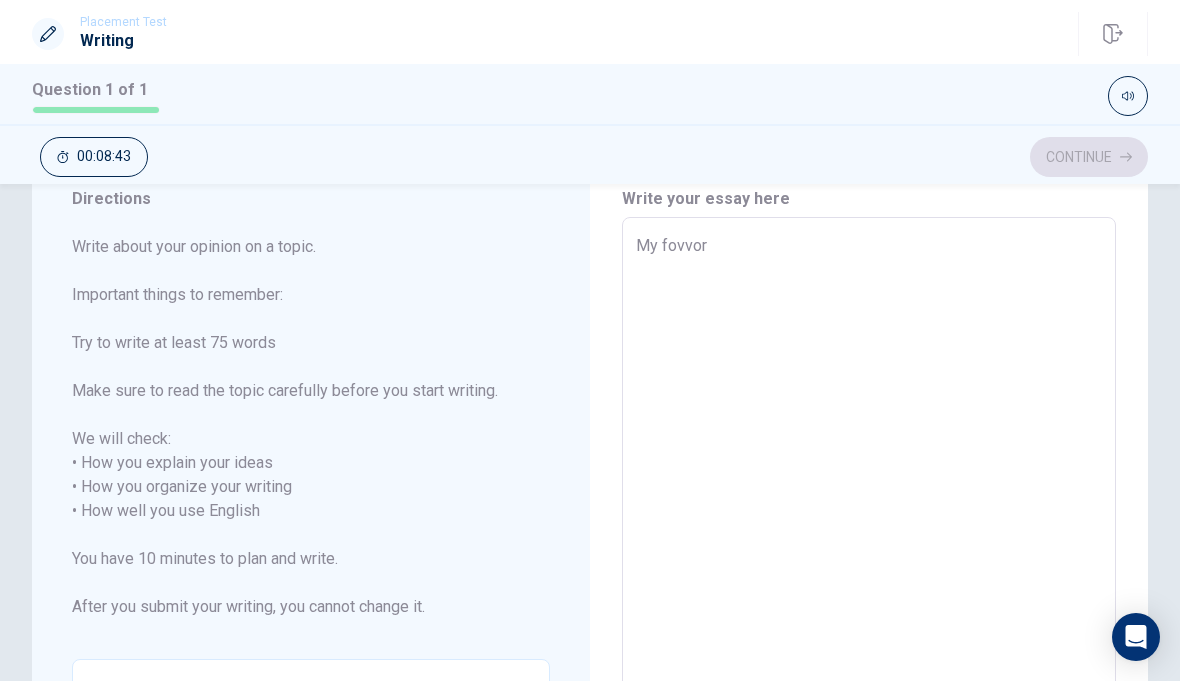 type on "My fovvori" 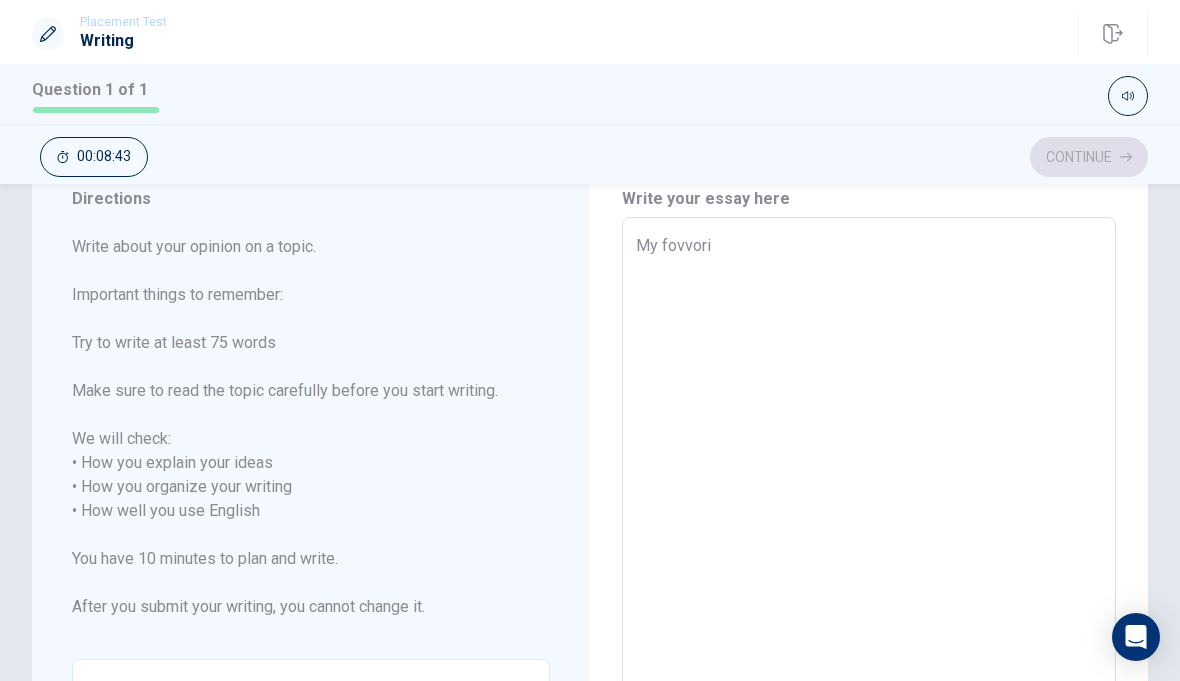 type on "x" 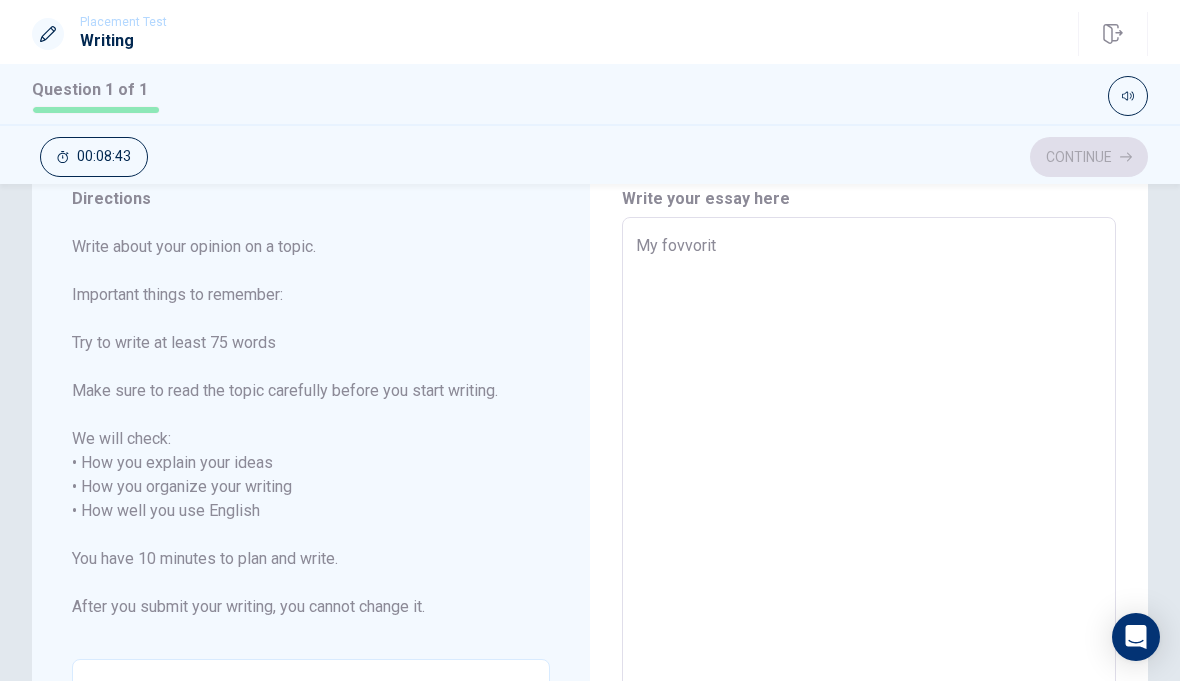 type on "x" 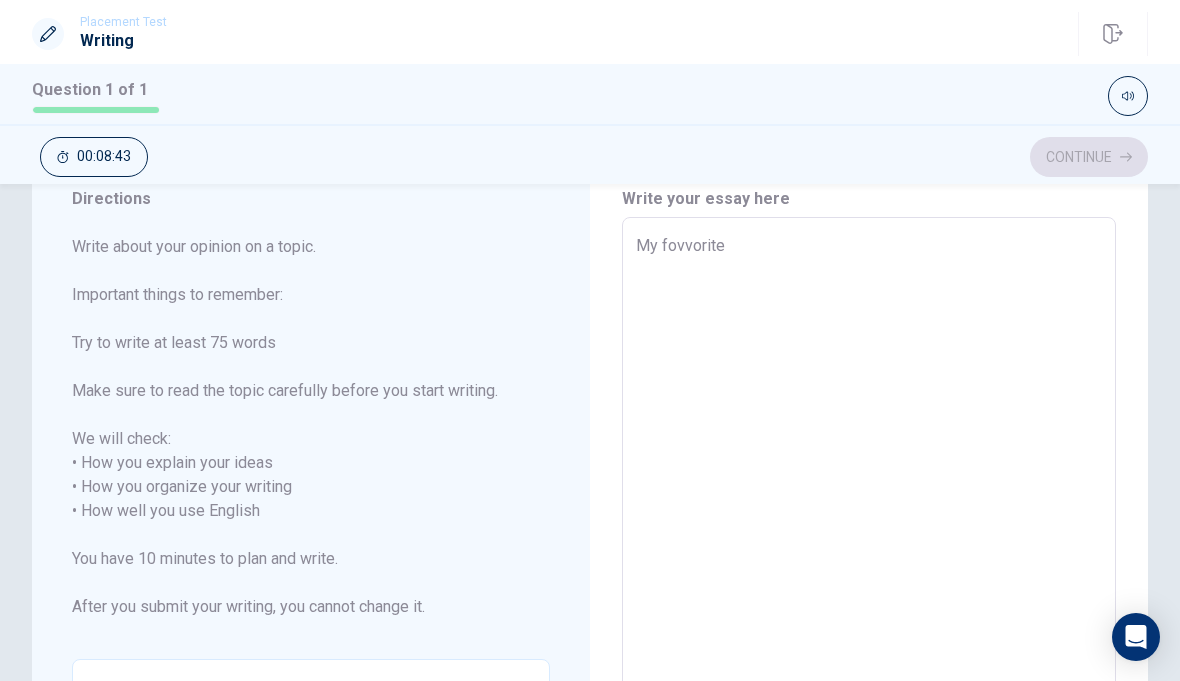 type on "x" 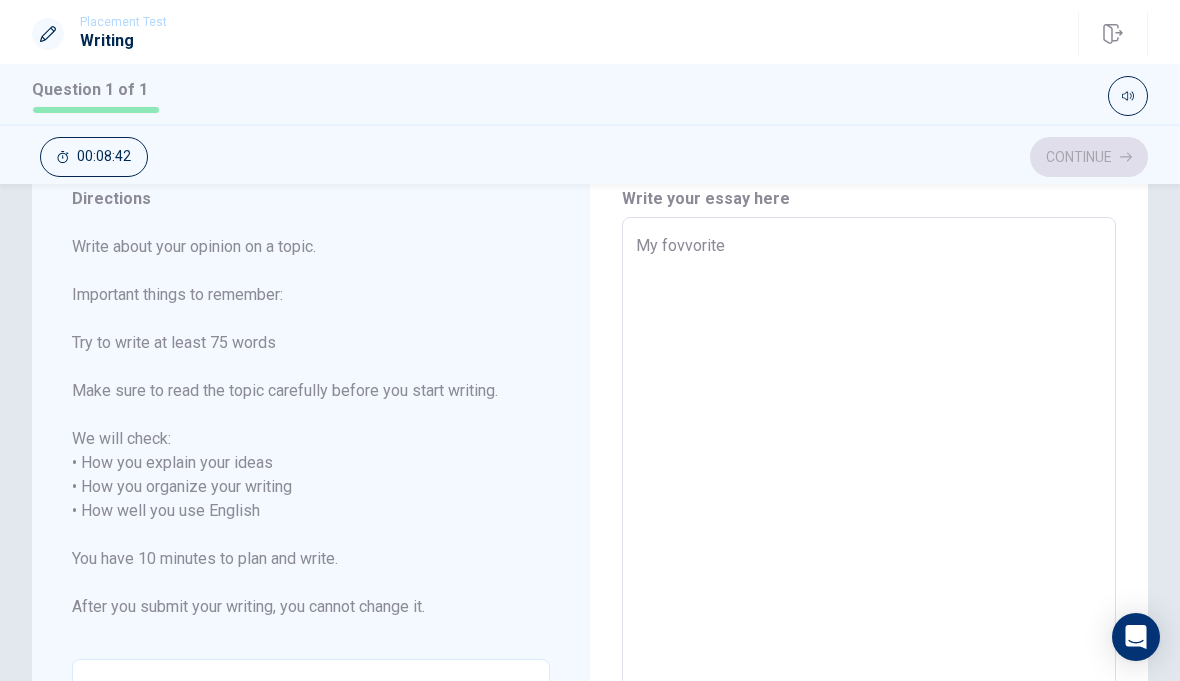 type on "My fovvorite" 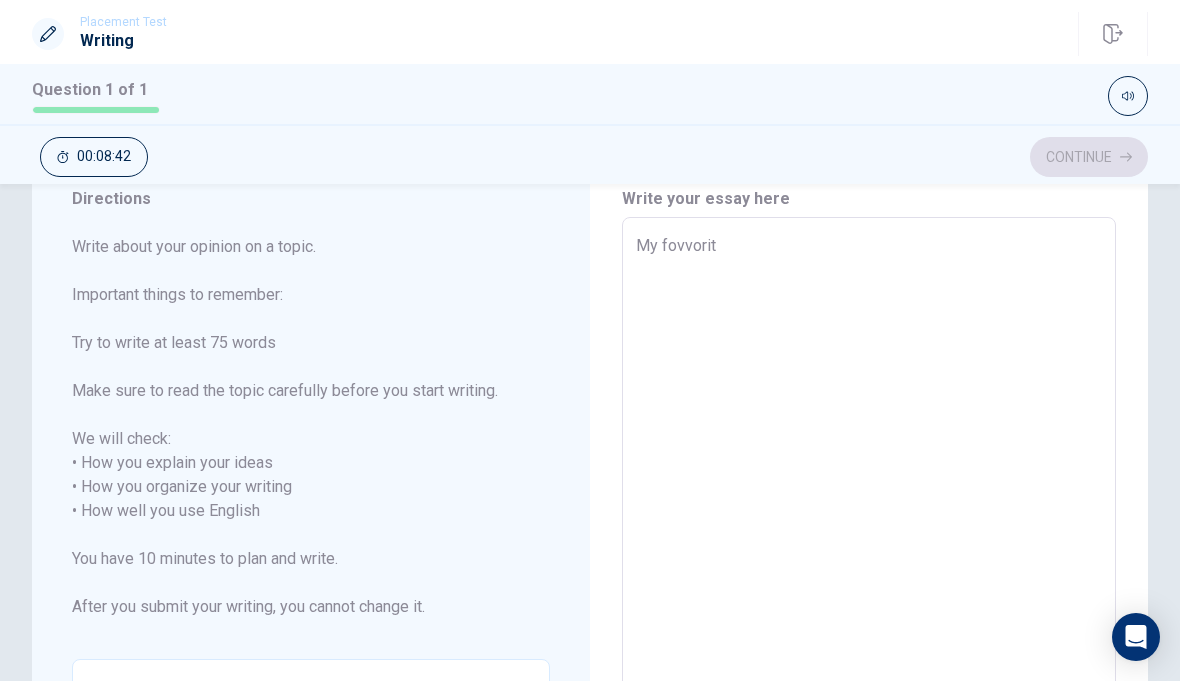 type on "x" 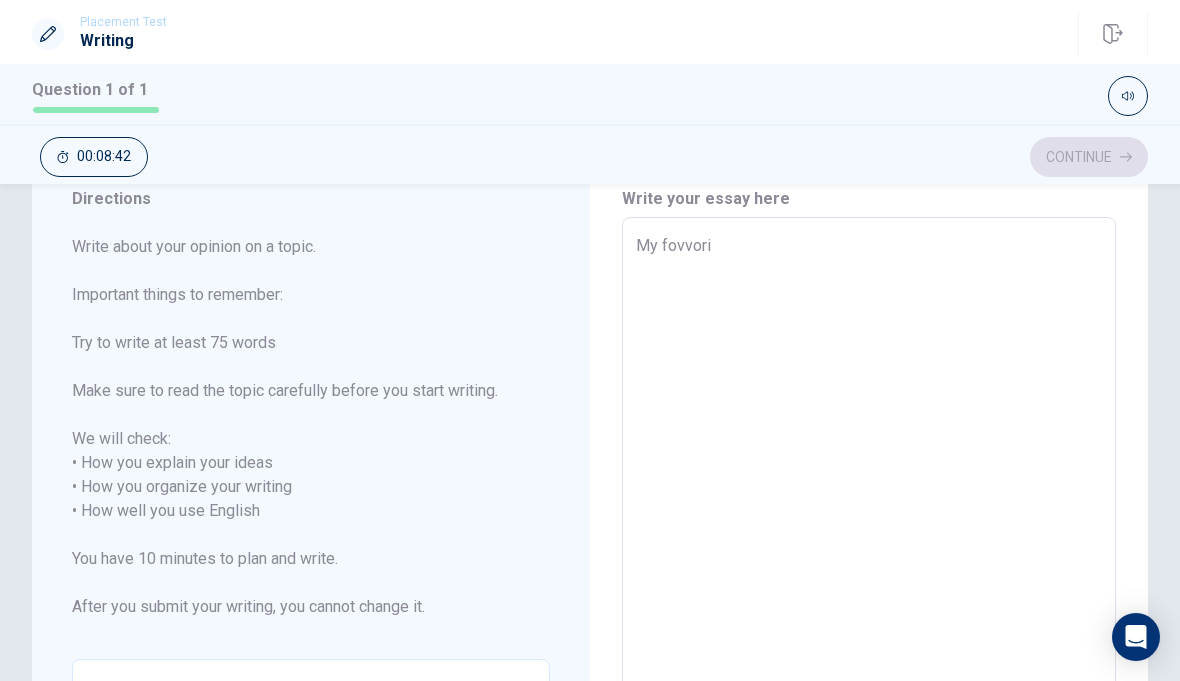 type on "x" 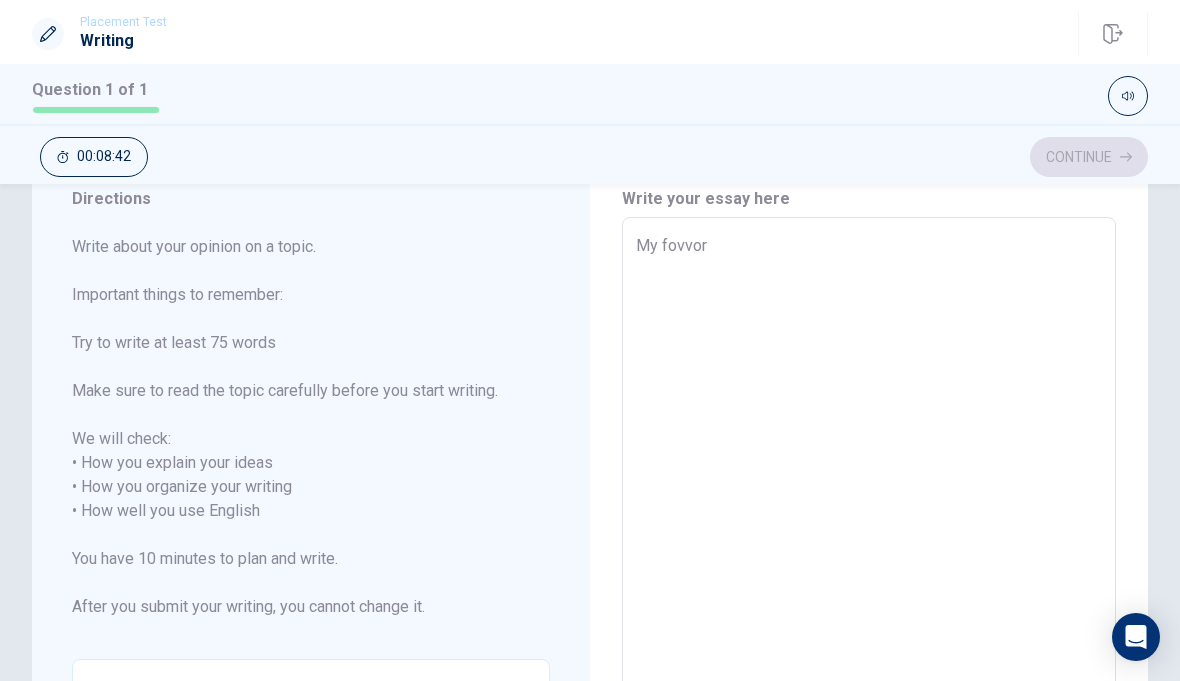 type on "x" 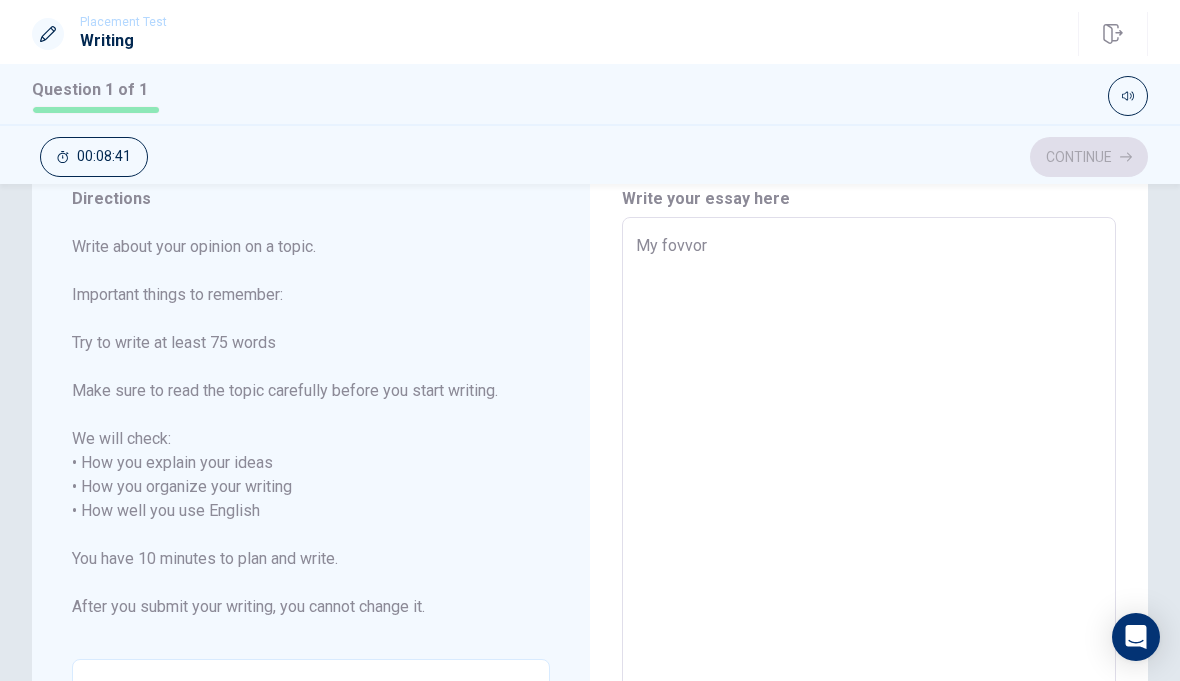 type on "My fovvo" 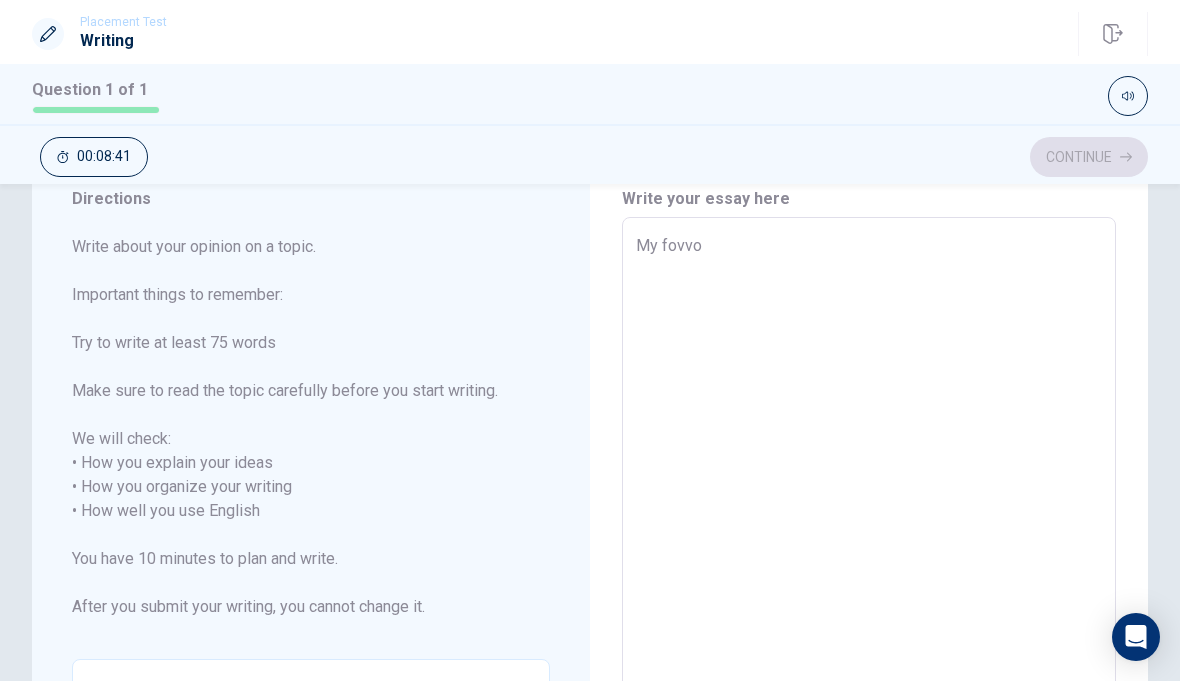 type on "x" 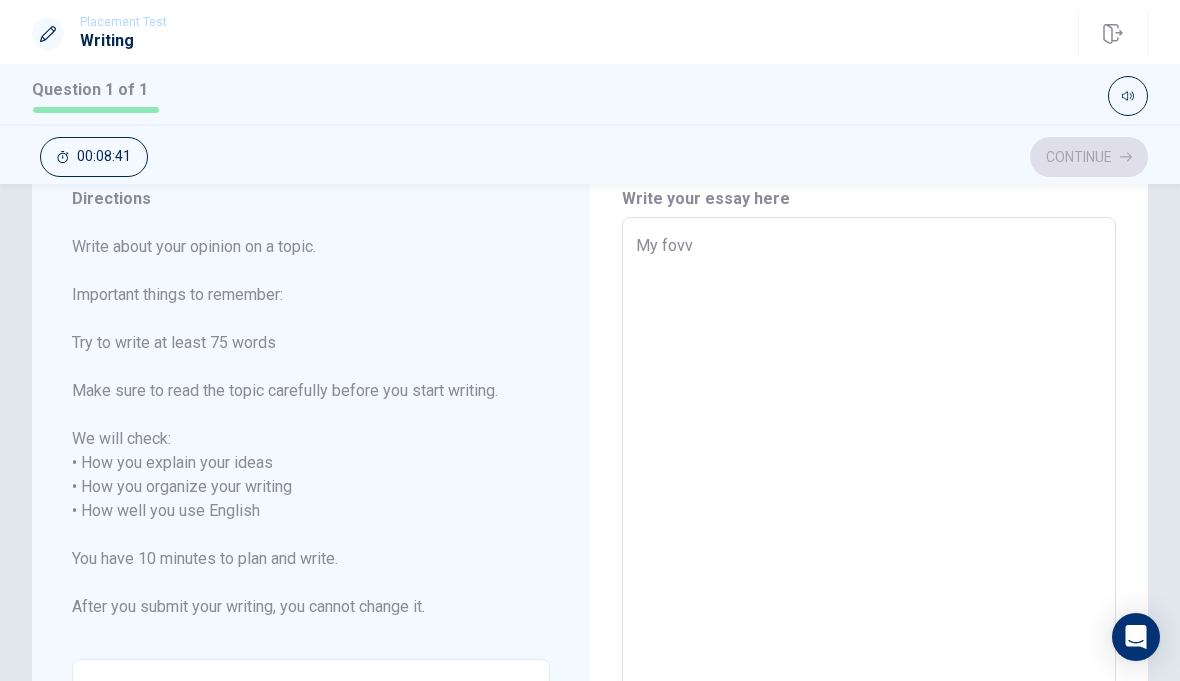 type on "x" 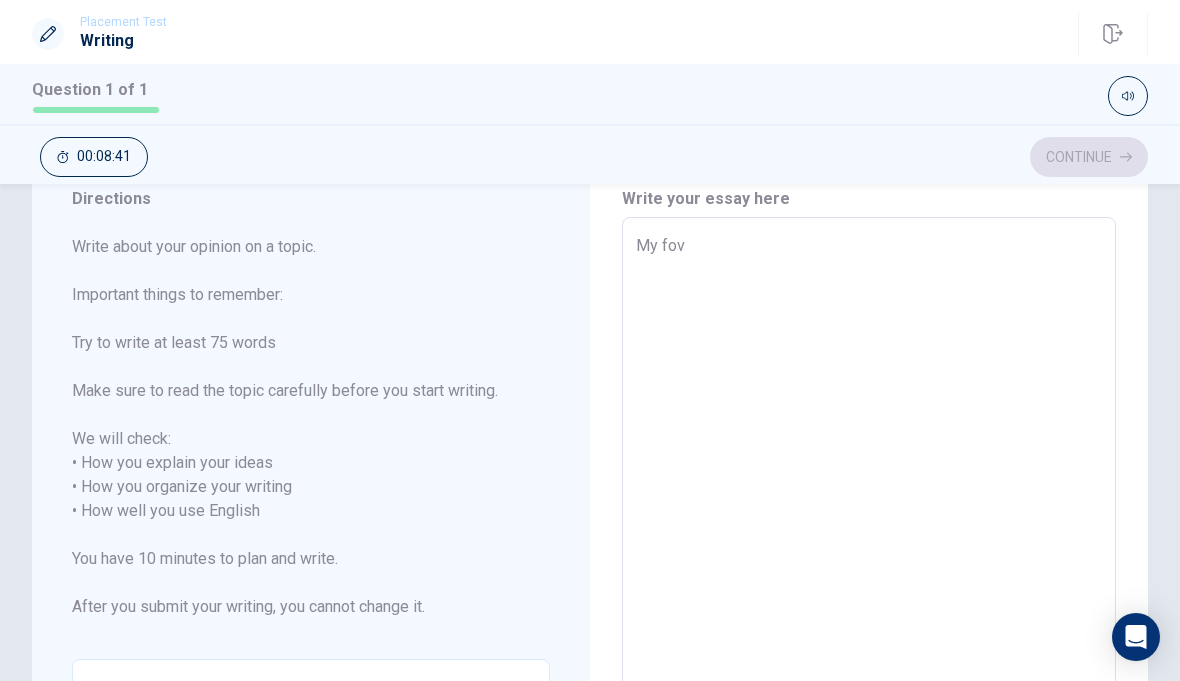 type on "x" 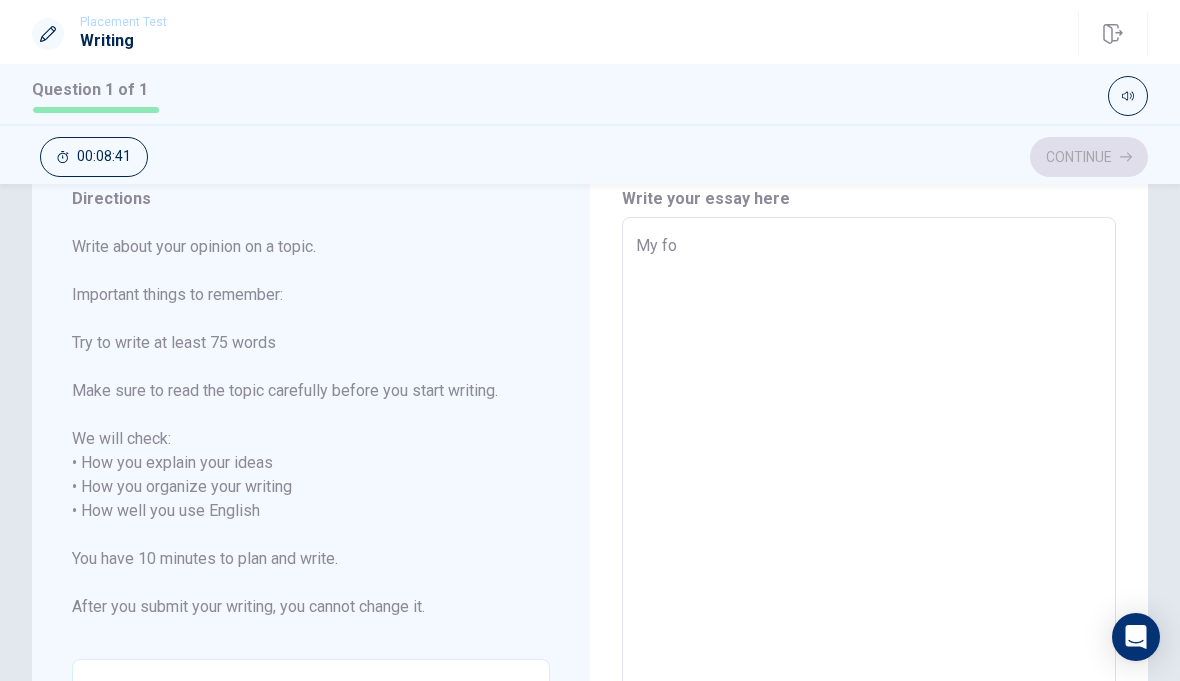 type on "x" 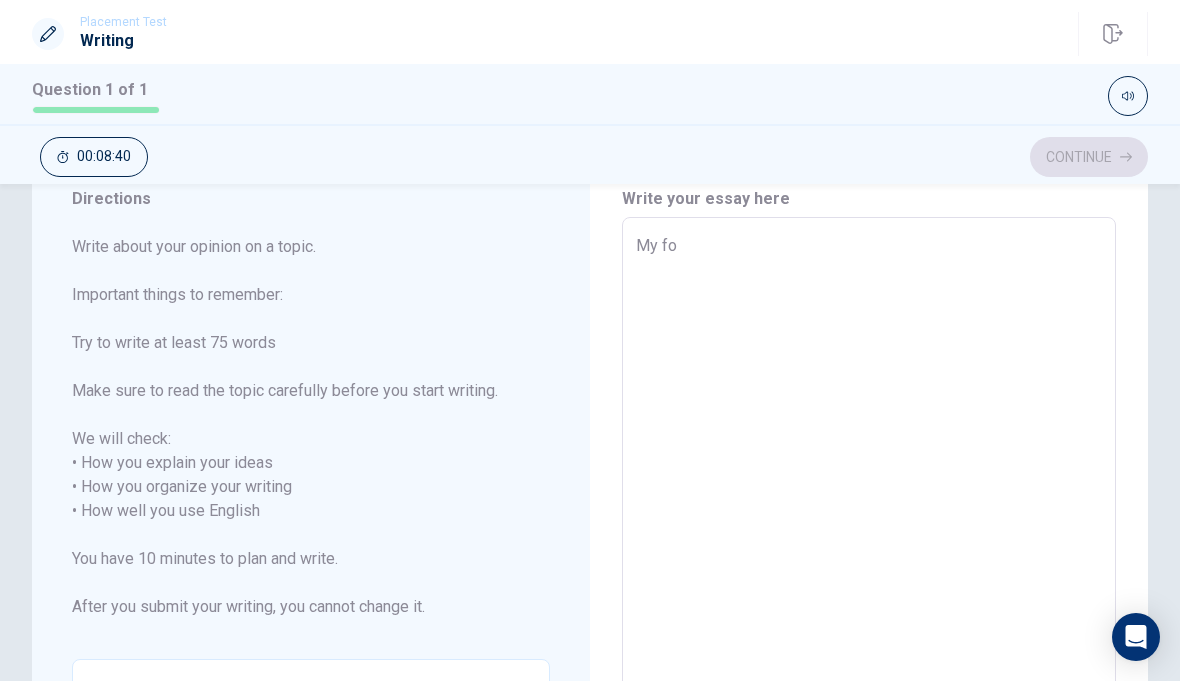 type on "My f" 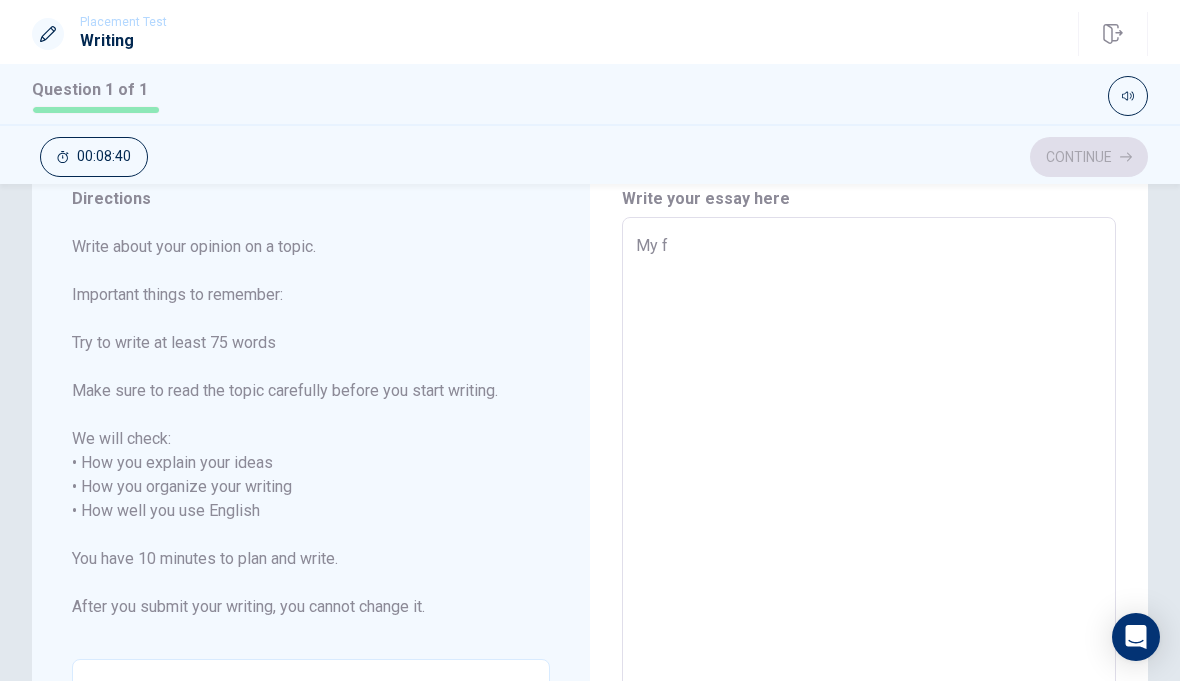 type on "x" 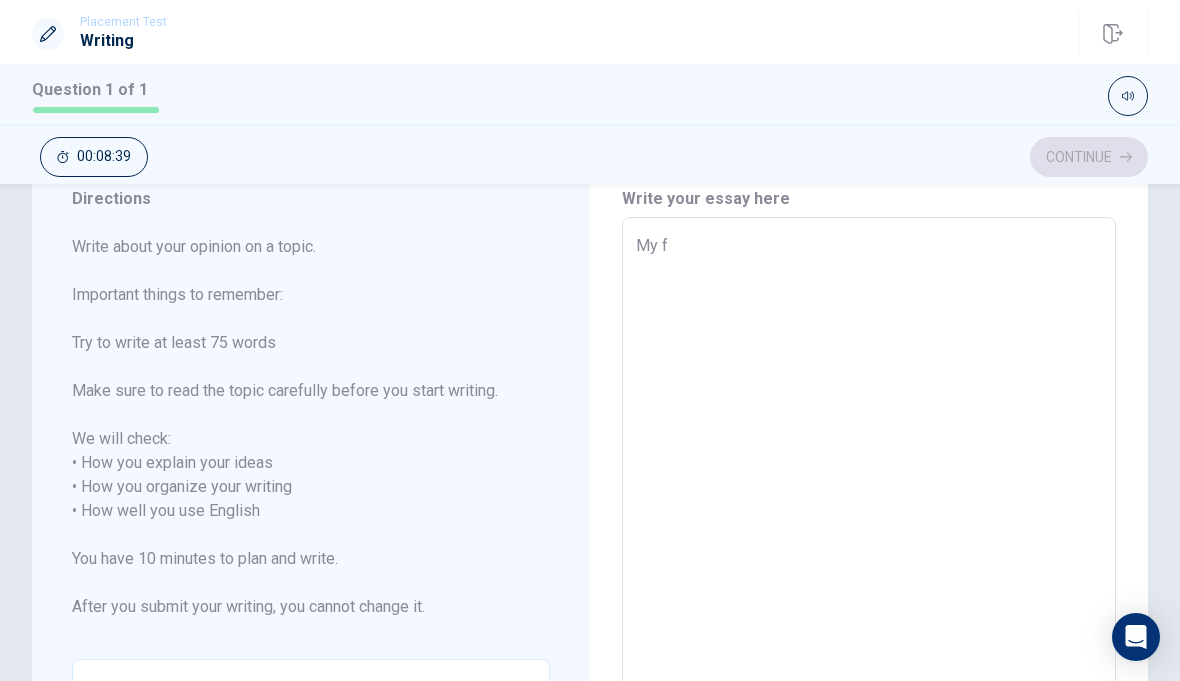 type on "My fa" 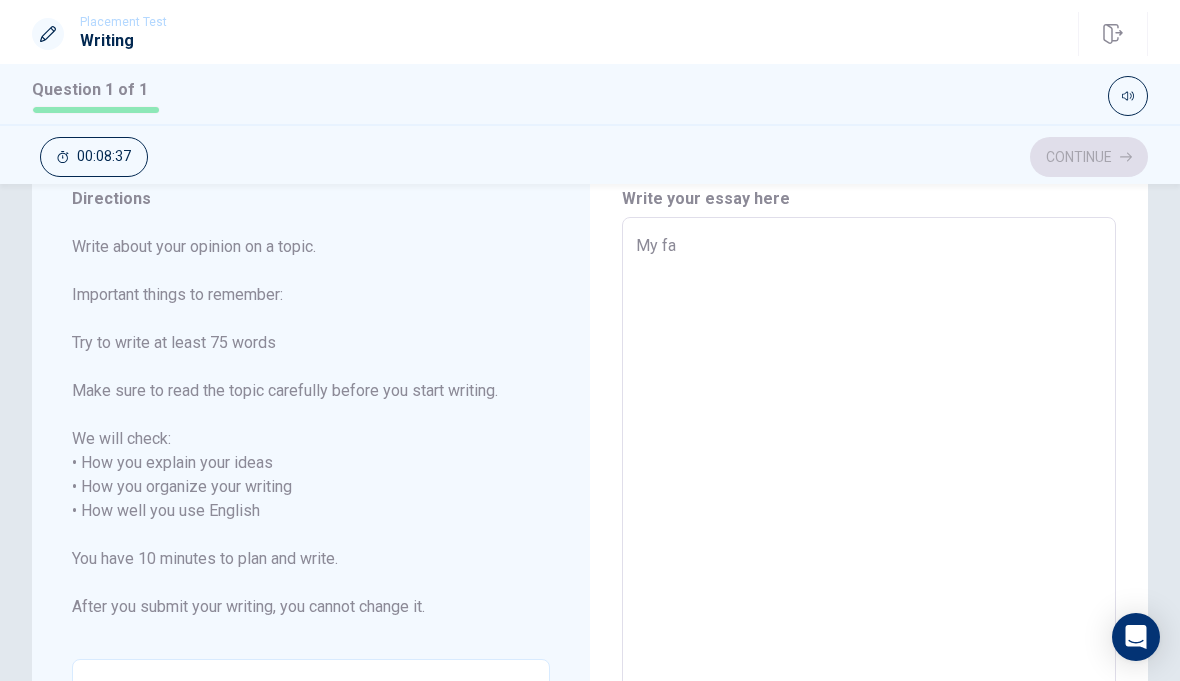 type on "x" 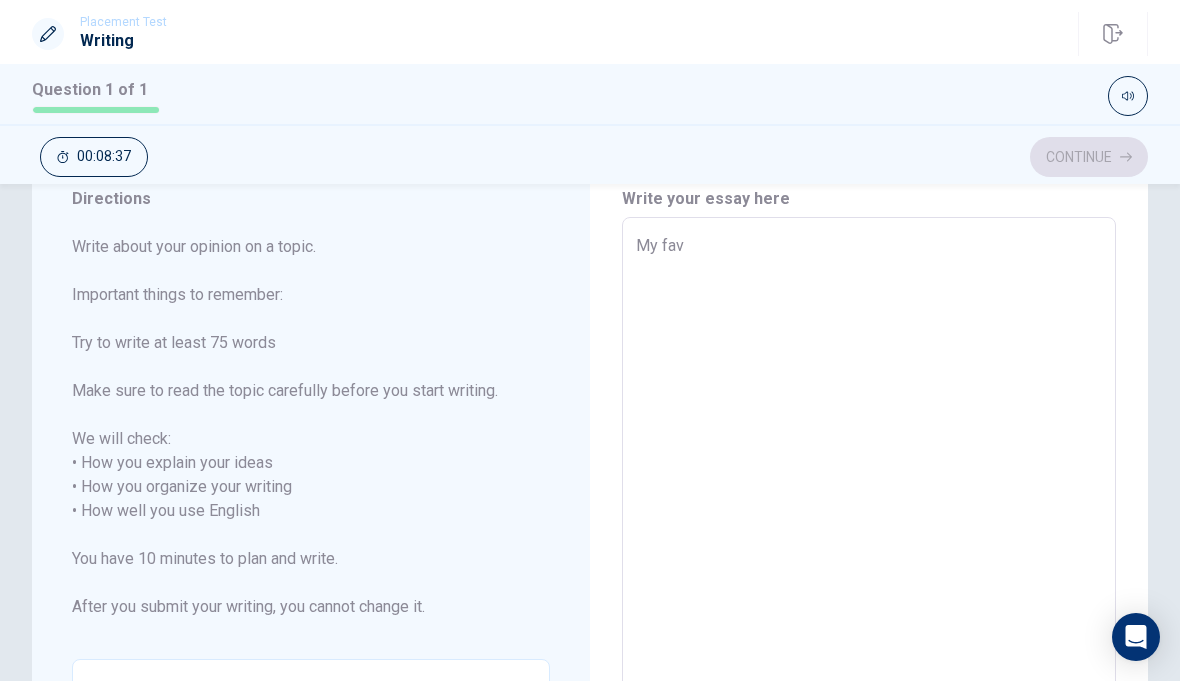 type on "x" 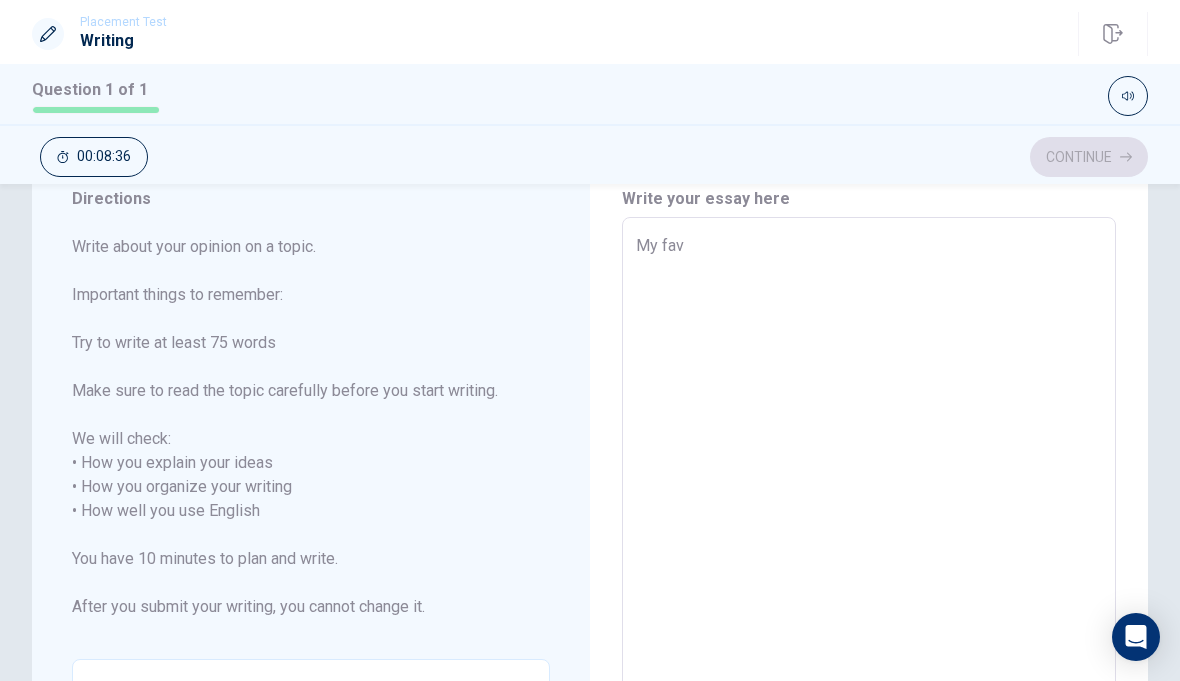 type on "My favo" 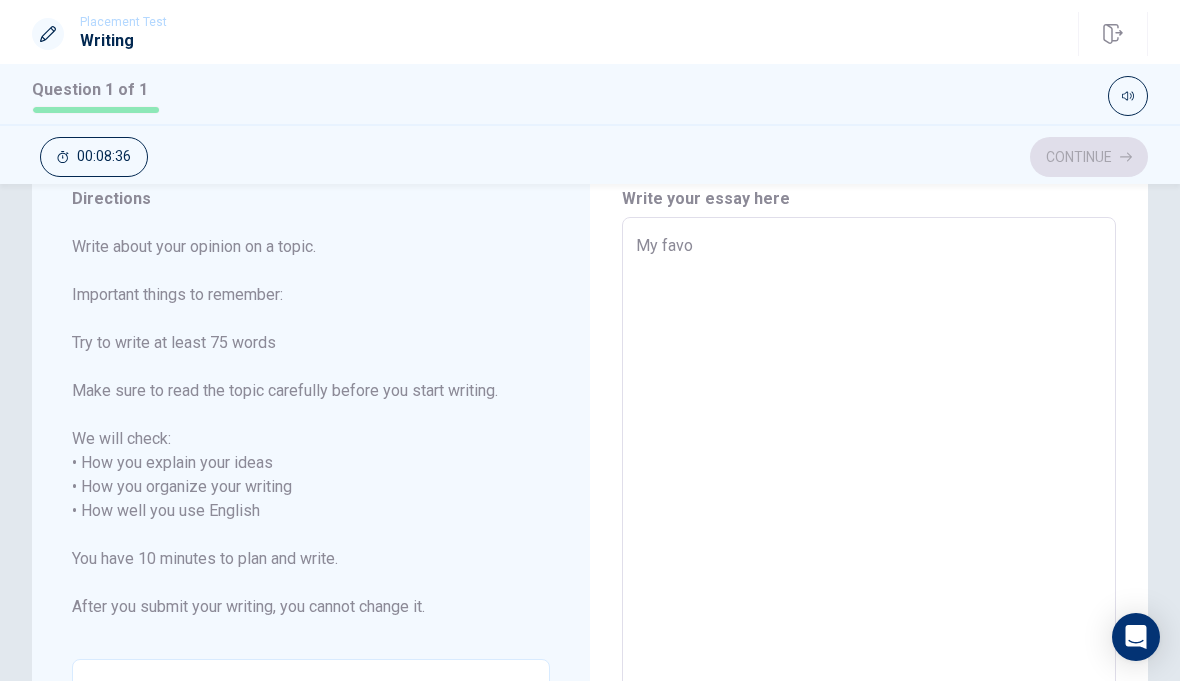 type on "x" 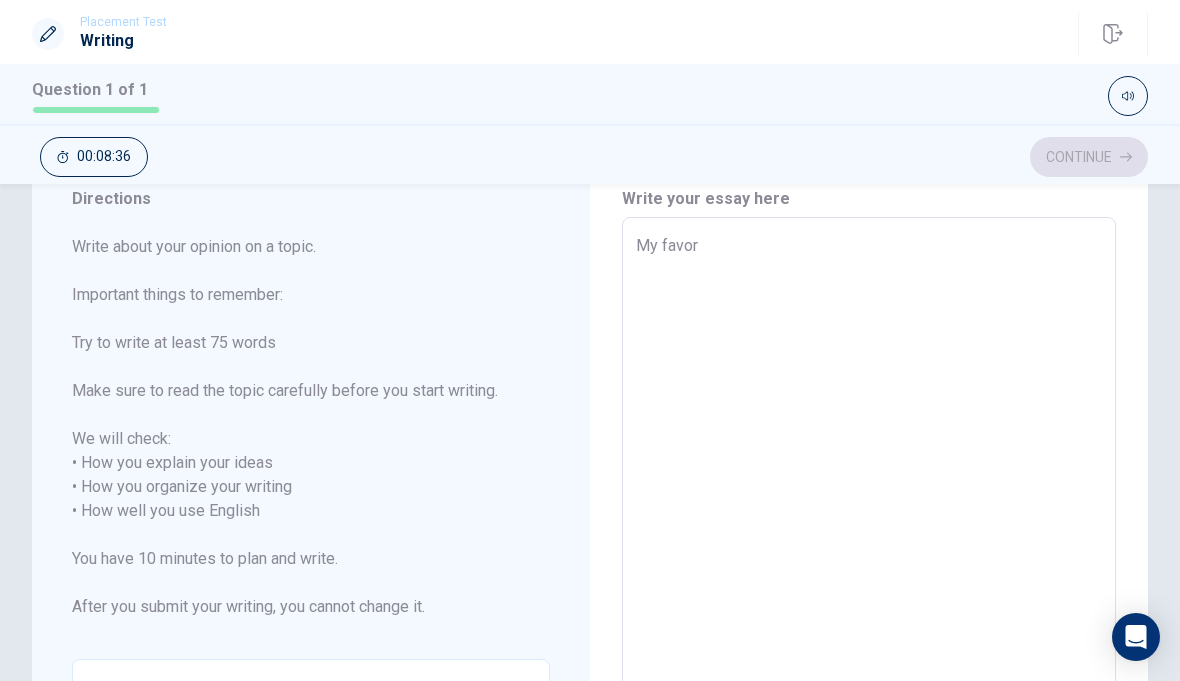 type on "x" 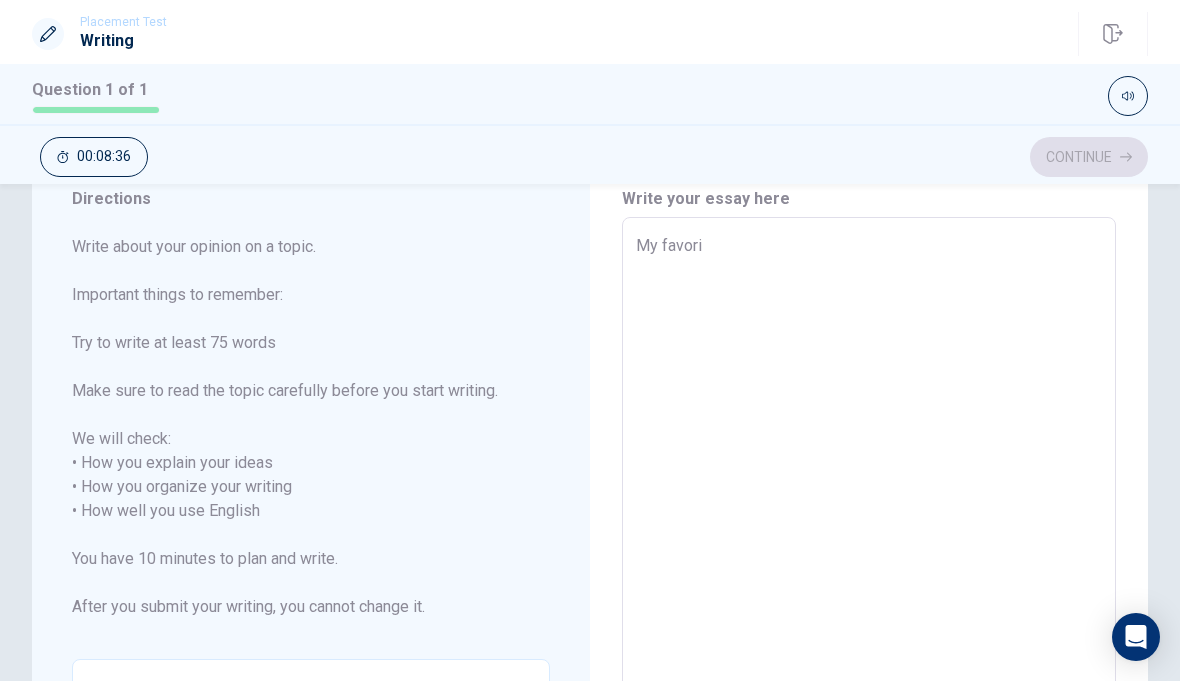 type on "x" 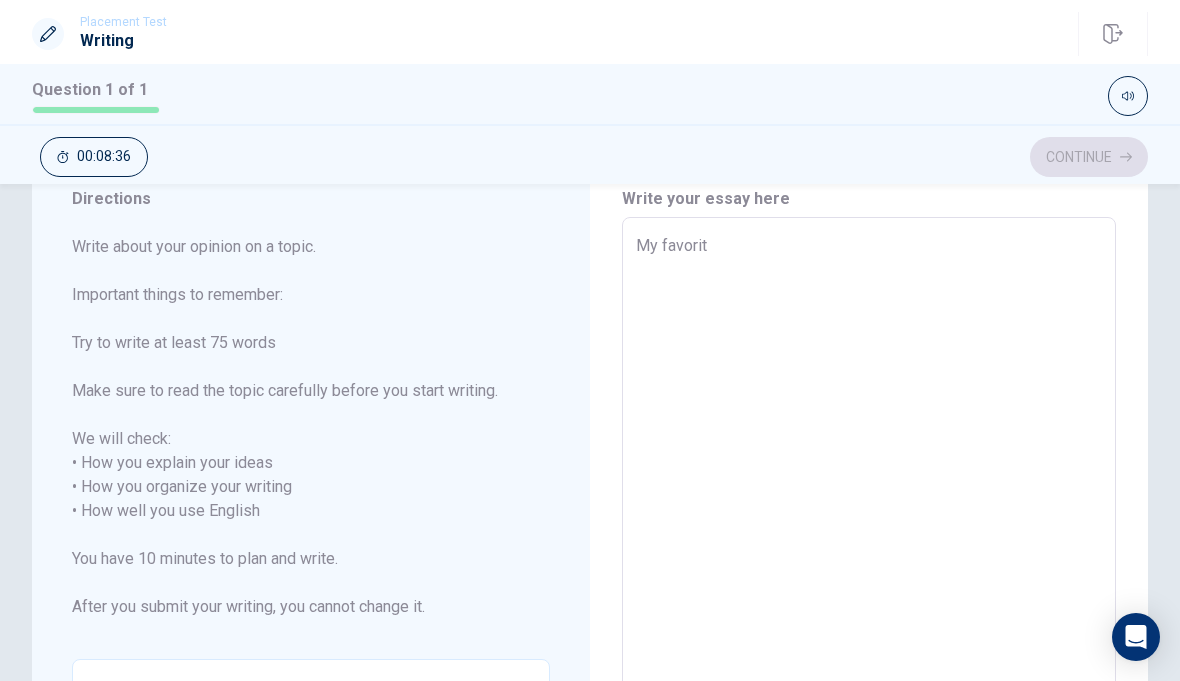type on "x" 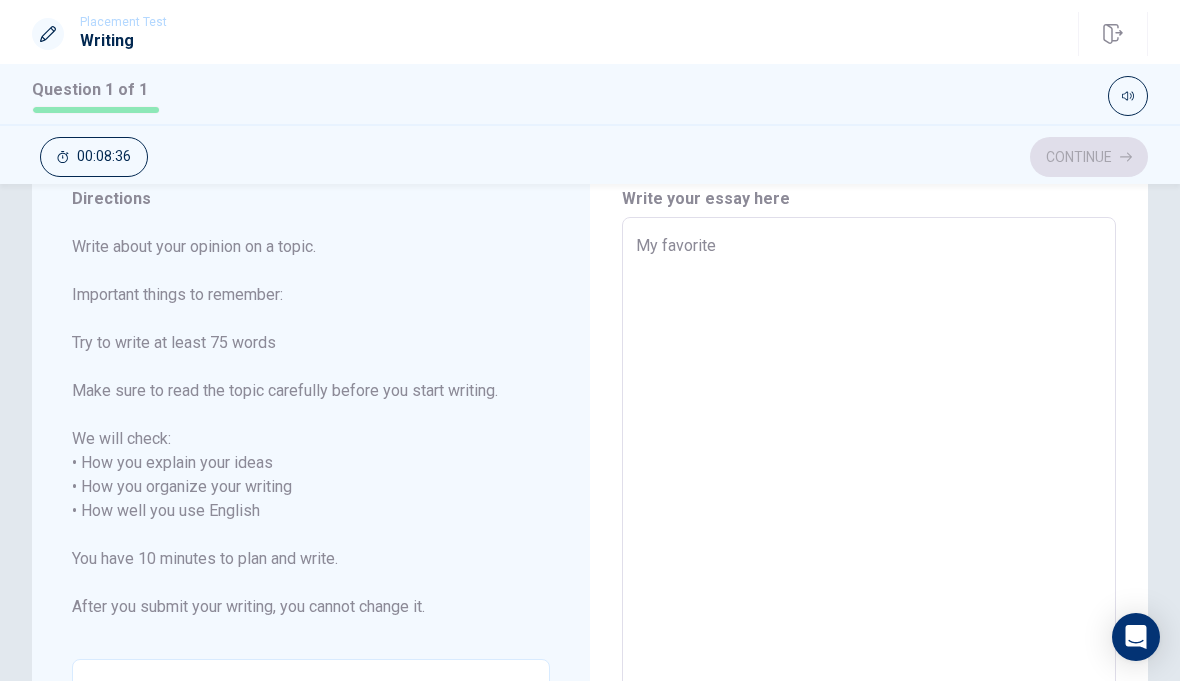 type on "x" 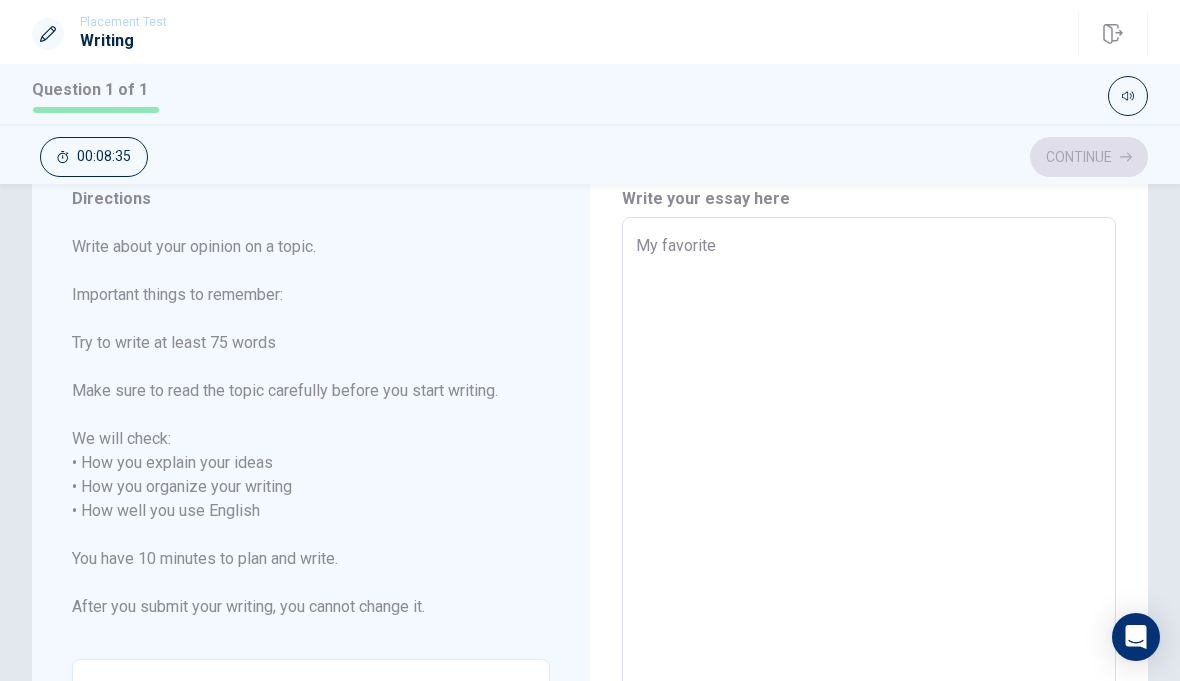 type on "My favorite" 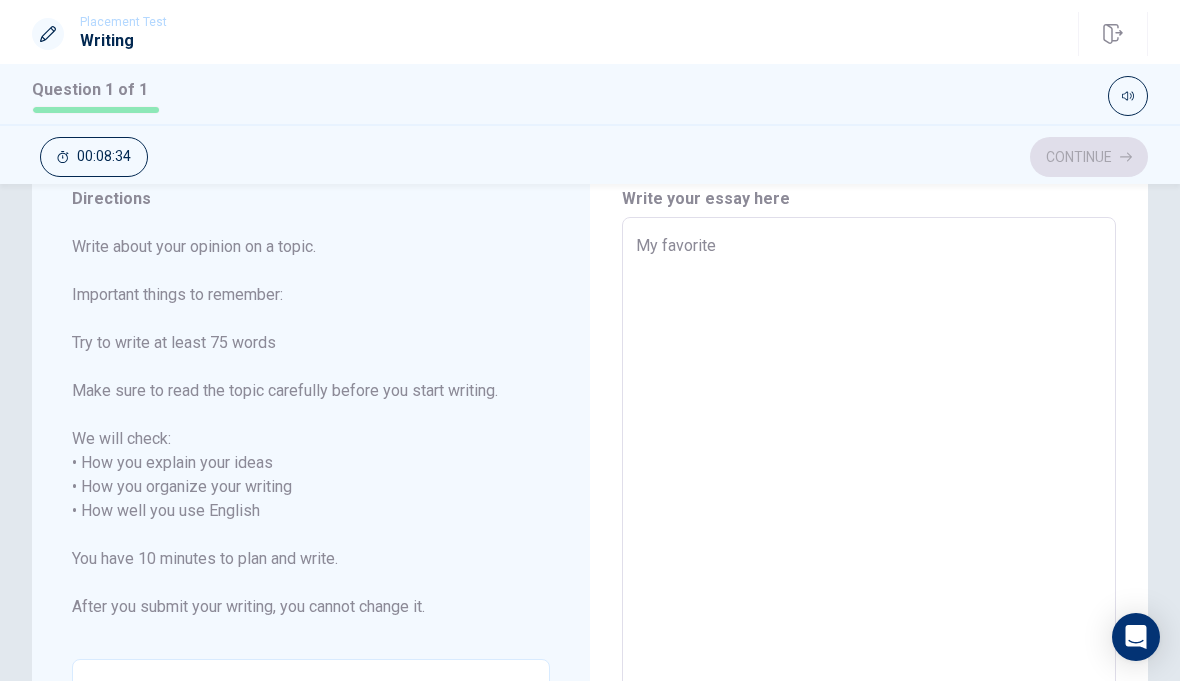 type on "x" 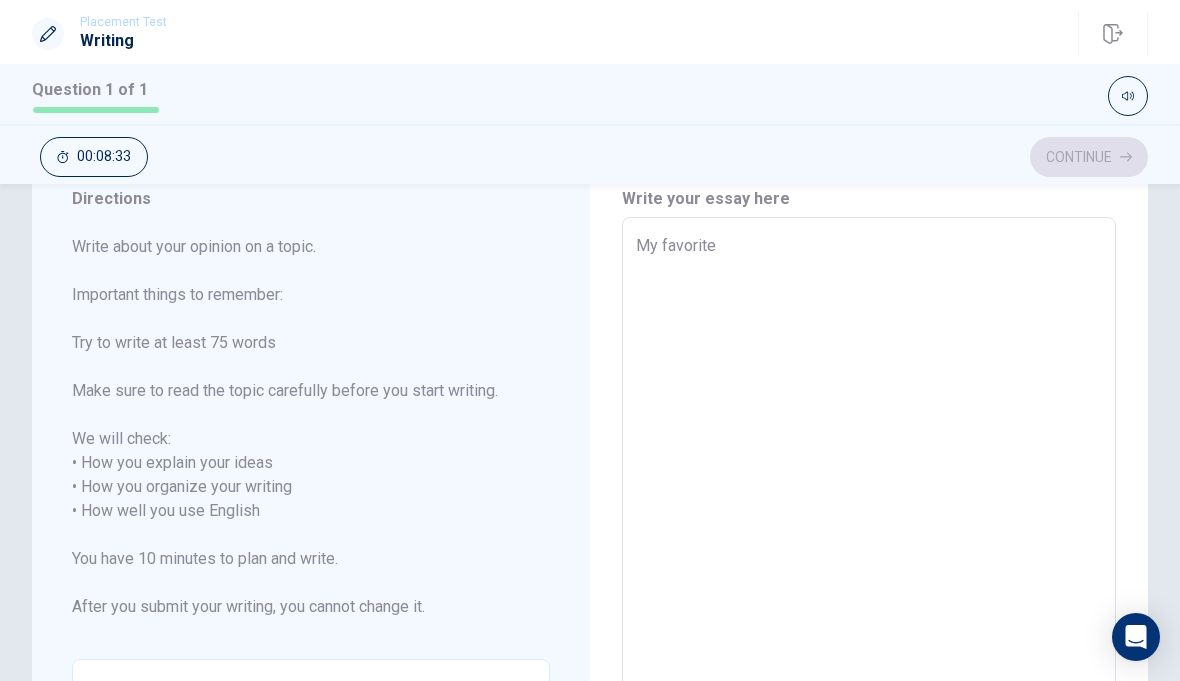 type on "My favorite r" 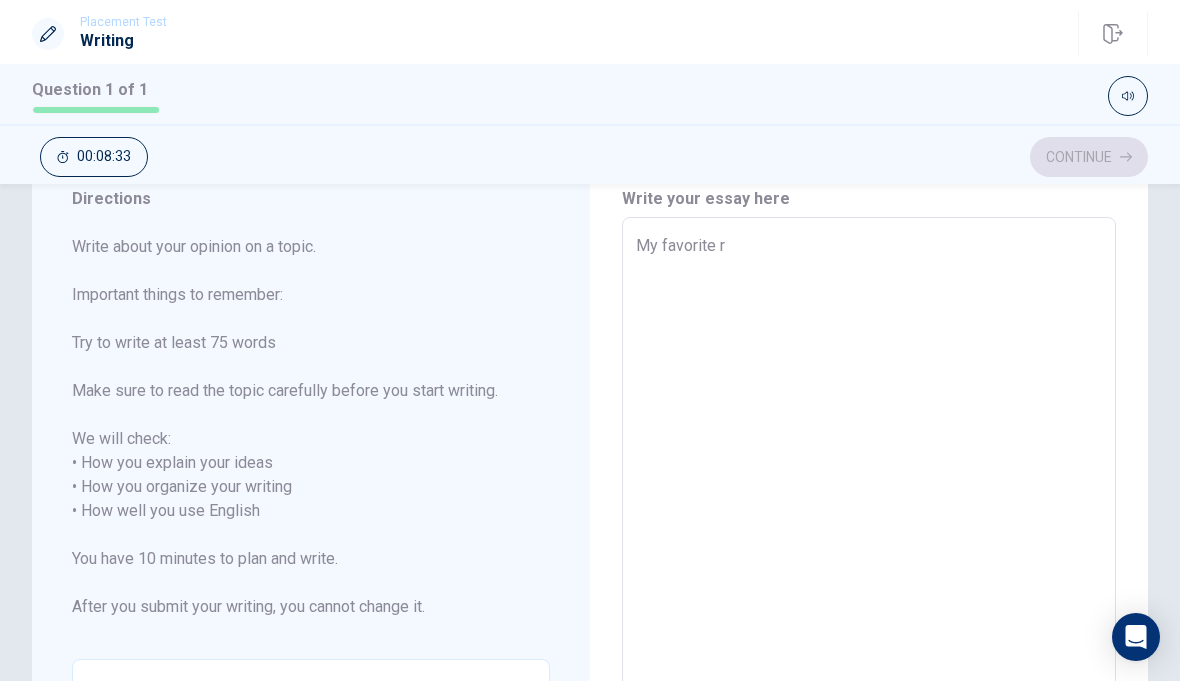 type on "x" 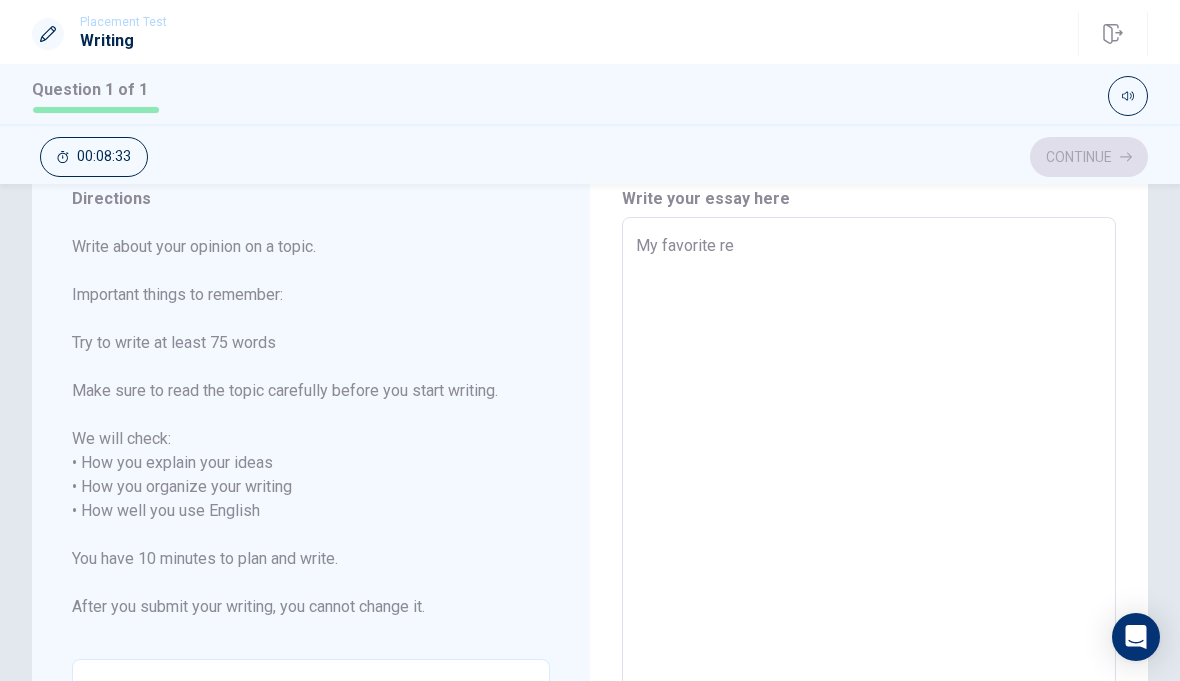 type on "x" 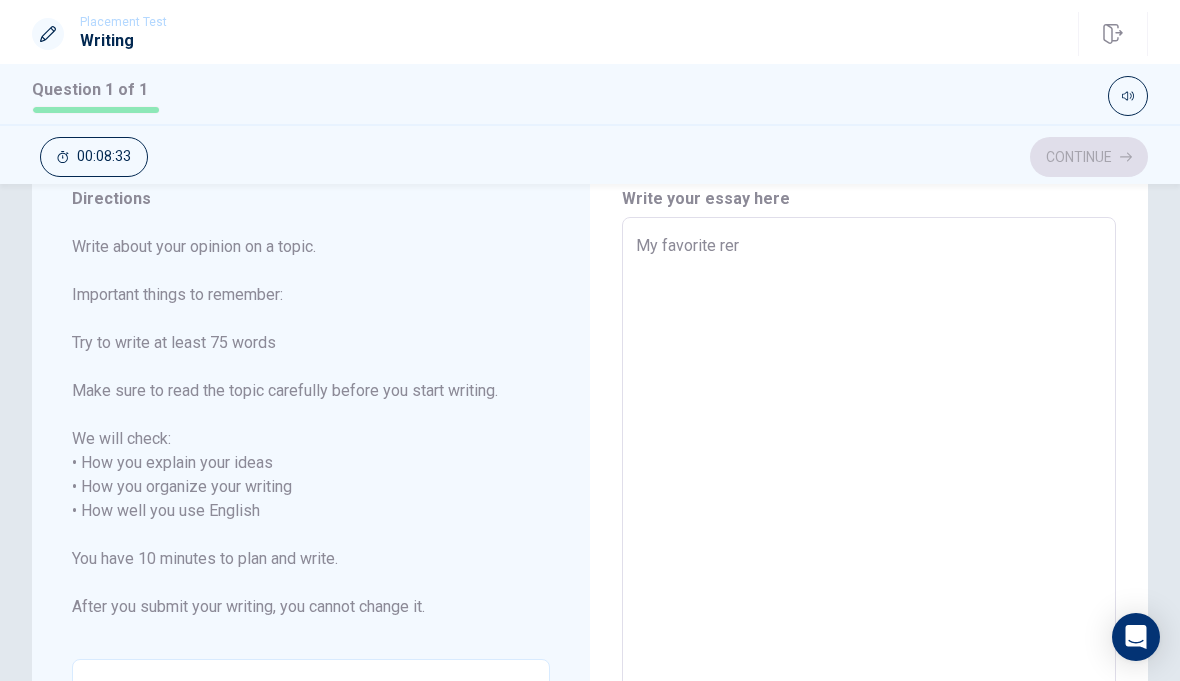 type on "x" 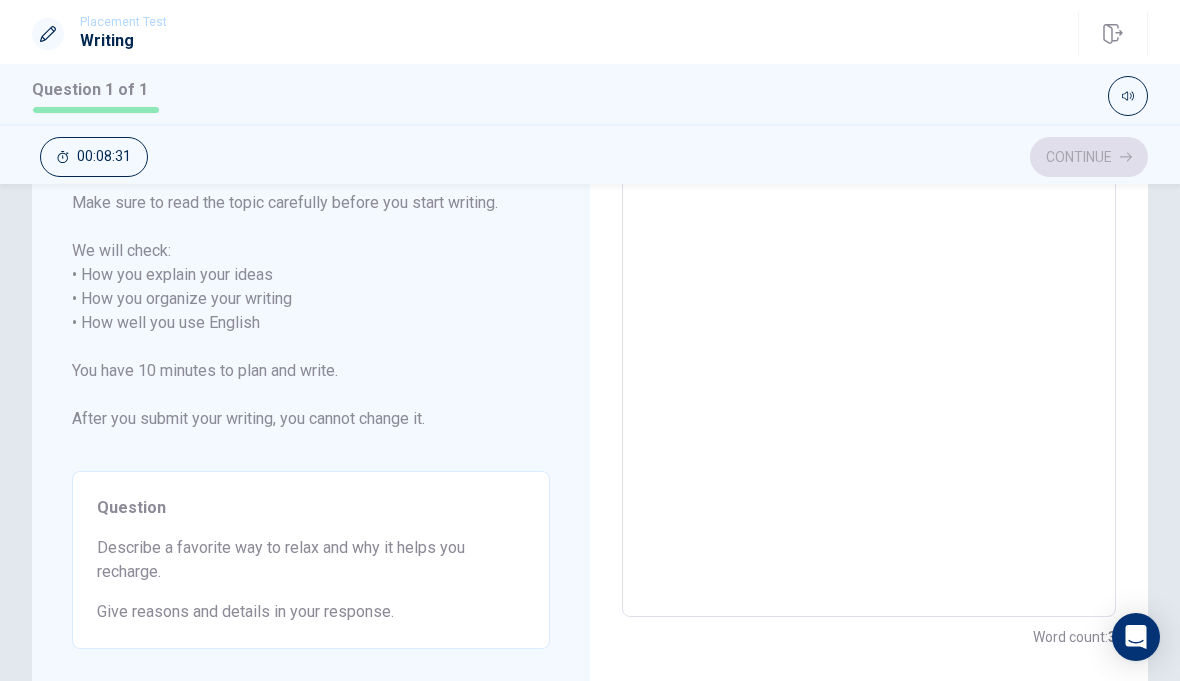 scroll, scrollTop: 266, scrollLeft: 0, axis: vertical 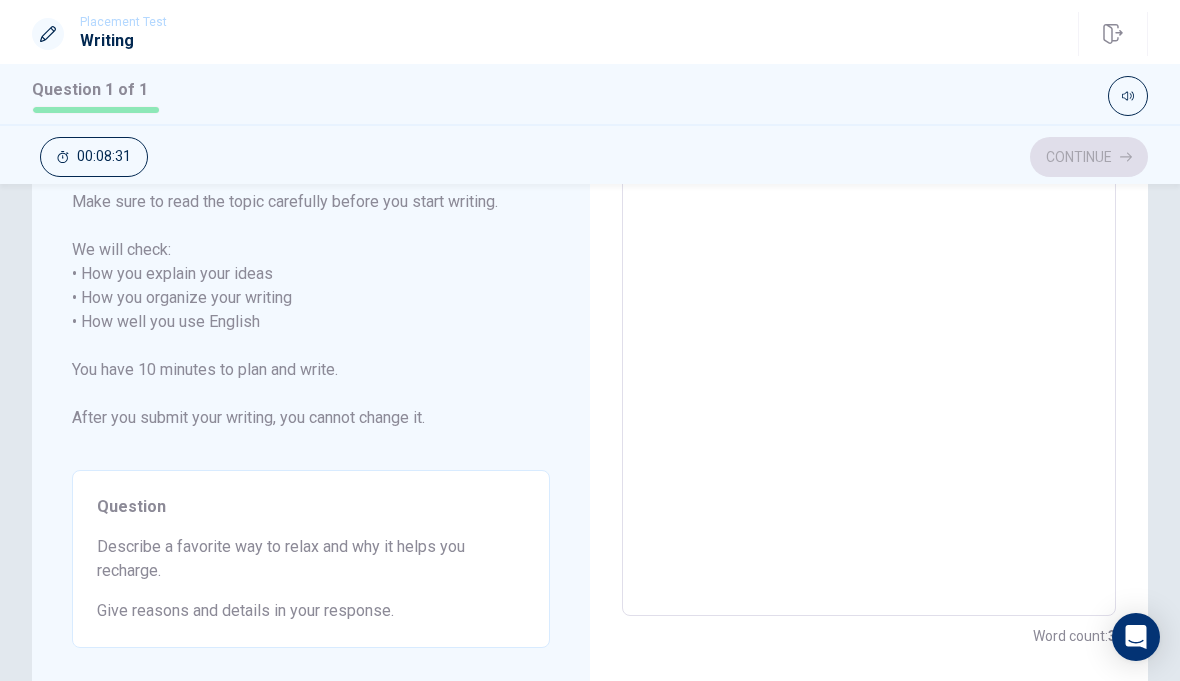 type on "x" 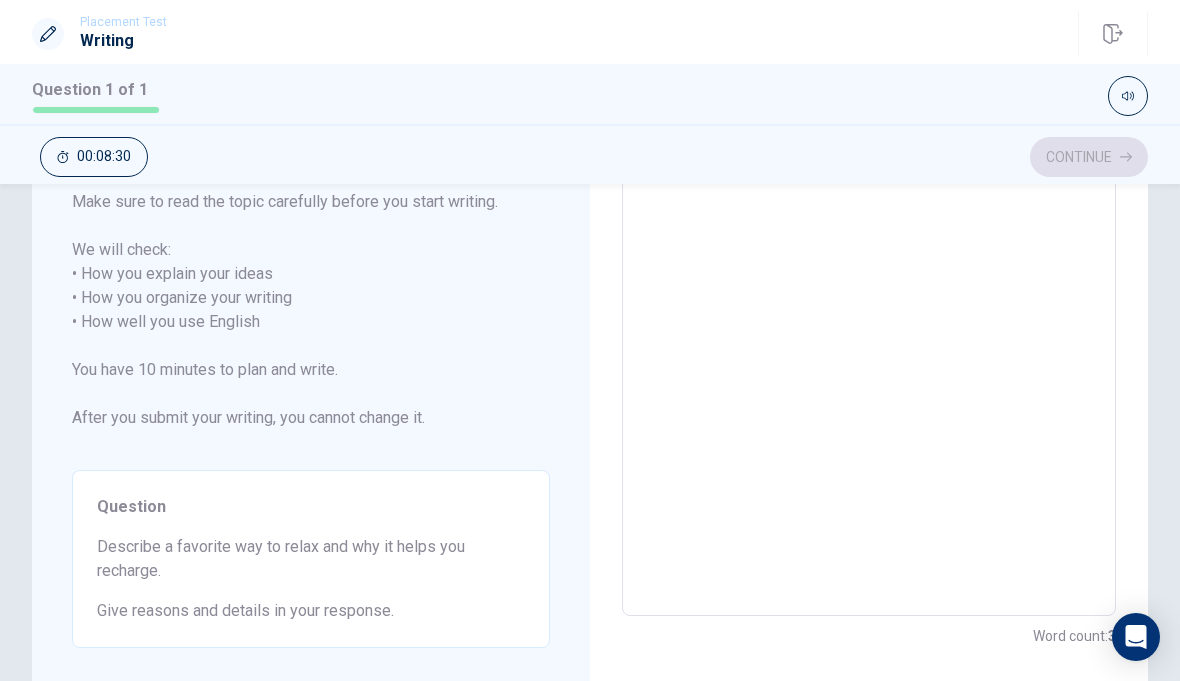 type on "My favorite rer" 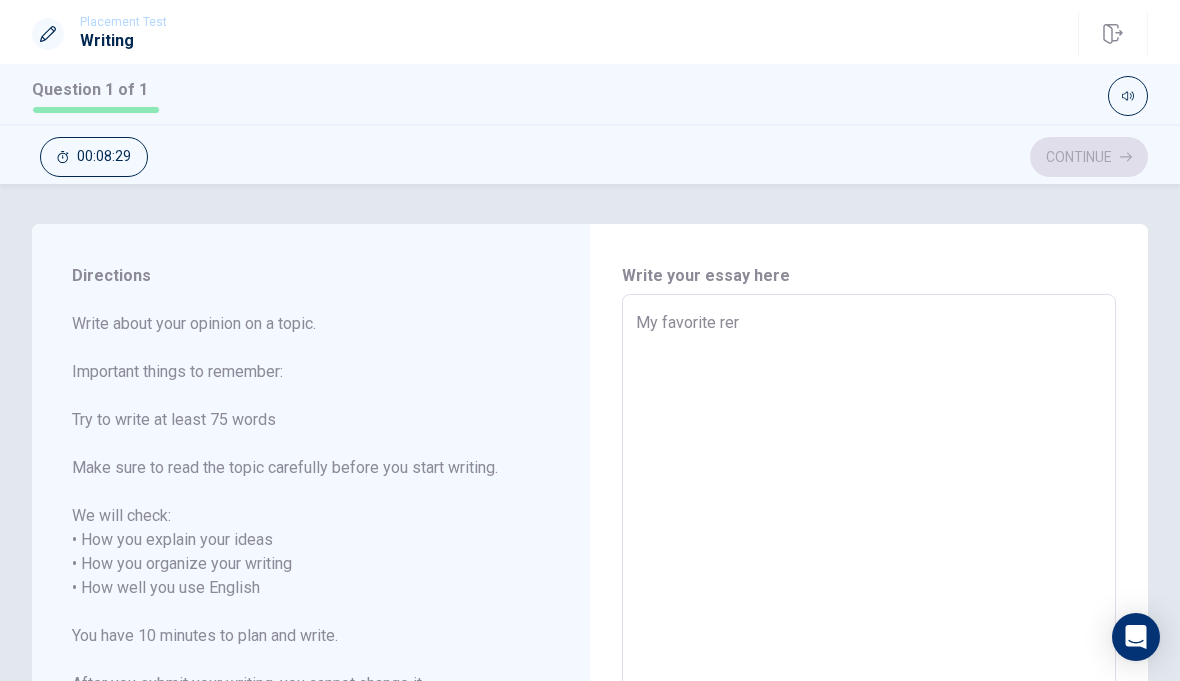 type on "x" 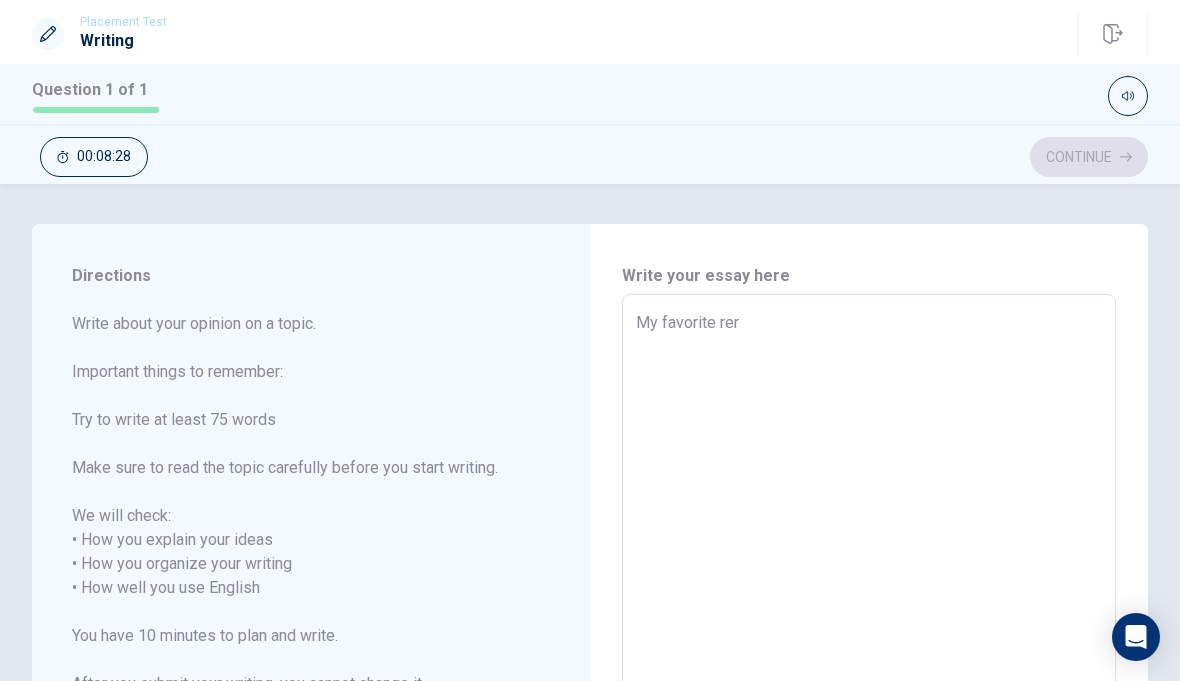 type on "My favorite re" 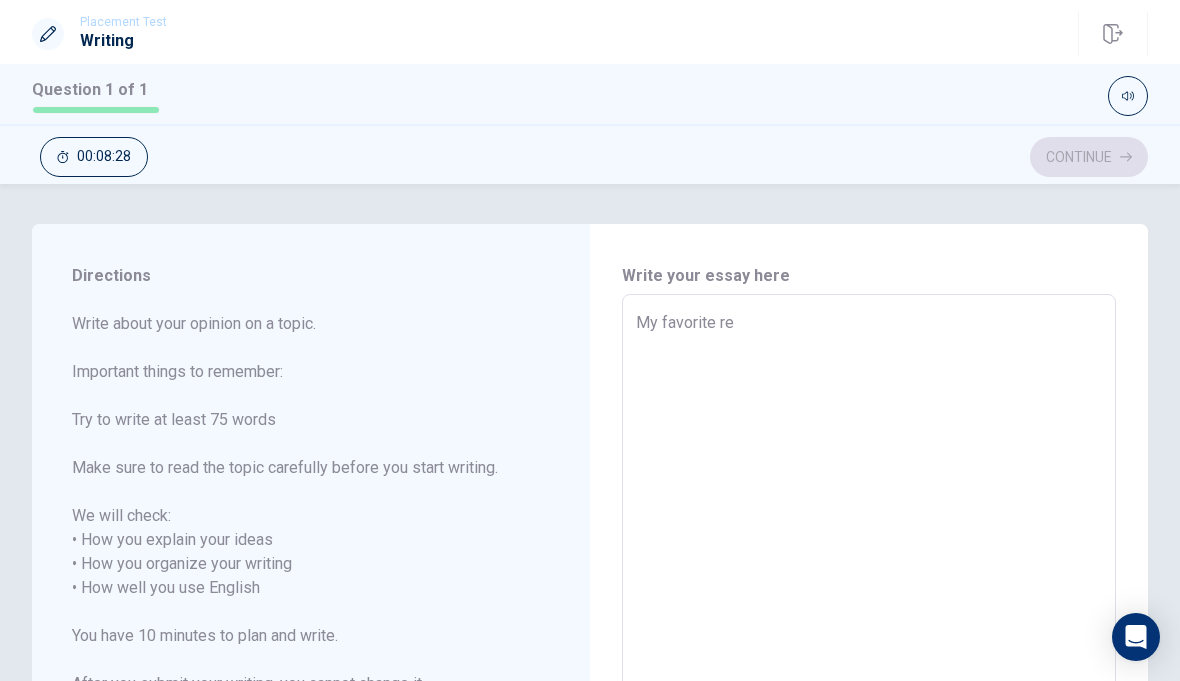 type on "x" 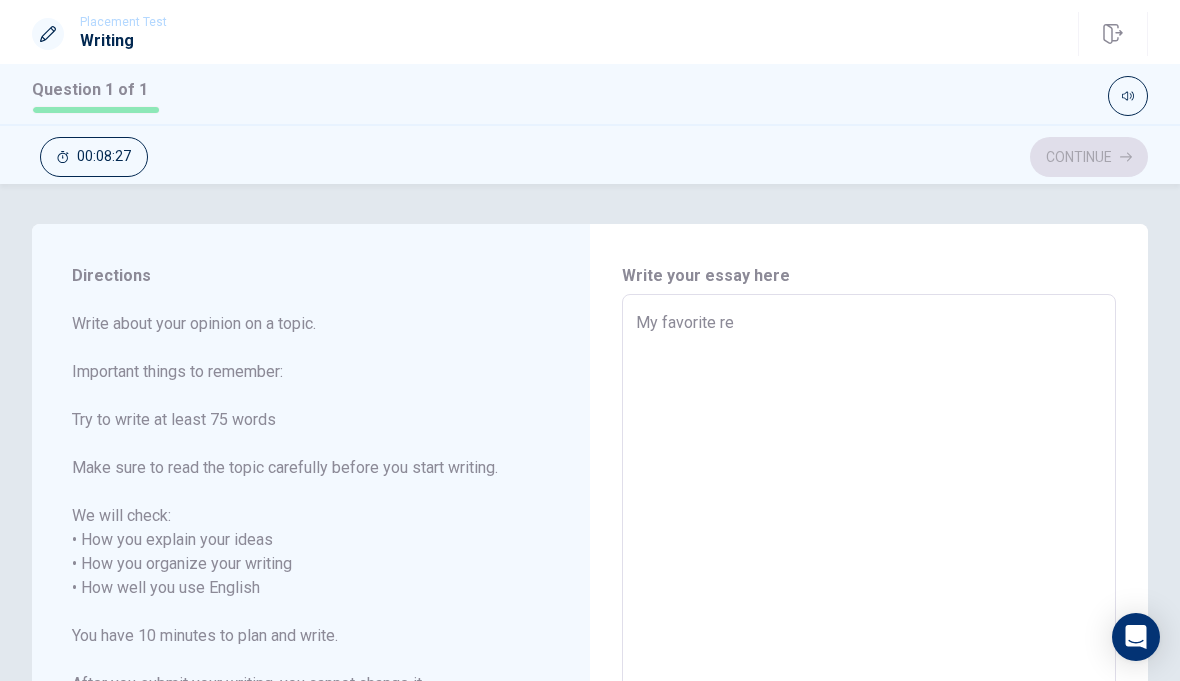 type on "My favorite rel" 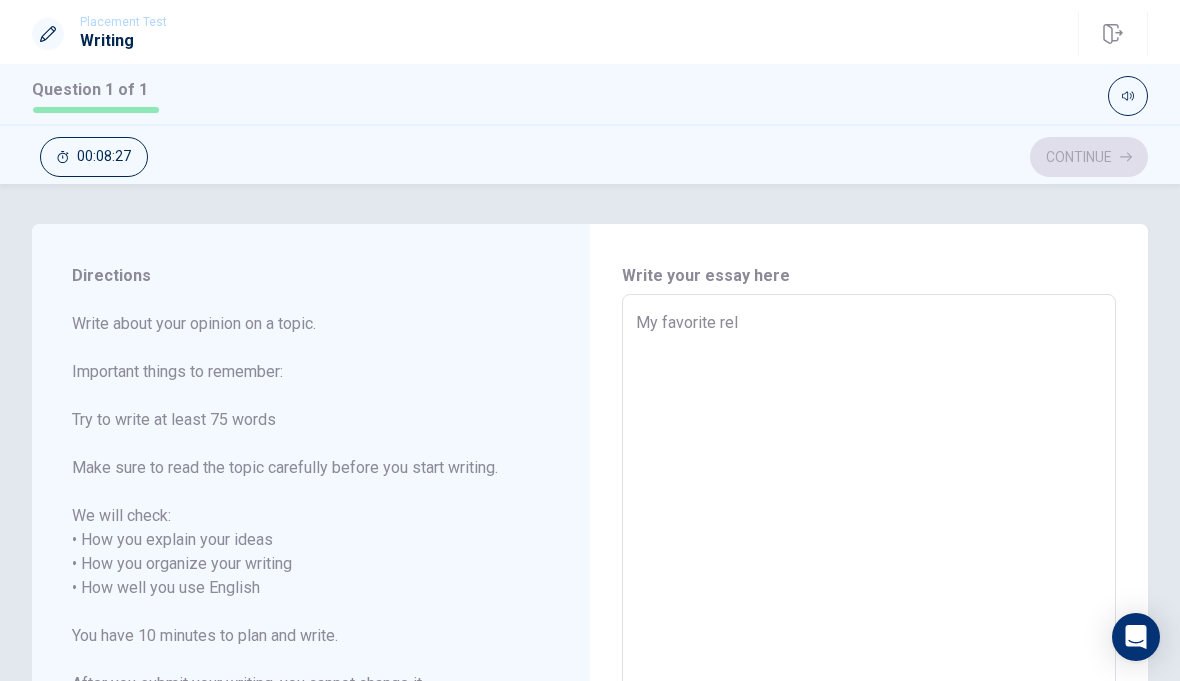 type on "x" 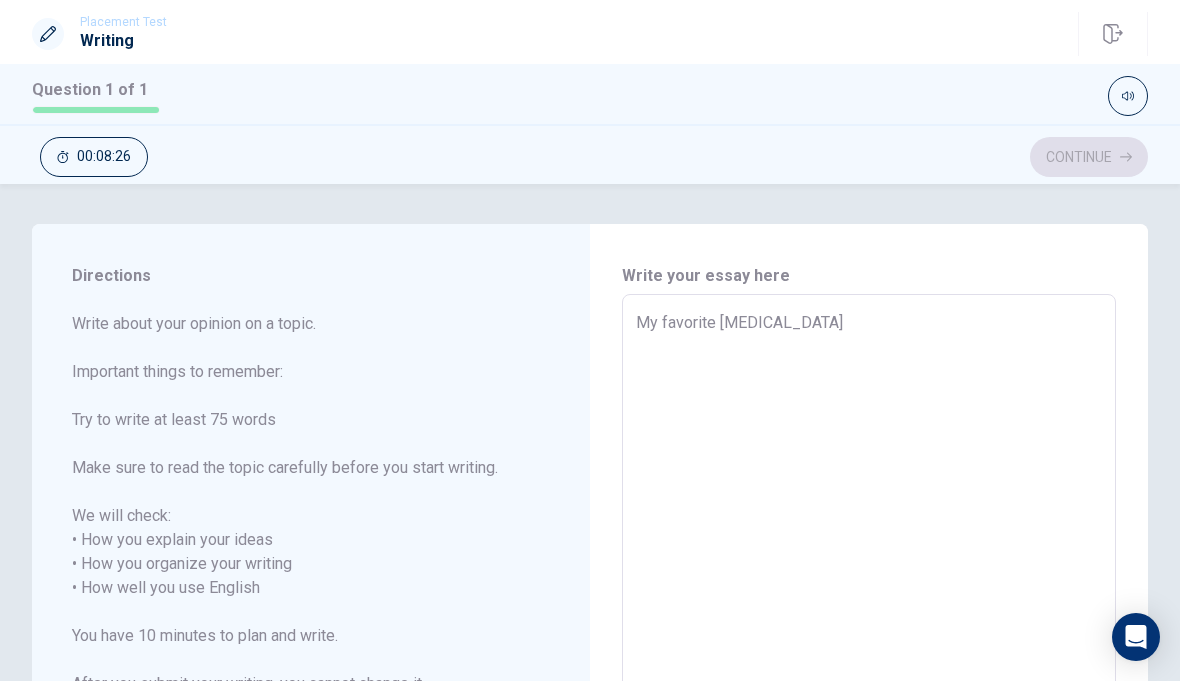 type on "x" 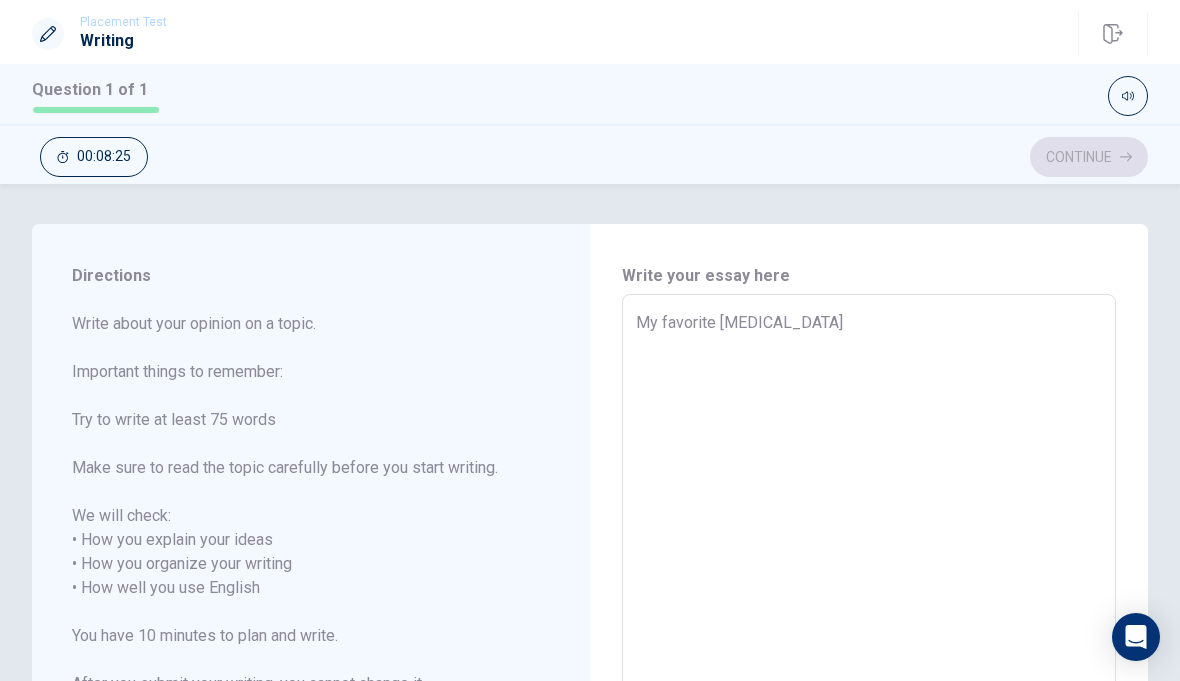 type on "My favorite relaw" 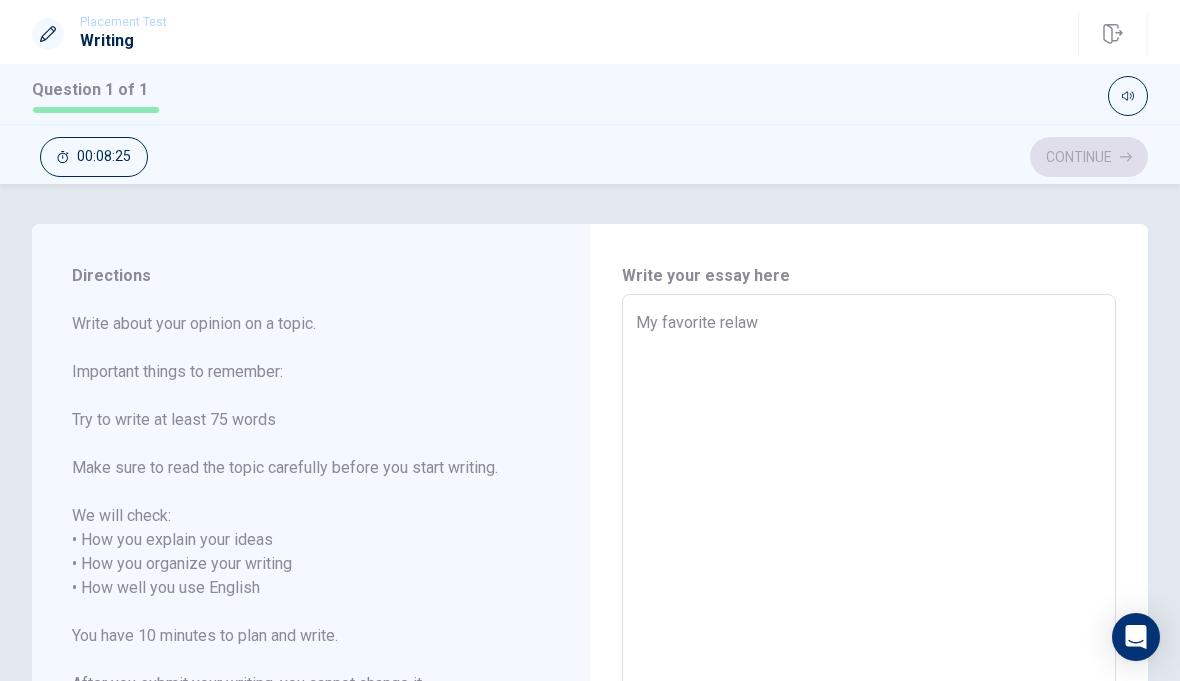 type on "x" 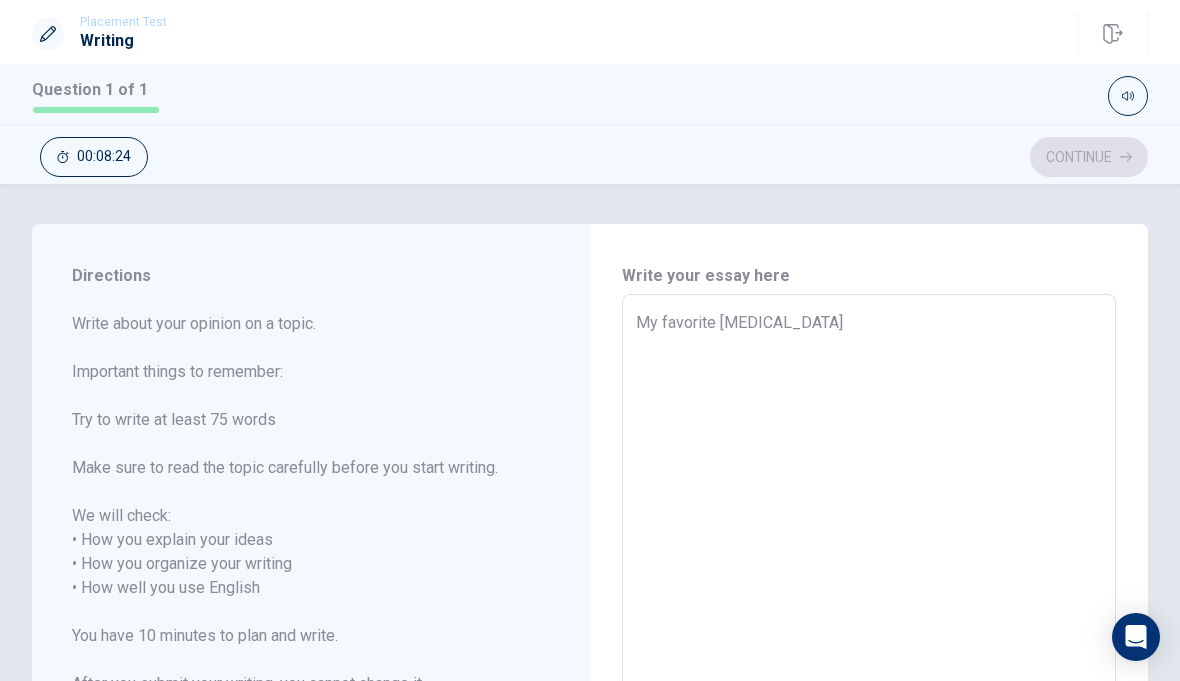 type on "x" 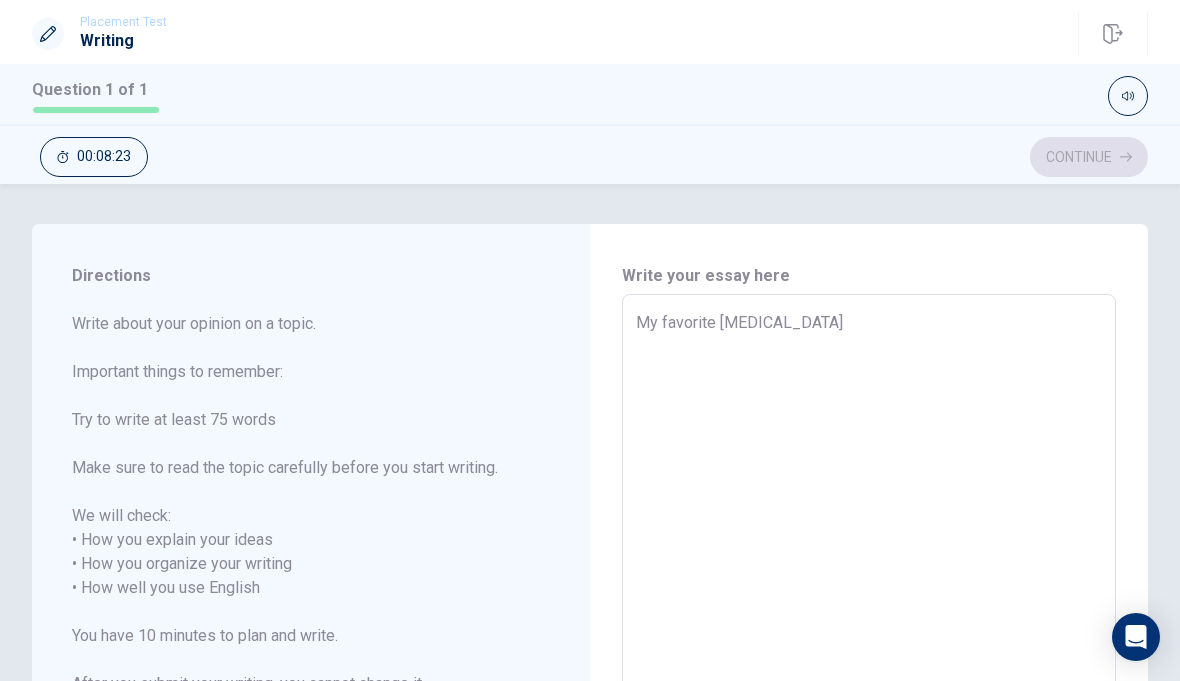type on "My favorite relax" 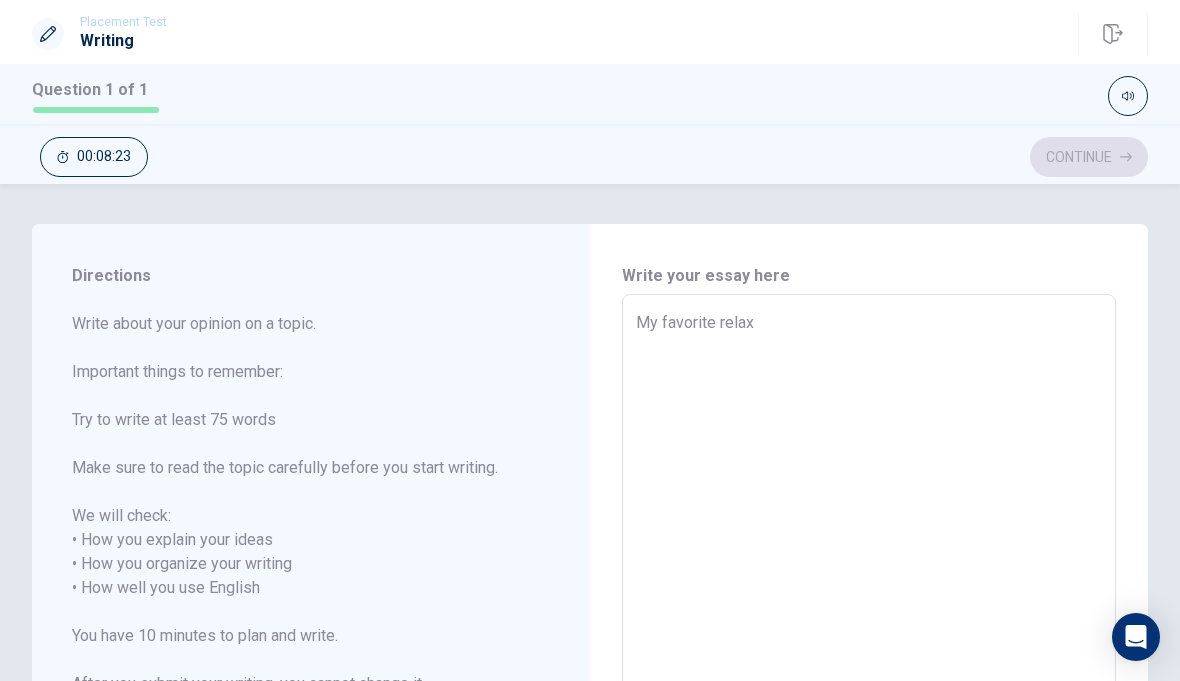 type on "x" 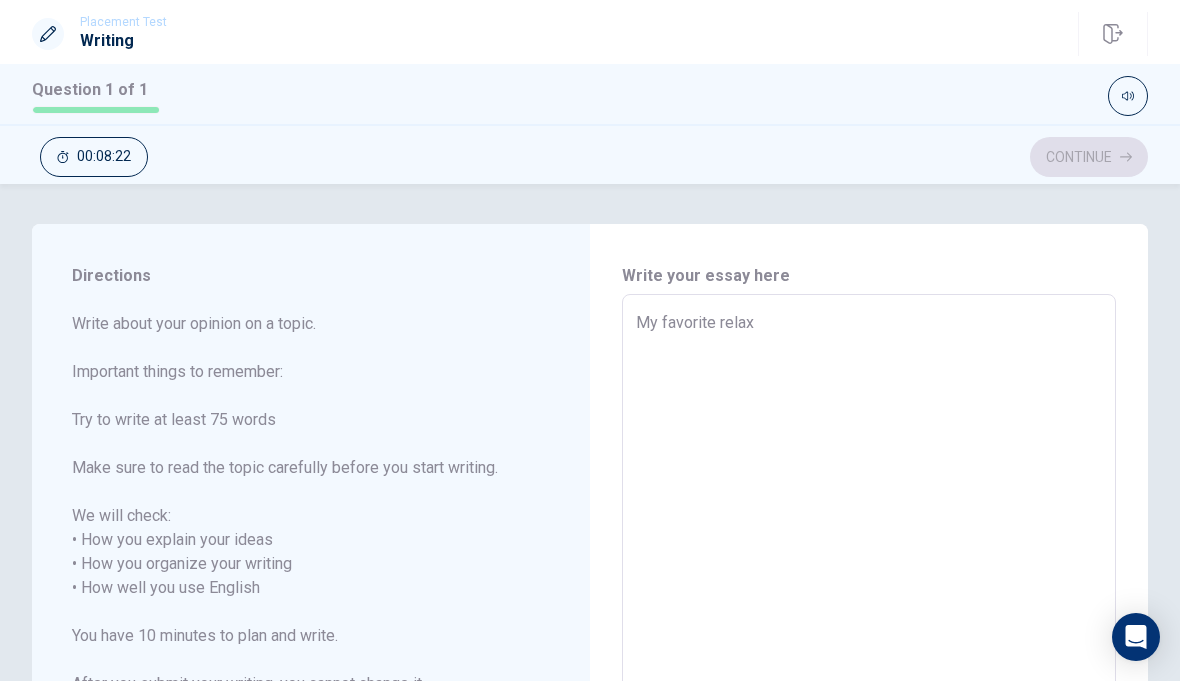 type on "My favorite relax" 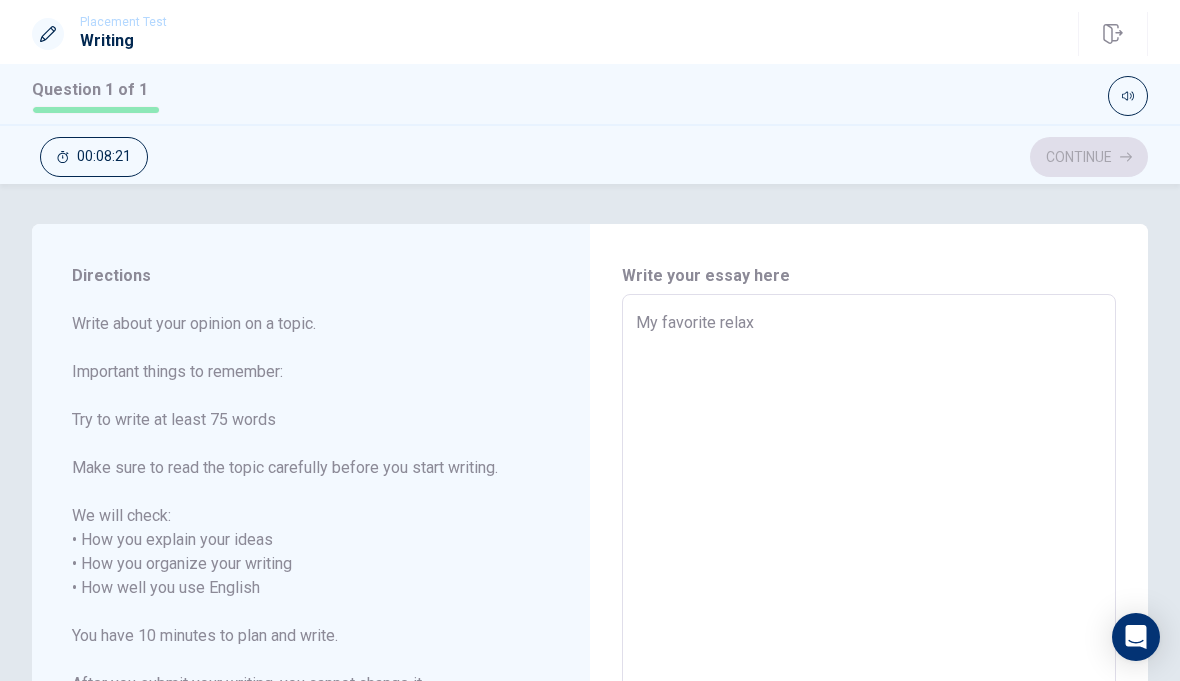 type on "My favorite relax w" 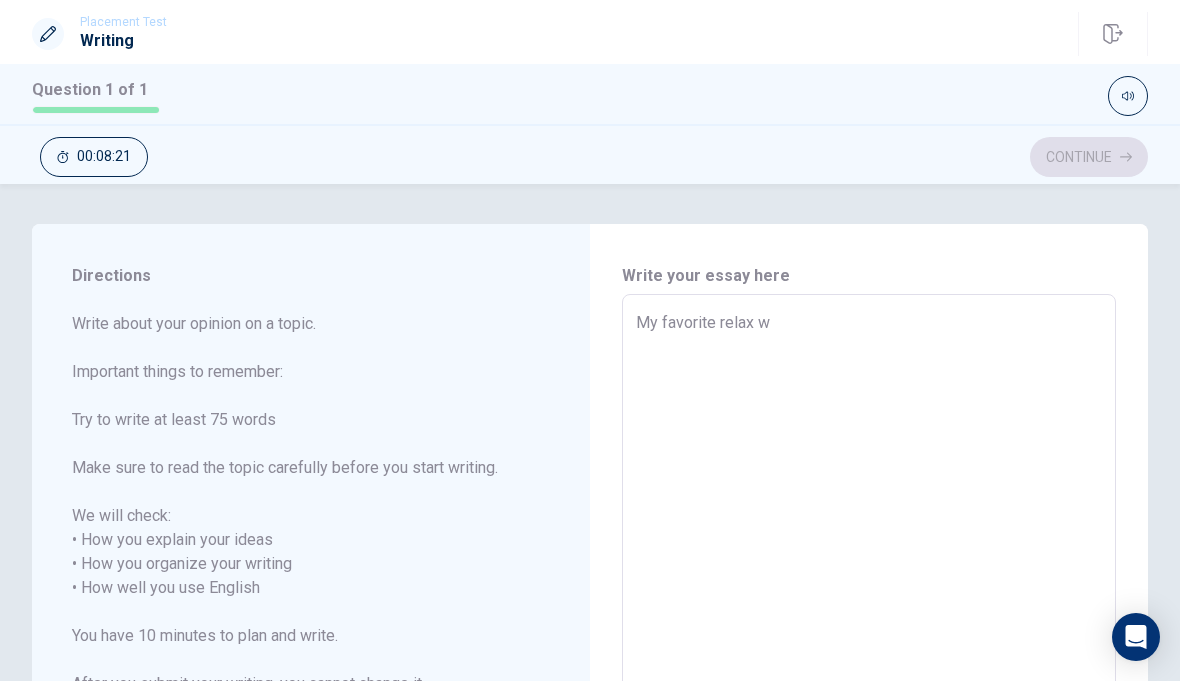 type on "x" 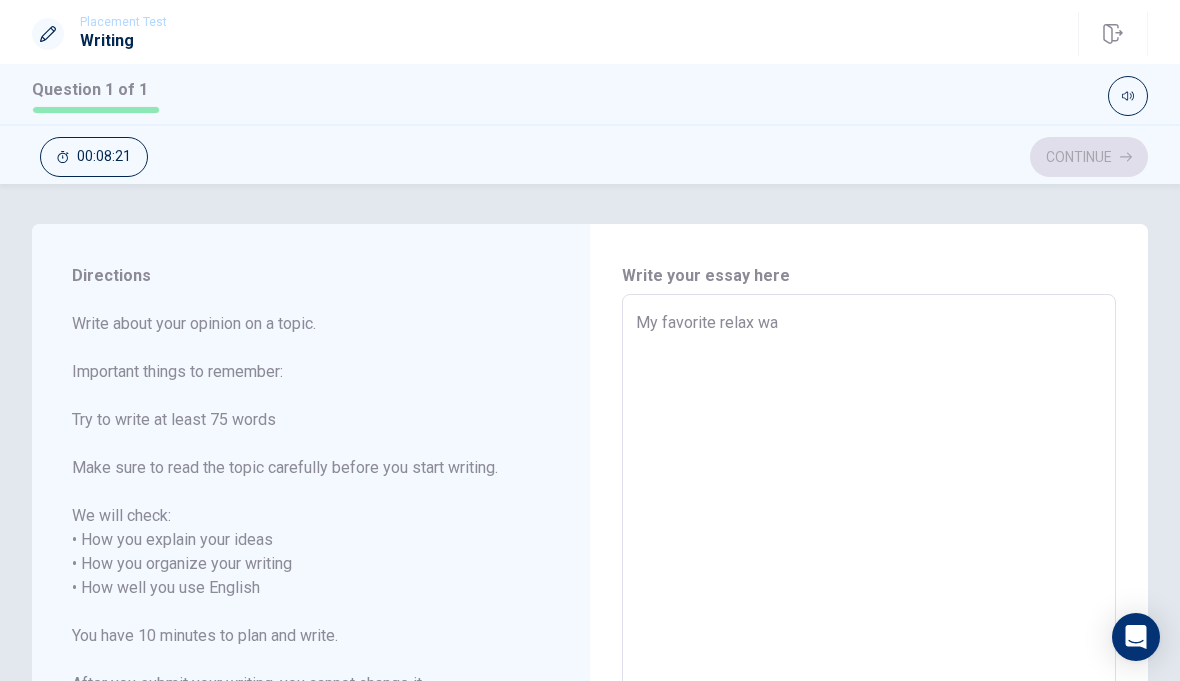 type on "x" 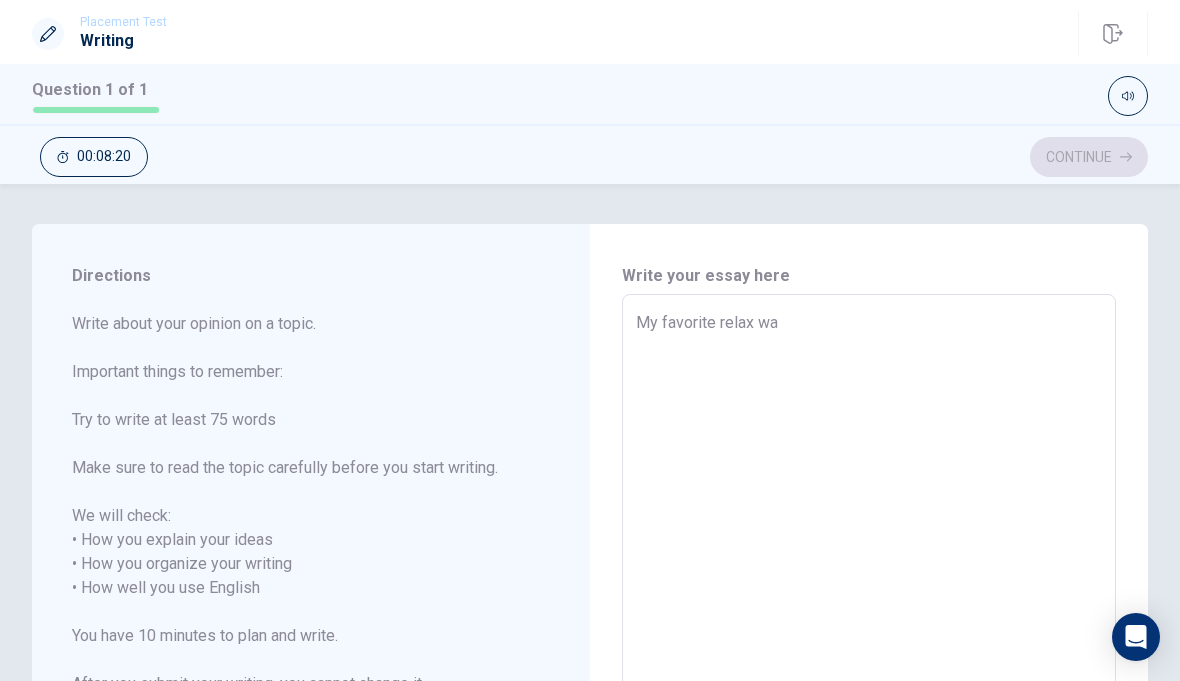 type on "My favorite relax way" 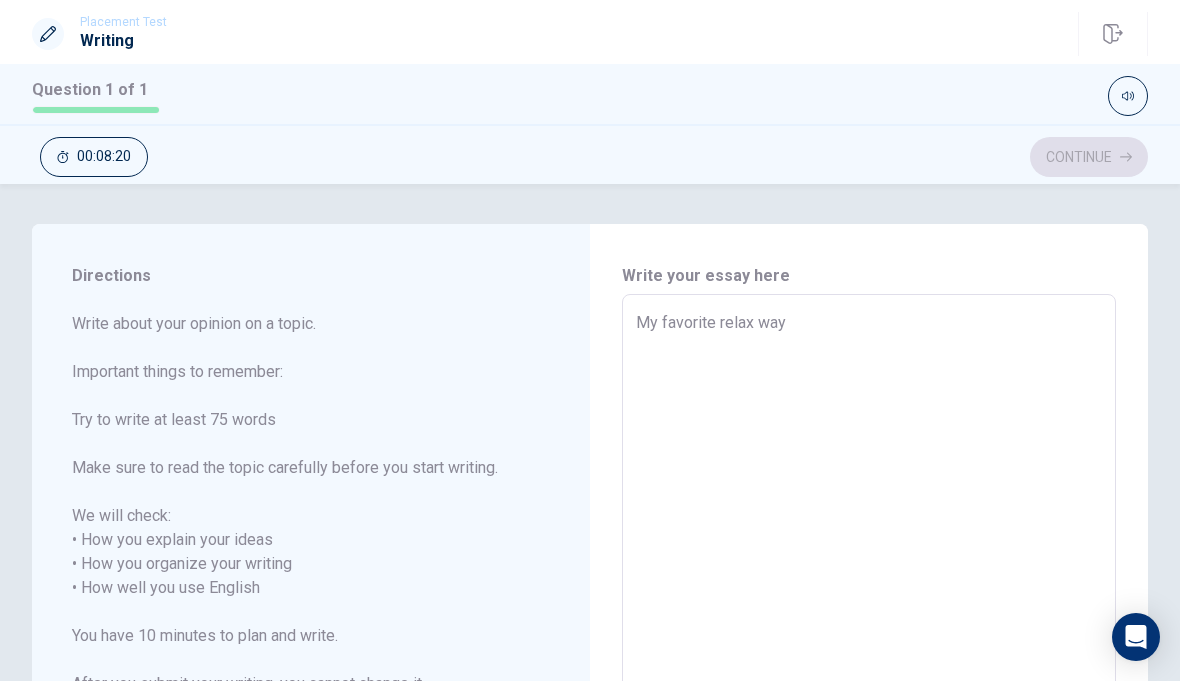type on "x" 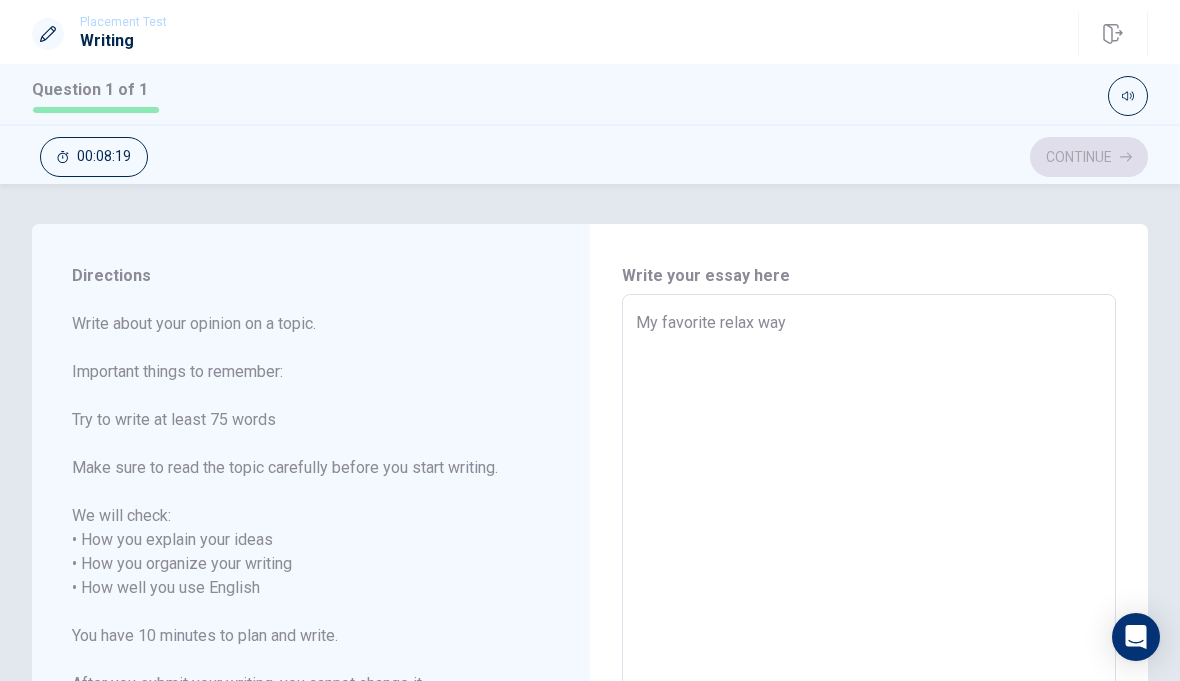 type on "My favorite relax way i" 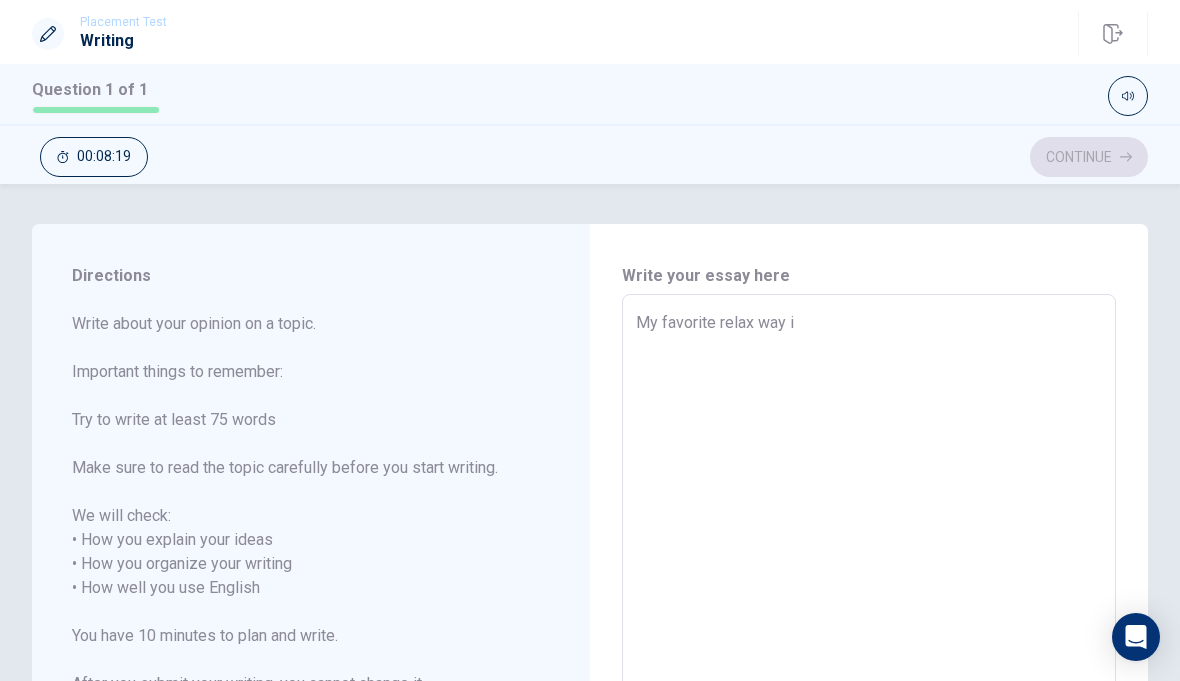 type on "x" 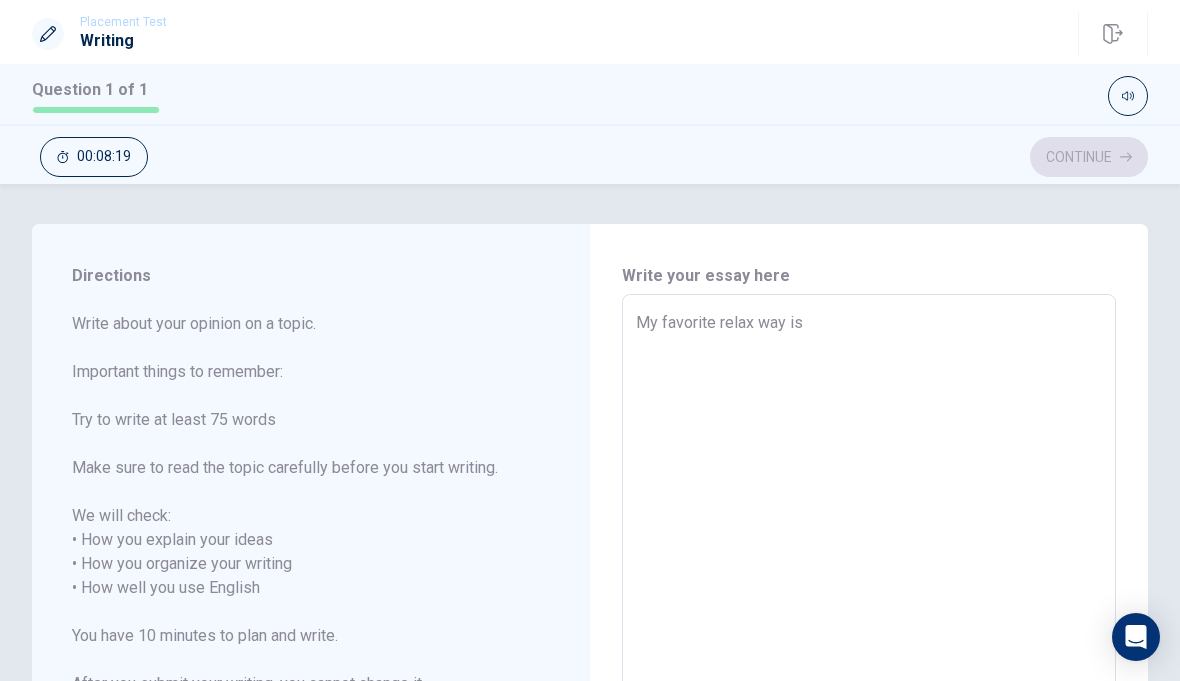 type on "x" 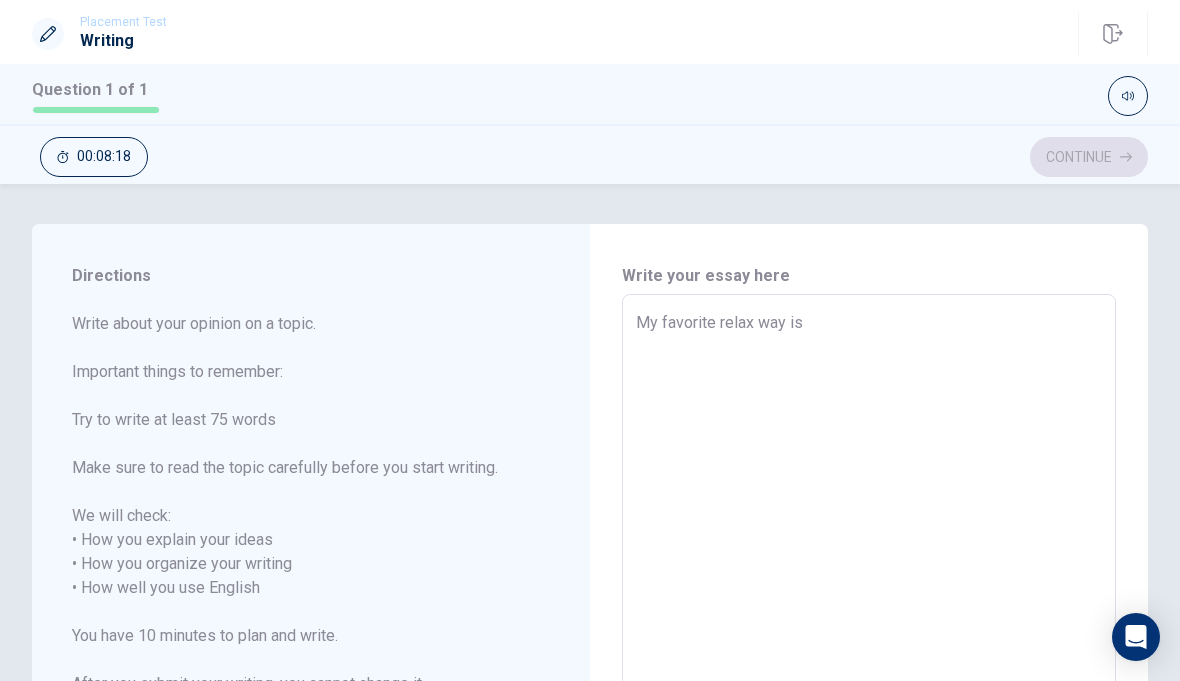 type on "x" 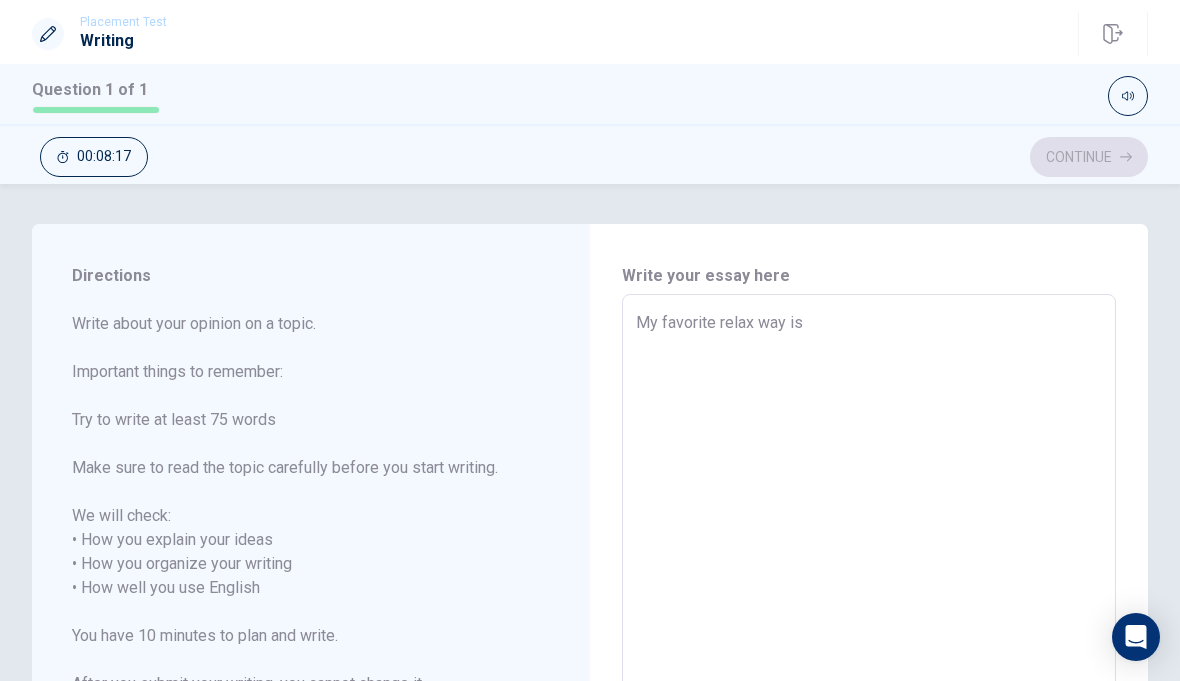 type on "My favorite relax way is e" 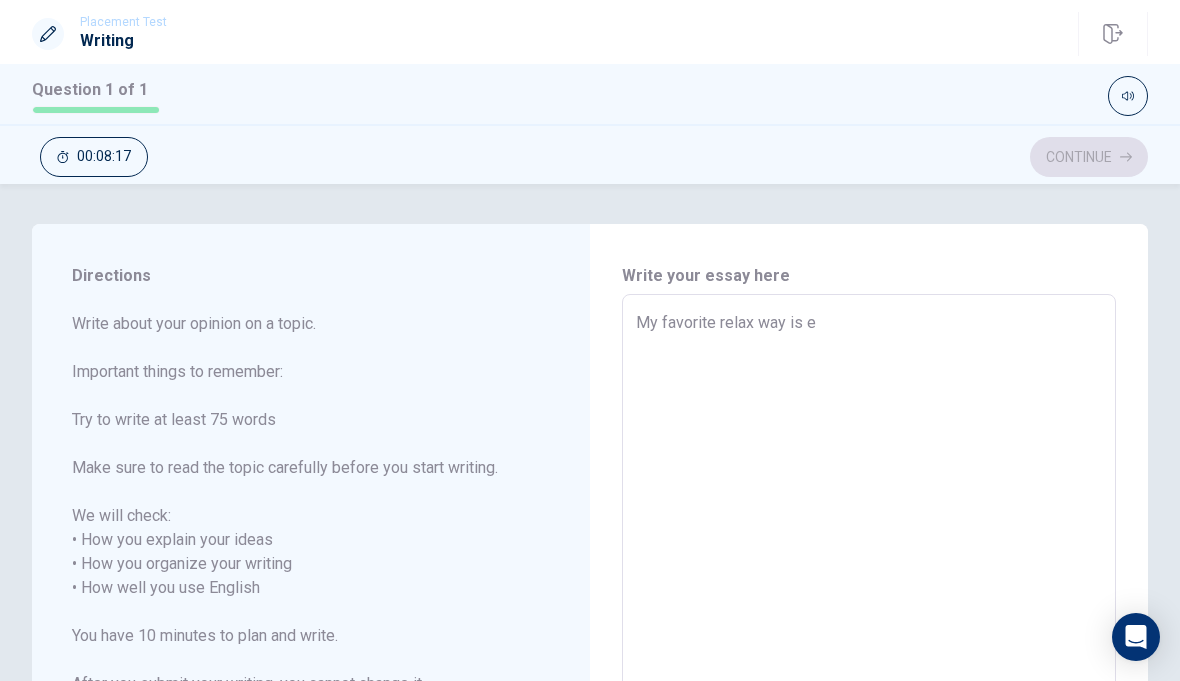 type on "x" 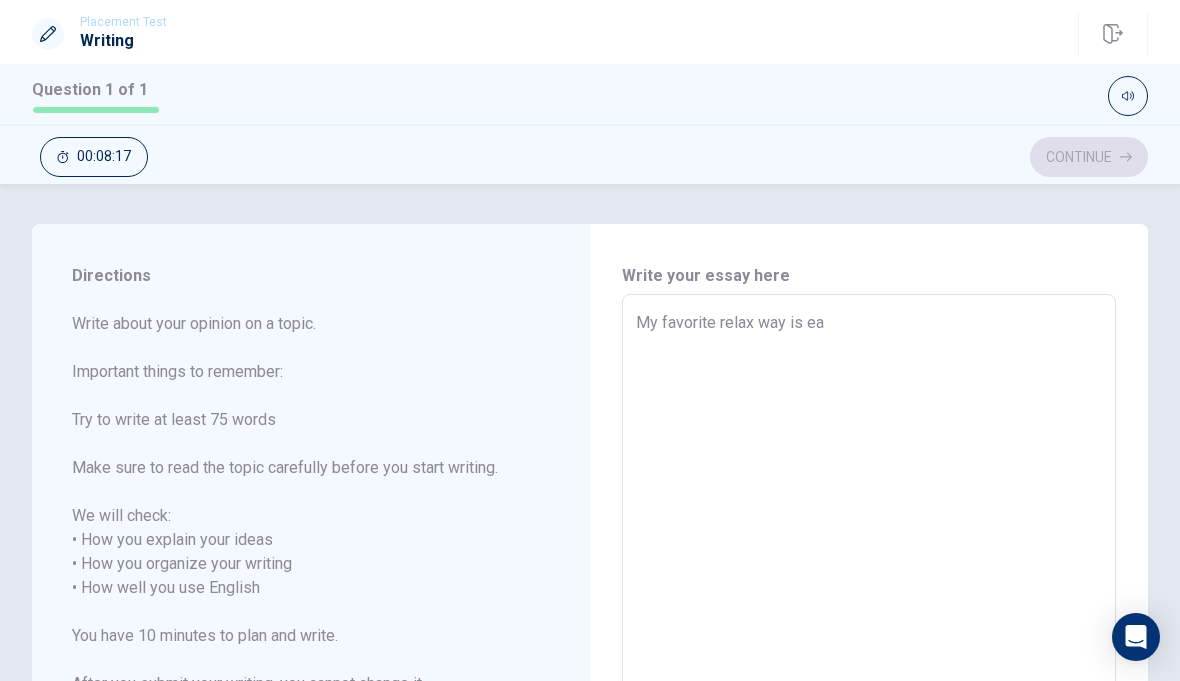type on "x" 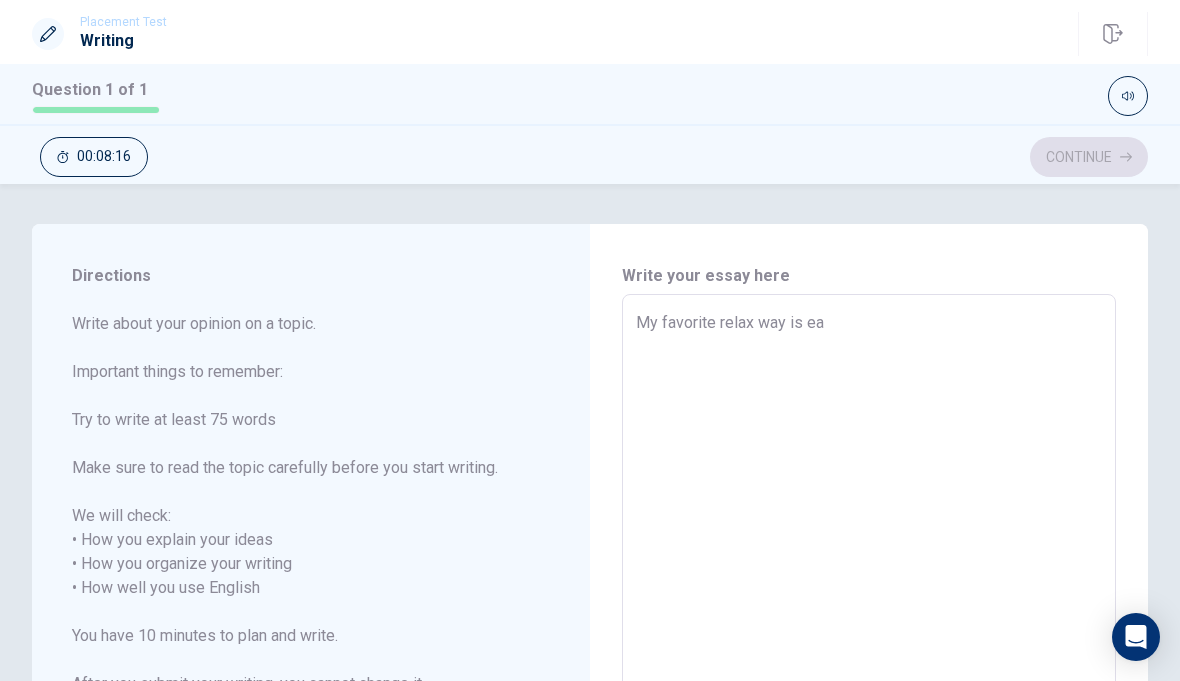 type on "My favorite relax way is eat" 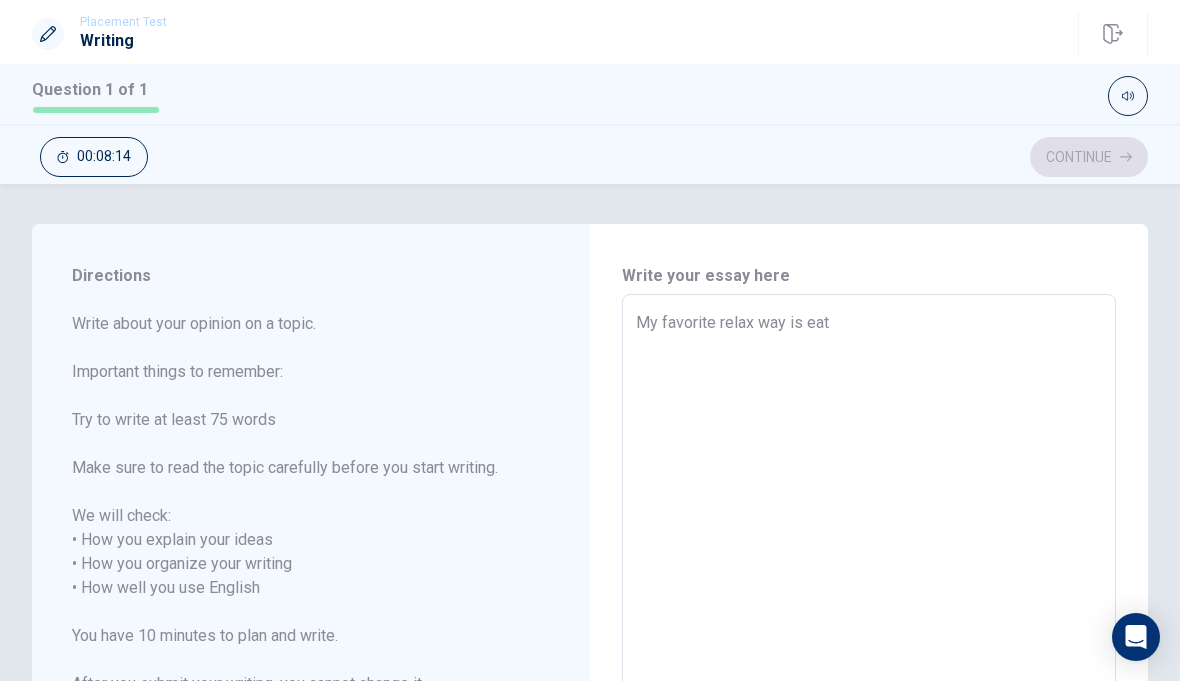 type on "x" 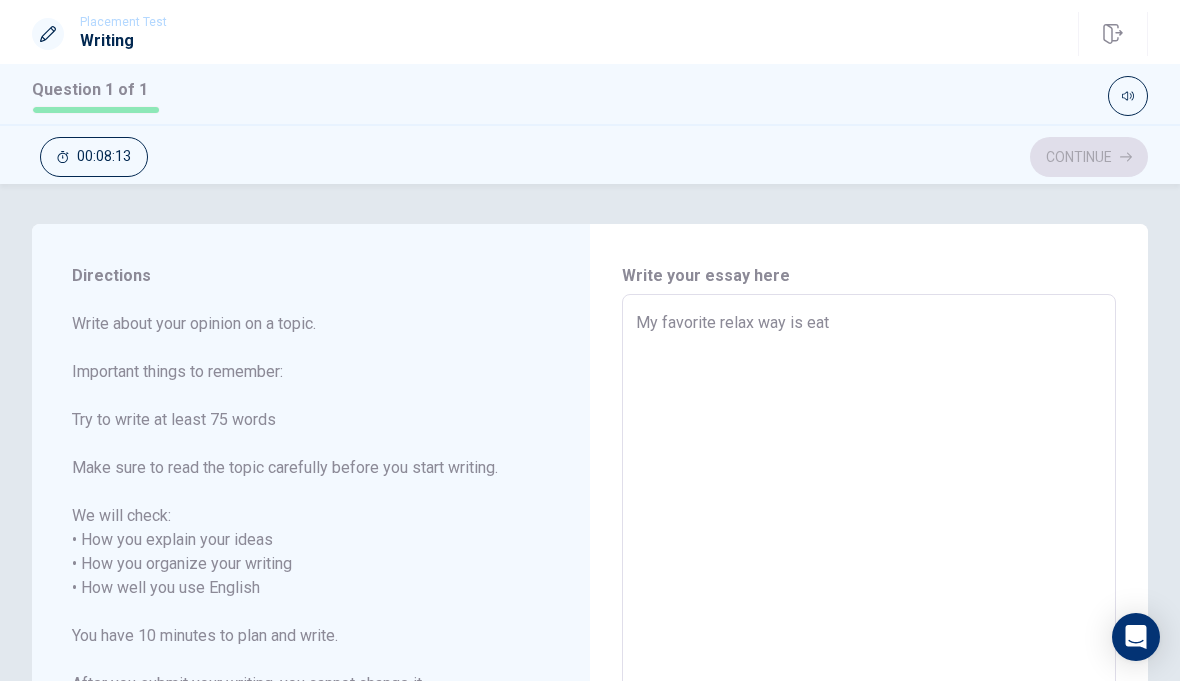type on "My favorite relax way is eatt" 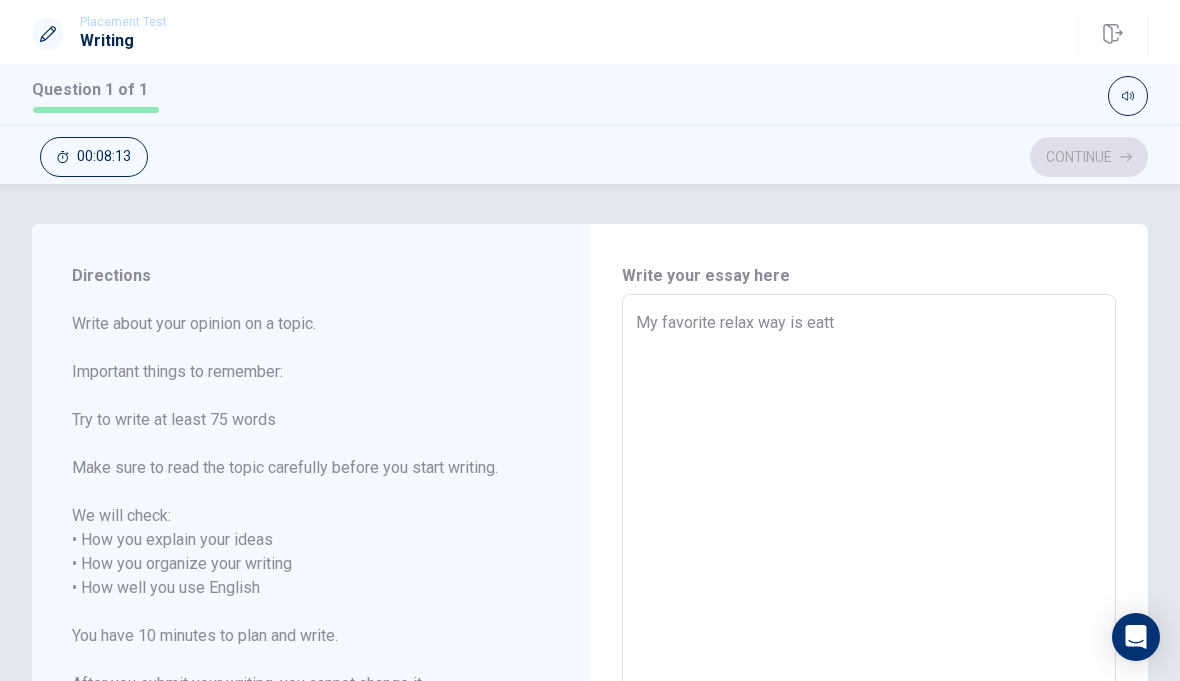type on "My favorite relax way is eatti" 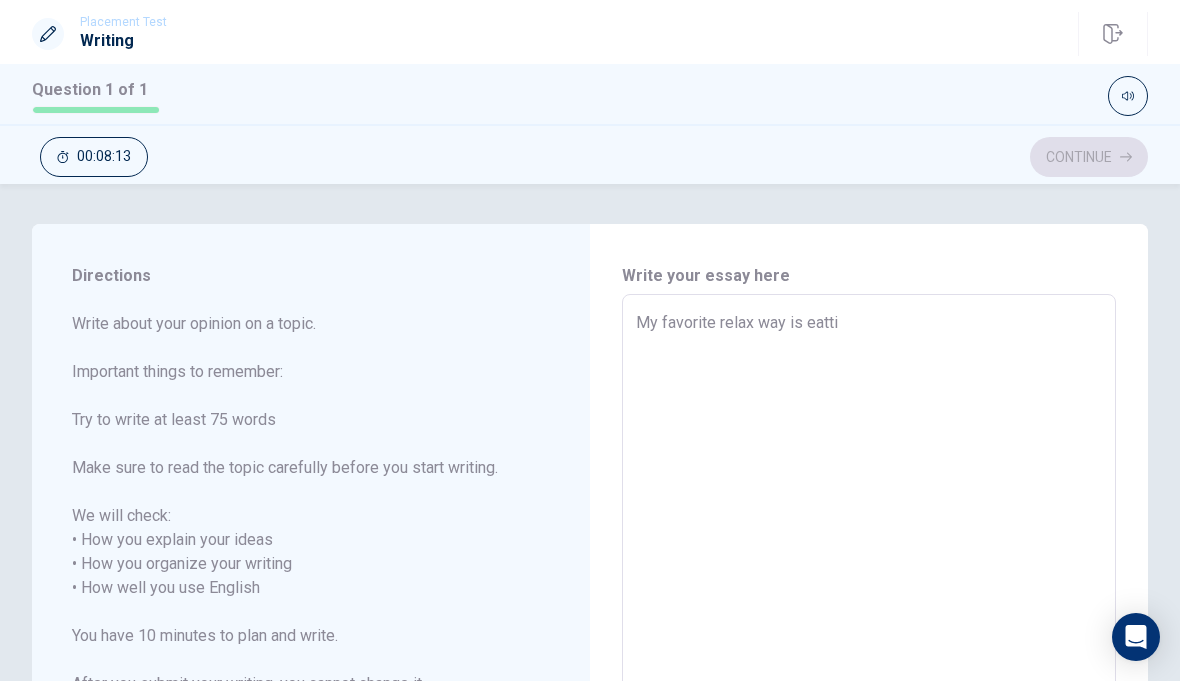 type on "x" 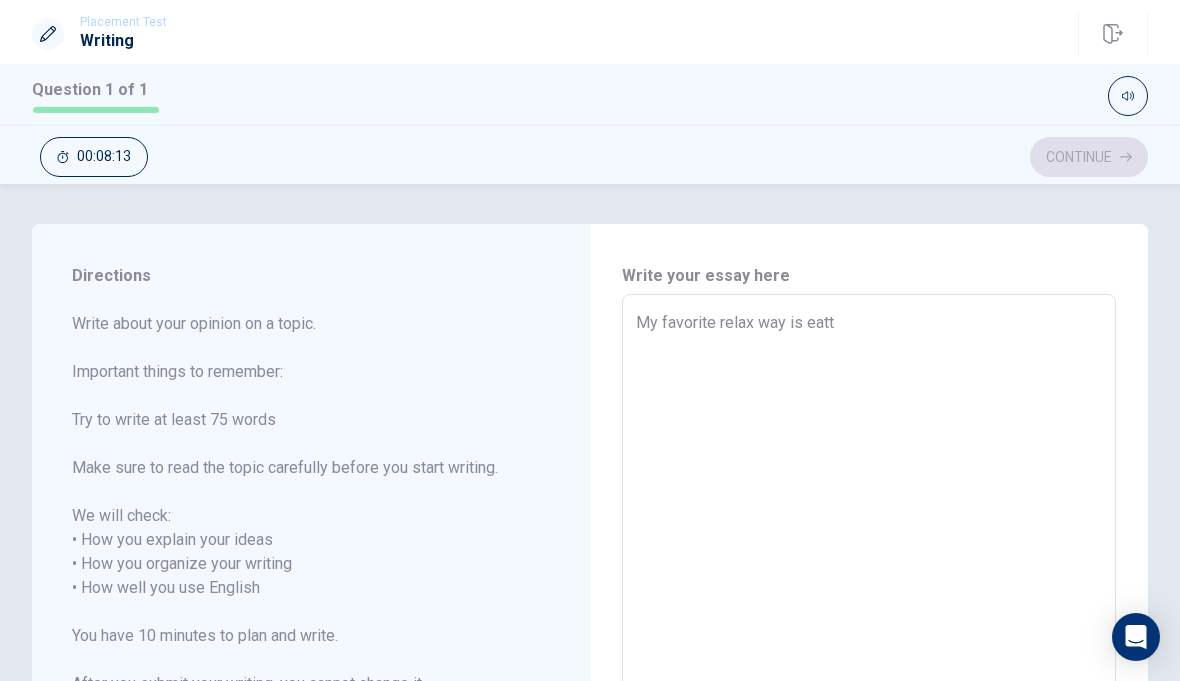type on "x" 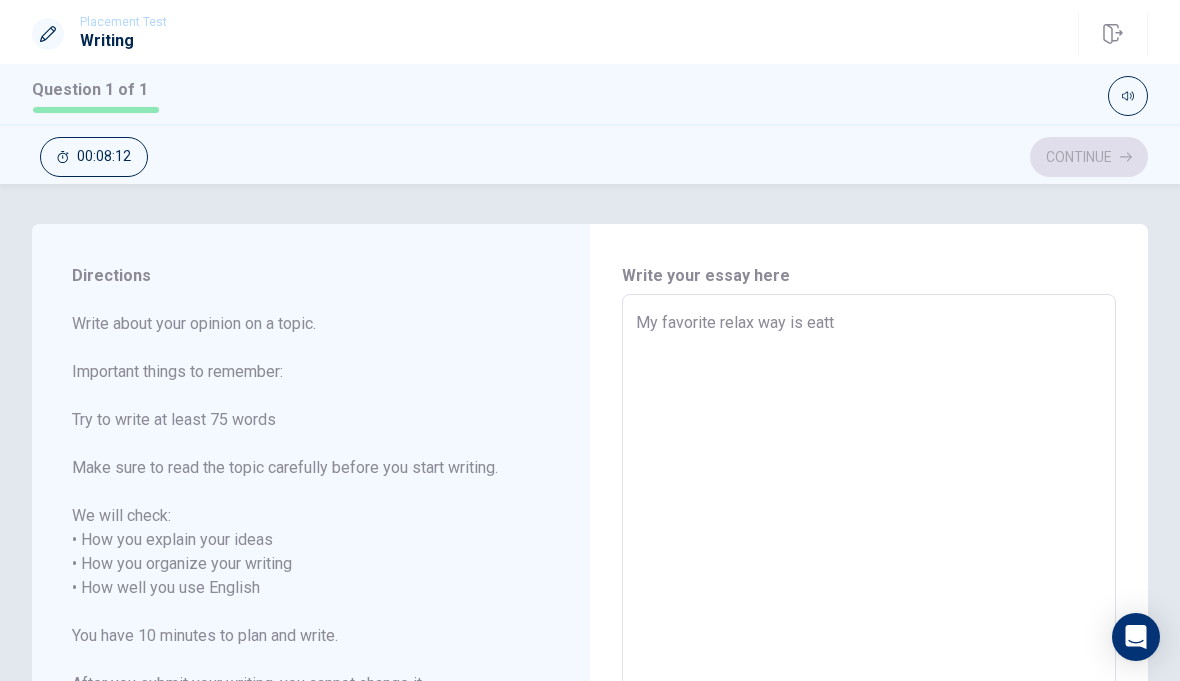 type on "My favorite relax way is eat" 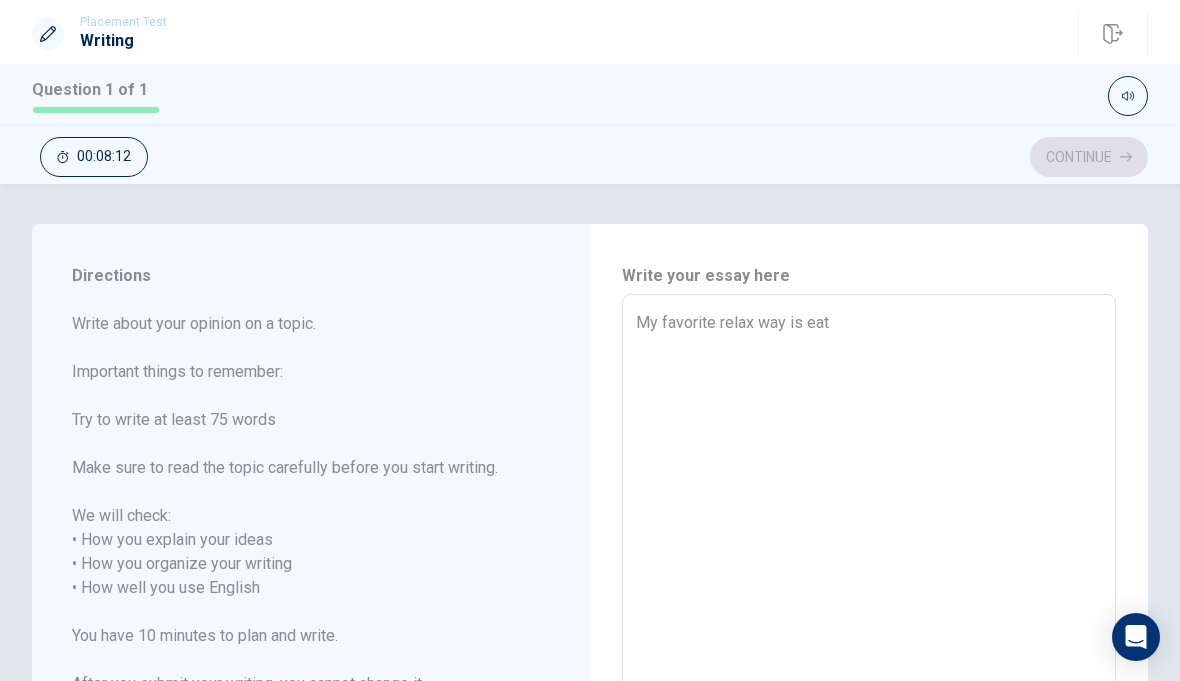 type on "x" 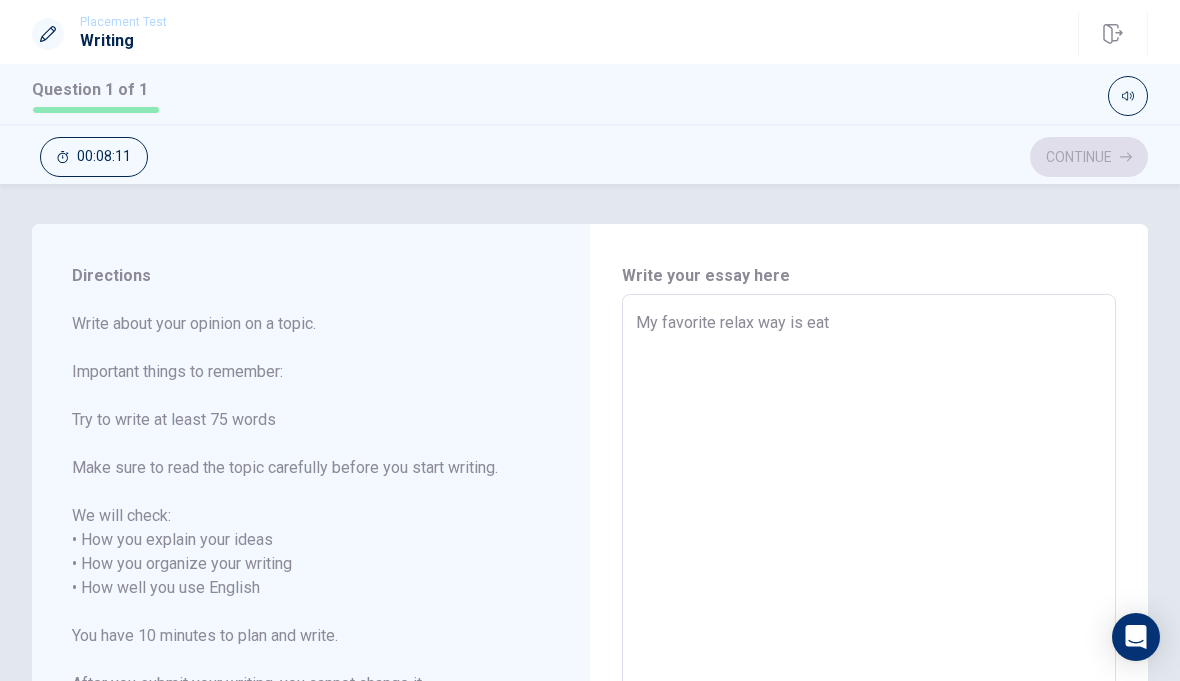 type on "My favorite relax way is eati" 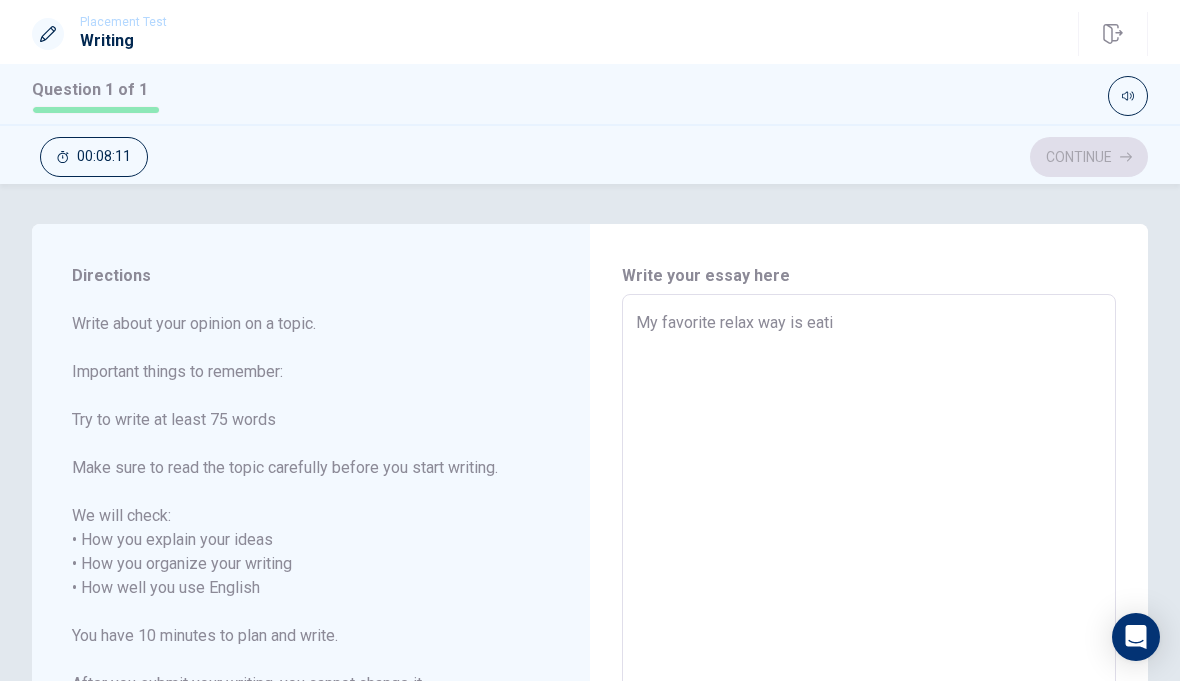 type on "x" 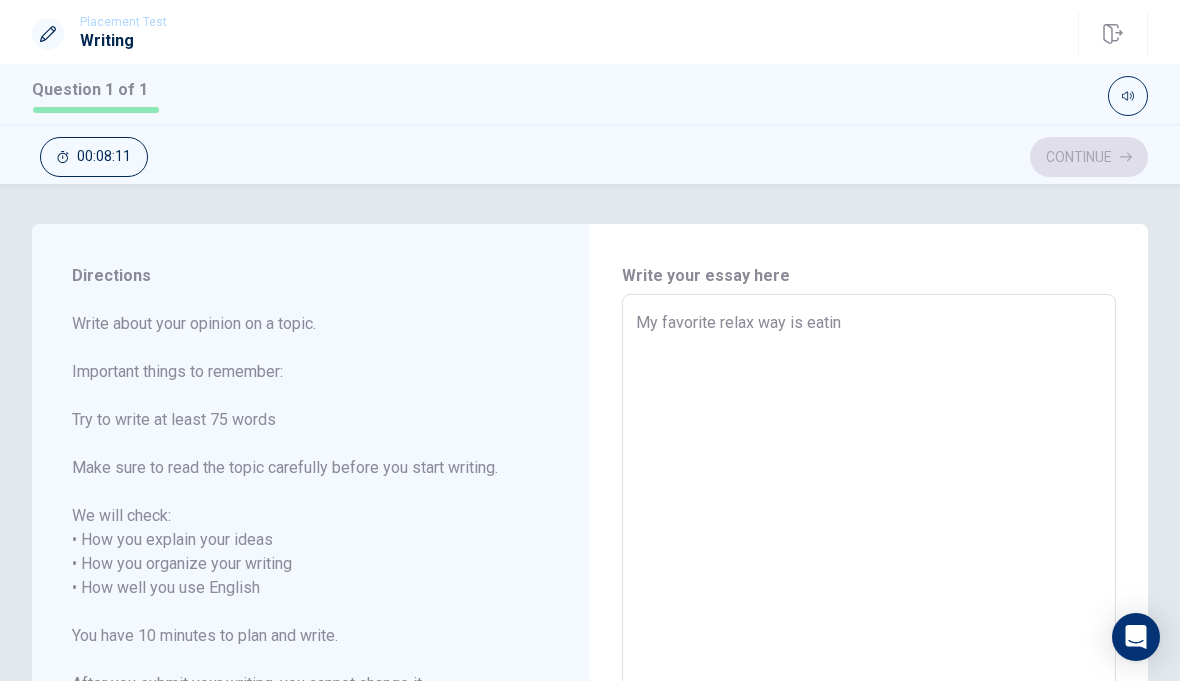 type on "x" 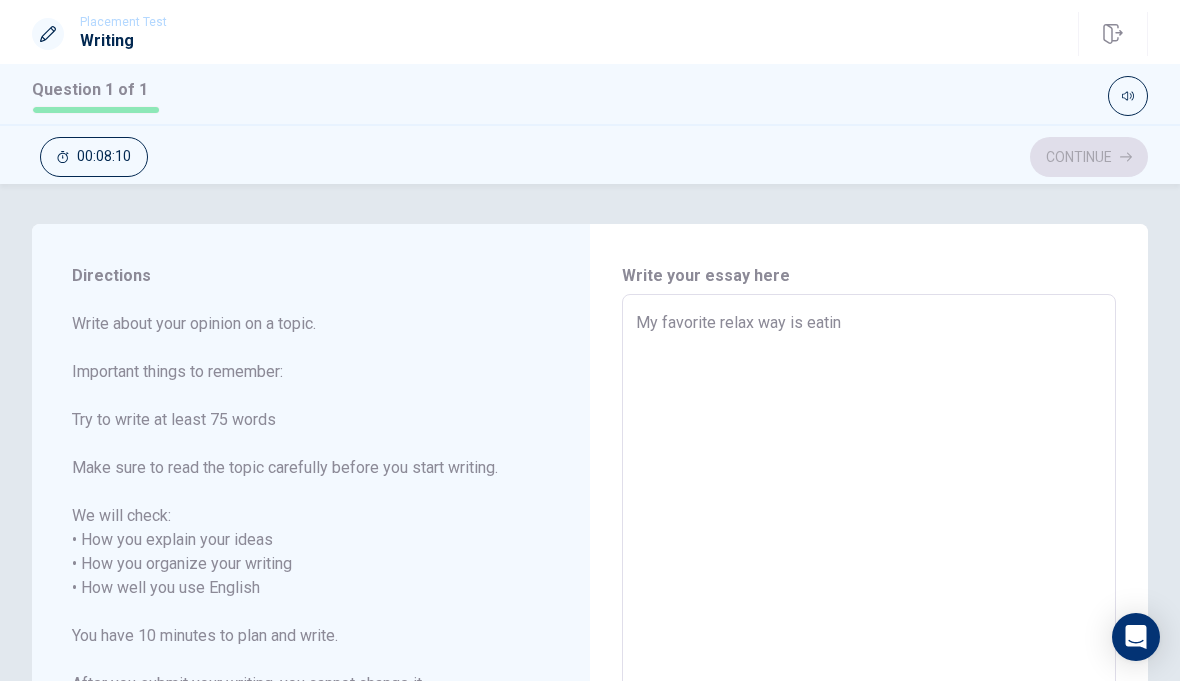 type on "My favorite relax way is eatinh" 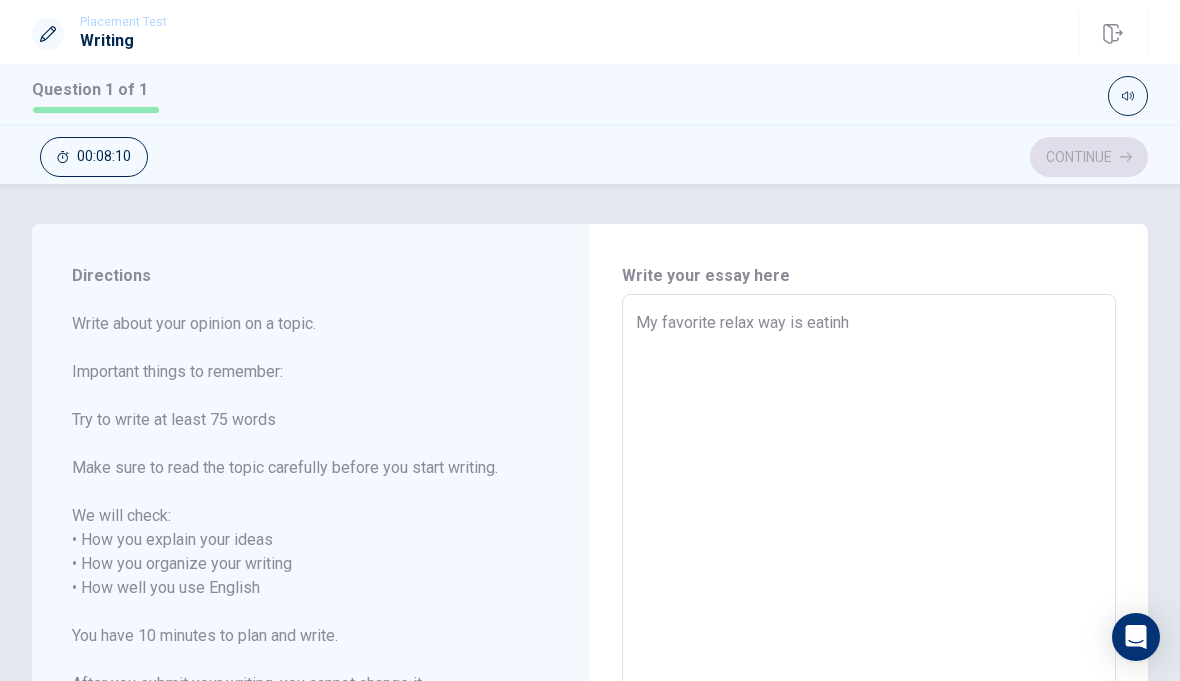 type on "x" 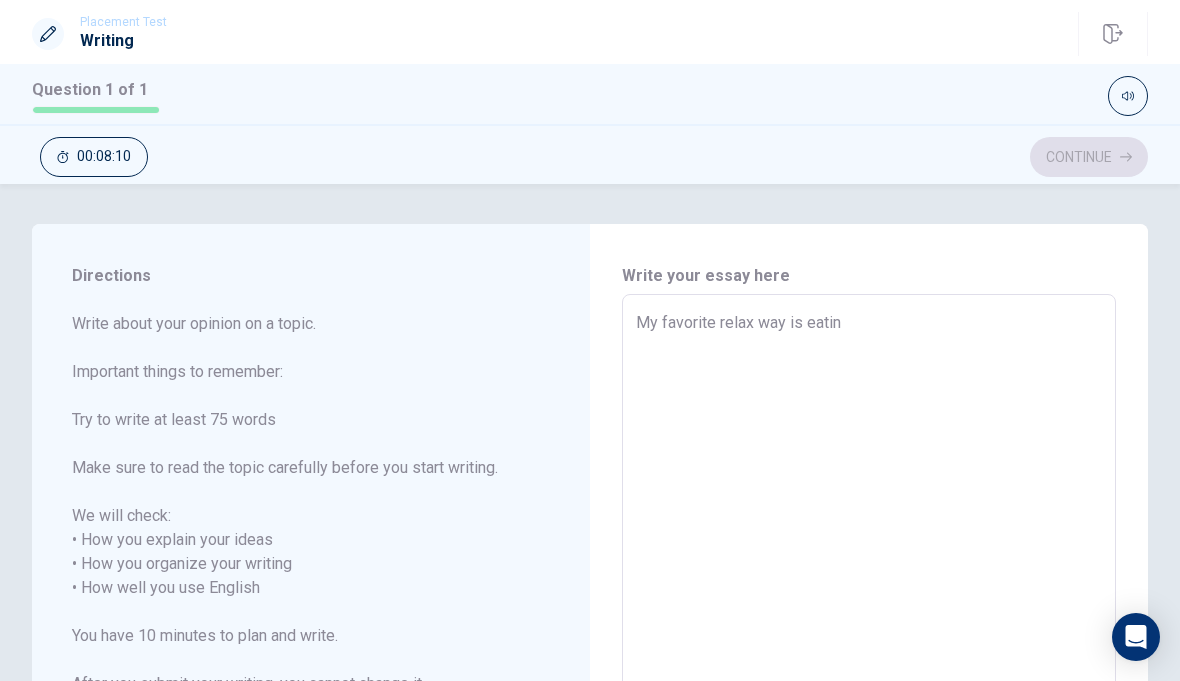 type on "x" 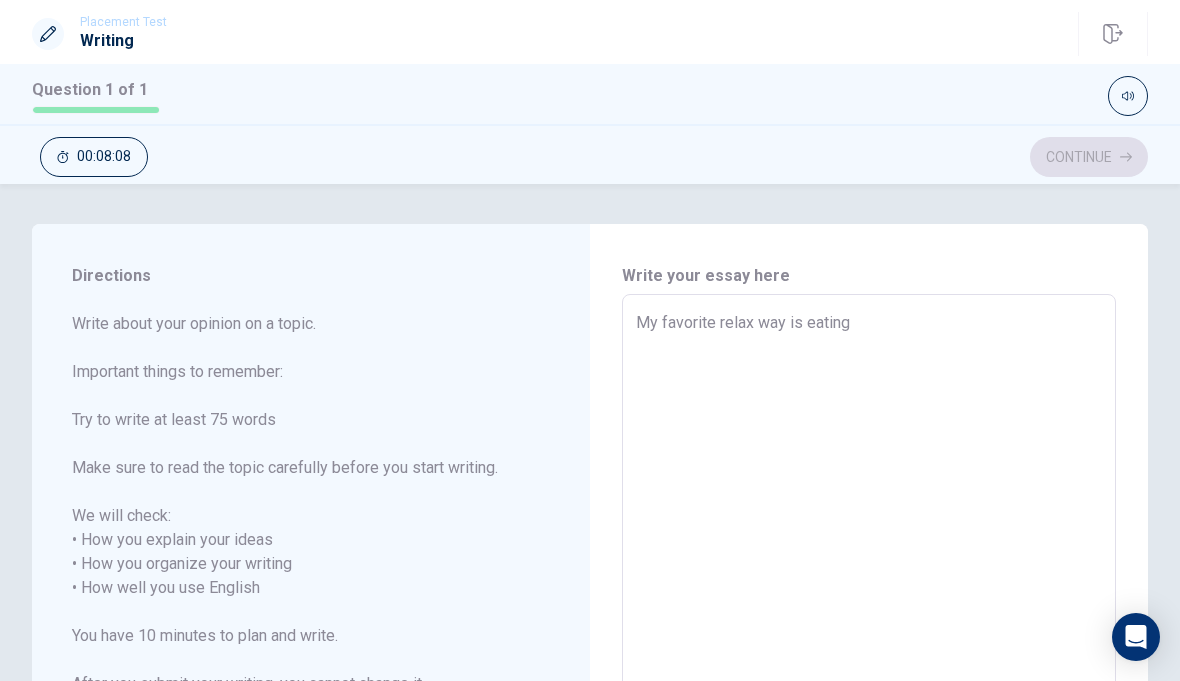 type on "x" 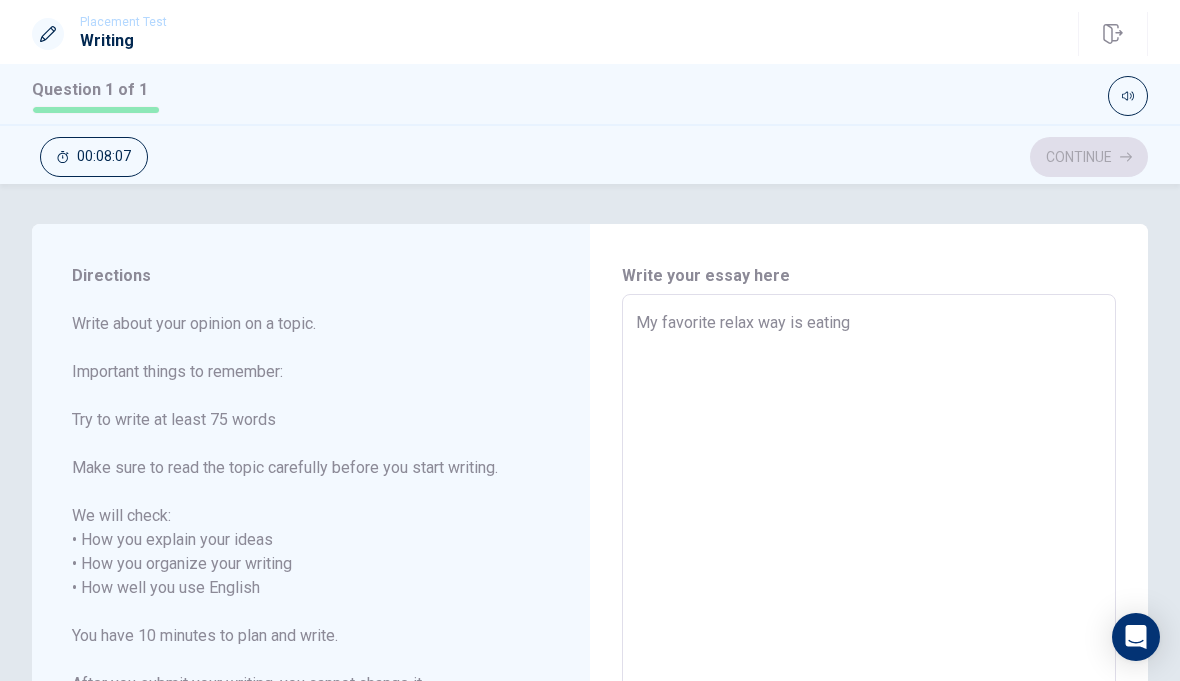 type on "x" 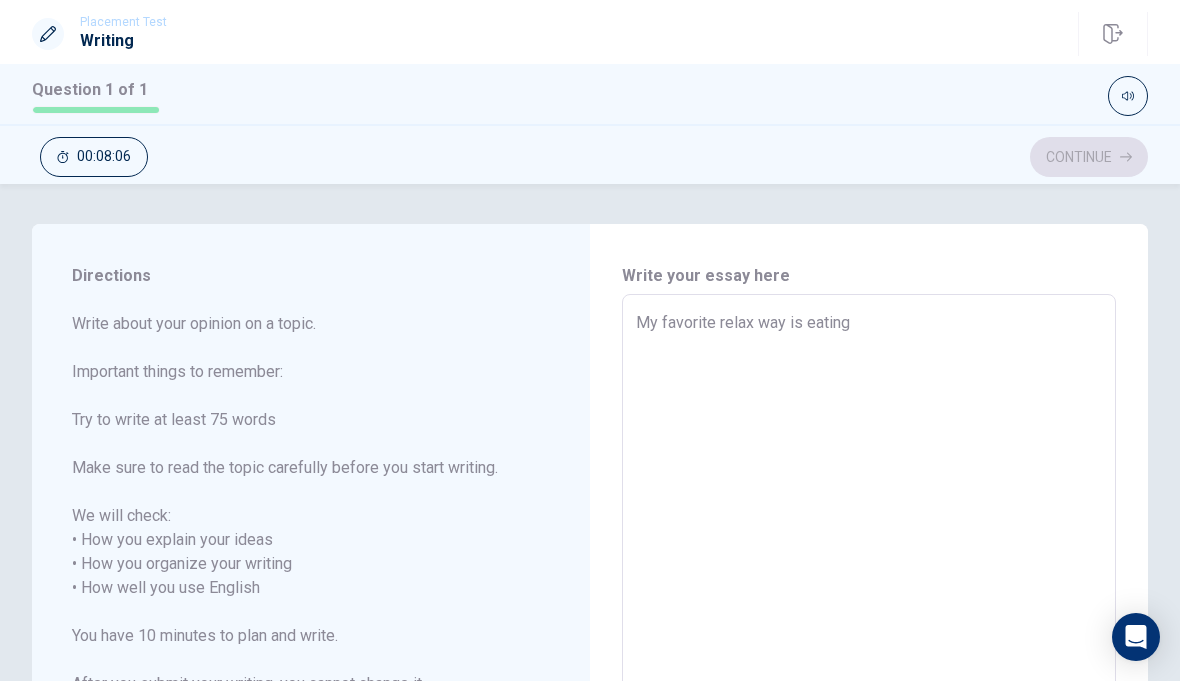 type on "My favorite relax way is eating d" 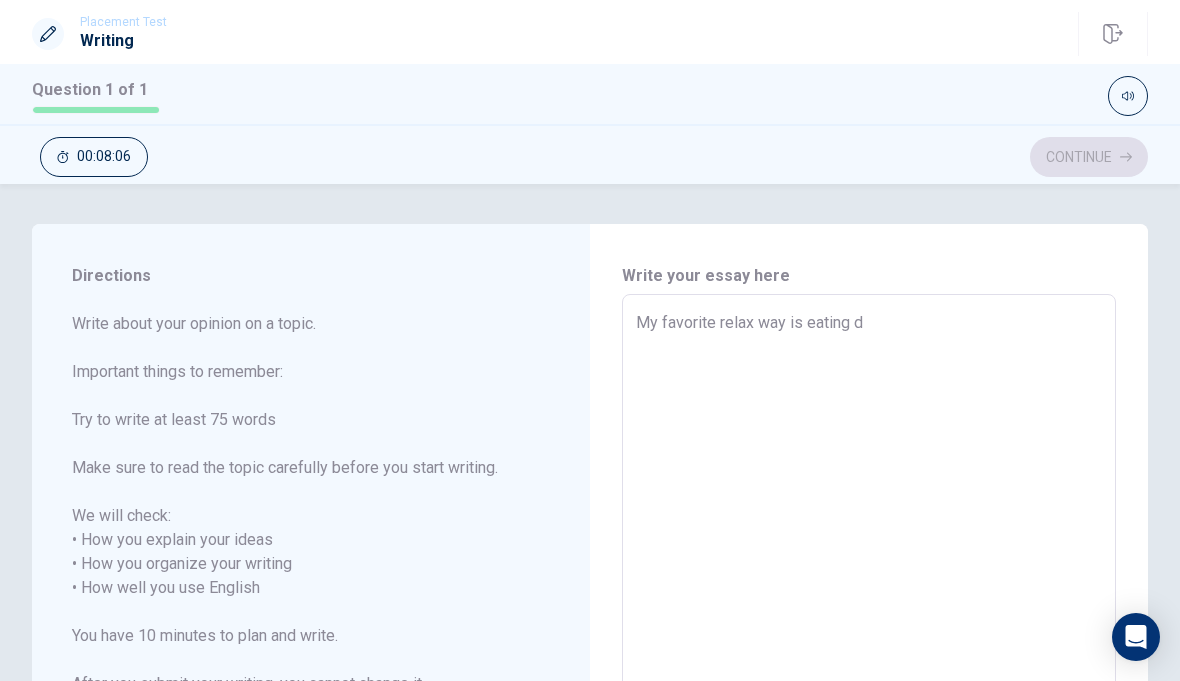 type on "x" 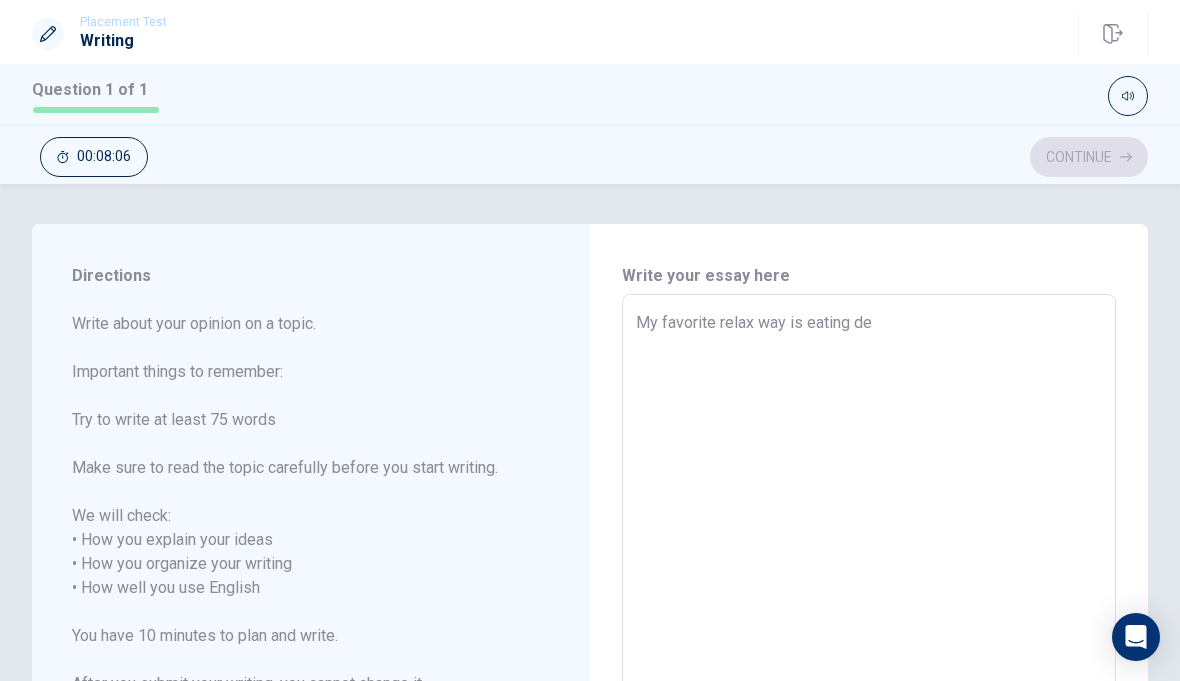 type on "x" 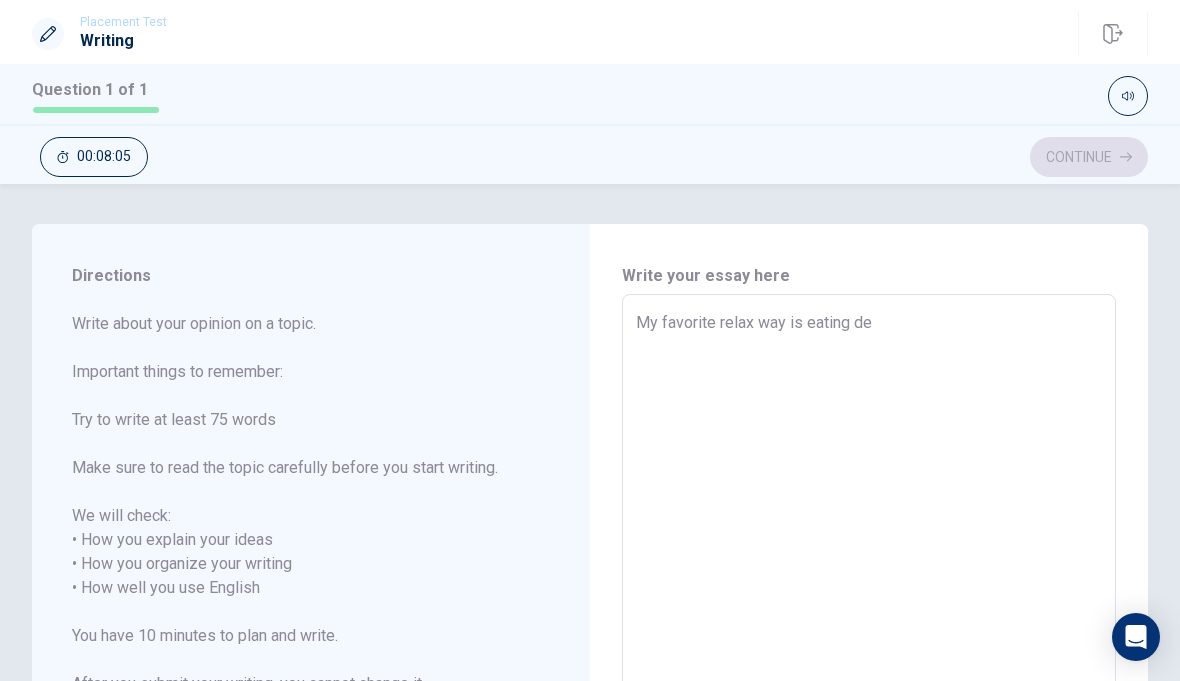 type on "My favorite relax way is eating der" 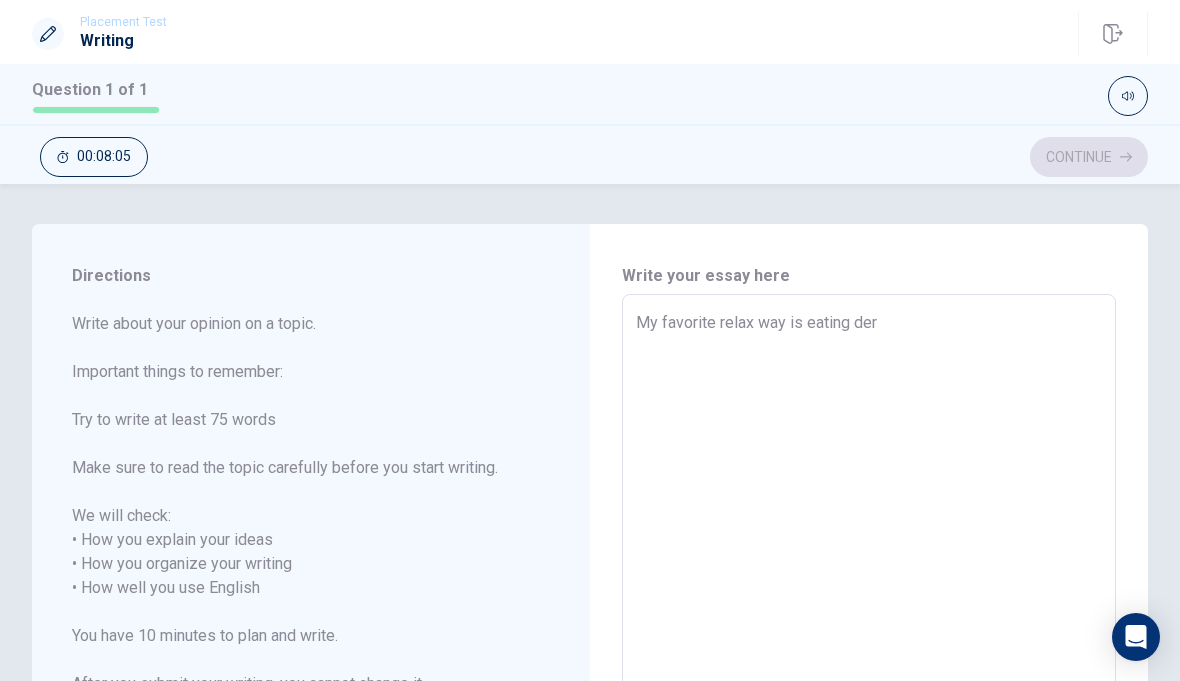 type on "x" 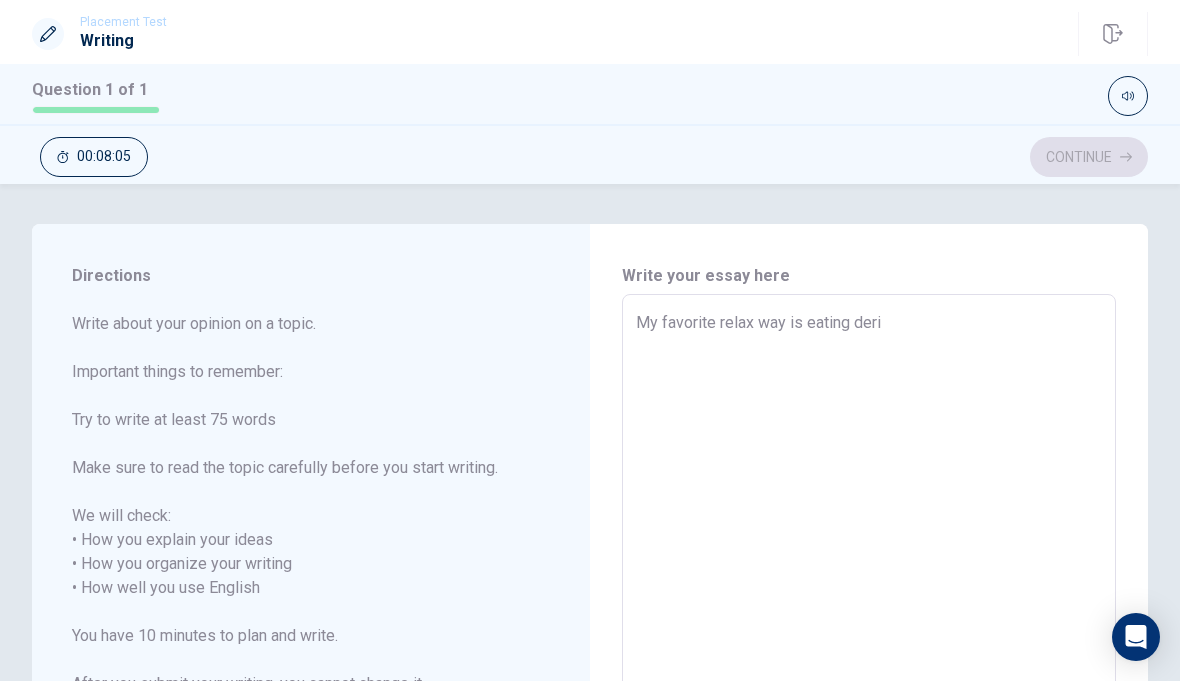 type on "x" 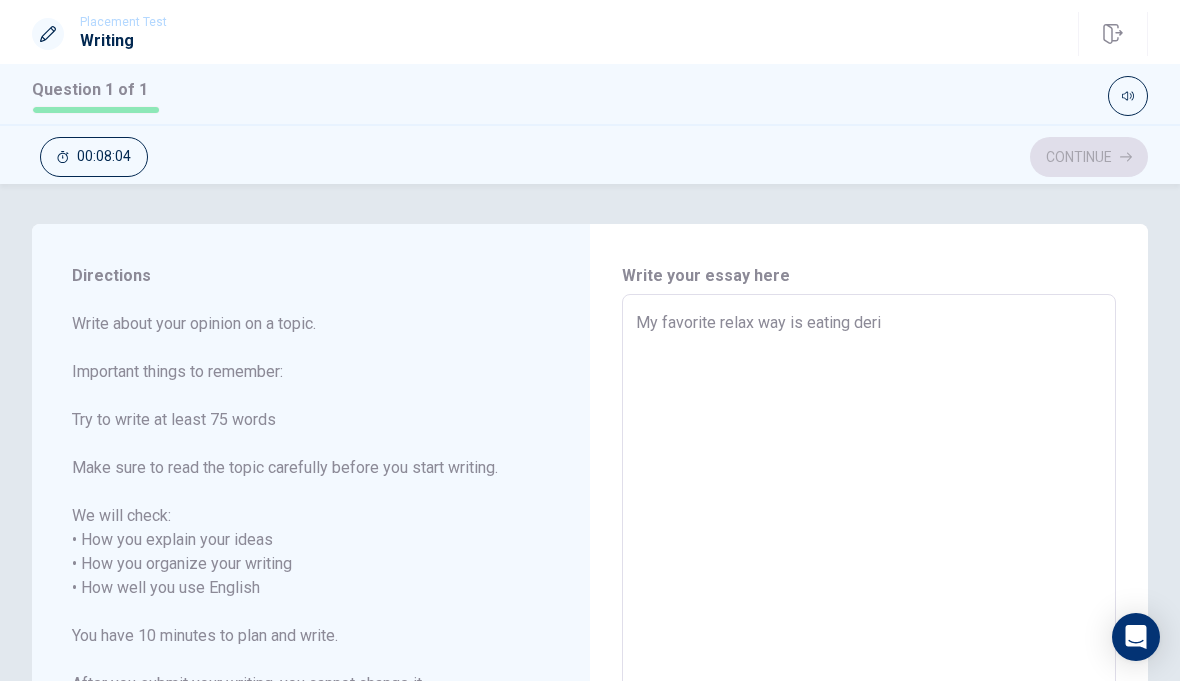 type on "My favorite relax way is eating deris" 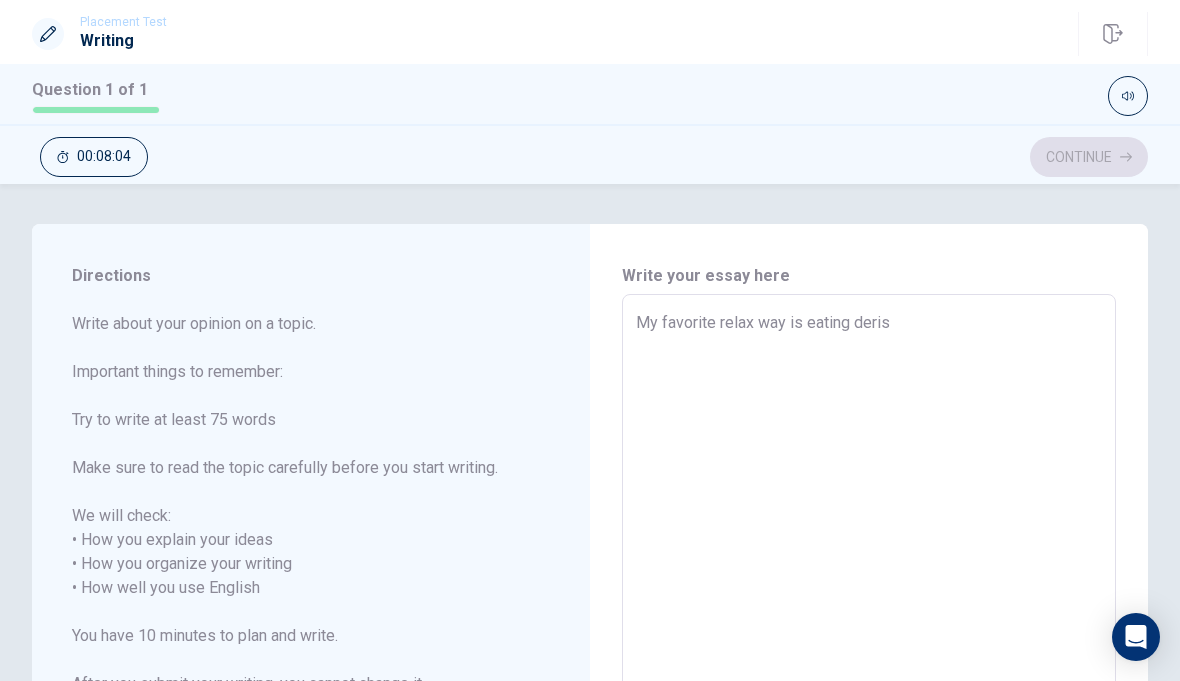 type on "x" 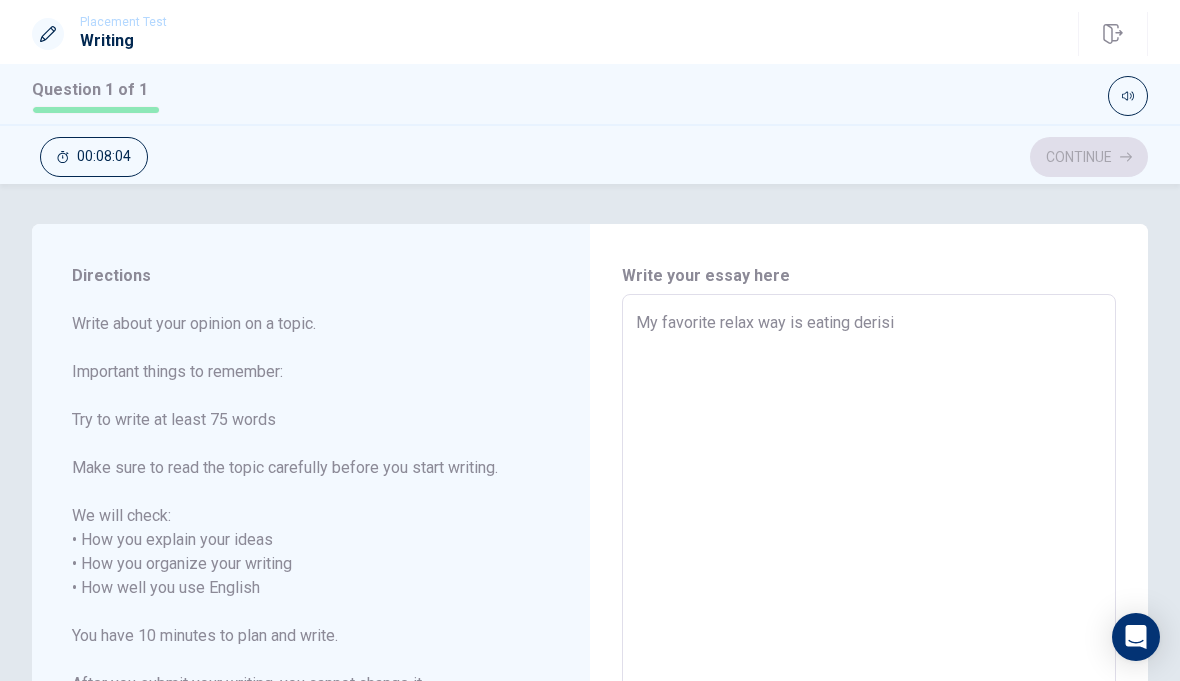 type on "x" 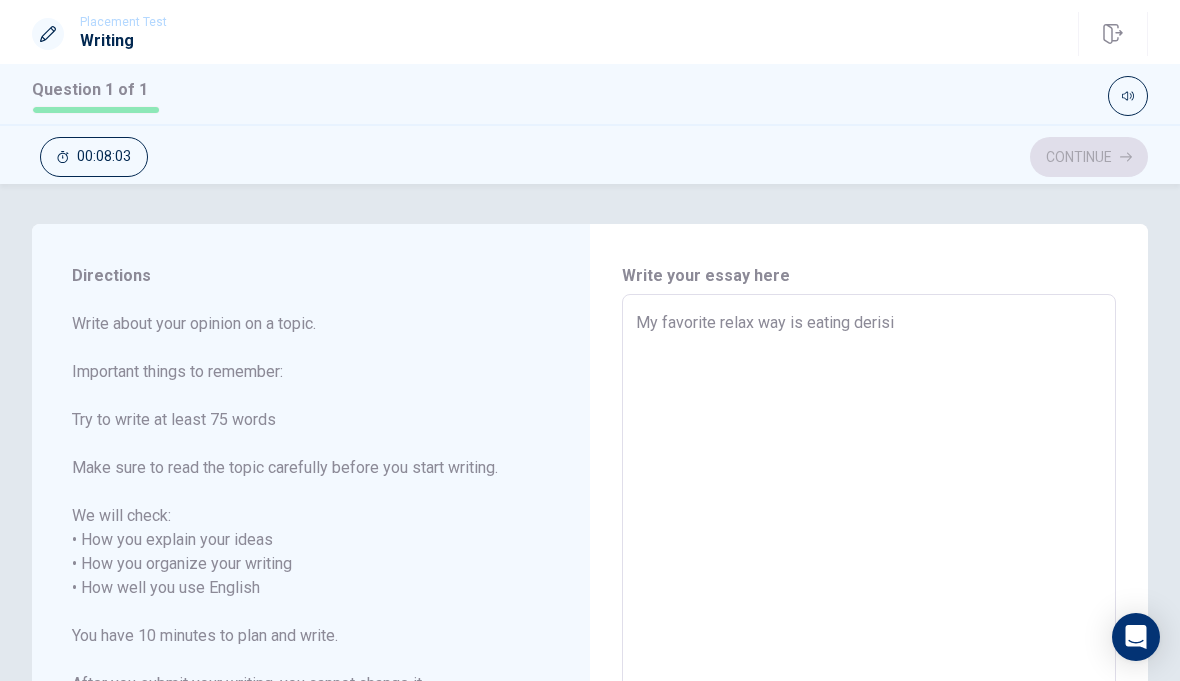 type on "My favorite relax way is eating deris" 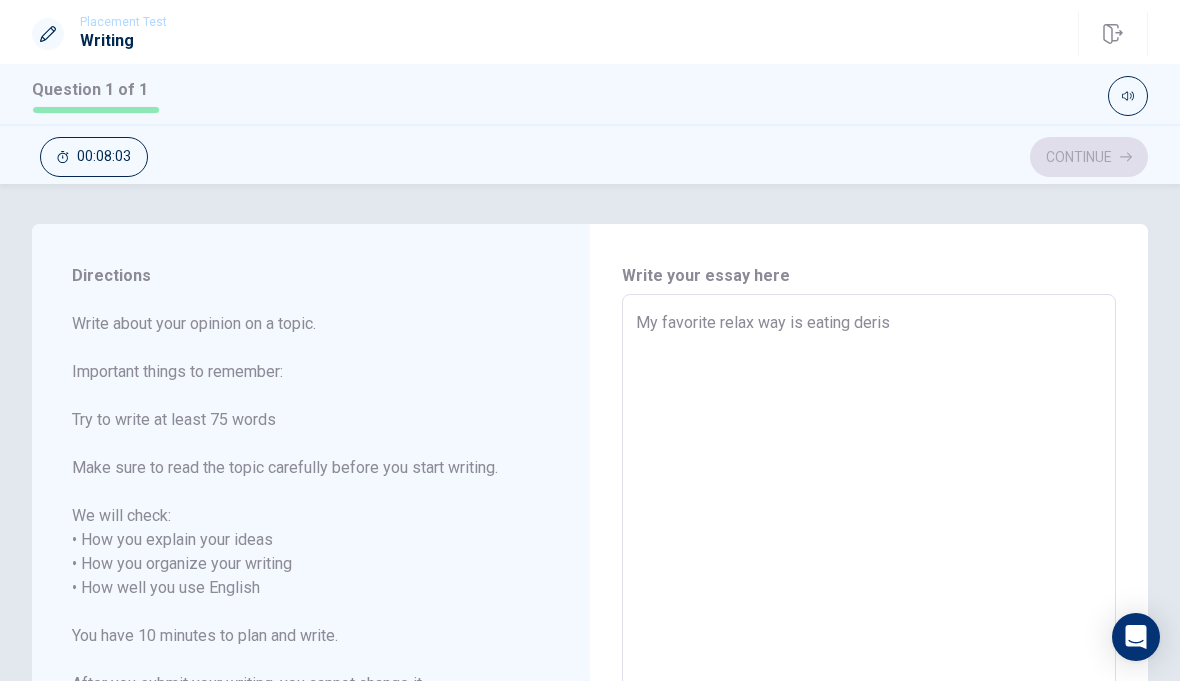 type on "x" 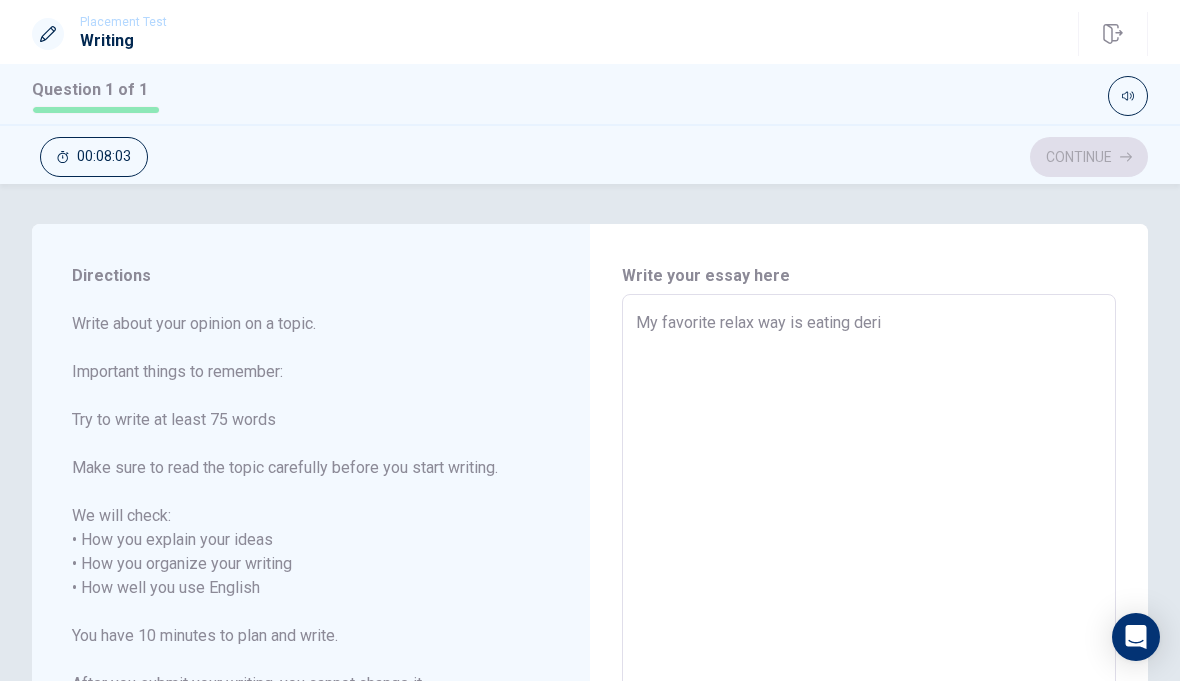 type on "x" 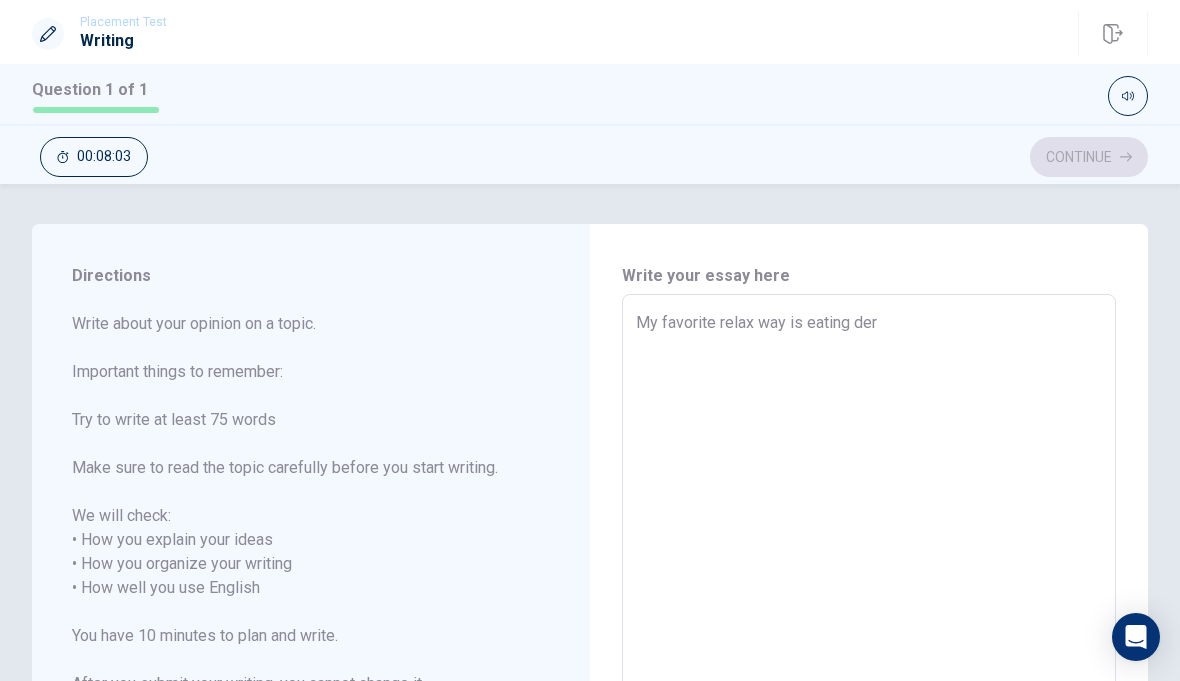 type 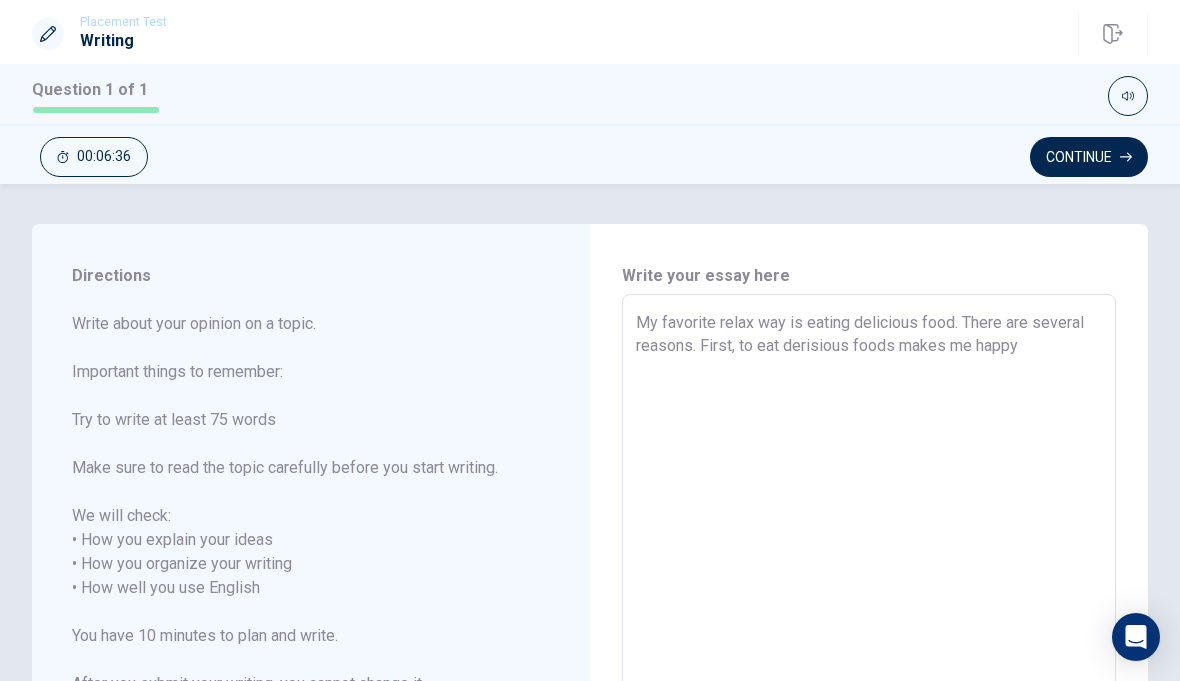 click on "This site uses cookies, as explained in our  Privacy Policy . If you agree to the use of cookies, please click the Accept button and continue to browse our site.   Privacy Policy Accept Placement Test   Writing Question 1 of 1 Continue 00:06:36 Question 1 of 1 Continue 00:06:36 Directions Write about your opinion on a topic.
Important things to remember:
Try to write at least 75 words
Make sure to read the topic carefully before you start writing.
We will check:
• How you explain your ideas
• How you organize your writing
• How well you use English
You have 10 minutes to plan and write.
After you submit your writing, you cannot change it.  Question Describe a favorite way to relax and why it helps you recharge. Give reasons and details in your response. Write your essay here My favorite relax way is eating delicious food. There are several reasons. First, to eat derisious foods makes me happy x ​ Word count :  20 © Copyright  2025 Going somewhere? You have 10 minutes to reconnect." at bounding box center (590, 340) 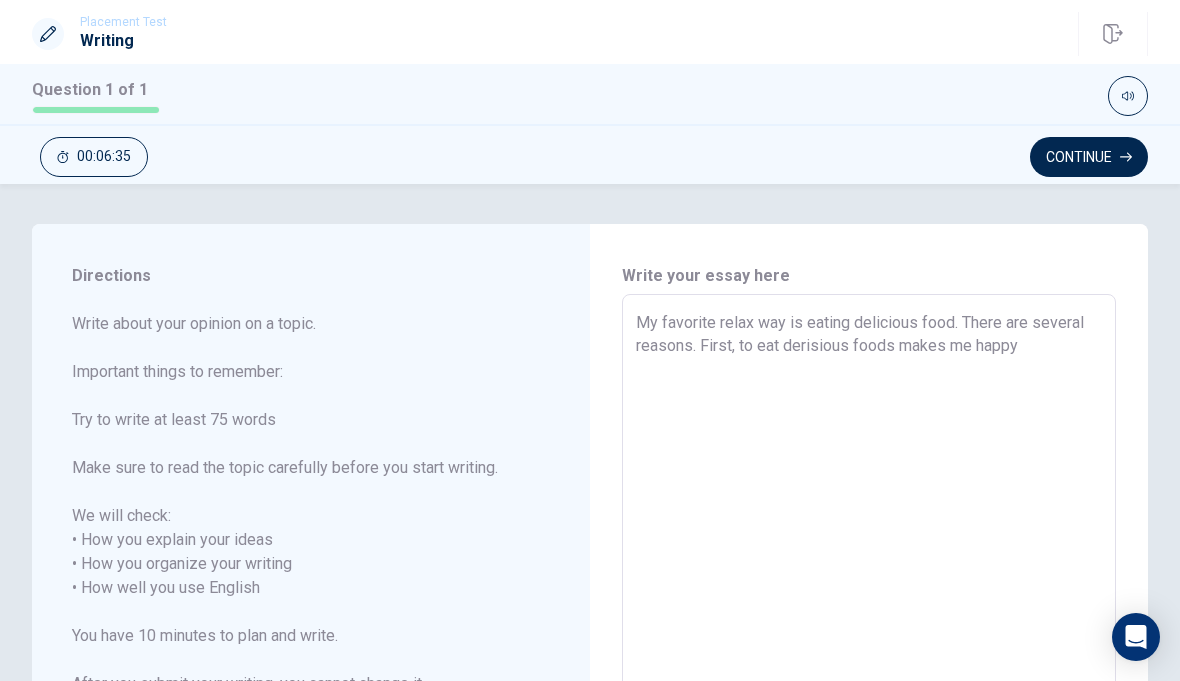 click on "My favorite relax way is eating delicious food. There are several reasons. First, to eat derisious foods makes me happy" at bounding box center [869, 588] 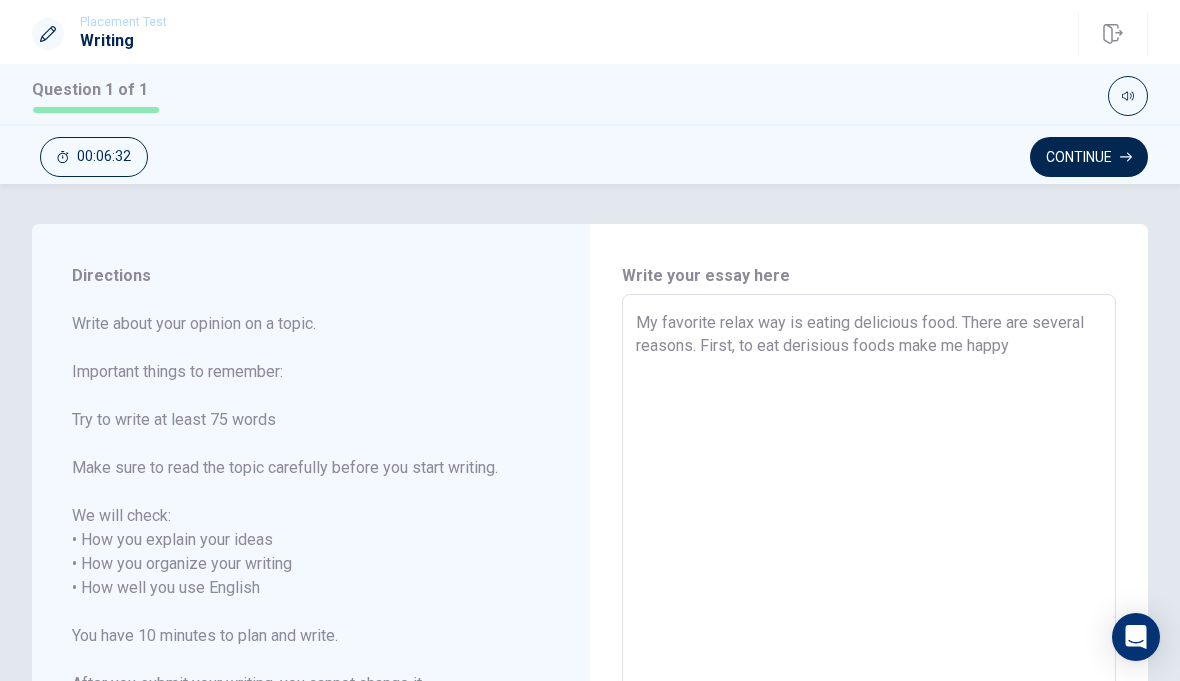 click on "My favorite relax way is eating delicious food. There are several reasons. First, to eat derisious foods make me happy" at bounding box center (869, 588) 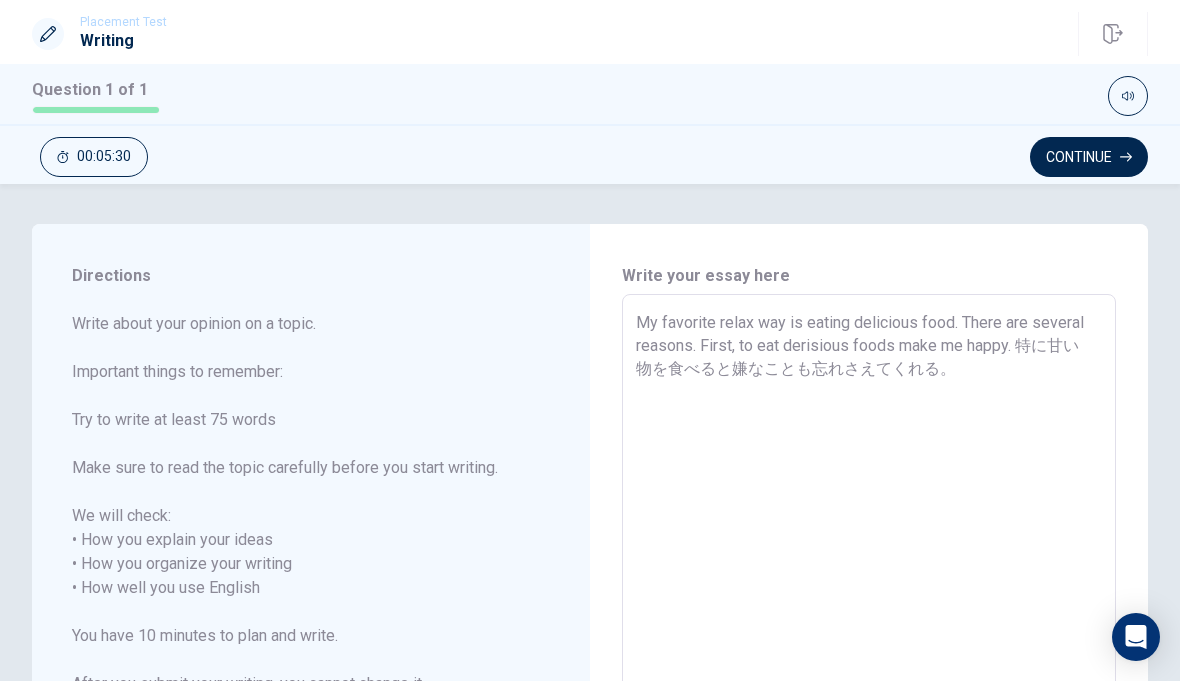 drag, startPoint x: 949, startPoint y: 372, endPoint x: 1018, endPoint y: 342, distance: 75.23962 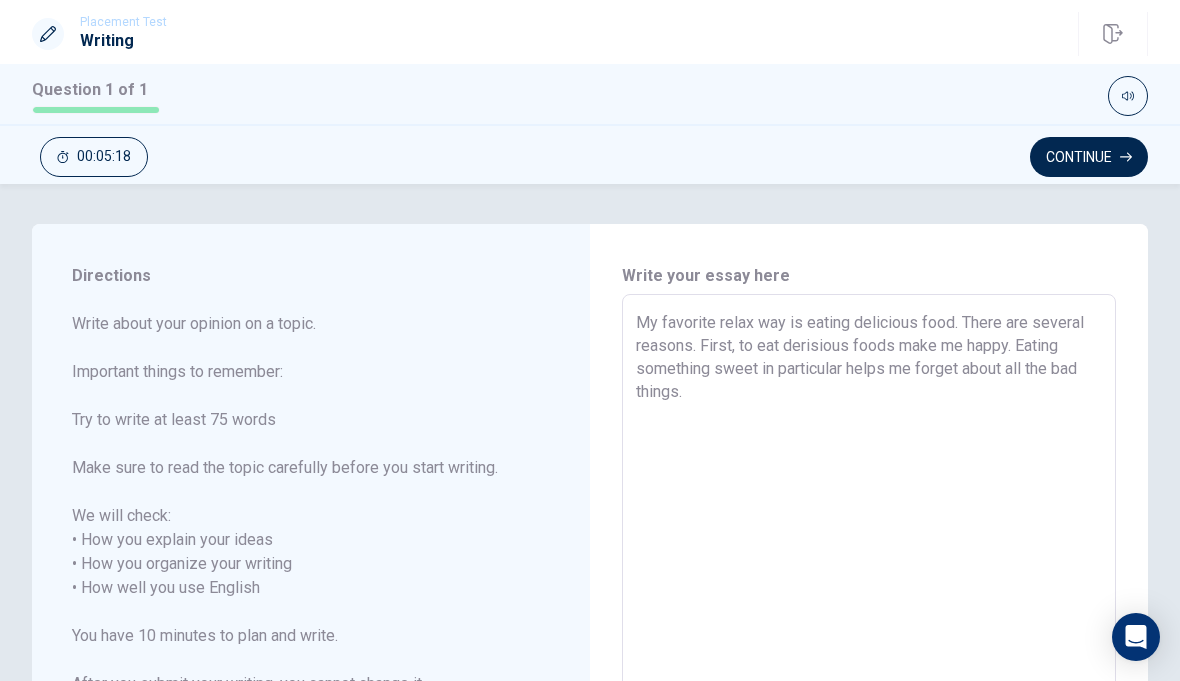 click on "My favorite relax way is eating delicious food. There are several reasons. First, to eat derisious foods make me happy. Eating something sweet in particular helps me forget about all the bad things." at bounding box center (869, 588) 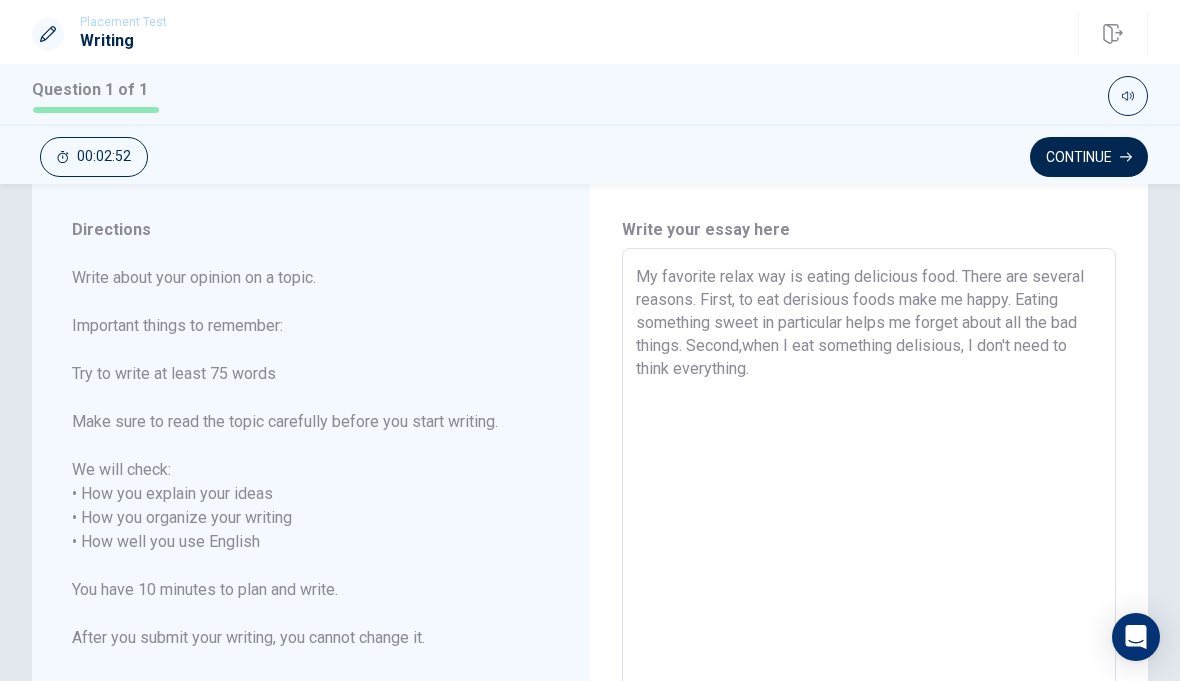 scroll, scrollTop: 54, scrollLeft: 0, axis: vertical 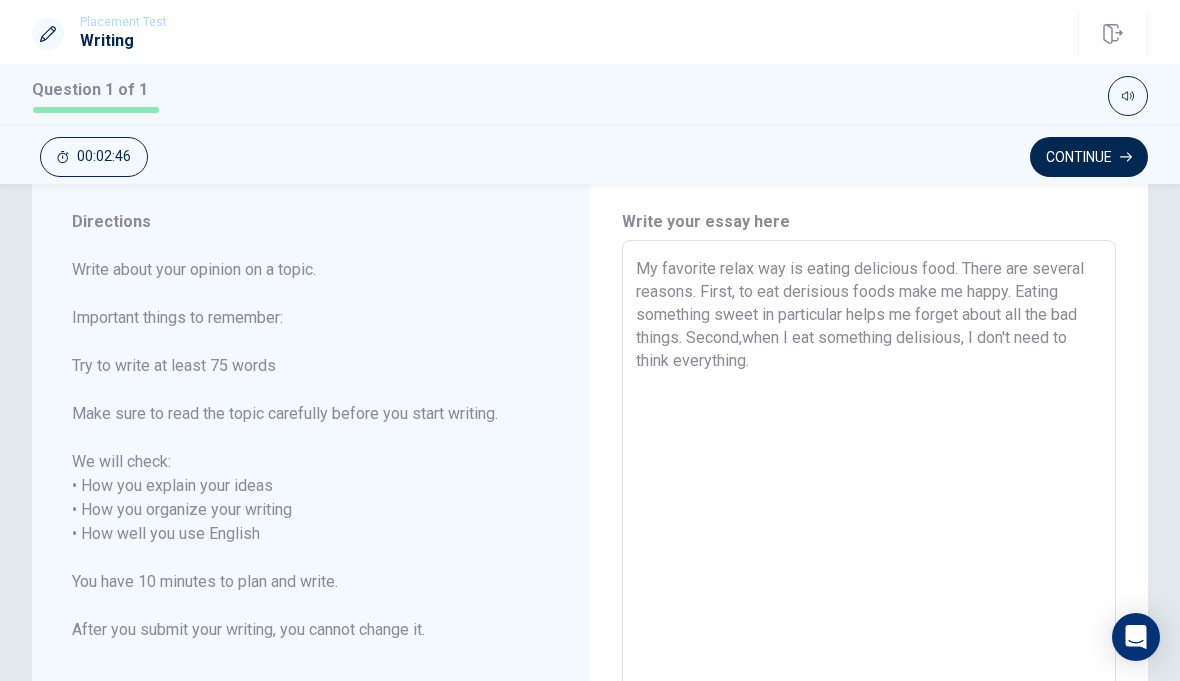 drag, startPoint x: 769, startPoint y: 378, endPoint x: 767, endPoint y: 445, distance: 67.02985 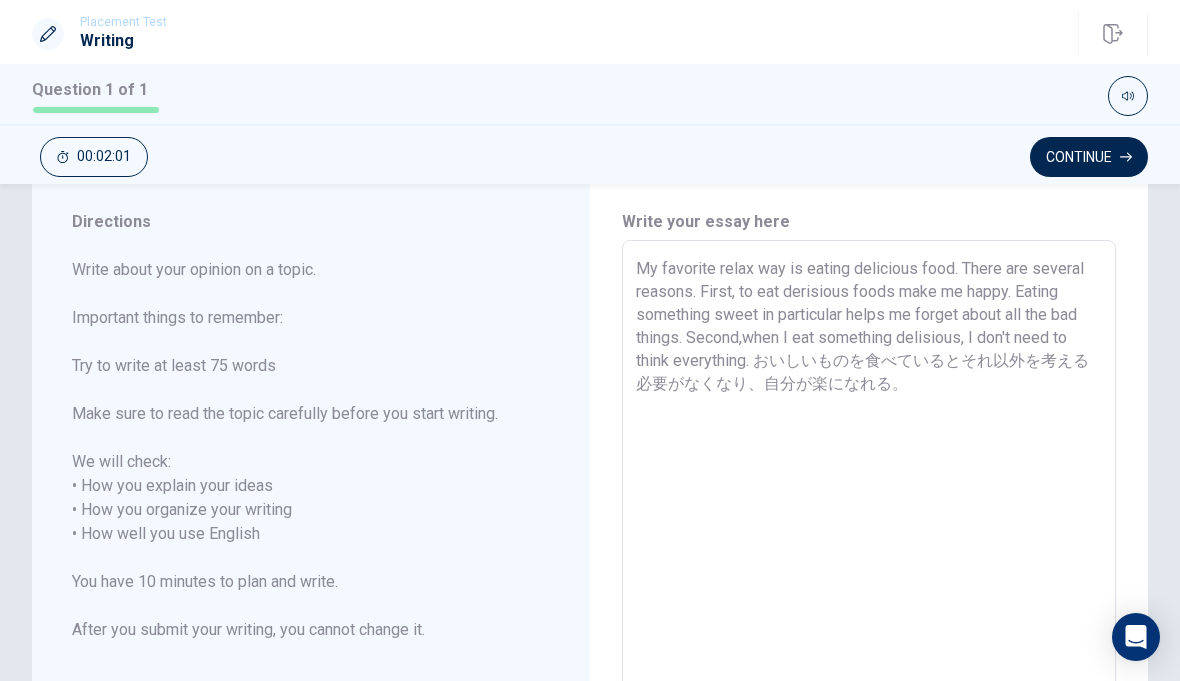 drag, startPoint x: 901, startPoint y: 403, endPoint x: 753, endPoint y: 354, distance: 155.9006 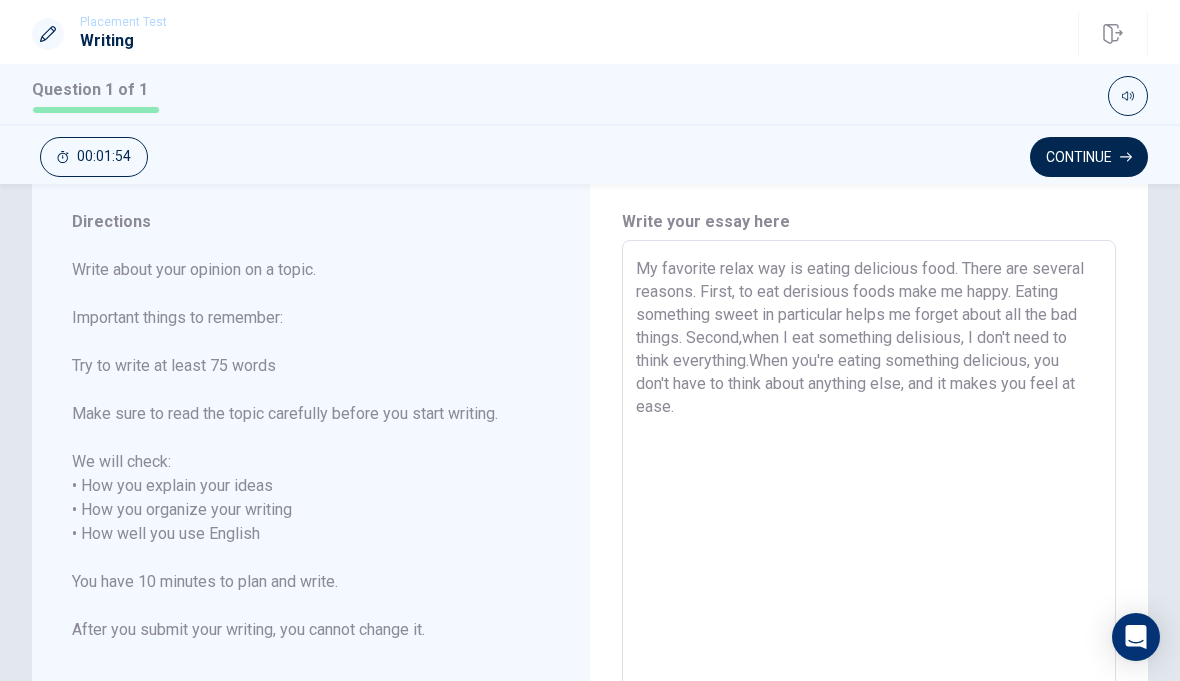 click on "My favorite relax way is eating delicious food. There are several reasons. First, to eat derisious foods make me happy. Eating something sweet in particular helps me forget about all the bad things. Second,when I eat something delisious, I don't need to think everything.When you're eating something delicious, you don't have to think about anything else, and it makes you feel at ease." at bounding box center [869, 534] 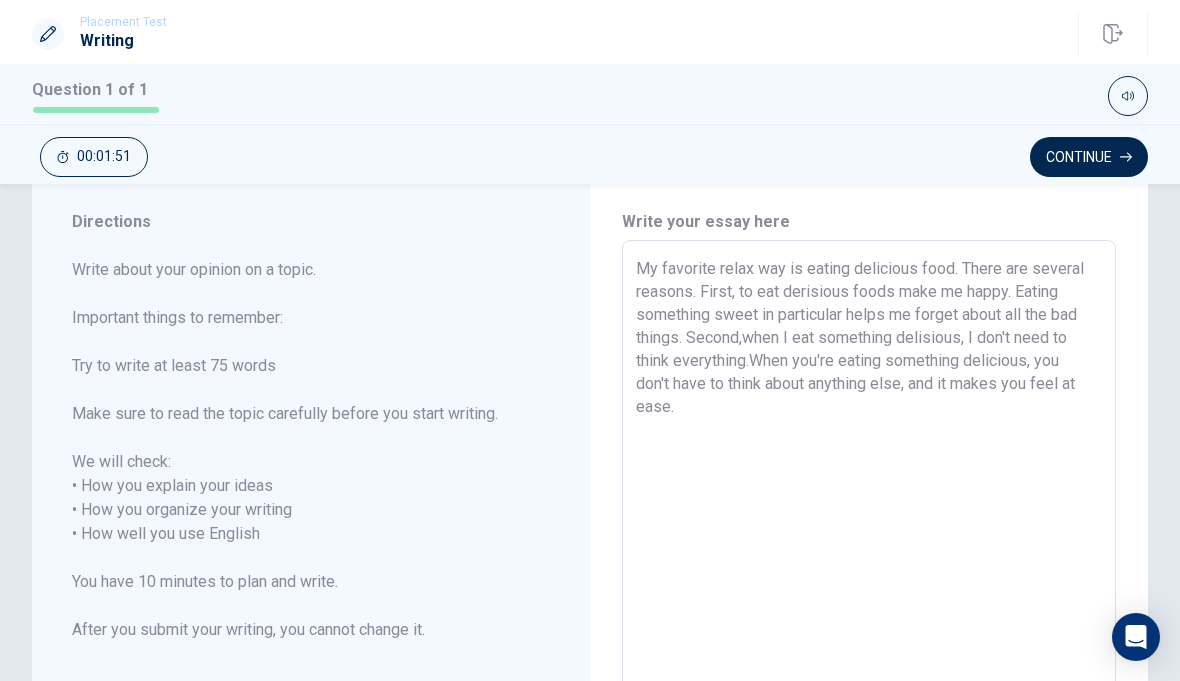 click on "My favorite relax way is eating delicious food. There are several reasons. First, to eat derisious foods make me happy. Eating something sweet in particular helps me forget about all the bad things. Second,when I eat something delisious, I don't need to think everything.When you're eating something delicious, you don't have to think about anything else, and it makes you feel at ease." at bounding box center [869, 534] 